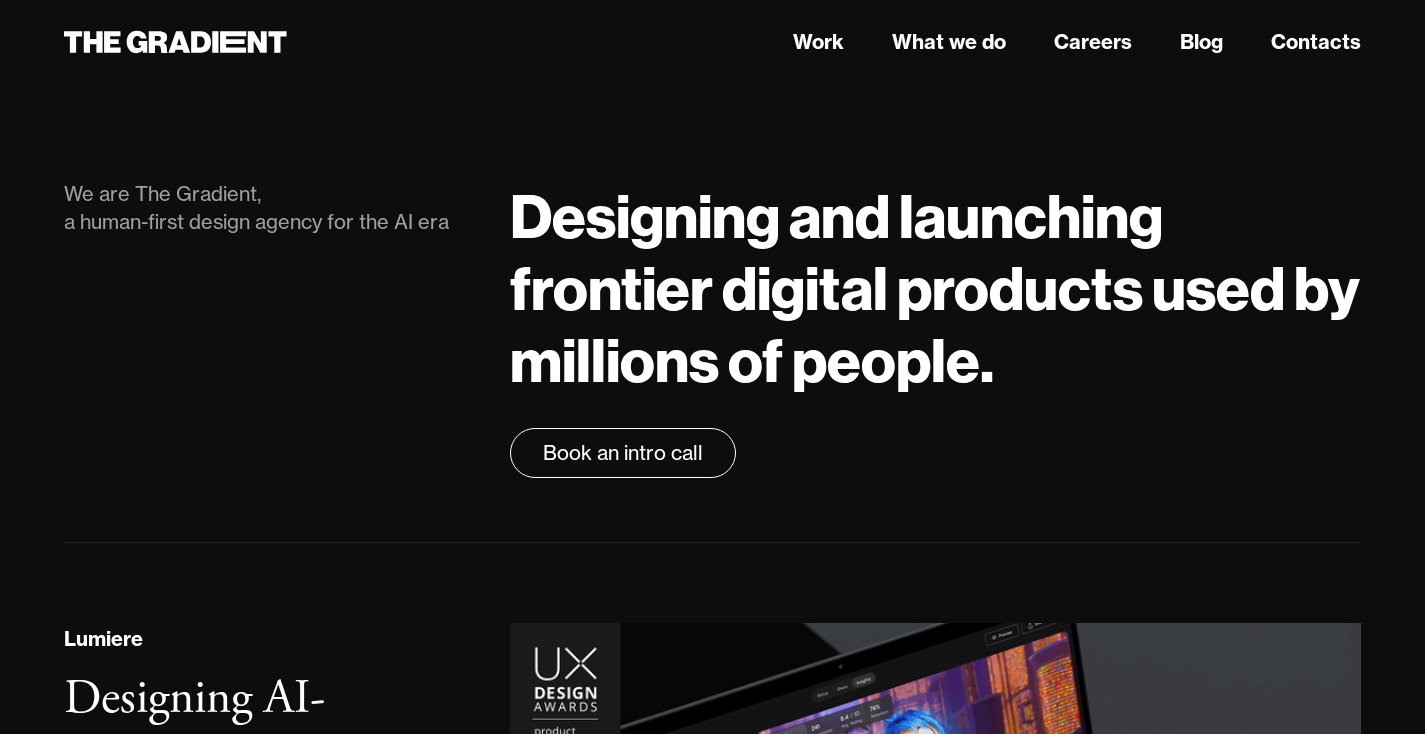 scroll, scrollTop: 0, scrollLeft: 0, axis: both 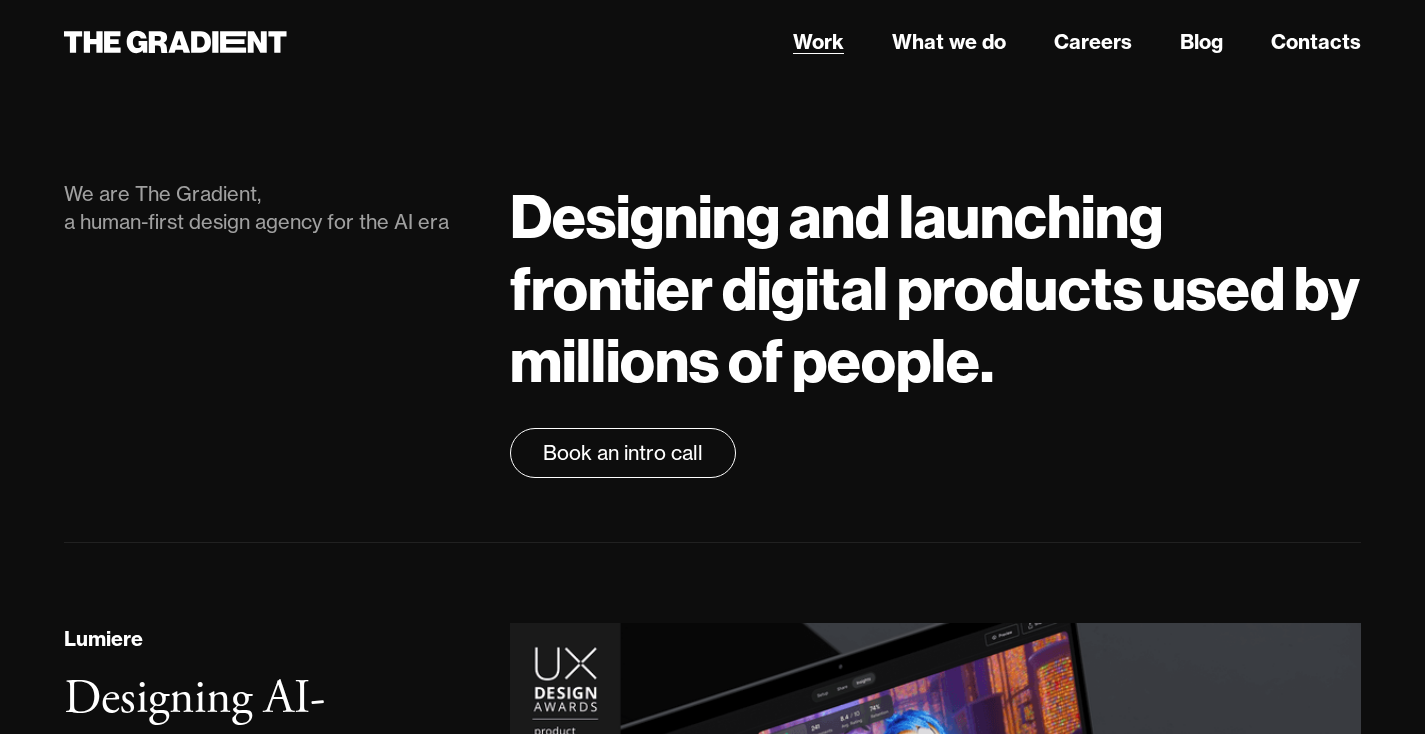 click on "Work" at bounding box center [818, 42] 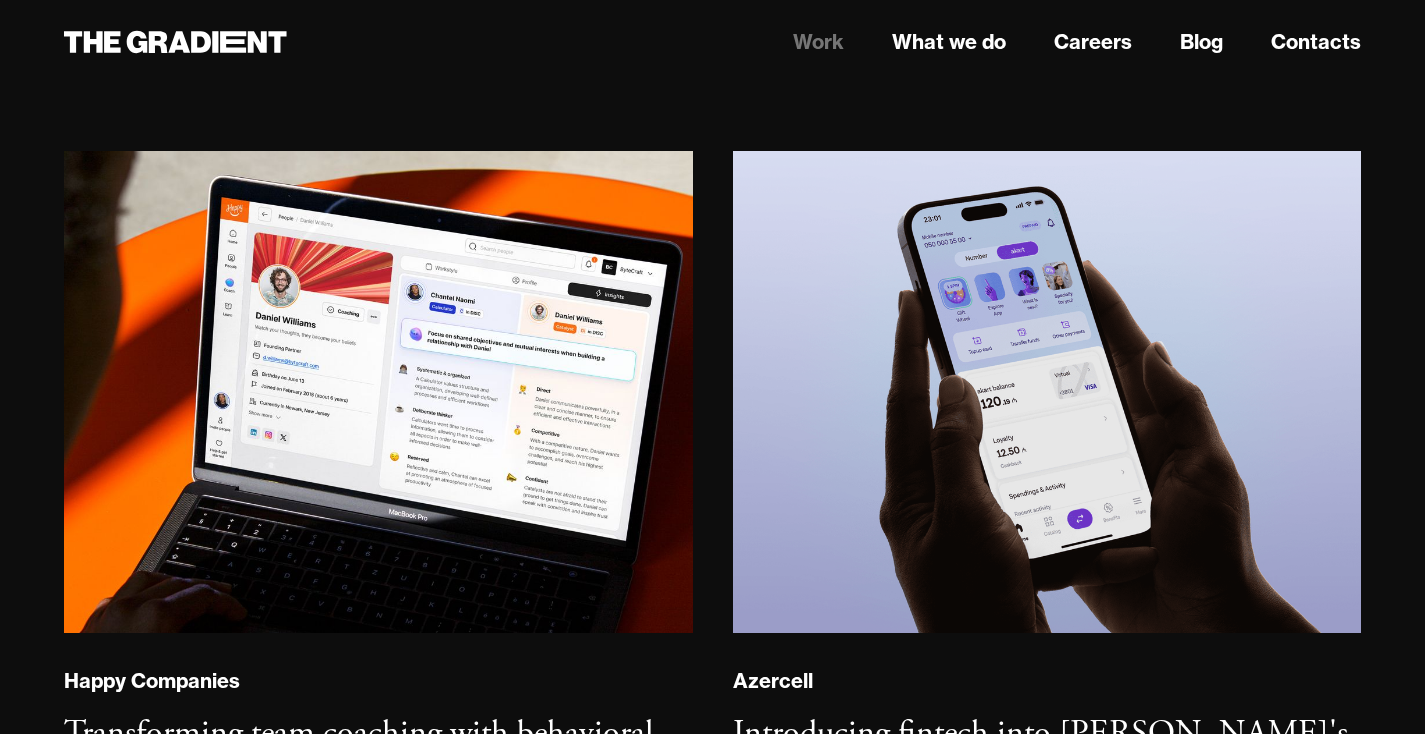 scroll, scrollTop: 1127, scrollLeft: 0, axis: vertical 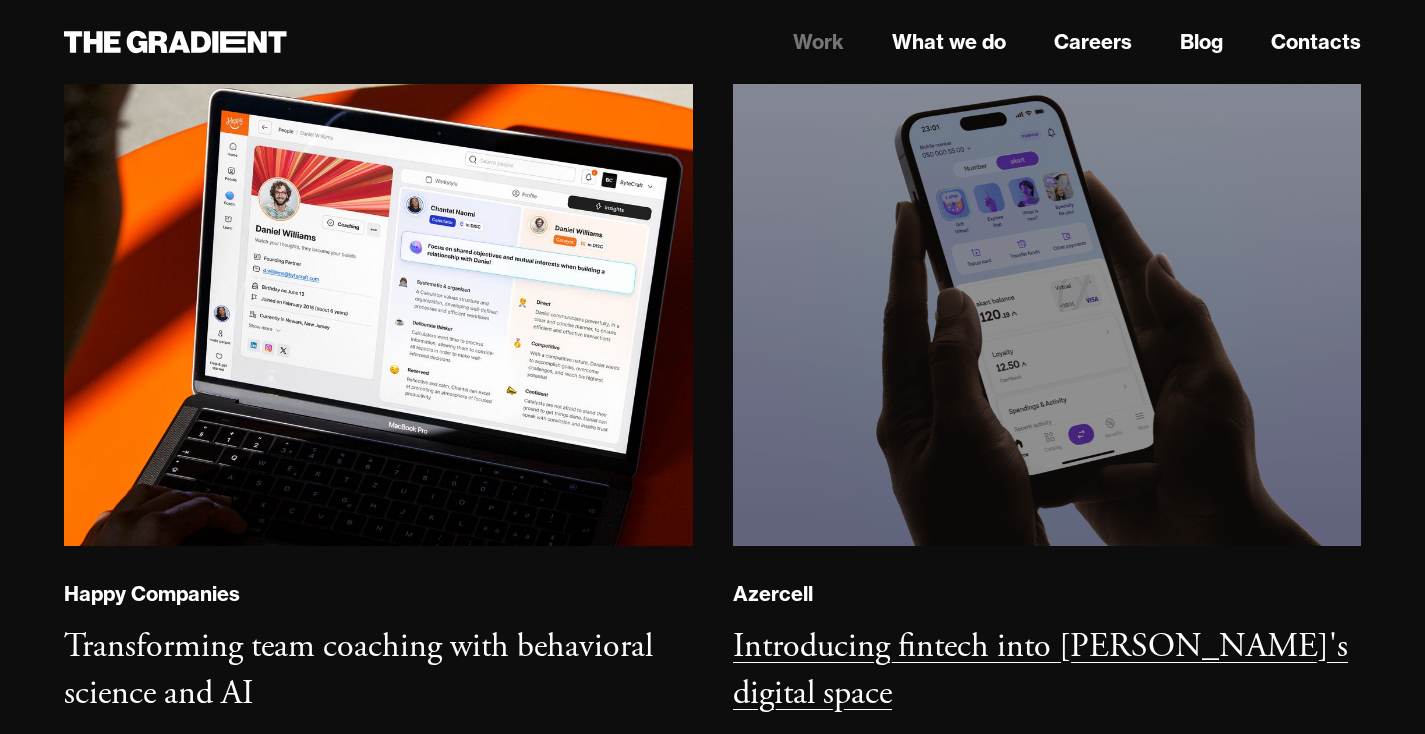 click at bounding box center [1046, 304] 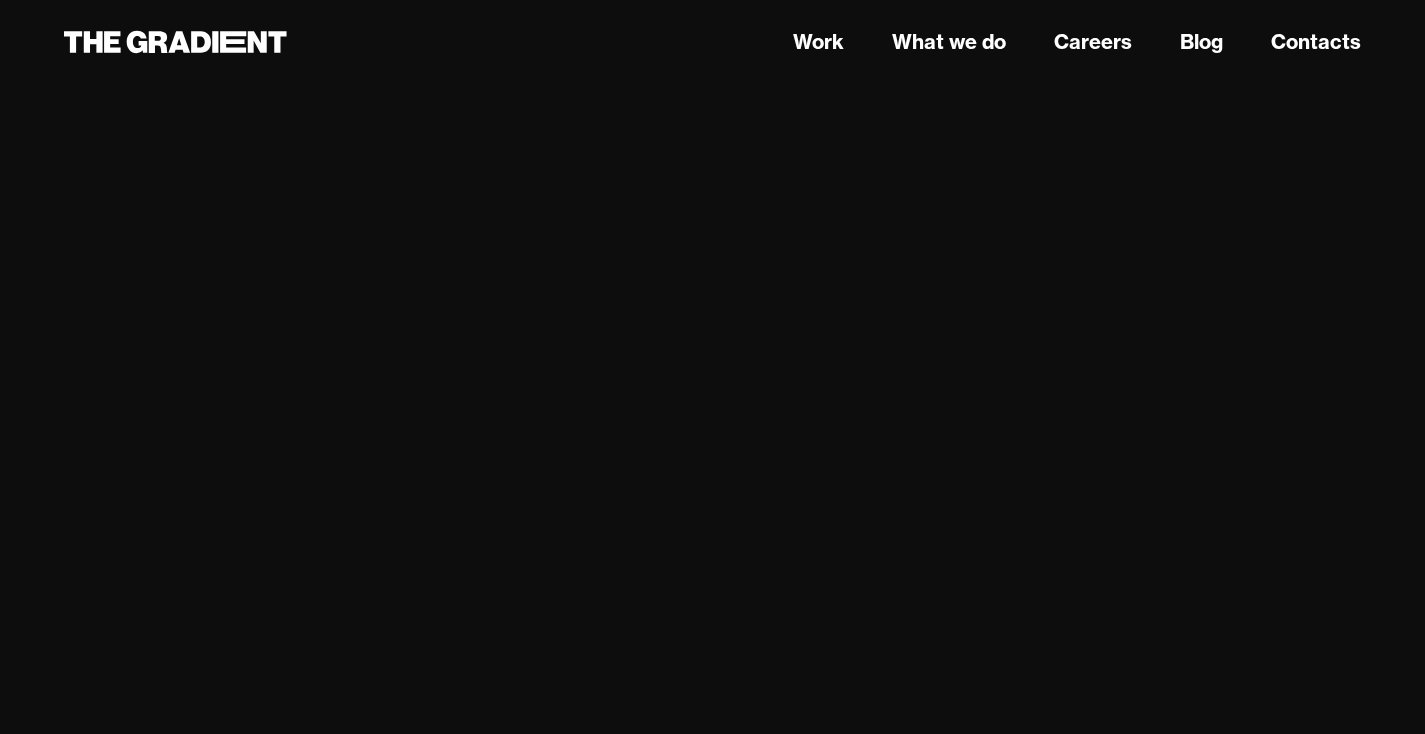 scroll, scrollTop: 4362, scrollLeft: 0, axis: vertical 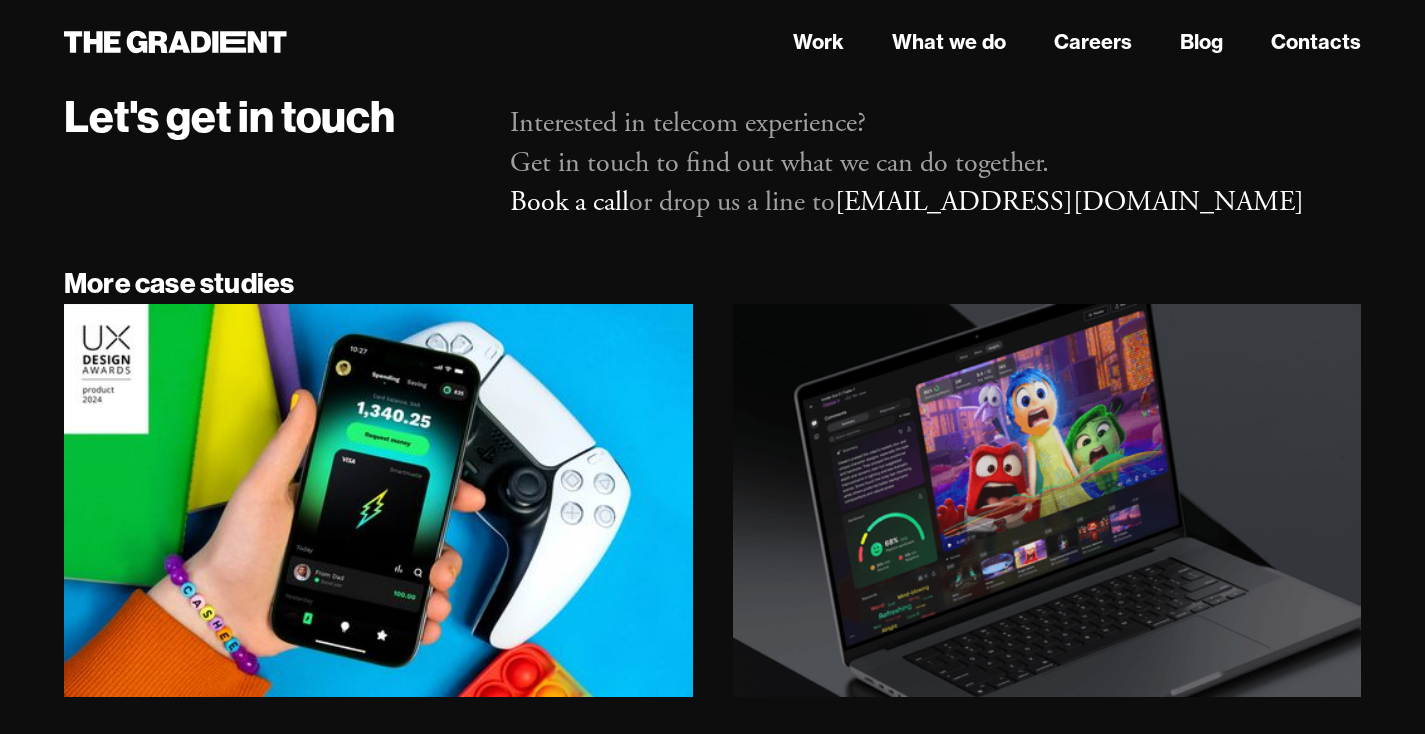 click on "Interested in telecom experience? Get in touch to find out what we can do together.  Book a call  or drop us a line to  [EMAIL_ADDRESS][DOMAIN_NAME]" at bounding box center [935, 163] 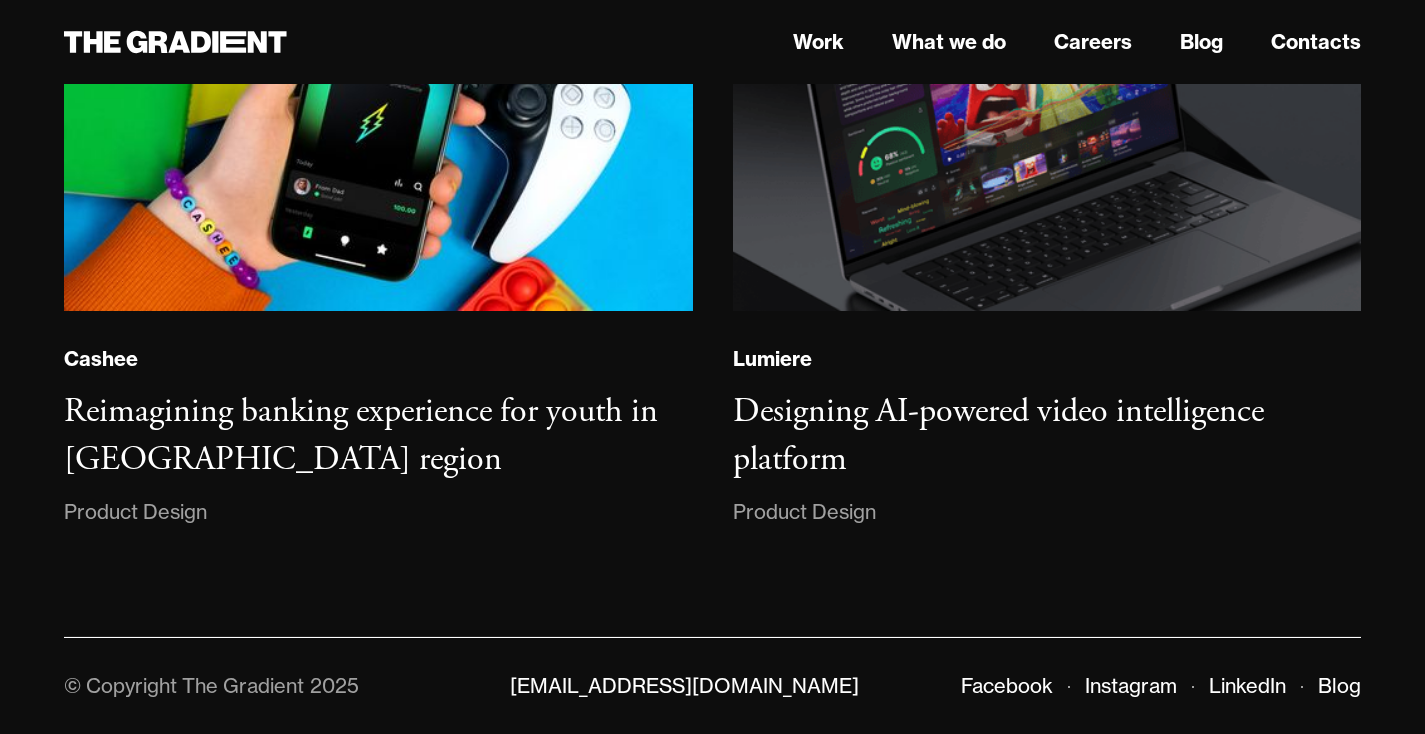 scroll, scrollTop: 14901, scrollLeft: 0, axis: vertical 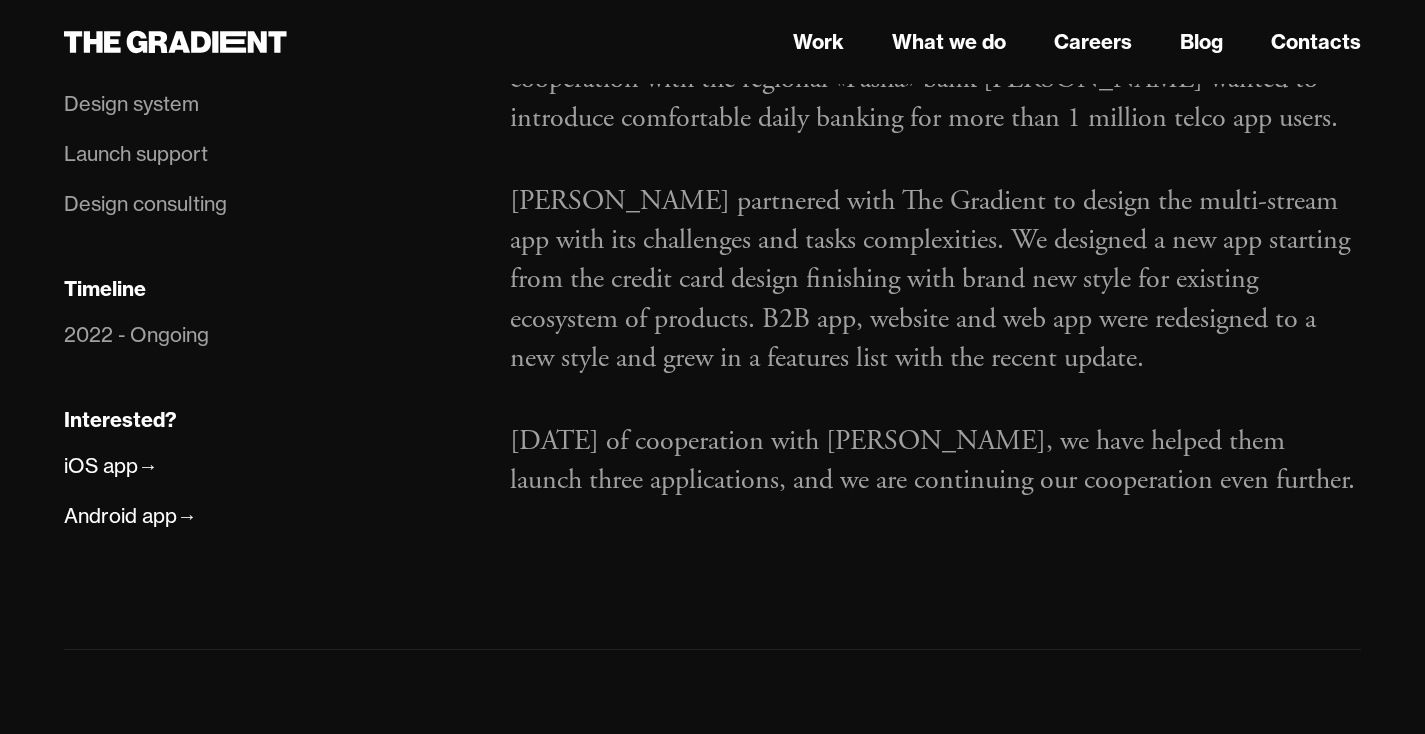 click on "Azercell partnered with The Gradient to design the multi-stream app with its challenges and tasks complexities. We designed a new app starting from the credit card design finishing with brand new style for existing ecosystem of products. B2B app, website and web app were redesigned to a new style and grew in a features list with the recent update." at bounding box center (935, 280) 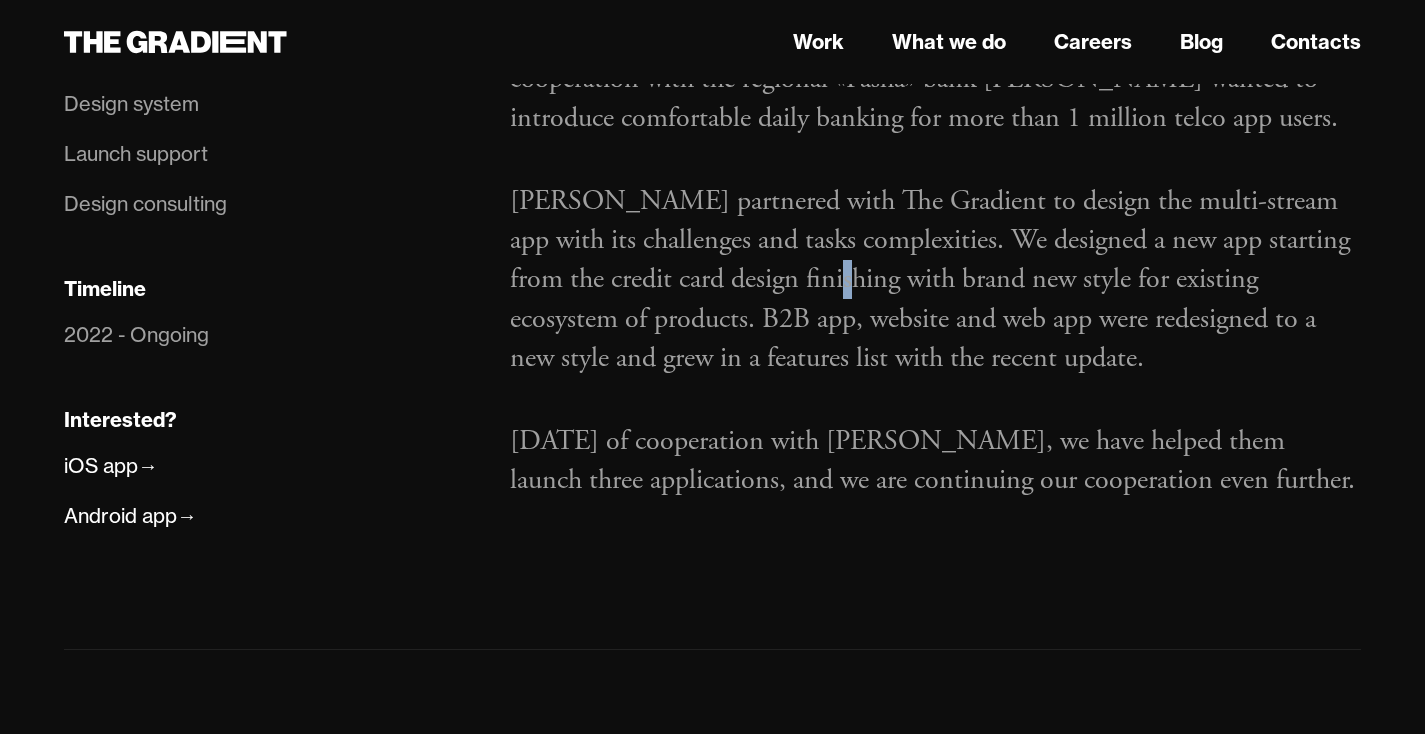 click on "Azercell partnered with The Gradient to design the multi-stream app with its challenges and tasks complexities. We designed a new app starting from the credit card design finishing with brand new style for existing ecosystem of products. B2B app, website and web app were redesigned to a new style and grew in a features list with the recent update." at bounding box center [935, 280] 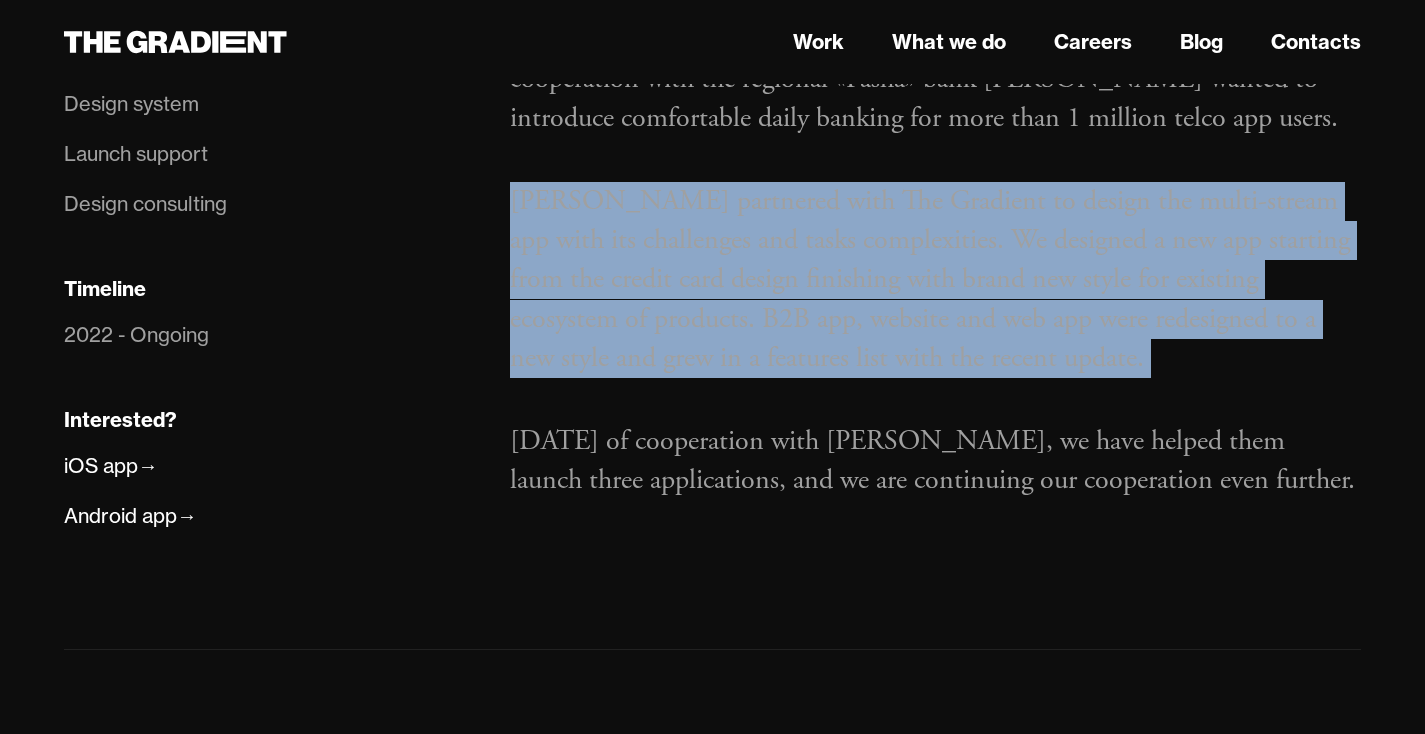 click on "Azercell partnered with The Gradient to design the multi-stream app with its challenges and tasks complexities. We designed a new app starting from the credit card design finishing with brand new style for existing ecosystem of products. B2B app, website and web app were redesigned to a new style and grew in a features list with the recent update." at bounding box center (935, 280) 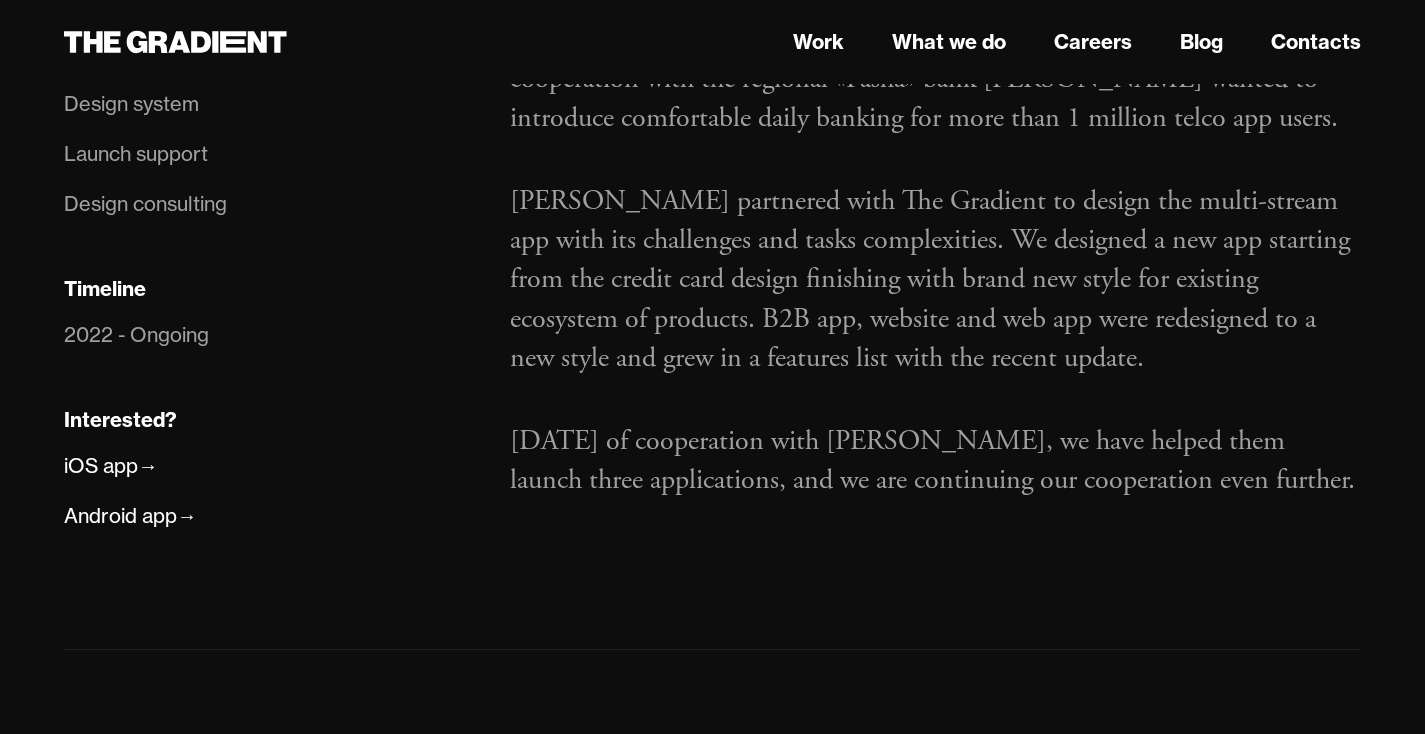 click on "In two years of cooperation with Azercell, we have helped them launch three applications, and we are continuing our cooperation even further." at bounding box center [935, 461] 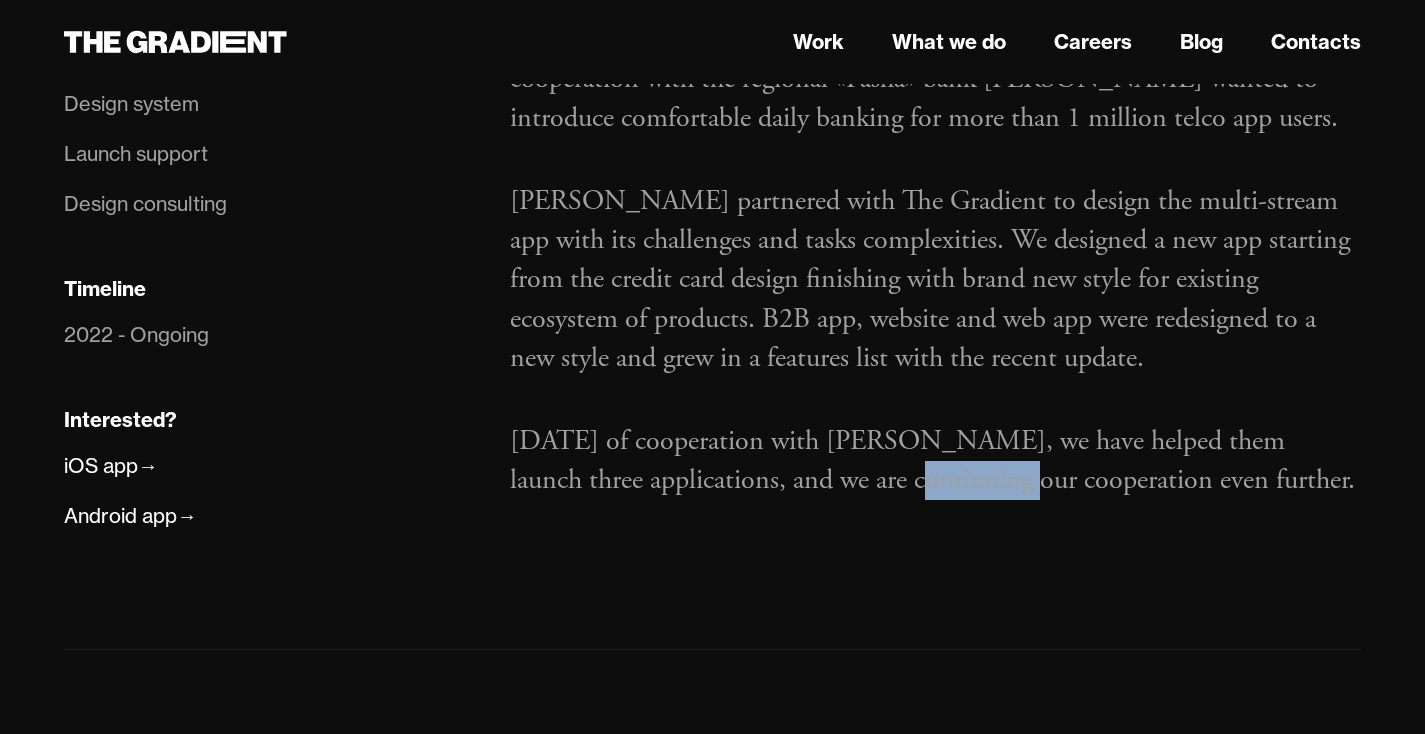 click on "In two years of cooperation with Azercell, we have helped them launch three applications, and we are continuing our cooperation even further." at bounding box center (935, 461) 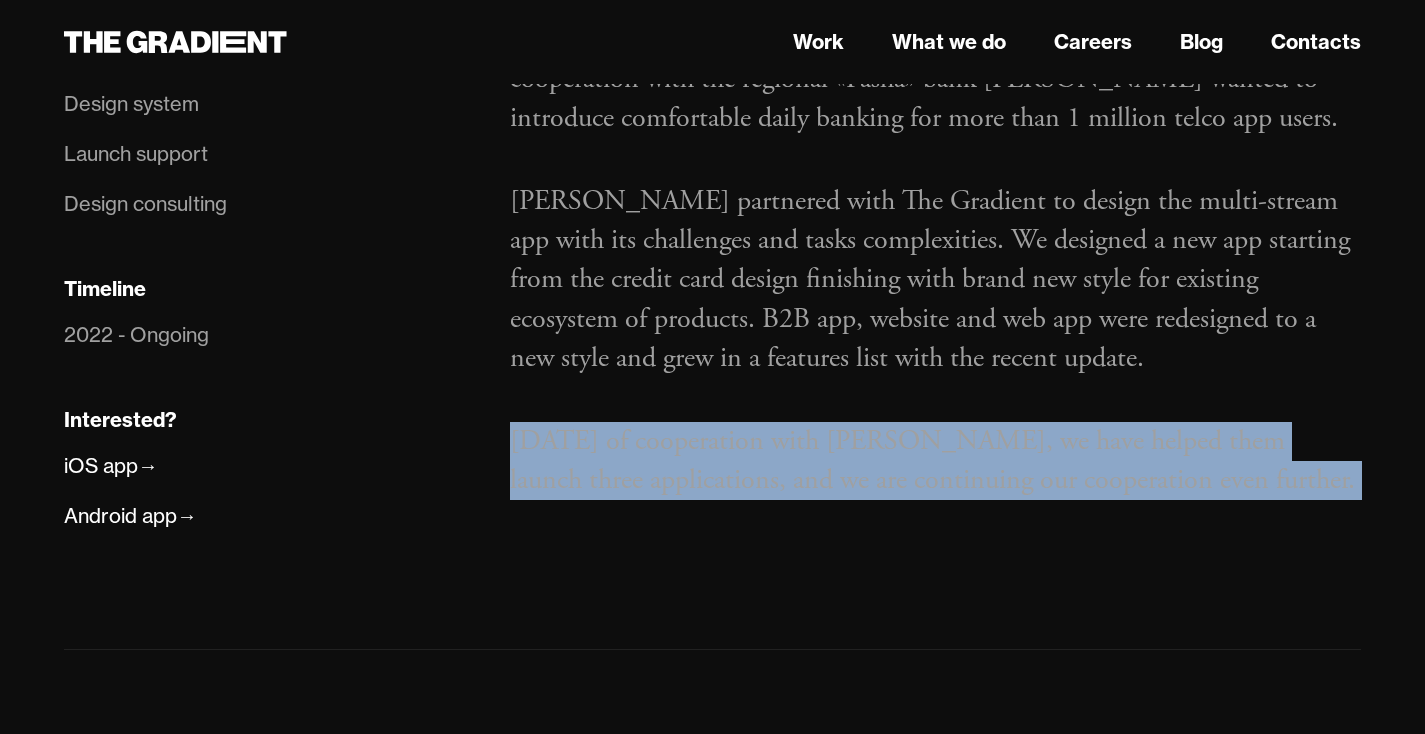 click on "In two years of cooperation with Azercell, we have helped them launch three applications, and we are continuing our cooperation even further." at bounding box center (935, 461) 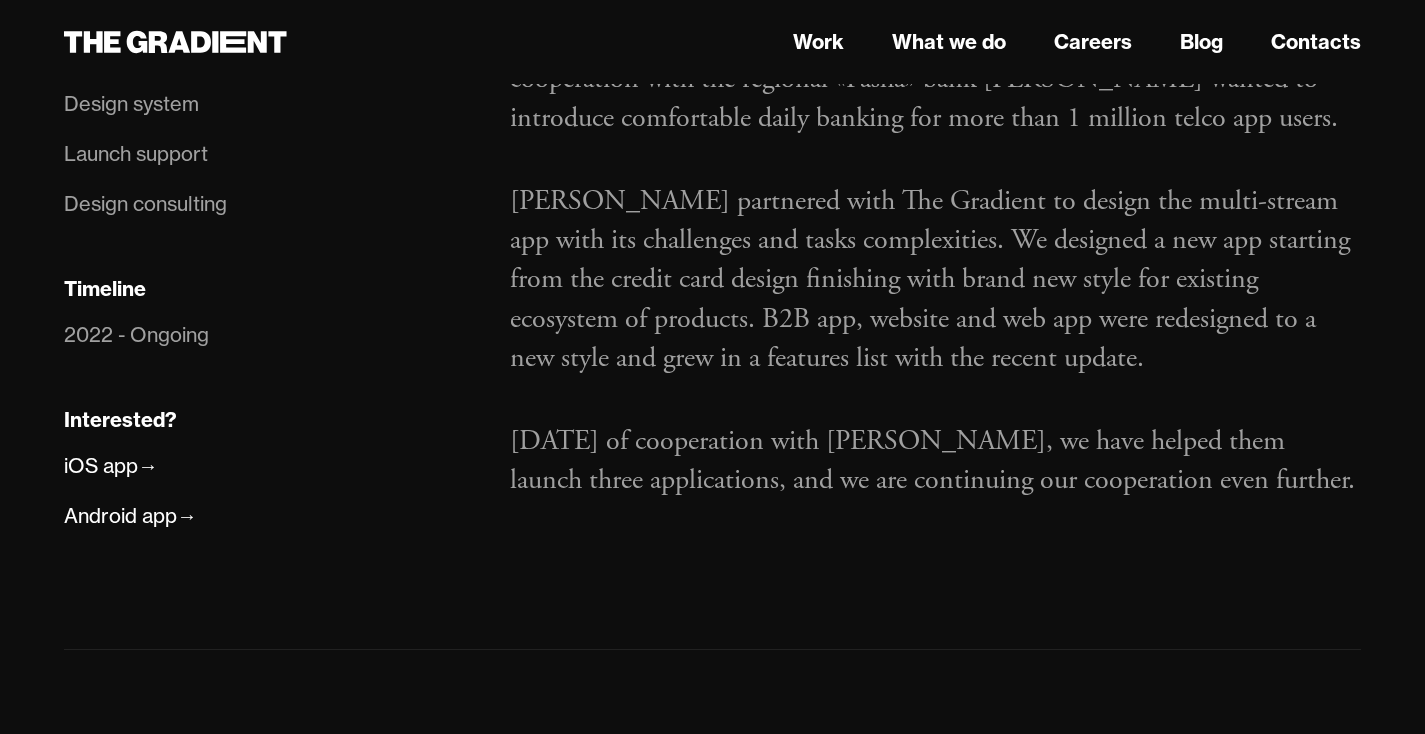 click on "Azercell partnered with The Gradient to design the multi-stream app with its challenges and tasks complexities. We designed a new app starting from the credit card design finishing with brand new style for existing ecosystem of products. B2B app, website and web app were redesigned to a new style and grew in a features list with the recent update." at bounding box center (935, 280) 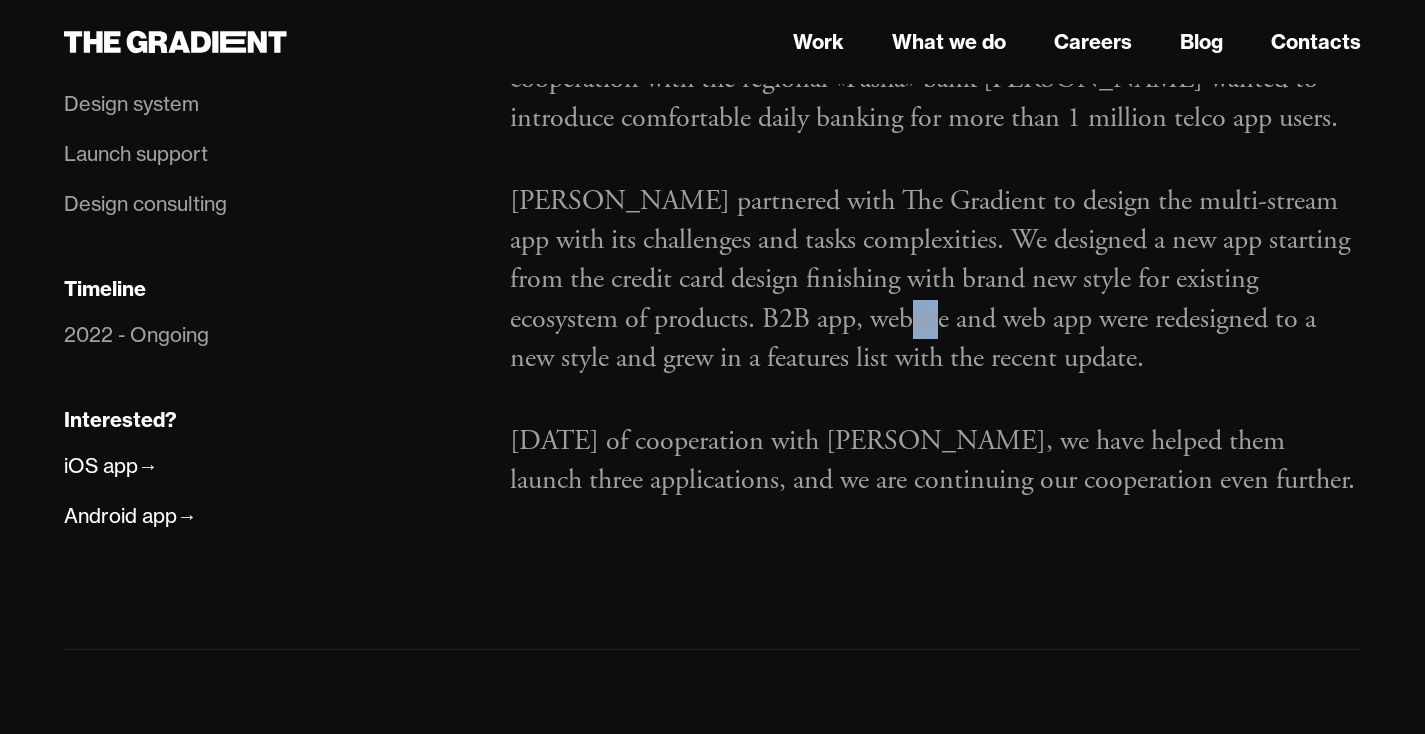 click on "Azercell partnered with The Gradient to design the multi-stream app with its challenges and tasks complexities. We designed a new app starting from the credit card design finishing with brand new style for existing ecosystem of products. B2B app, website and web app were redesigned to a new style and grew in a features list with the recent update." at bounding box center (935, 280) 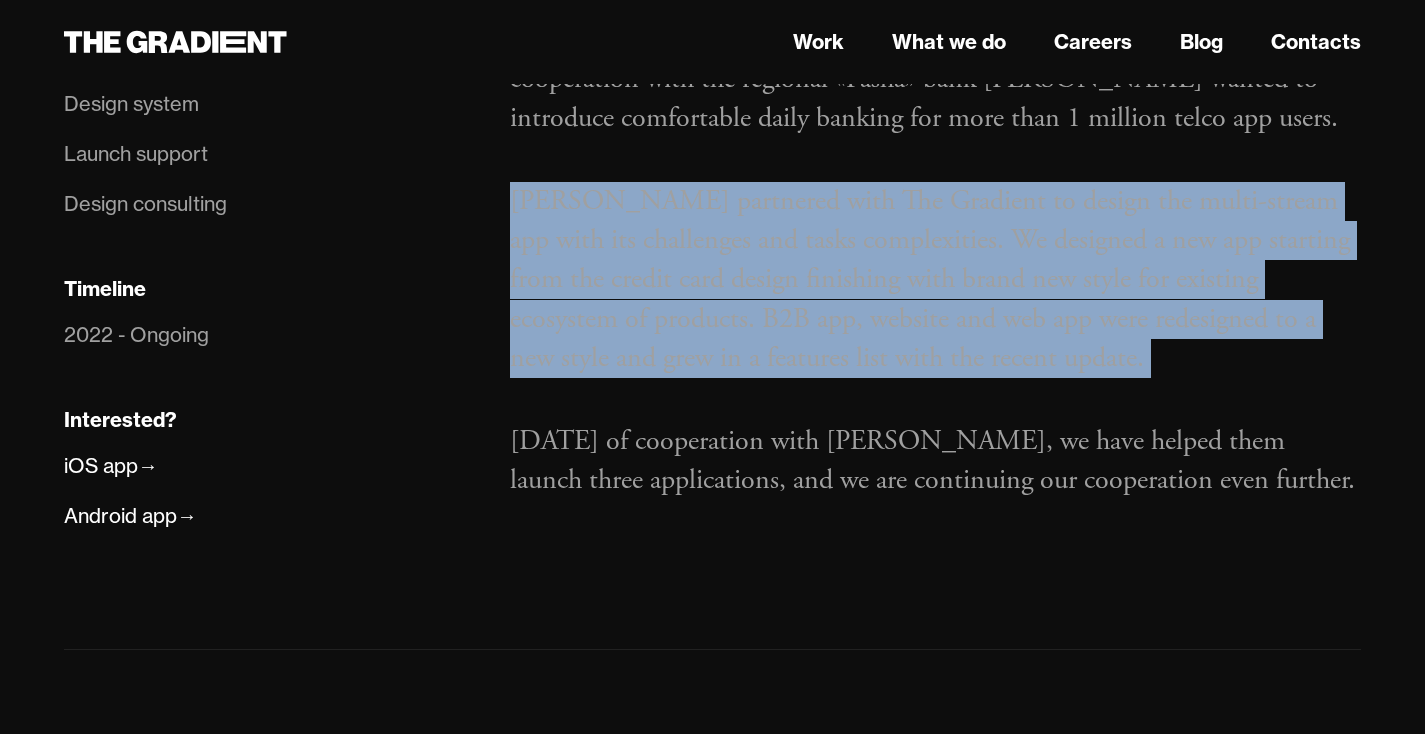 click on "Azercell partnered with The Gradient to design the multi-stream app with its challenges and tasks complexities. We designed a new app starting from the credit card design finishing with brand new style for existing ecosystem of products. B2B app, website and web app were redesigned to a new style and grew in a features list with the recent update." at bounding box center [935, 280] 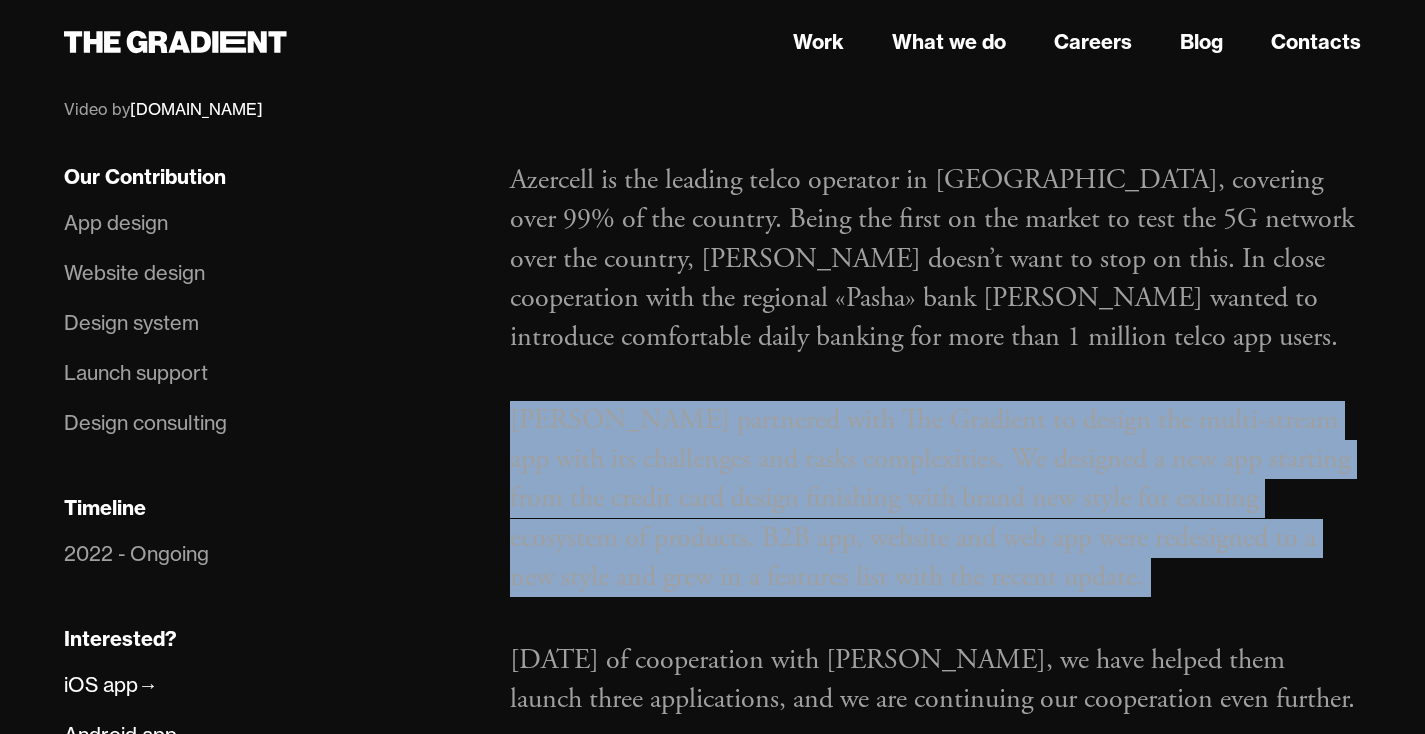 scroll, scrollTop: 1134, scrollLeft: 0, axis: vertical 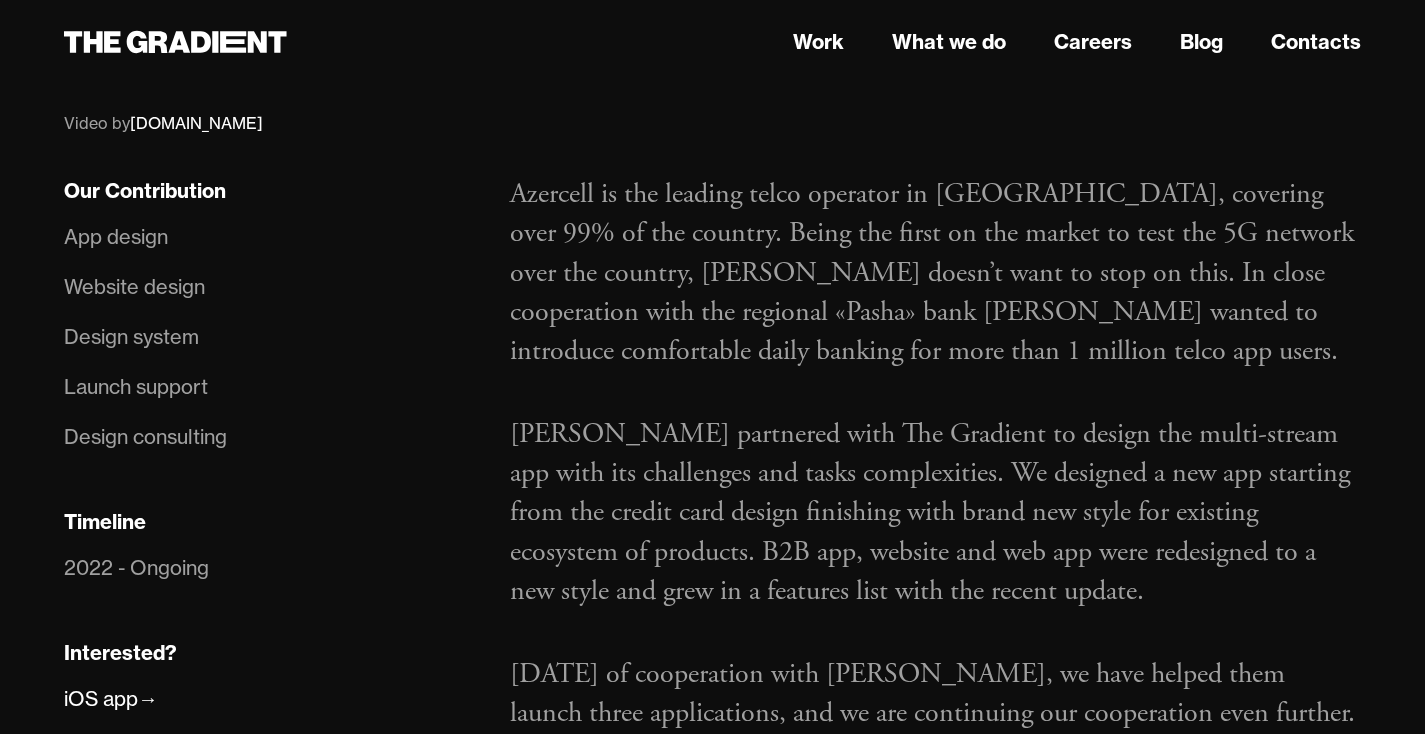 click on "Azercell is the leading telco operator in Azerbaijan, covering over 99% of the country. Being the first on the market to test the 5G network over the country, Azercell doesn’t want to stop on this. In close cooperation with the regional «Pasha» bank Azercell wanted to introduce comfortable daily banking for more than 1 million telco app users." at bounding box center (935, 273) 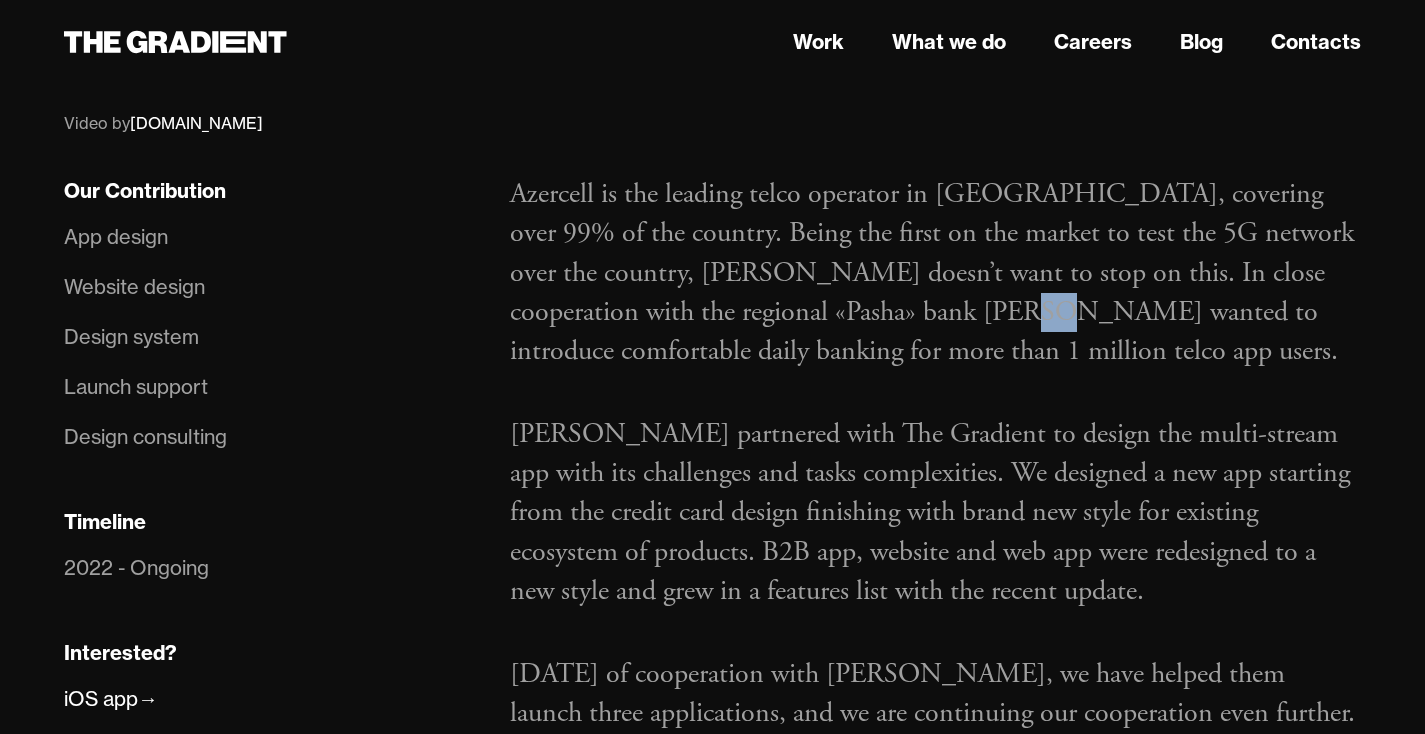 click on "Azercell is the leading telco operator in Azerbaijan, covering over 99% of the country. Being the first on the market to test the 5G network over the country, Azercell doesn’t want to stop on this. In close cooperation with the regional «Pasha» bank Azercell wanted to introduce comfortable daily banking for more than 1 million telco app users." at bounding box center (935, 273) 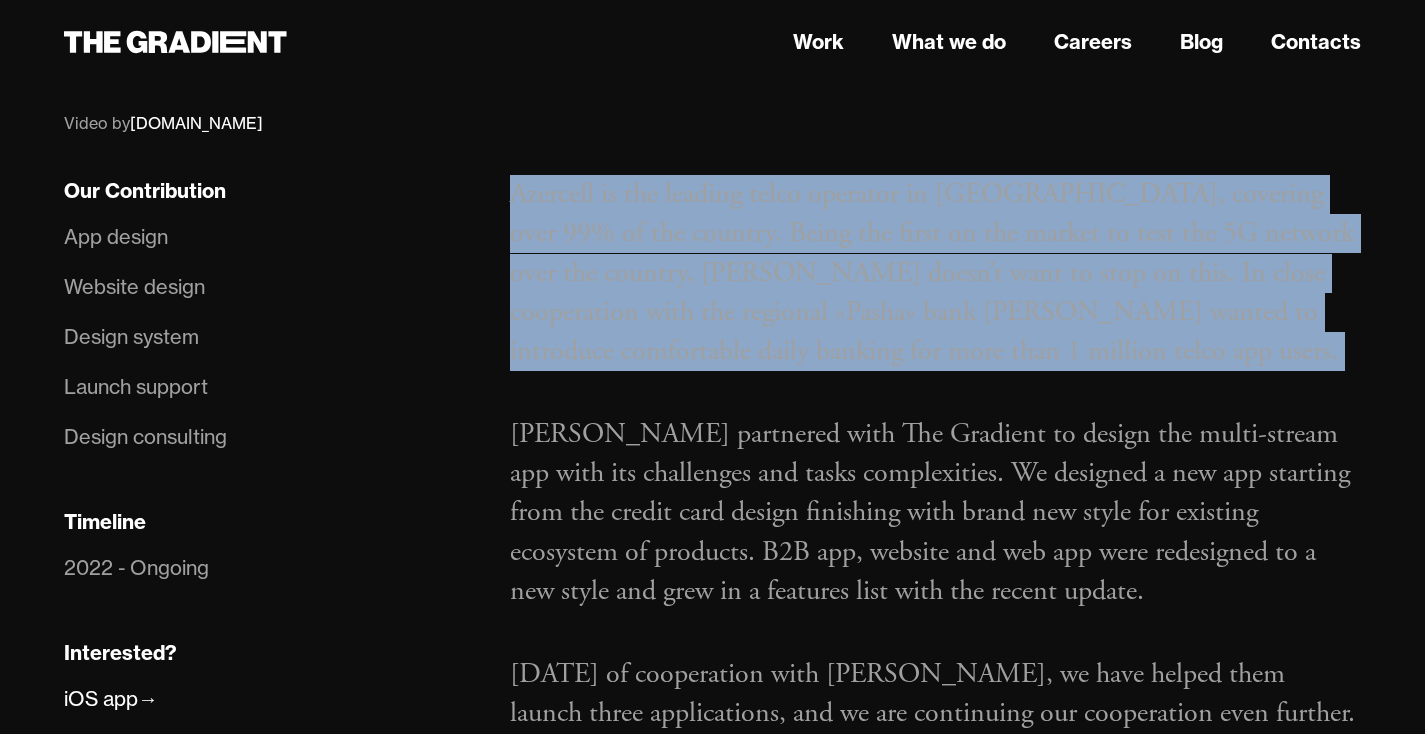 click on "Azercell is the leading telco operator in Azerbaijan, covering over 99% of the country. Being the first on the market to test the 5G network over the country, Azercell doesn’t want to stop on this. In close cooperation with the regional «Pasha» bank Azercell wanted to introduce comfortable daily banking for more than 1 million telco app users." at bounding box center [935, 273] 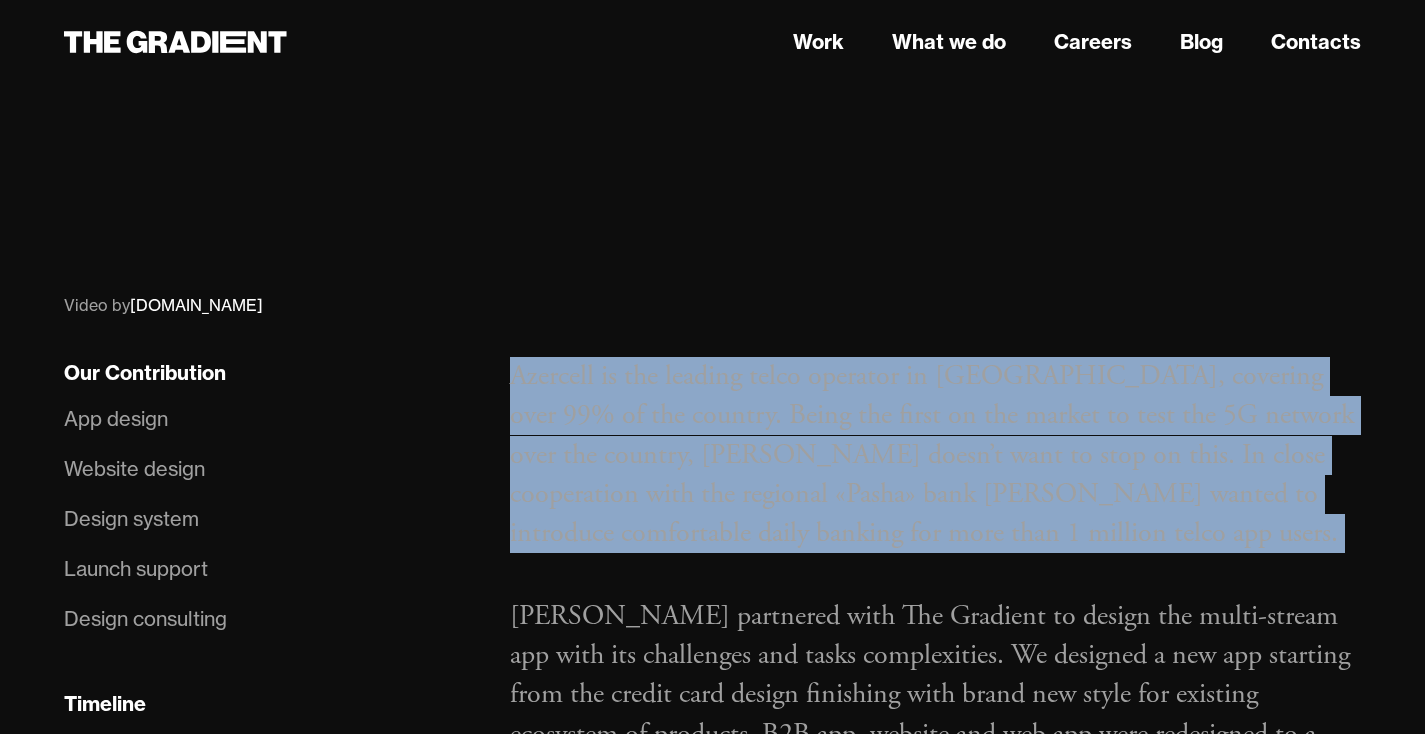 scroll, scrollTop: 938, scrollLeft: 0, axis: vertical 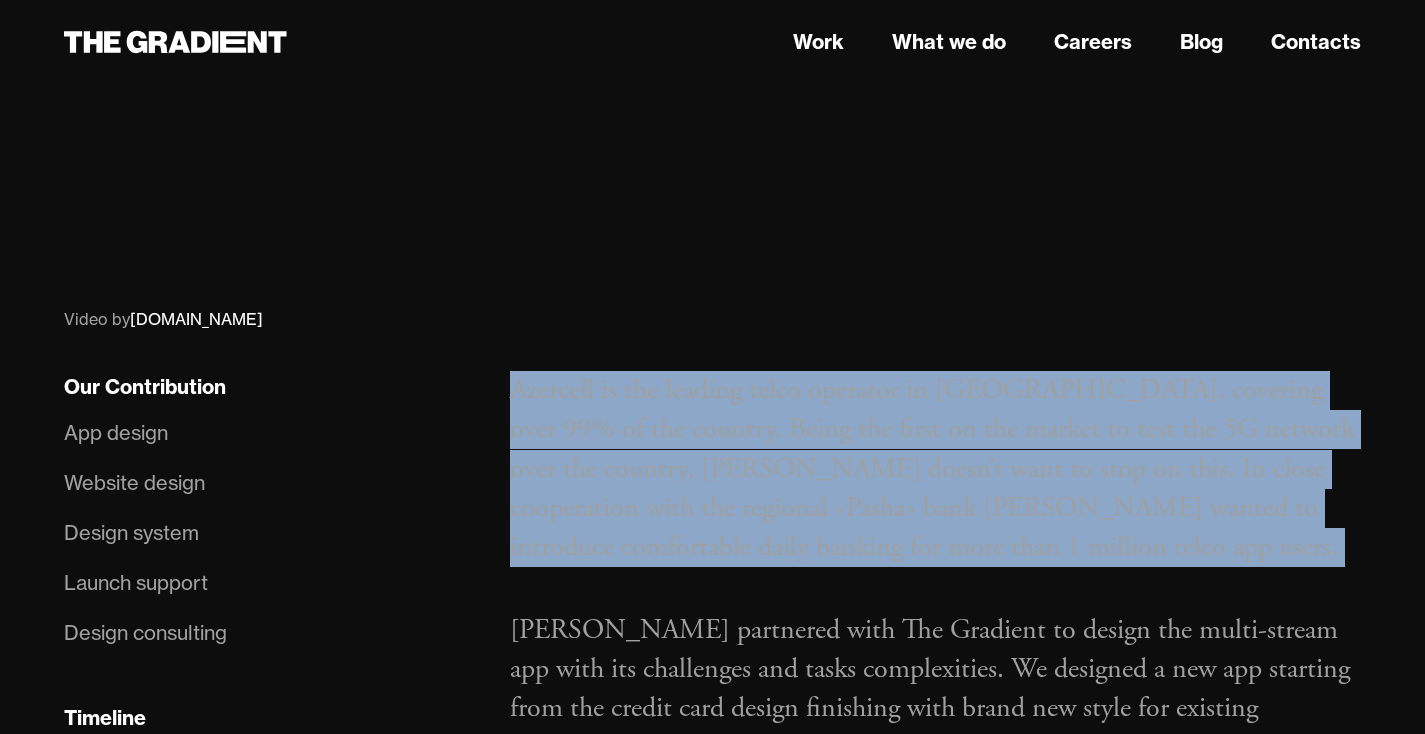 click on "Azercell is the leading telco operator in Azerbaijan, covering over 99% of the country. Being the first on the market to test the 5G network over the country, Azercell doesn’t want to stop on this. In close cooperation with the regional «Pasha» bank Azercell wanted to introduce comfortable daily banking for more than 1 million telco app users." at bounding box center [935, 469] 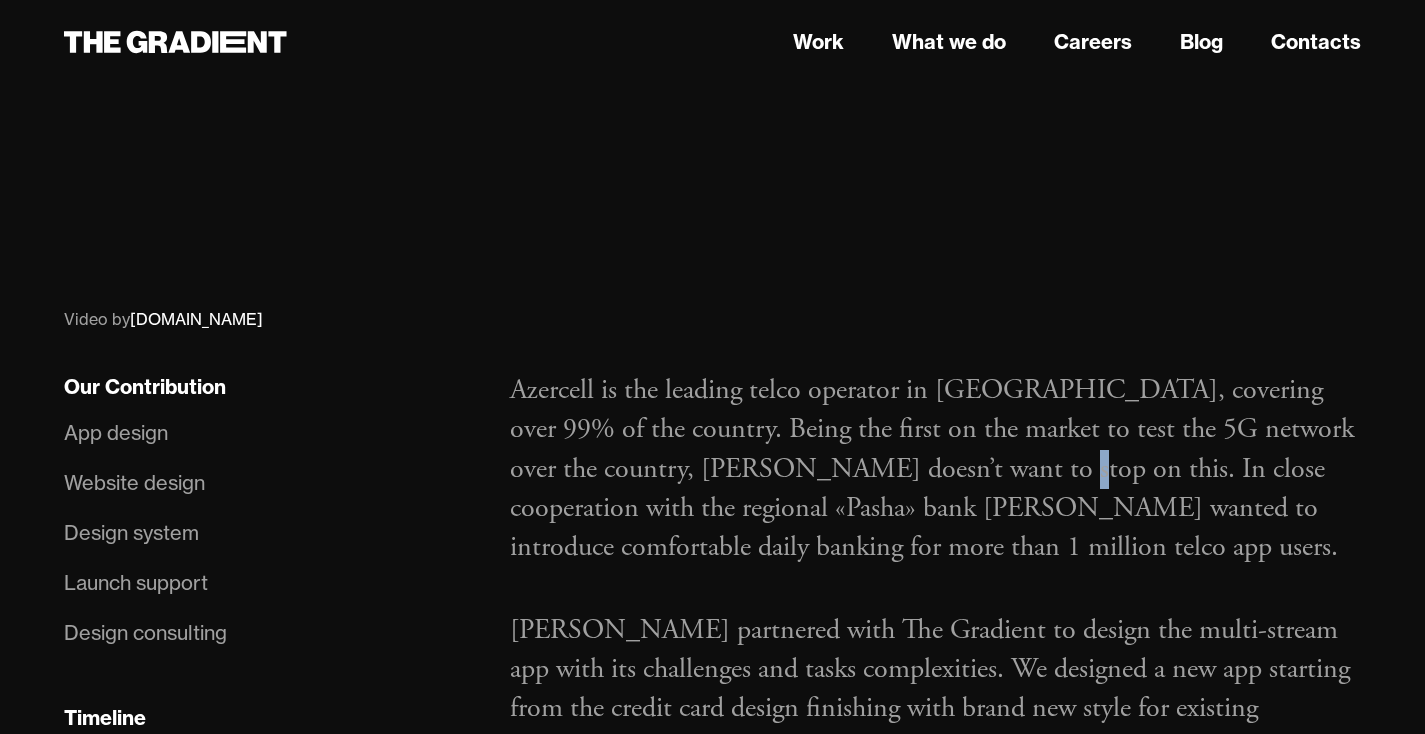 click on "Azercell is the leading telco operator in Azerbaijan, covering over 99% of the country. Being the first on the market to test the 5G network over the country, Azercell doesn’t want to stop on this. In close cooperation with the regional «Pasha» bank Azercell wanted to introduce comfortable daily banking for more than 1 million telco app users." at bounding box center (935, 469) 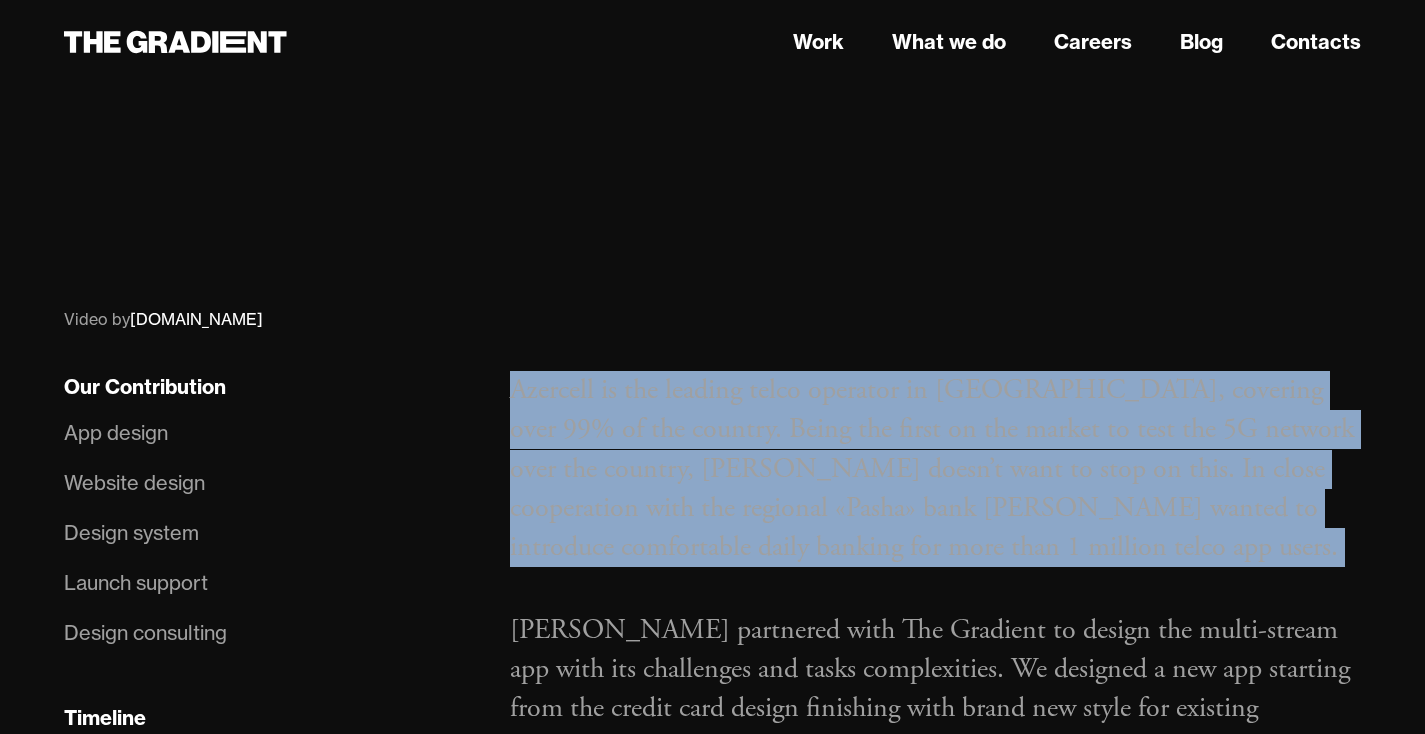 click on "Azercell is the leading telco operator in Azerbaijan, covering over 99% of the country. Being the first on the market to test the 5G network over the country, Azercell doesn’t want to stop on this. In close cooperation with the regional «Pasha» bank Azercell wanted to introduce comfortable daily banking for more than 1 million telco app users." at bounding box center [935, 469] 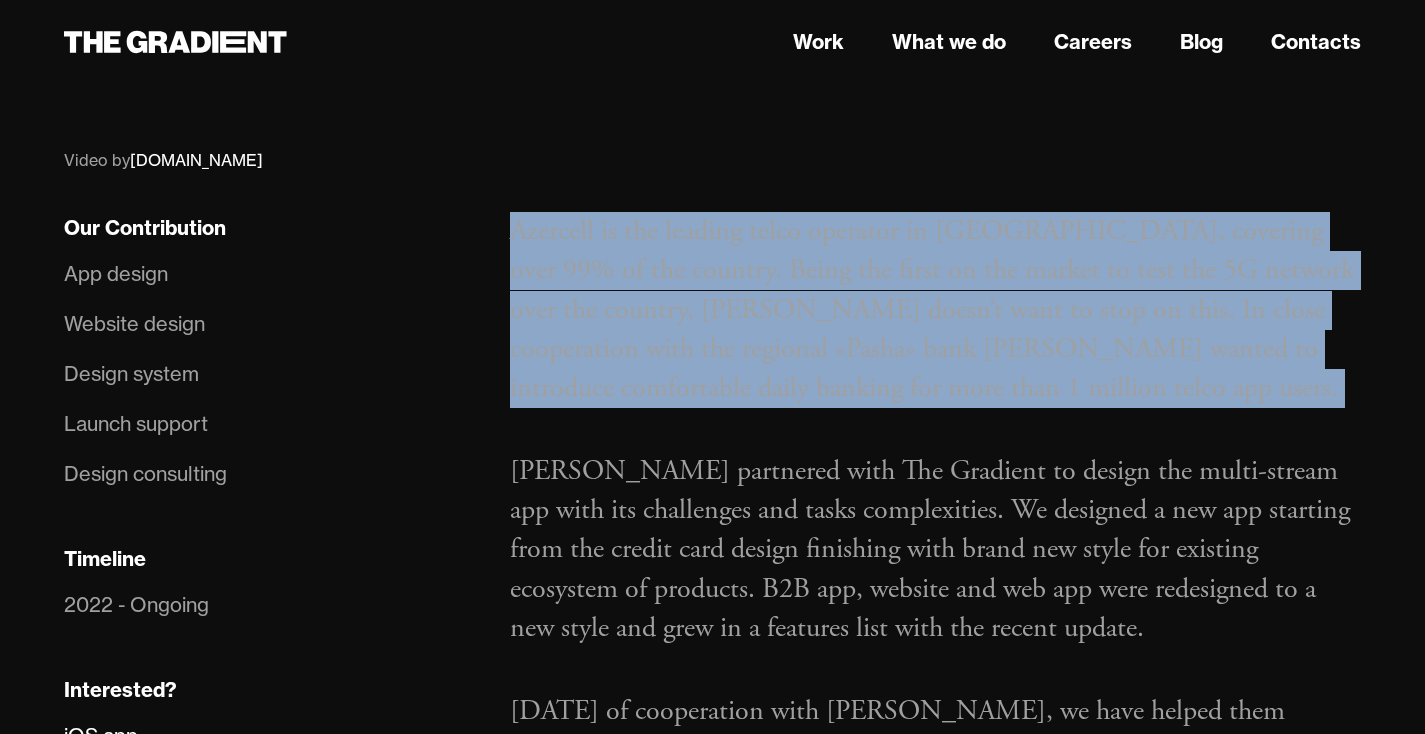 scroll, scrollTop: 1104, scrollLeft: 0, axis: vertical 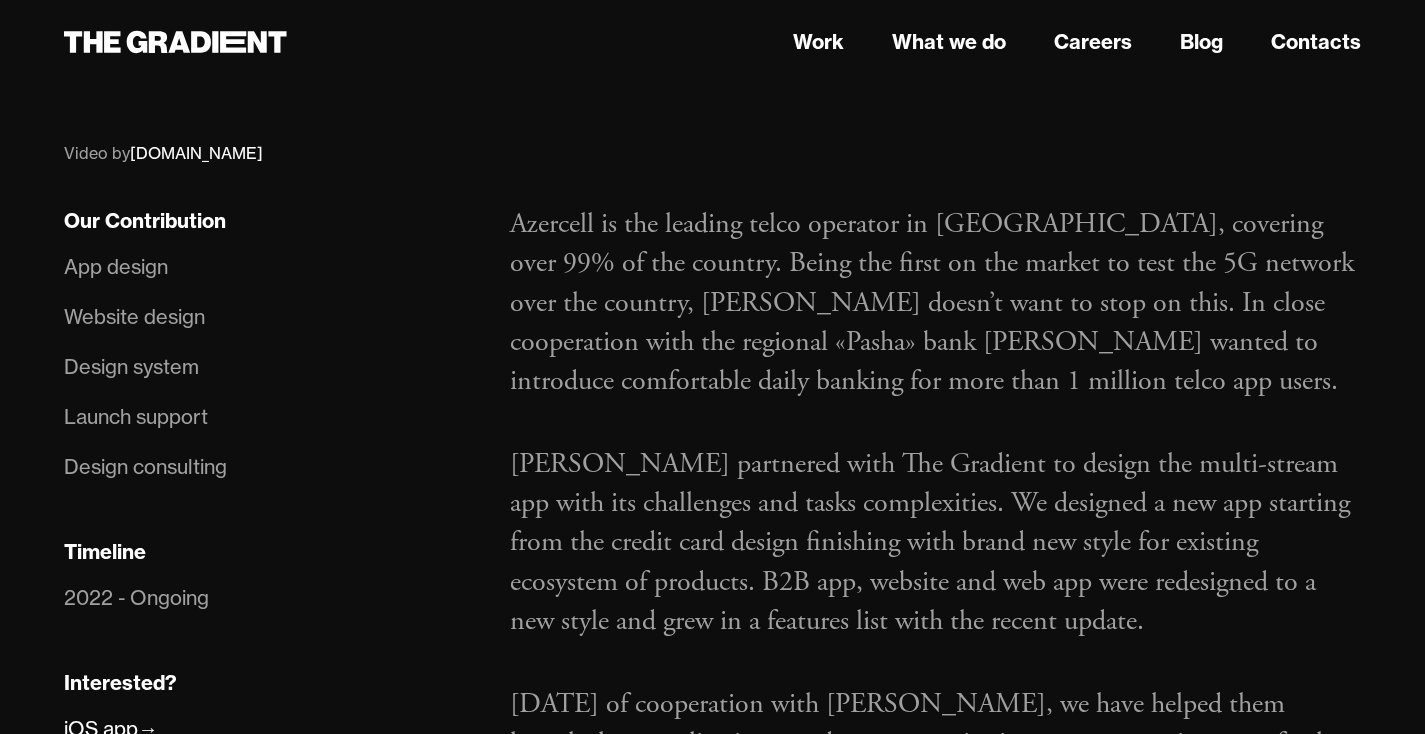 click on "Azercell partnered with The Gradient to design the multi-stream app with its challenges and tasks complexities. We designed a new app starting from the credit card design finishing with brand new style for existing ecosystem of products. B2B app, website and web app were redesigned to a new style and grew in a features list with the recent update." at bounding box center (935, 543) 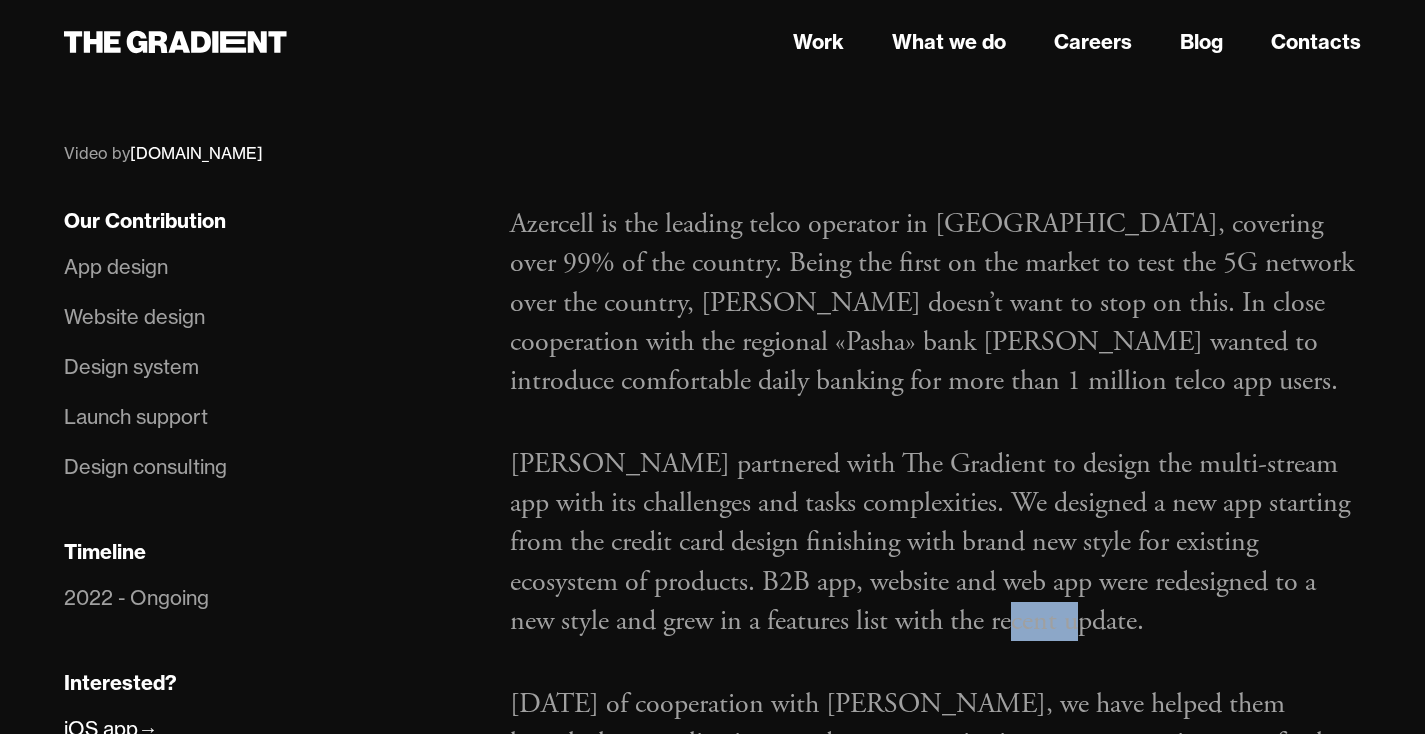 click on "Azercell partnered with The Gradient to design the multi-stream app with its challenges and tasks complexities. We designed a new app starting from the credit card design finishing with brand new style for existing ecosystem of products. B2B app, website and web app were redesigned to a new style and grew in a features list with the recent update." at bounding box center [935, 543] 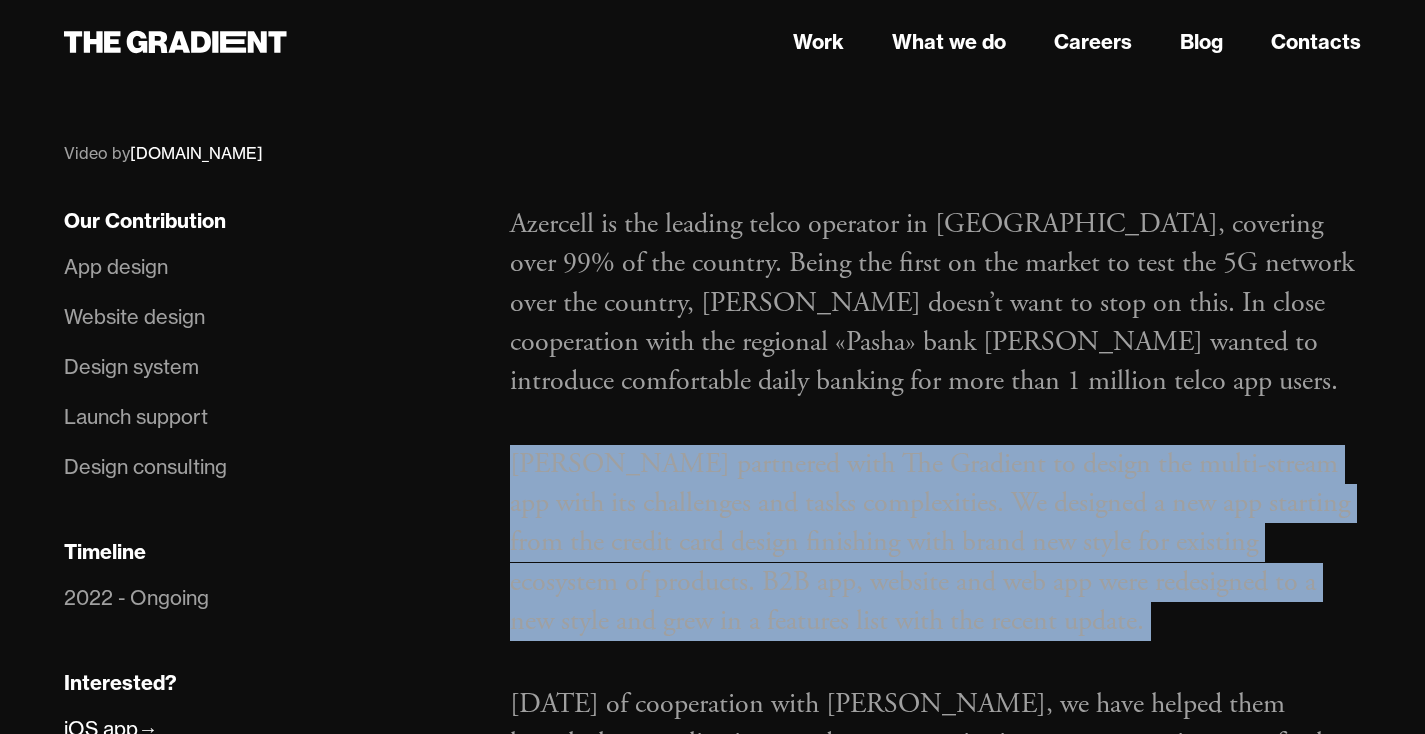 click on "Azercell partnered with The Gradient to design the multi-stream app with its challenges and tasks complexities. We designed a new app starting from the credit card design finishing with brand new style for existing ecosystem of products. B2B app, website and web app were redesigned to a new style and grew in a features list with the recent update." at bounding box center (935, 543) 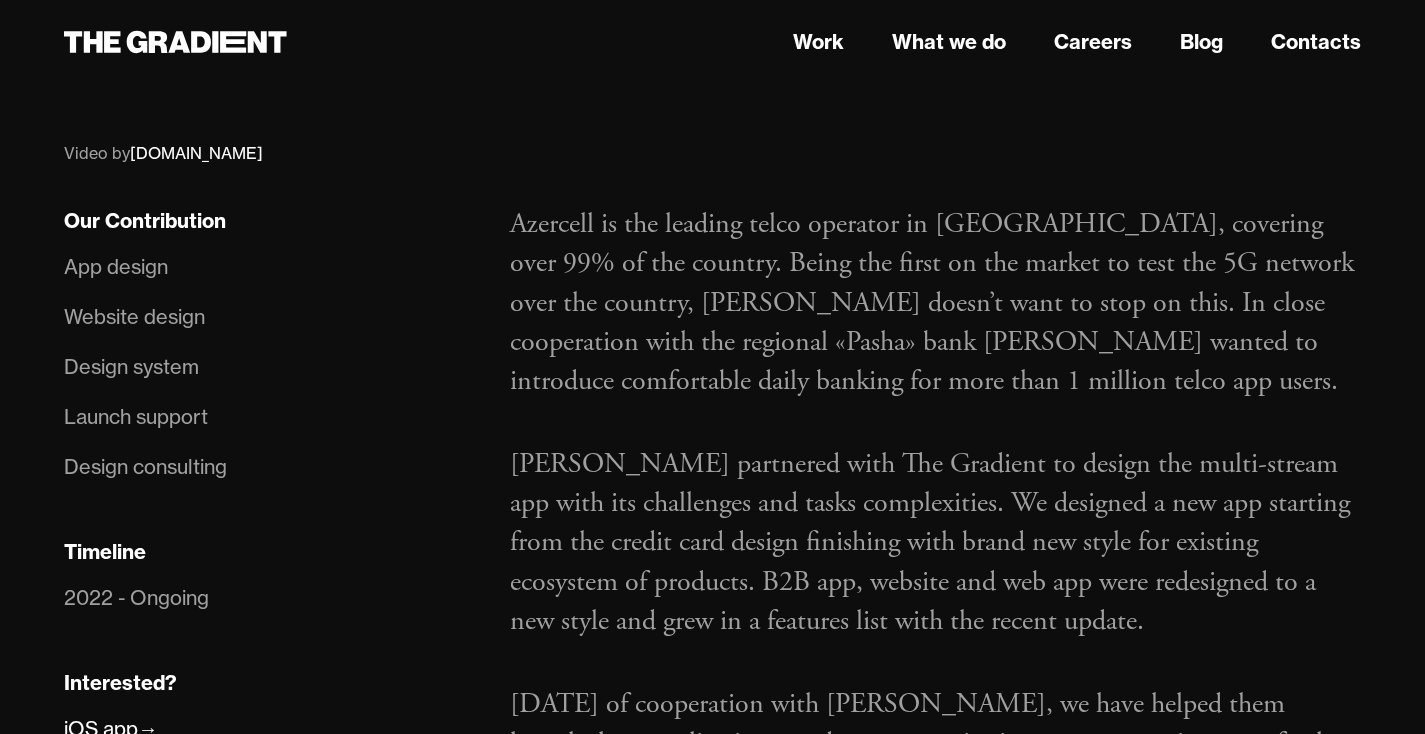 click on "Azercell is the leading telco operator in Azerbaijan, covering over 99% of the country. Being the first on the market to test the 5G network over the country, Azercell doesn’t want to stop on this. In close cooperation with the regional «Pasha» bank Azercell wanted to introduce comfortable daily banking for more than 1 million telco app users." at bounding box center [935, 303] 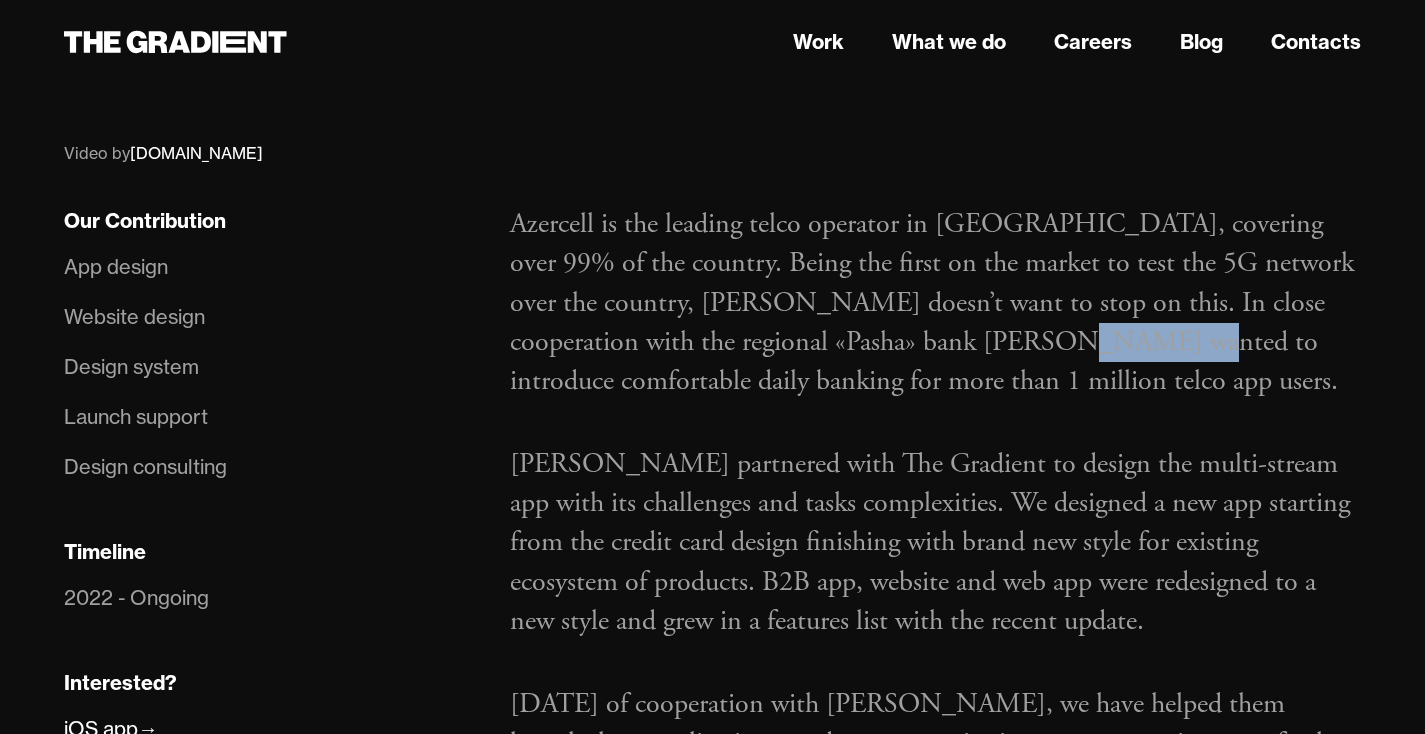 click on "Azercell is the leading telco operator in Azerbaijan, covering over 99% of the country. Being the first on the market to test the 5G network over the country, Azercell doesn’t want to stop on this. In close cooperation with the regional «Pasha» bank Azercell wanted to introduce comfortable daily banking for more than 1 million telco app users." at bounding box center [935, 303] 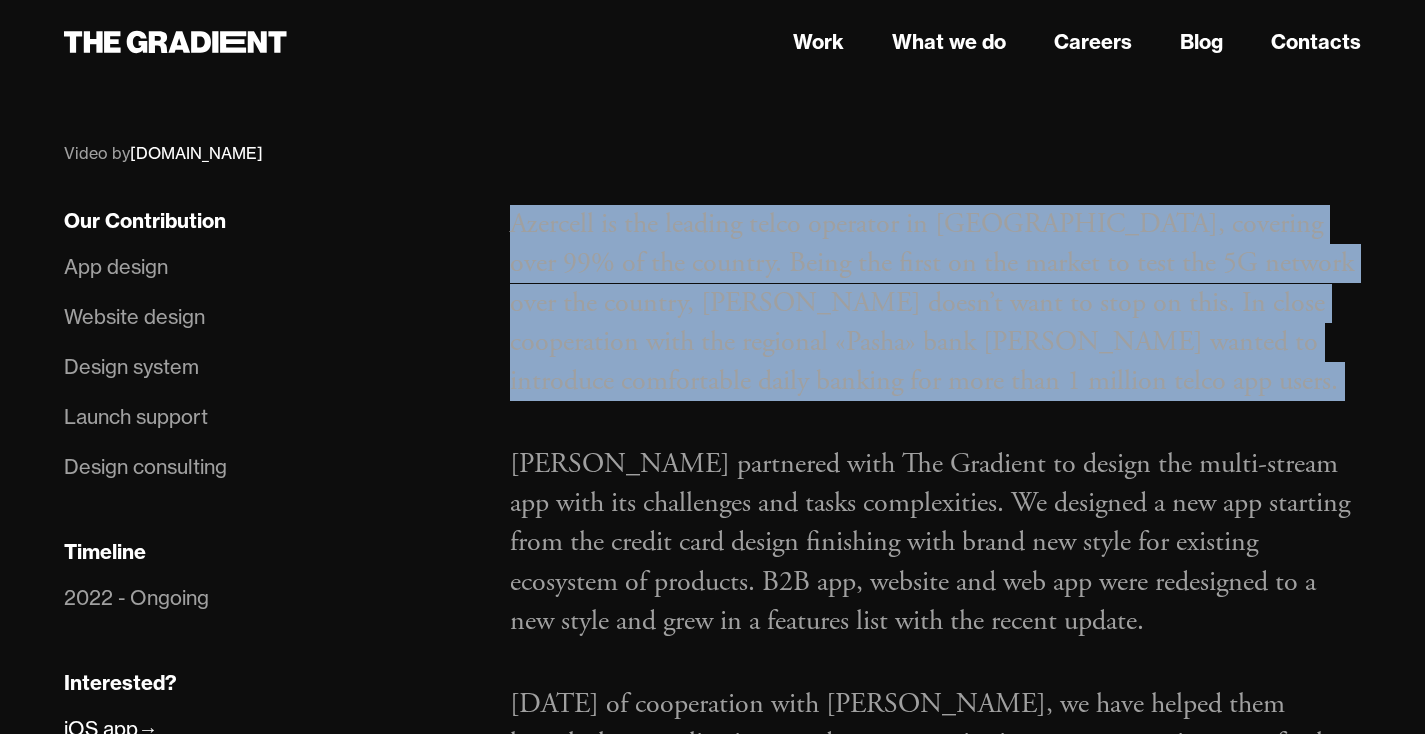 click on "Azercell is the leading telco operator in Azerbaijan, covering over 99% of the country. Being the first on the market to test the 5G network over the country, Azercell doesn’t want to stop on this. In close cooperation with the regional «Pasha» bank Azercell wanted to introduce comfortable daily banking for more than 1 million telco app users." at bounding box center (935, 303) 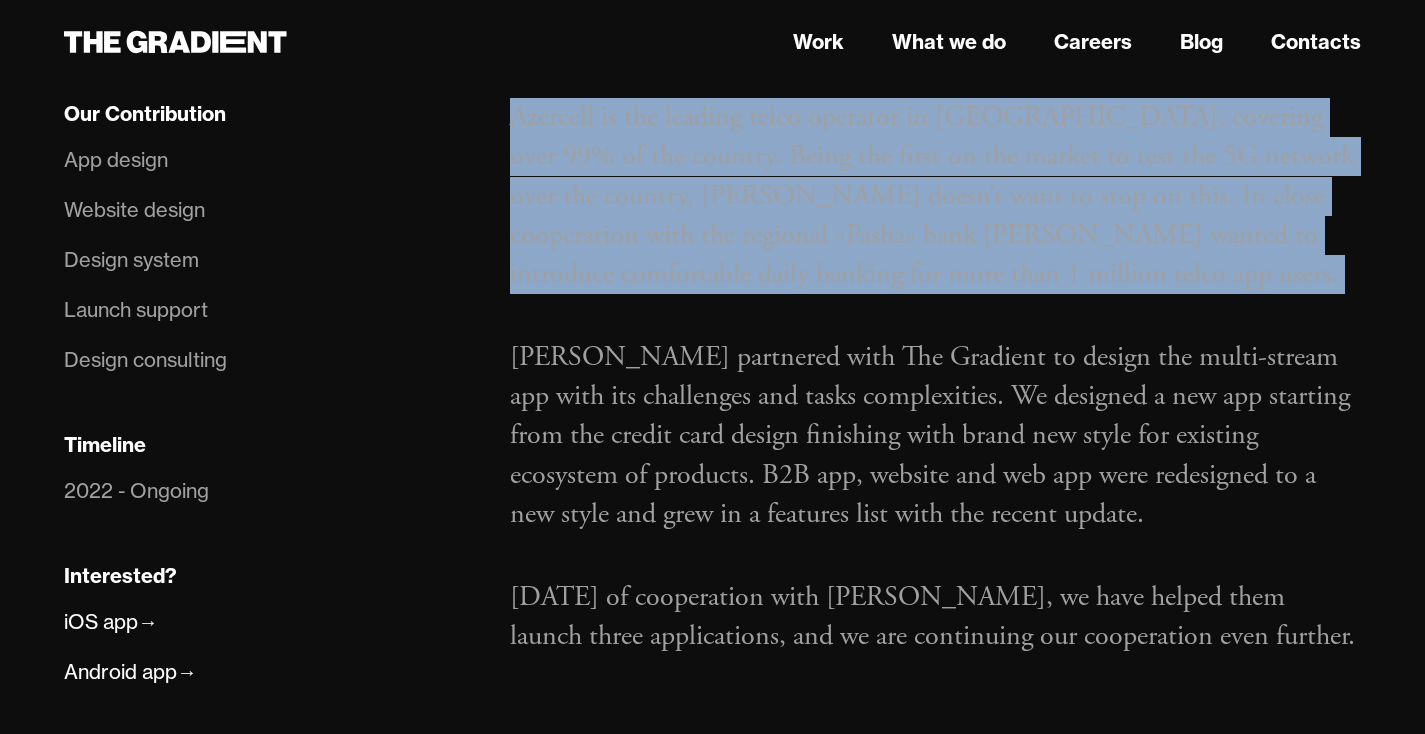 scroll, scrollTop: 1212, scrollLeft: 0, axis: vertical 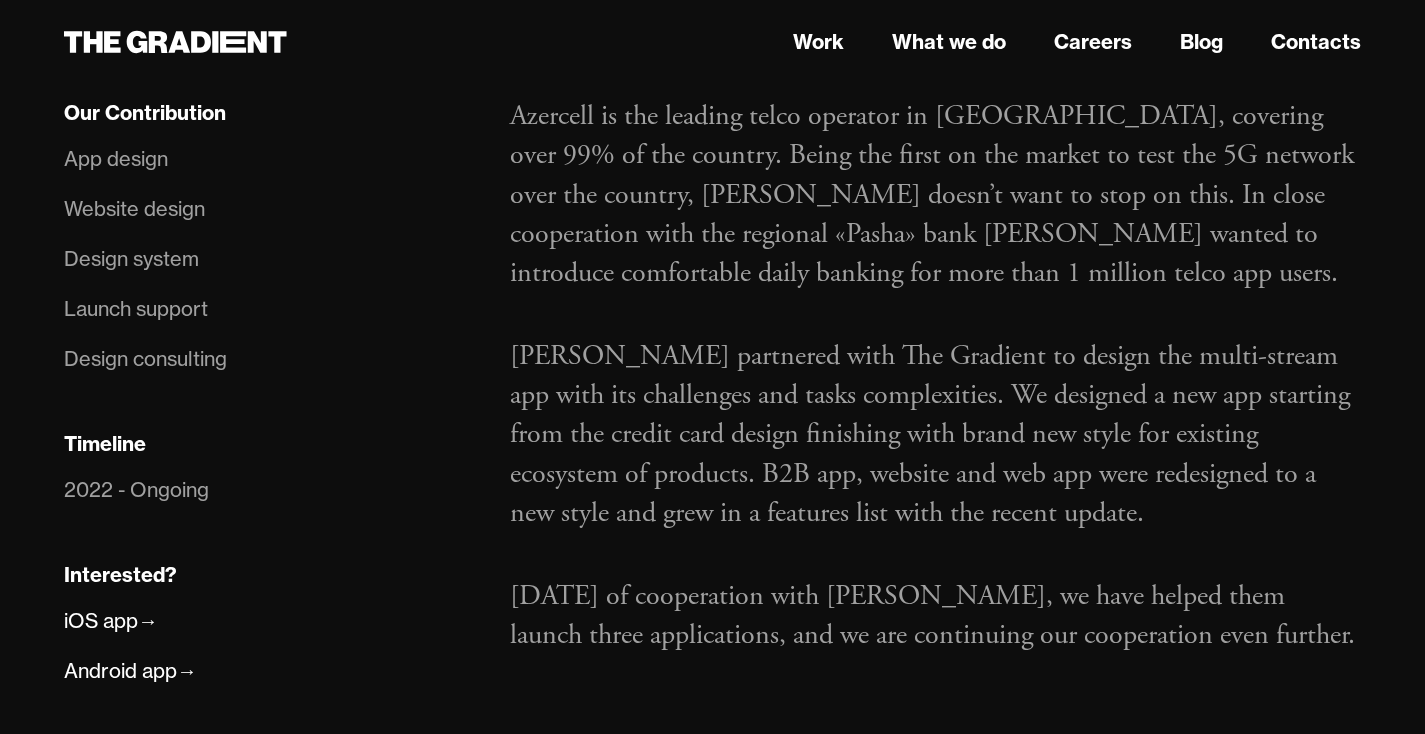 click on "Azercell partnered with The Gradient to design the multi-stream app with its challenges and tasks complexities. We designed a new app starting from the credit card design finishing with brand new style for existing ecosystem of products. B2B app, website and web app were redesigned to a new style and grew in a features list with the recent update." at bounding box center (935, 435) 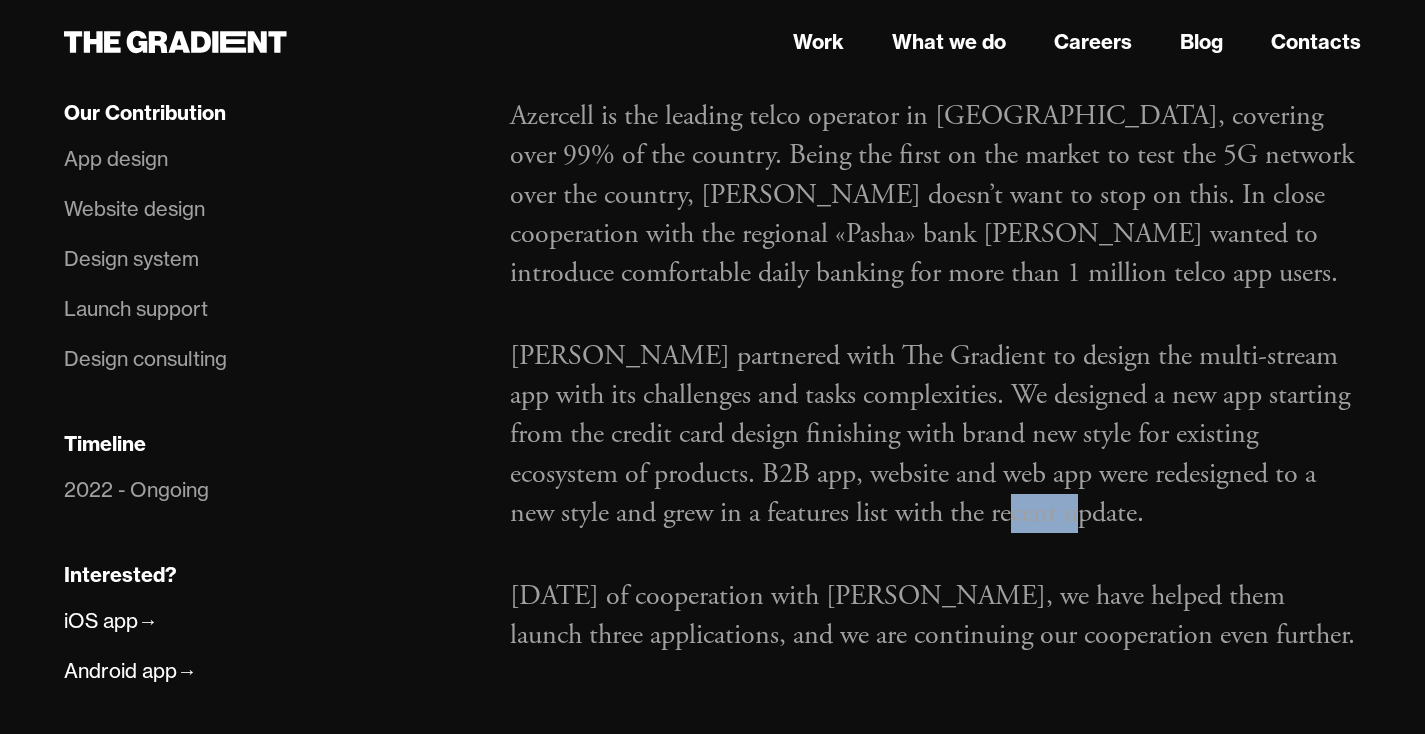 click on "Azercell partnered with The Gradient to design the multi-stream app with its challenges and tasks complexities. We designed a new app starting from the credit card design finishing with brand new style for existing ecosystem of products. B2B app, website and web app were redesigned to a new style and grew in a features list with the recent update." at bounding box center (935, 435) 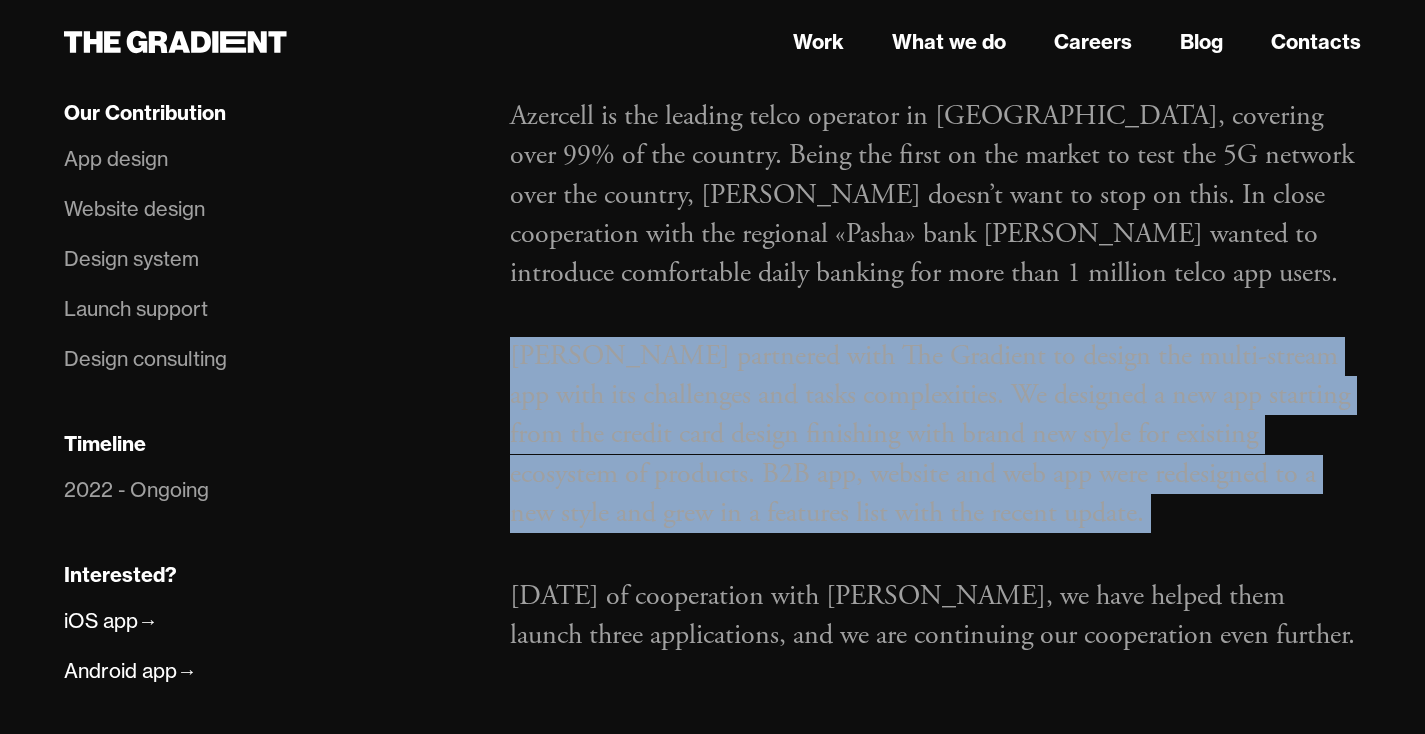 click on "Azercell partnered with The Gradient to design the multi-stream app with its challenges and tasks complexities. We designed a new app starting from the credit card design finishing with brand new style for existing ecosystem of products. B2B app, website and web app were redesigned to a new style and grew in a features list with the recent update." at bounding box center (935, 435) 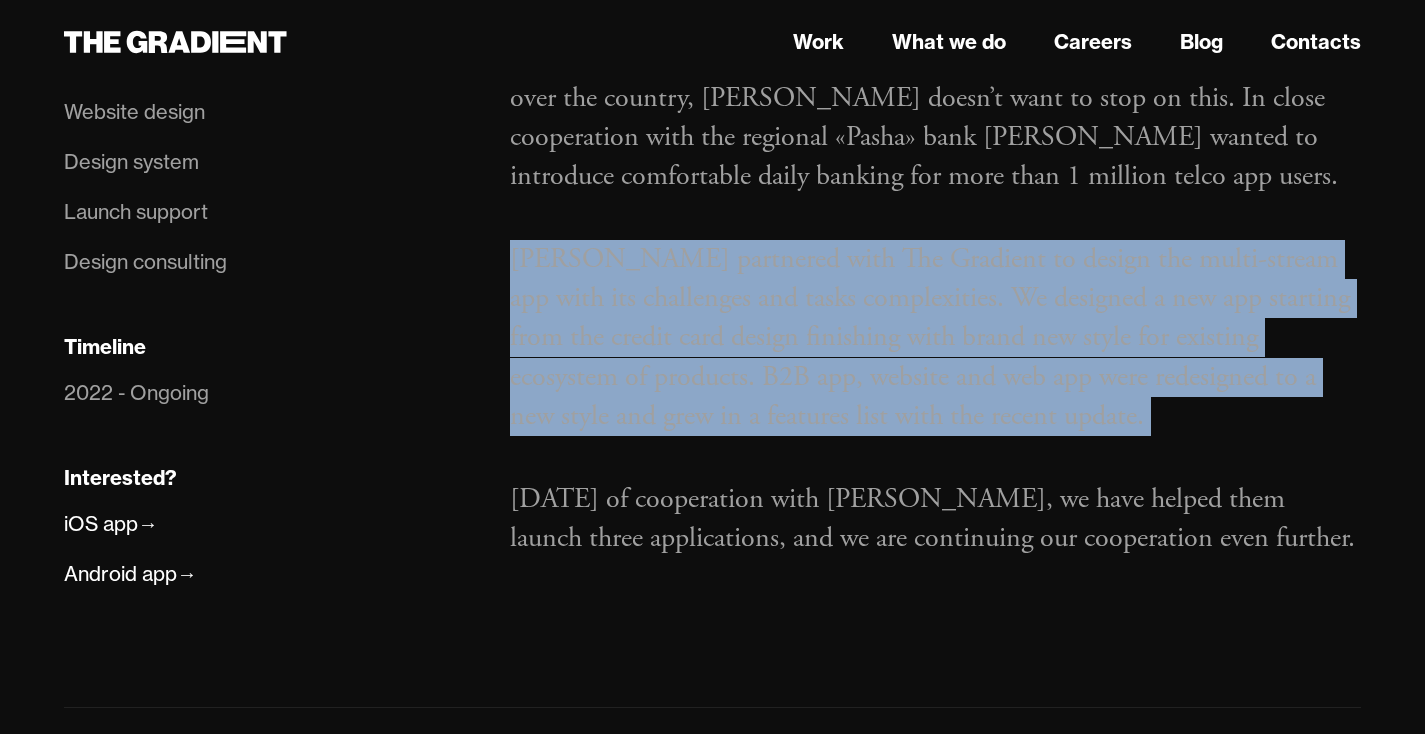 scroll, scrollTop: 1311, scrollLeft: 0, axis: vertical 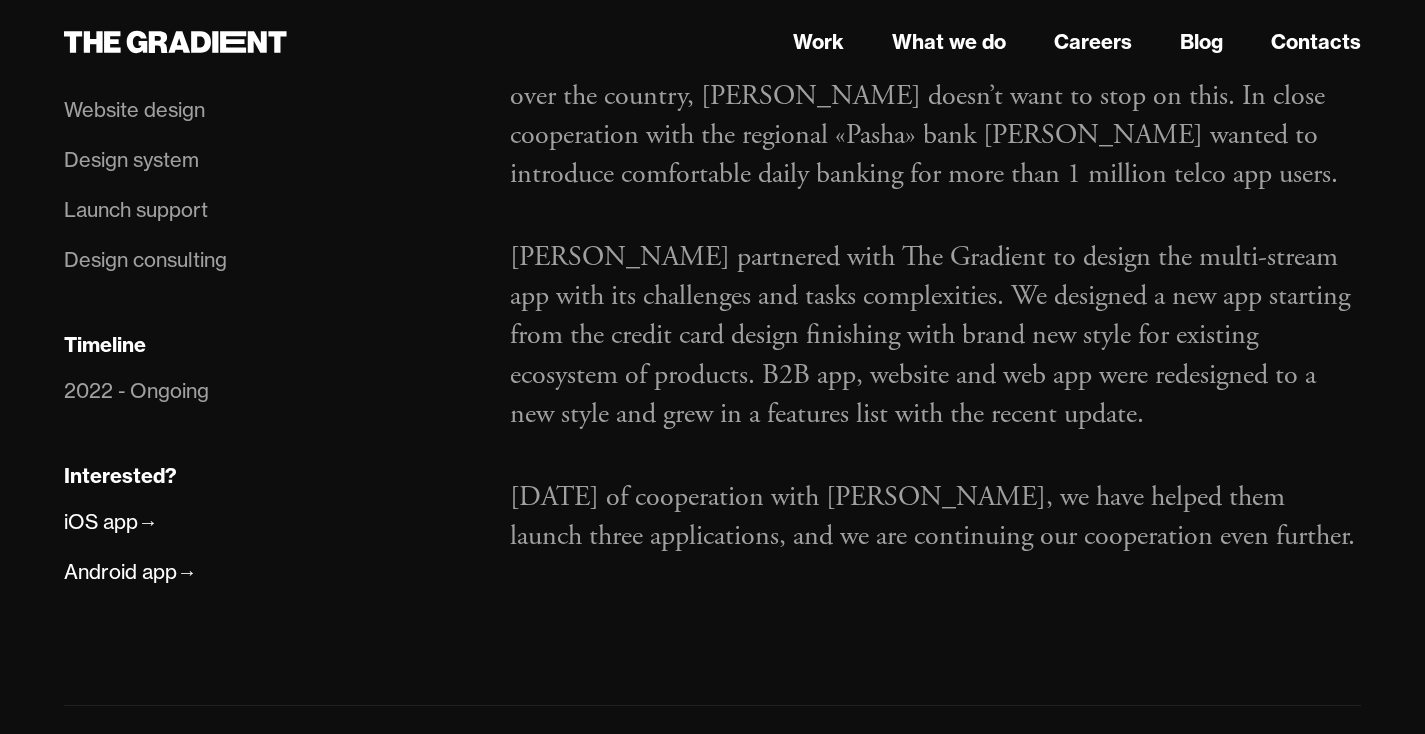 click on "In two years of cooperation with Azercell, we have helped them launch three applications, and we are continuing our cooperation even further." at bounding box center [935, 517] 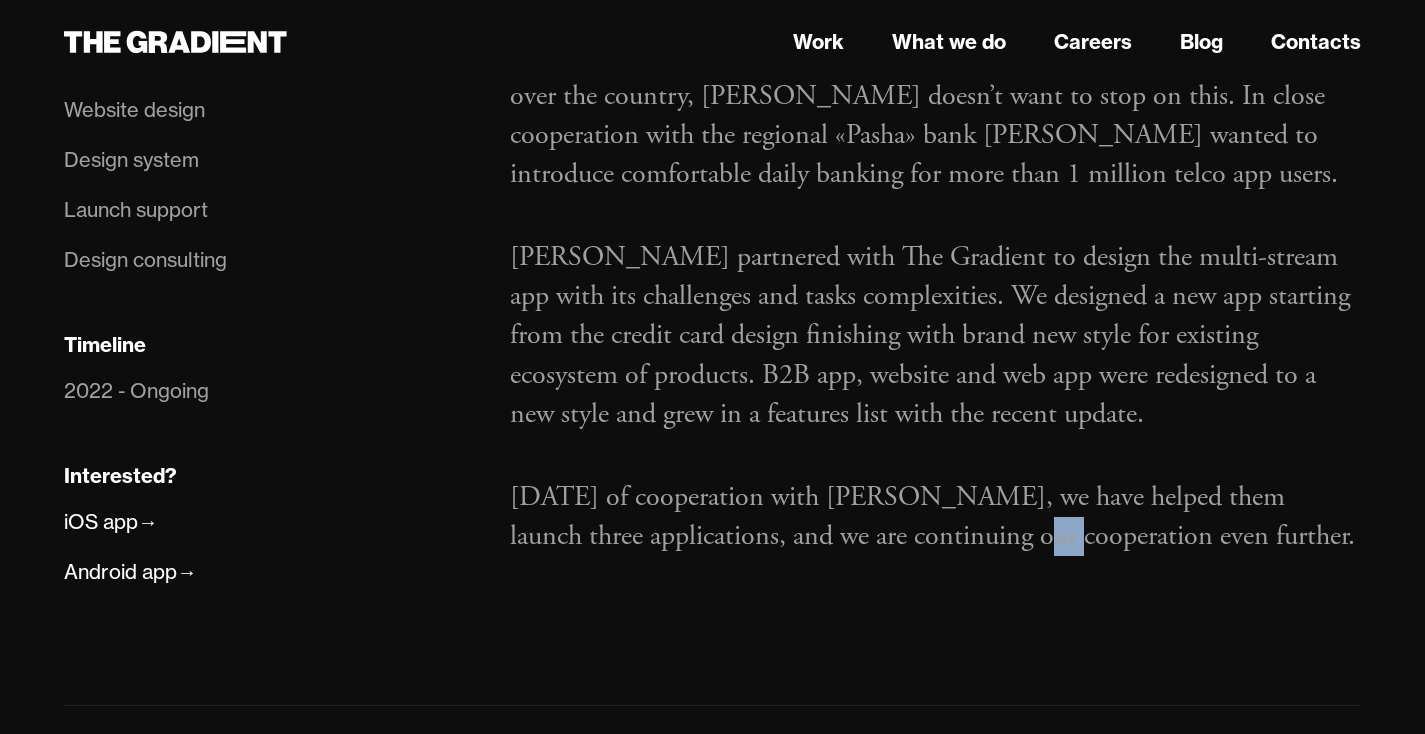 click on "In two years of cooperation with Azercell, we have helped them launch three applications, and we are continuing our cooperation even further." at bounding box center (935, 517) 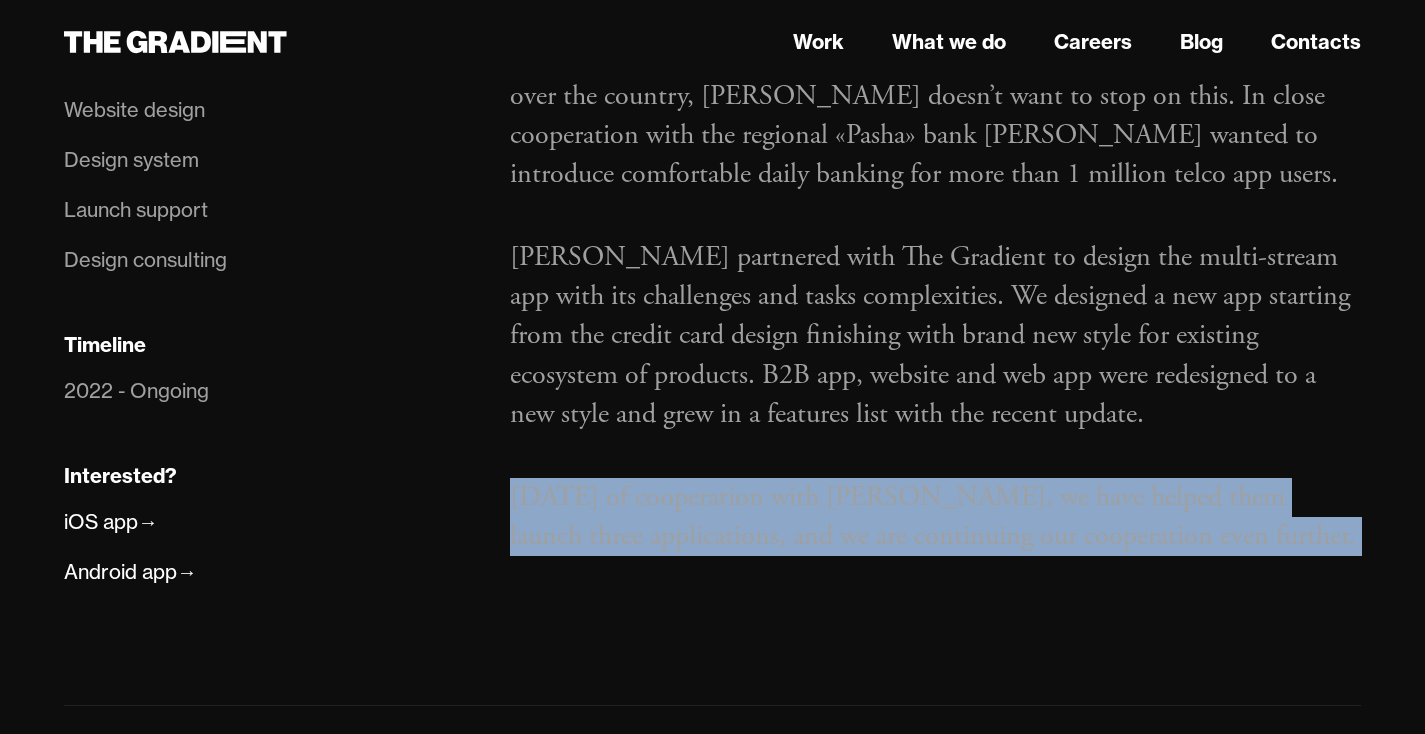 click on "In two years of cooperation with Azercell, we have helped them launch three applications, and we are continuing our cooperation even further." at bounding box center [935, 517] 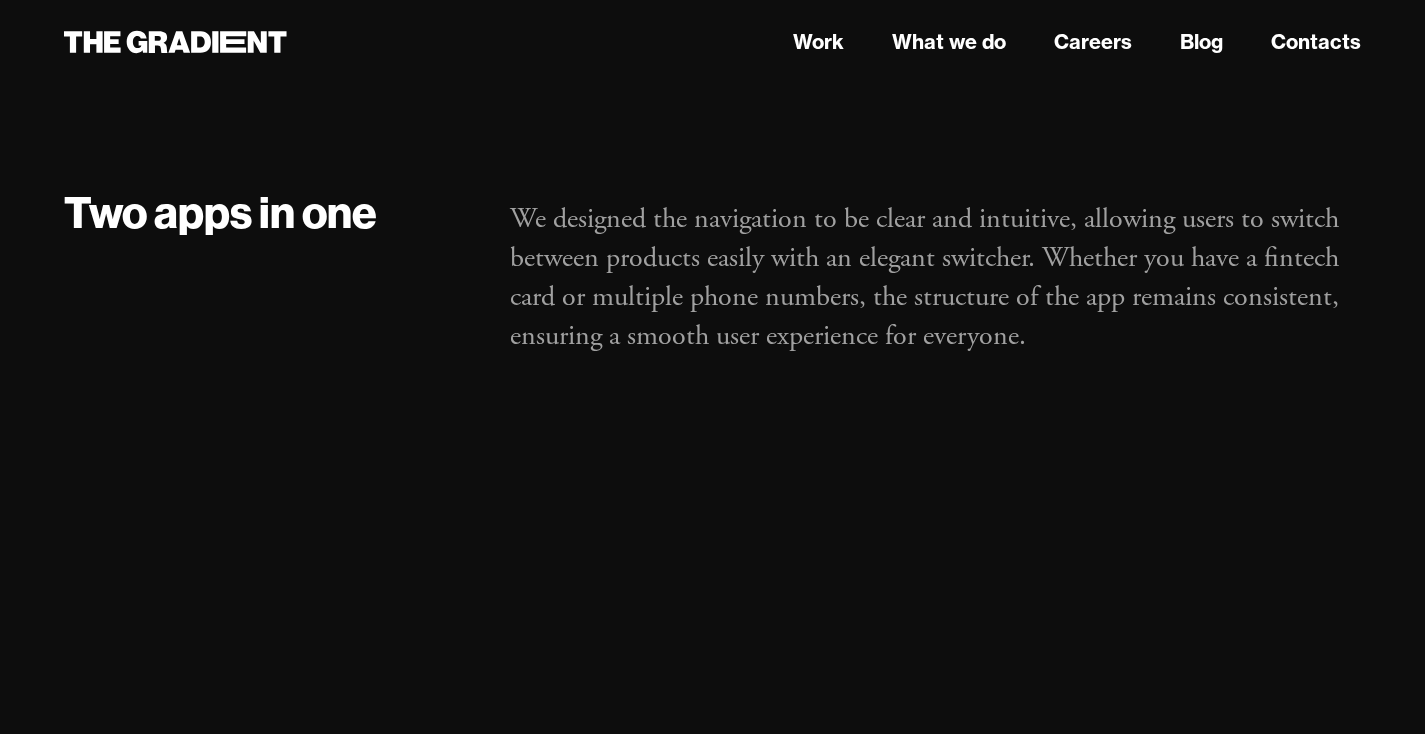scroll, scrollTop: 2531, scrollLeft: 0, axis: vertical 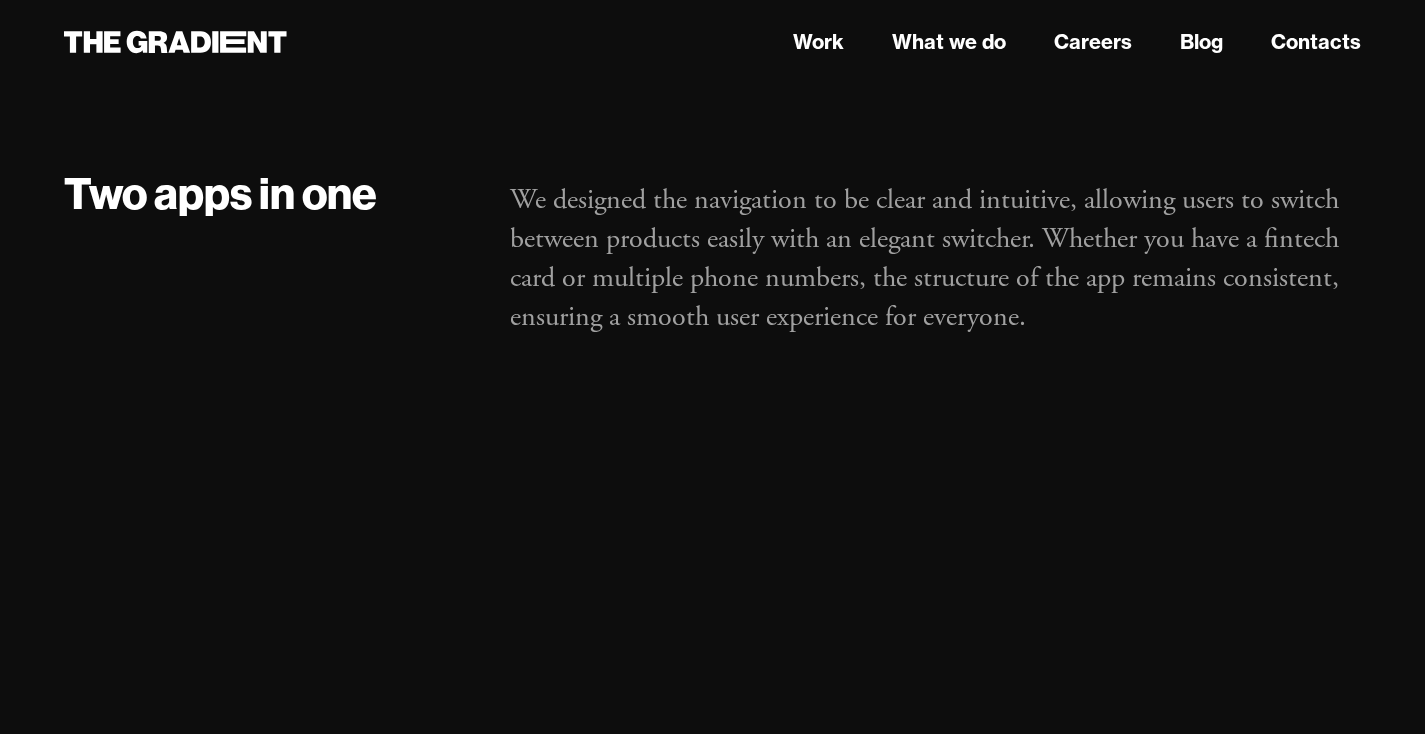 click on "We designed the navigation to be clear and intuitive, allowing users to switch between products easily with an elegant switcher. Whether you have a fintech card or multiple phone numbers, the structure of the app remains consistent, ensuring a smooth user experience for everyone." at bounding box center (935, 259) 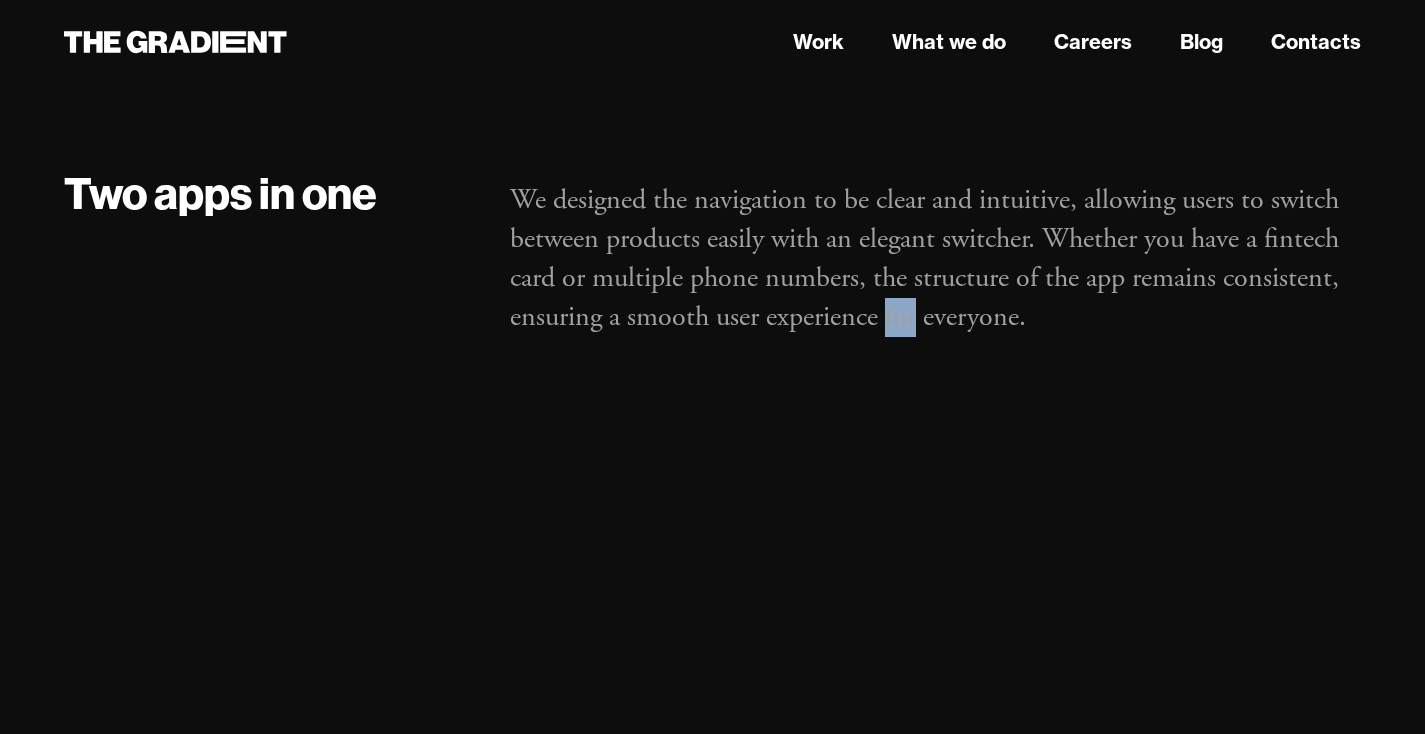 click on "We designed the navigation to be clear and intuitive, allowing users to switch between products easily with an elegant switcher. Whether you have a fintech card or multiple phone numbers, the structure of the app remains consistent, ensuring a smooth user experience for everyone." at bounding box center (935, 259) 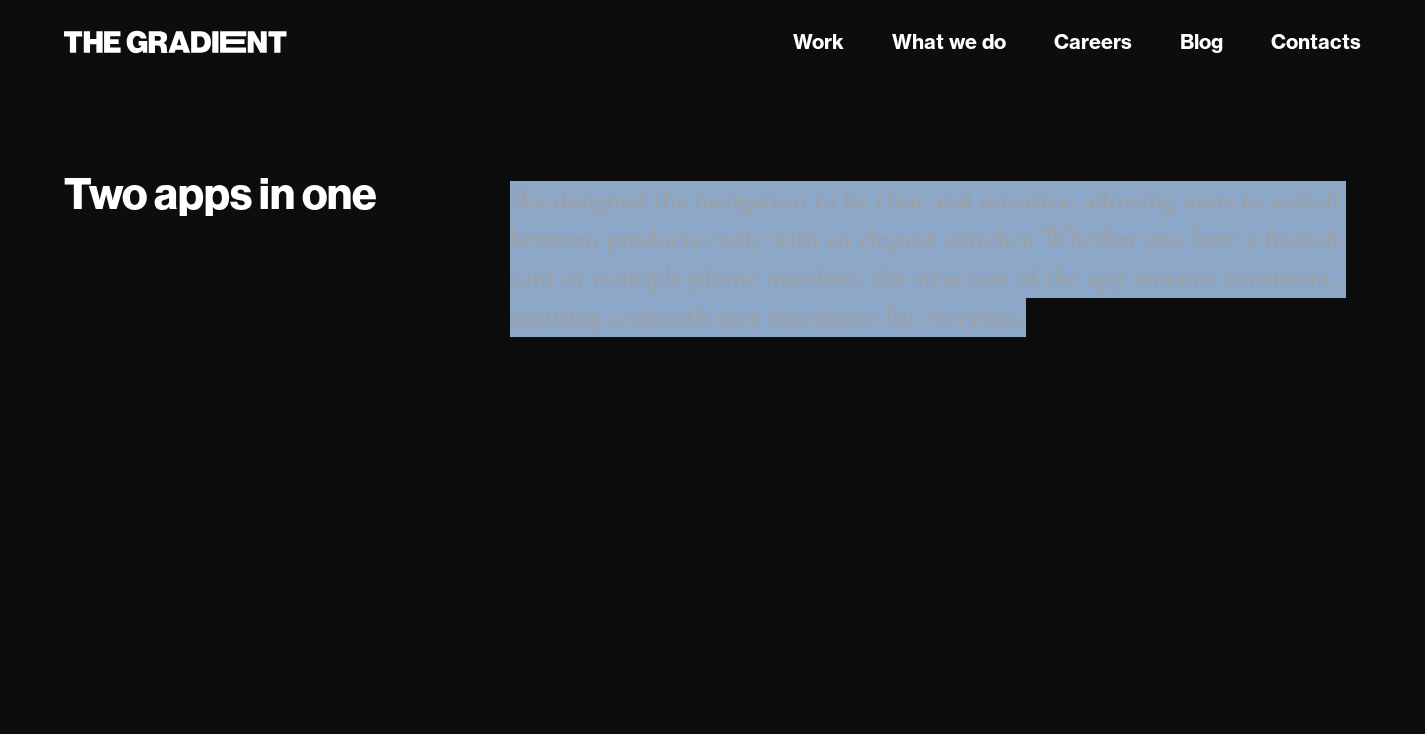 click on "We designed the navigation to be clear and intuitive, allowing users to switch between products easily with an elegant switcher. Whether you have a fintech card or multiple phone numbers, the structure of the app remains consistent, ensuring a smooth user experience for everyone." at bounding box center (935, 259) 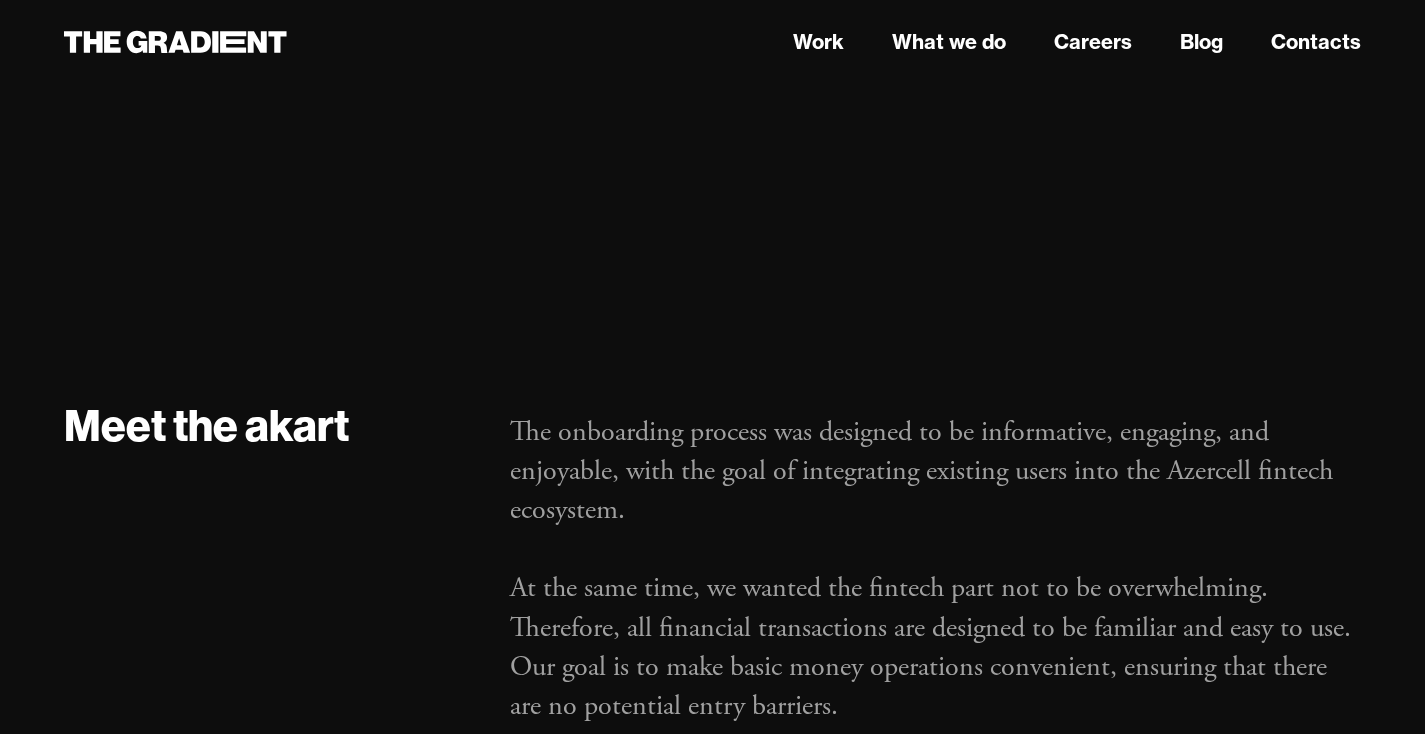 scroll, scrollTop: 3463, scrollLeft: 0, axis: vertical 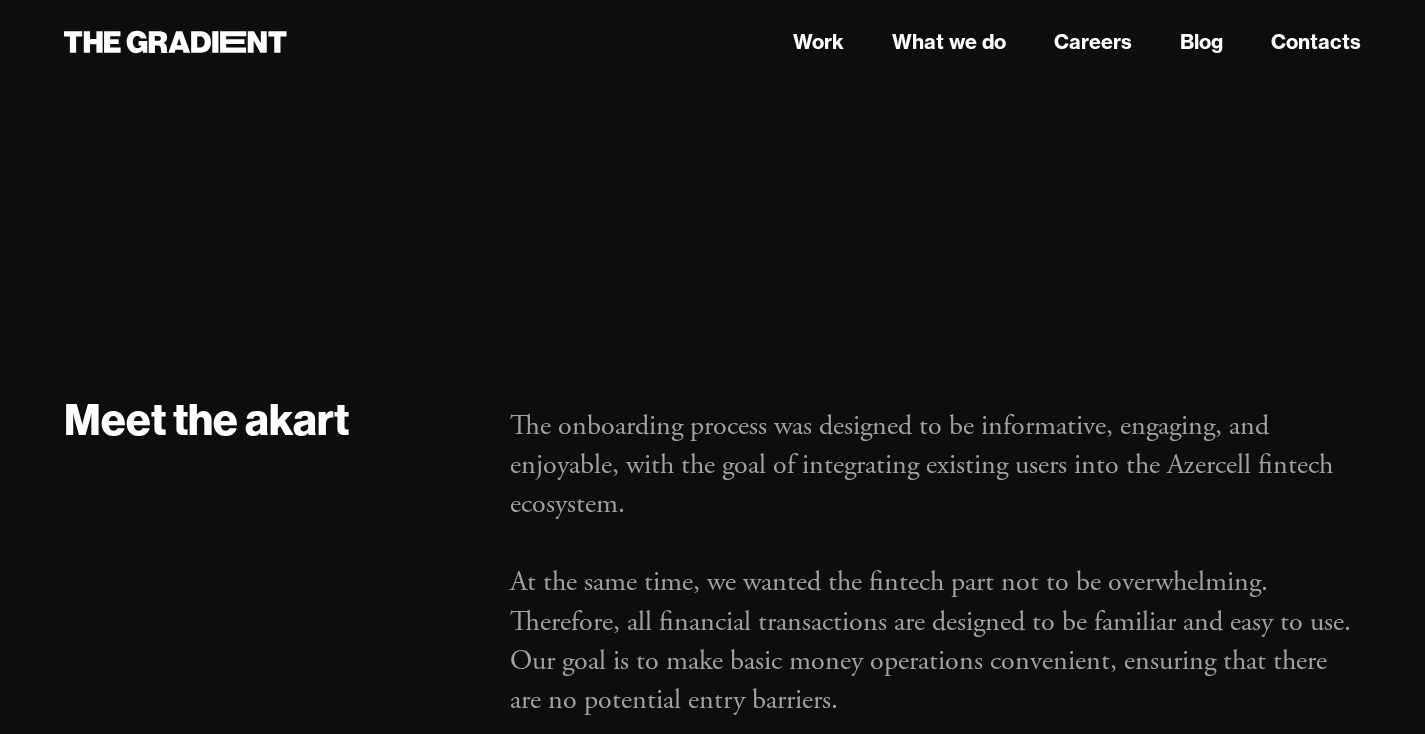 click on "The onboarding process was designed to be informative, engaging, and enjoyable, with the goal of integrating existing users into the Azercell fintech ecosystem. ‍ At the same time, we wanted the fintech part not to be overwhelming. Therefore, all financial transactions are designed to be familiar and easy to use. Our goal is to make basic money operations convenient, ensuring that there are no potential entry barriers." at bounding box center [935, 564] 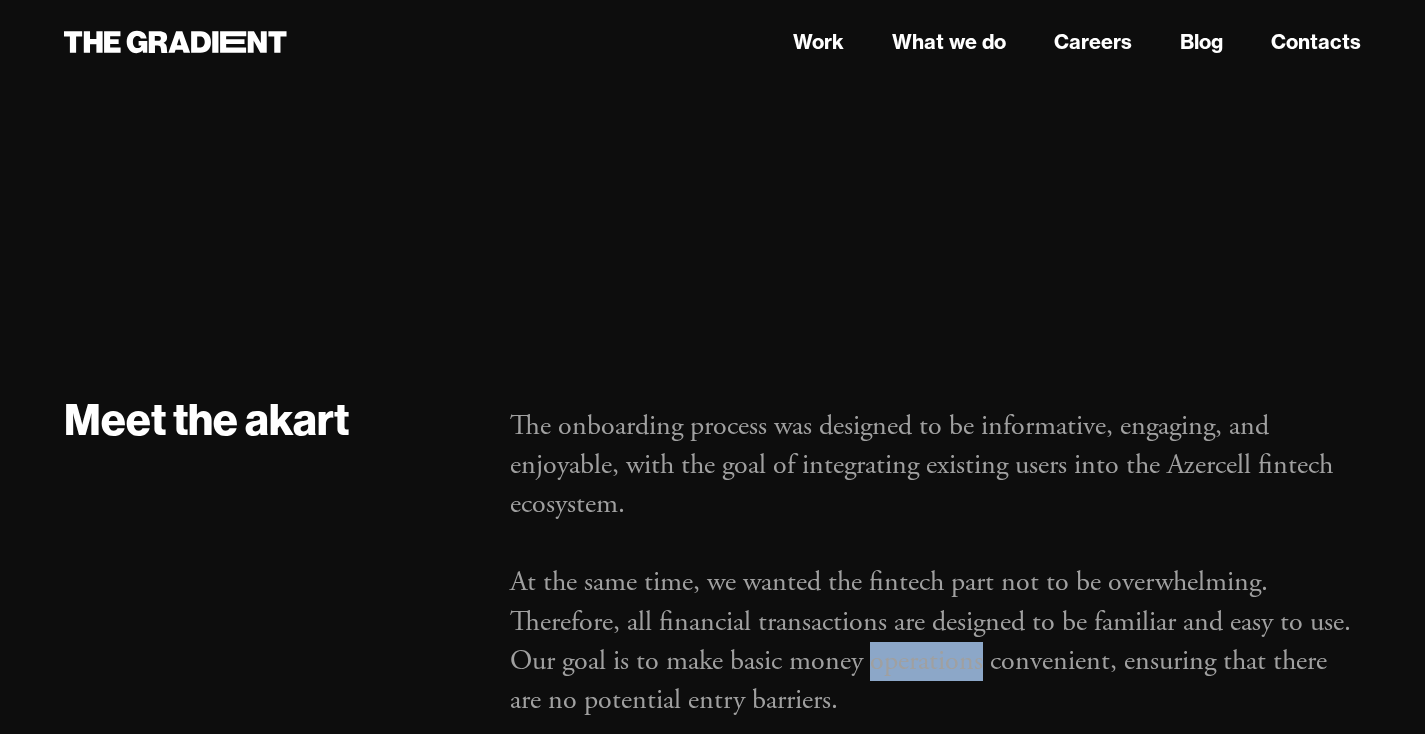 click on "The onboarding process was designed to be informative, engaging, and enjoyable, with the goal of integrating existing users into the Azercell fintech ecosystem. ‍ At the same time, we wanted the fintech part not to be overwhelming. Therefore, all financial transactions are designed to be familiar and easy to use. Our goal is to make basic money operations convenient, ensuring that there are no potential entry barriers." at bounding box center (935, 564) 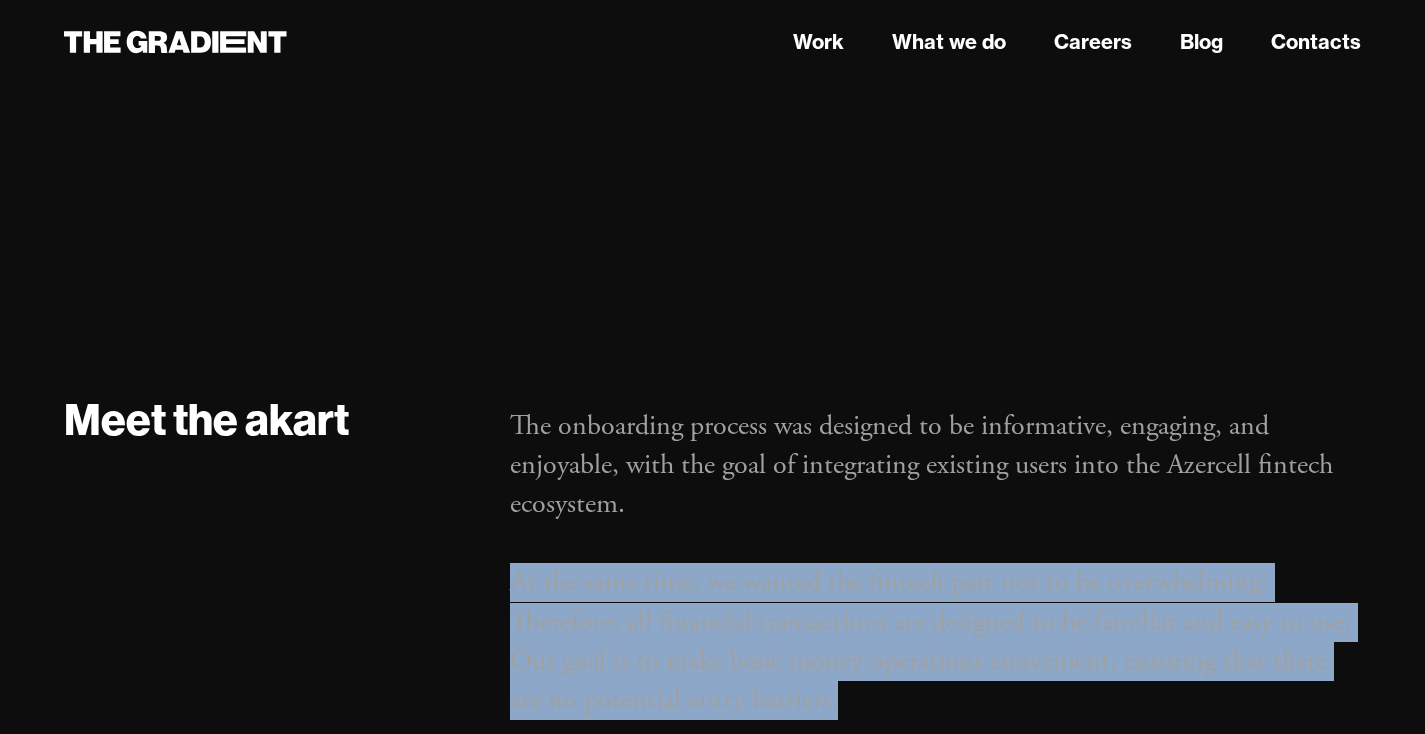 click on "The onboarding process was designed to be informative, engaging, and enjoyable, with the goal of integrating existing users into the Azercell fintech ecosystem. ‍ At the same time, we wanted the fintech part not to be overwhelming. Therefore, all financial transactions are designed to be familiar and easy to use. Our goal is to make basic money operations convenient, ensuring that there are no potential entry barriers." at bounding box center [935, 564] 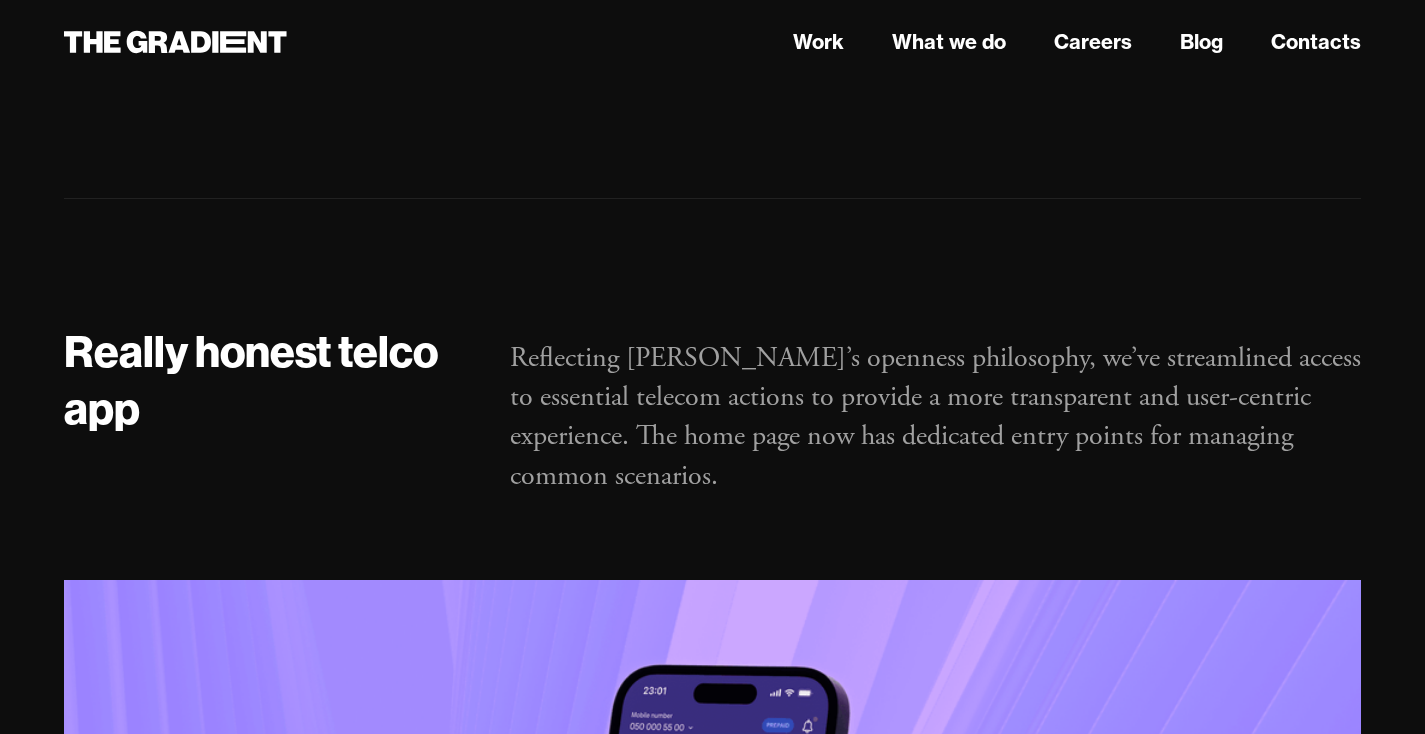 scroll, scrollTop: 5919, scrollLeft: 0, axis: vertical 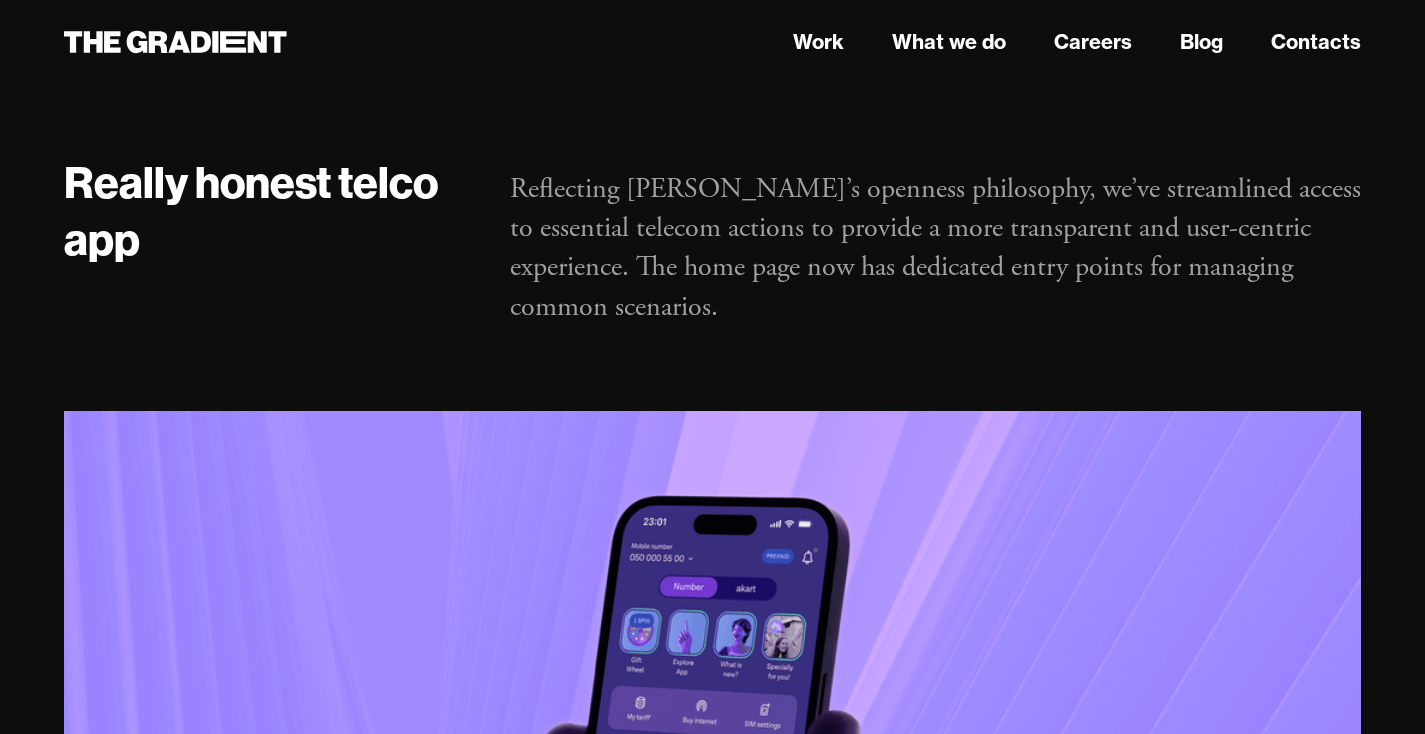 click on "Reflecting Azercell’s openness philosophy, we’ve streamlined access to essential telecom actions to provide a more transparent and user-centric experience. The home page now has dedicated entry points for managing common scenarios." at bounding box center (935, 248) 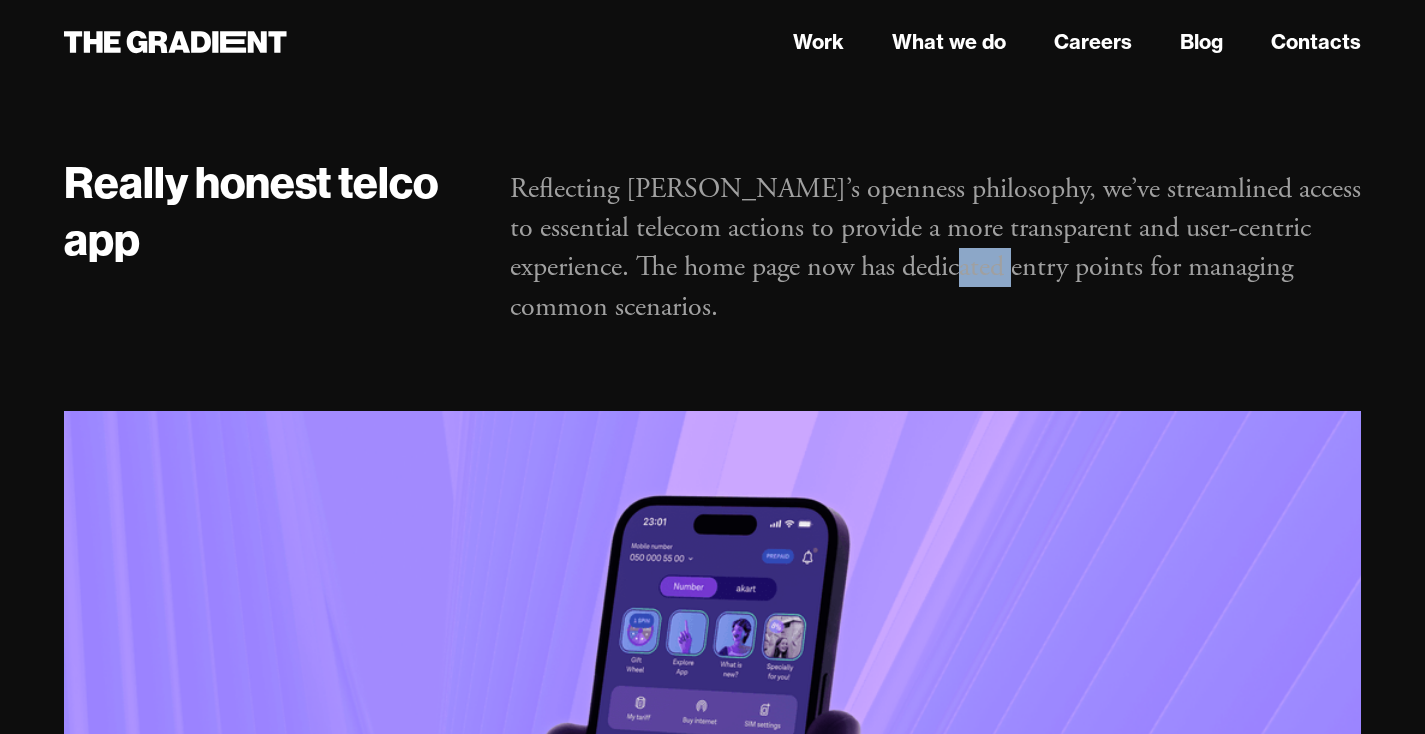 click on "Reflecting Azercell’s openness philosophy, we’ve streamlined access to essential telecom actions to provide a more transparent and user-centric experience. The home page now has dedicated entry points for managing common scenarios." at bounding box center [935, 248] 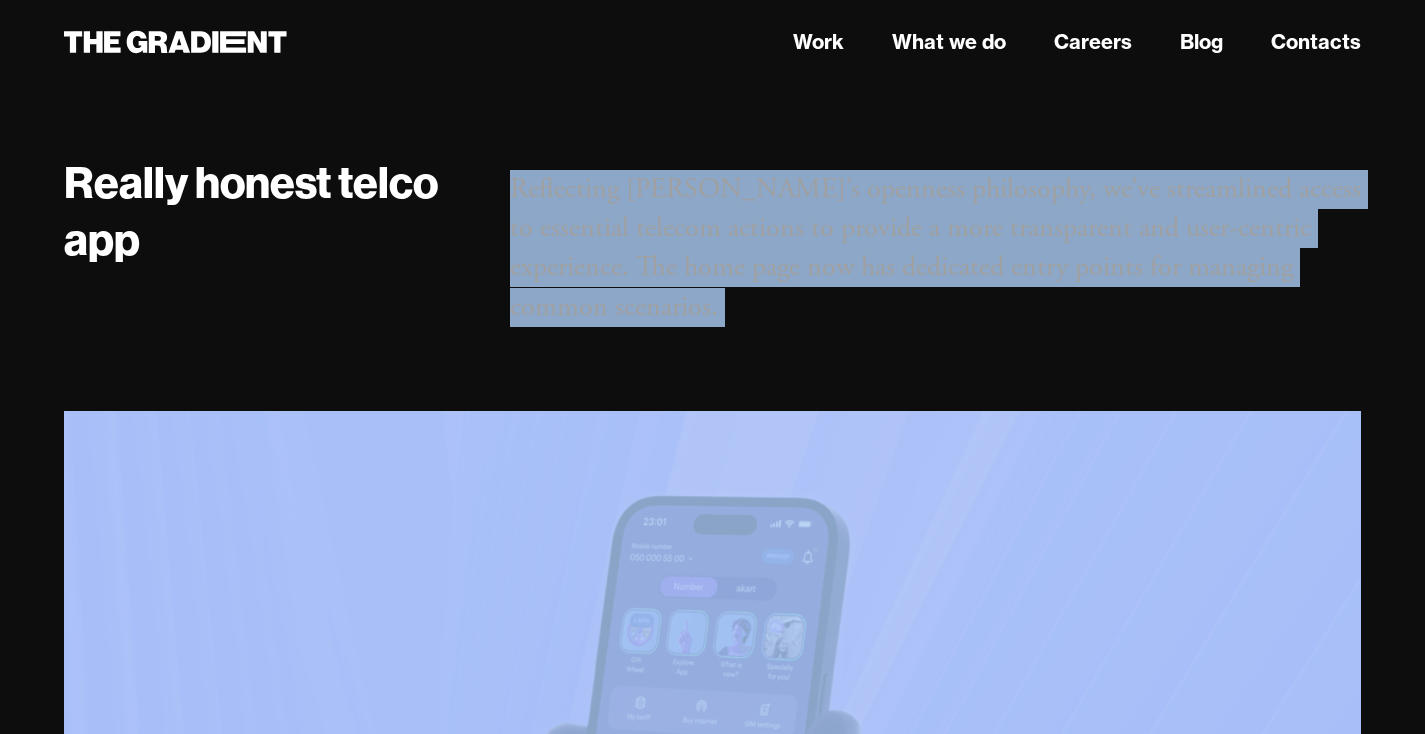 click on "Reflecting Azercell’s openness philosophy, we’ve streamlined access to essential telecom actions to provide a more transparent and user-centric experience. The home page now has dedicated entry points for managing common scenarios." at bounding box center (935, 248) 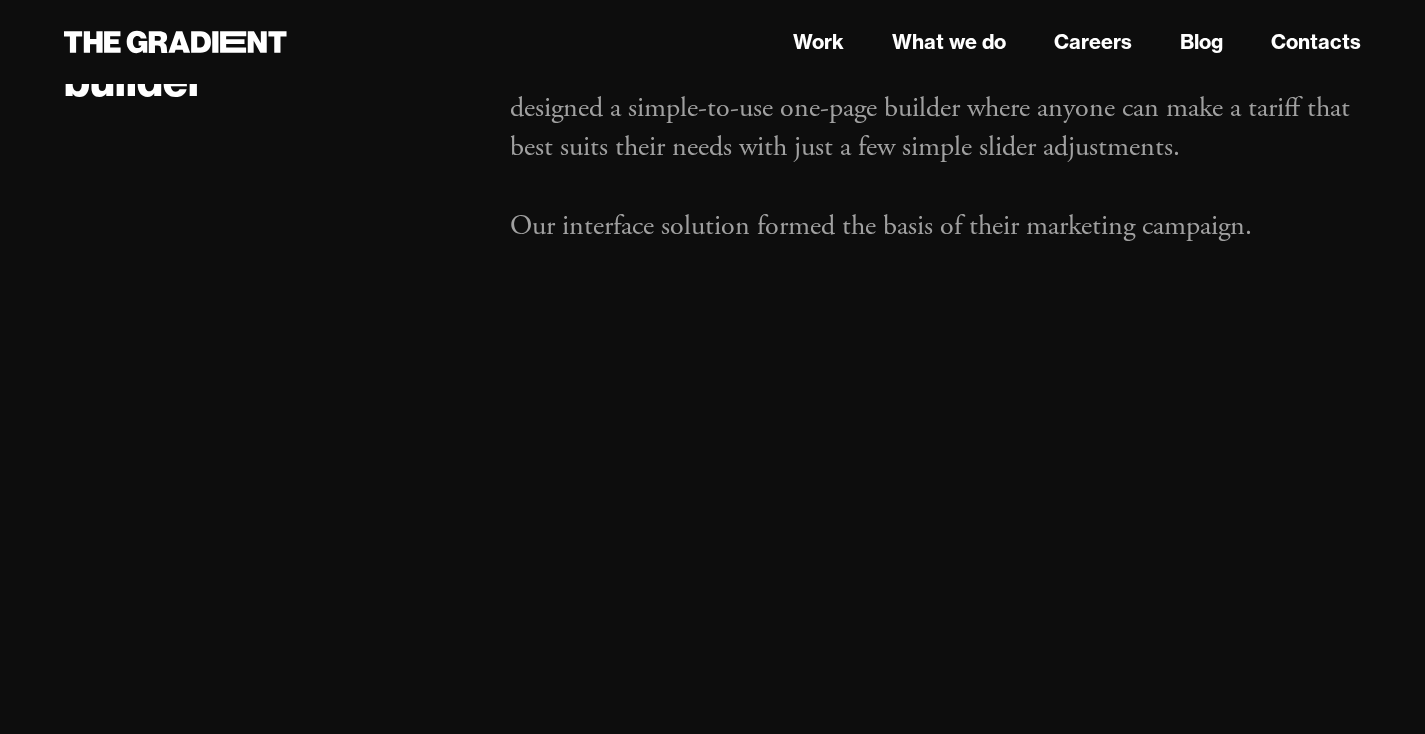 scroll, scrollTop: 8364, scrollLeft: 0, axis: vertical 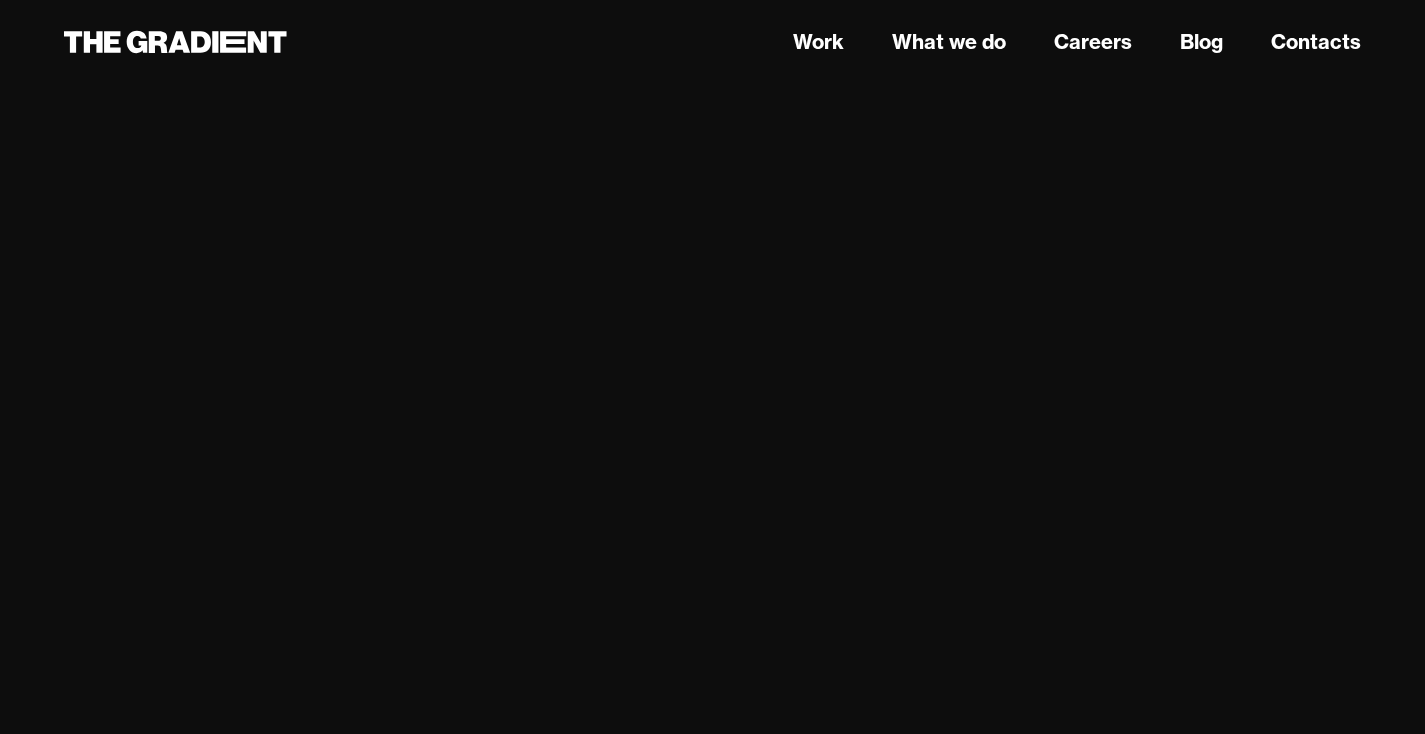 click on "Video by  Maverick.az" at bounding box center [1047, 491] 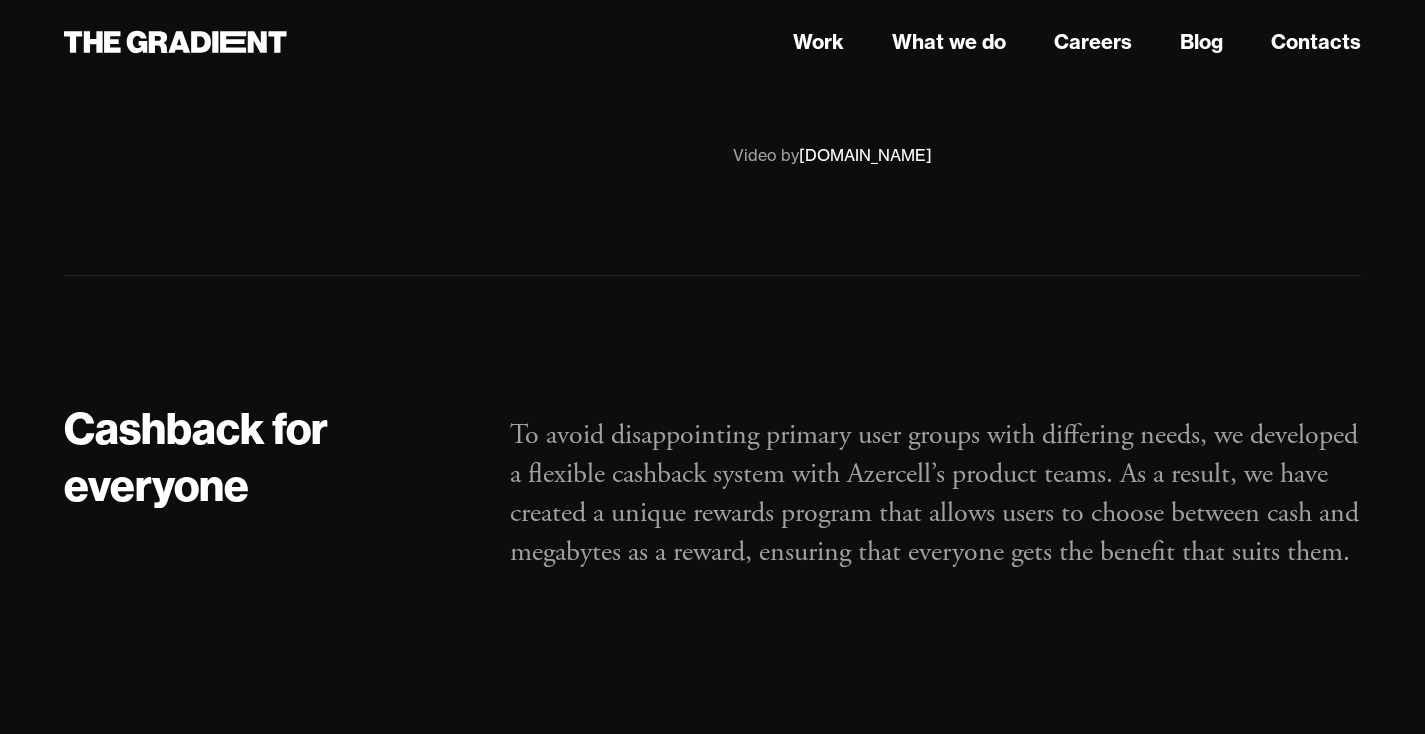 scroll, scrollTop: 9418, scrollLeft: 0, axis: vertical 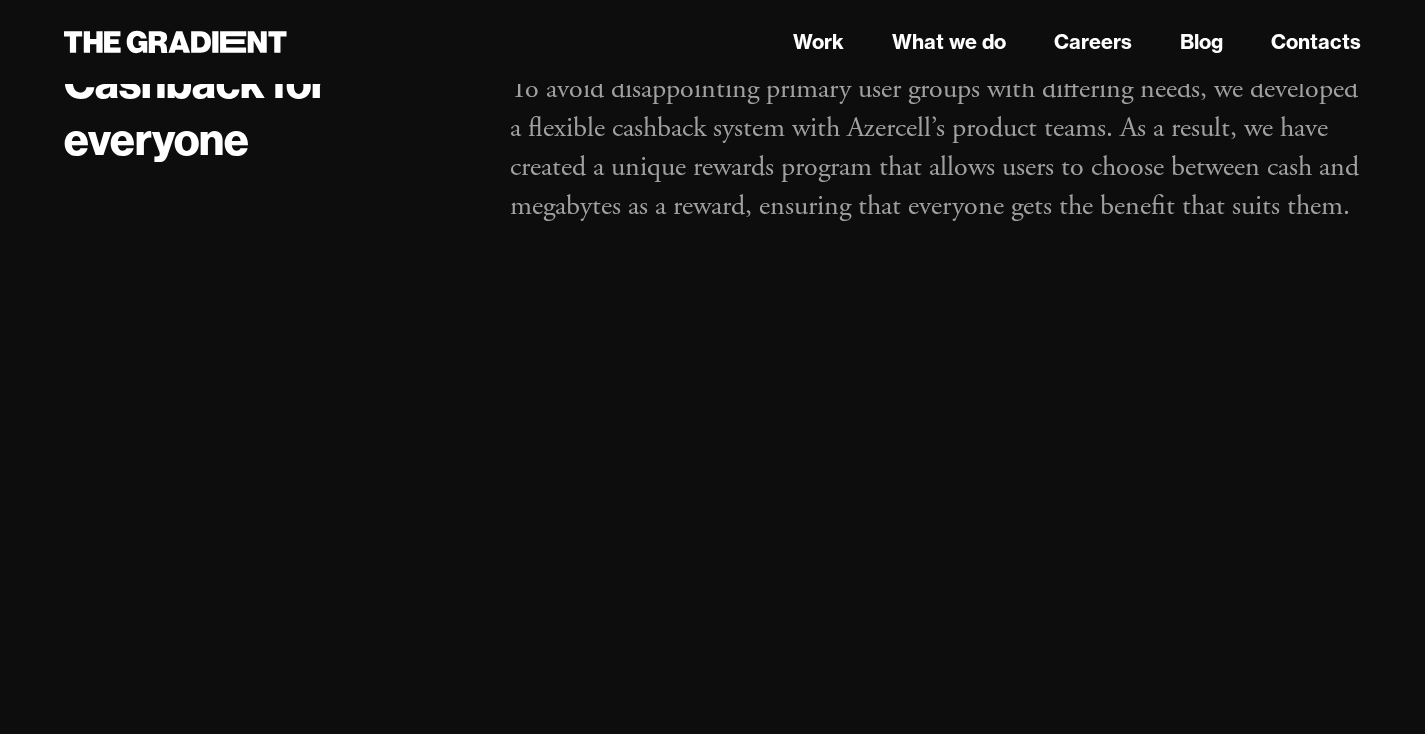 click on "To avoid disappointing primary user groups with differing needs, we developed a flexible cashback system with Azercell’s product teams. As a result, we have created a unique rewards program that allows users to choose between cash and megabytes as a reward, ensuring that everyone gets the benefit that suits them." at bounding box center [935, 148] 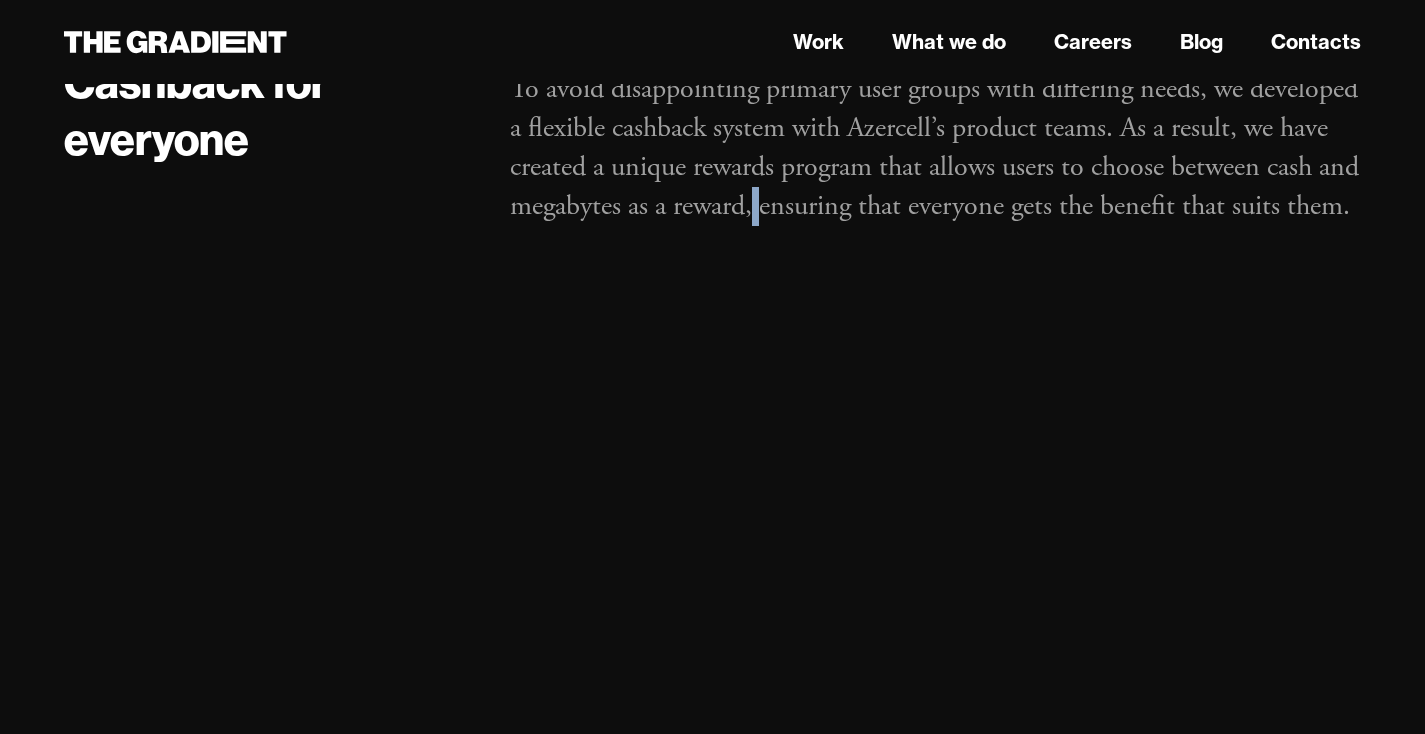 click on "To avoid disappointing primary user groups with differing needs, we developed a flexible cashback system with Azercell’s product teams. As a result, we have created a unique rewards program that allows users to choose between cash and megabytes as a reward, ensuring that everyone gets the benefit that suits them." at bounding box center [935, 148] 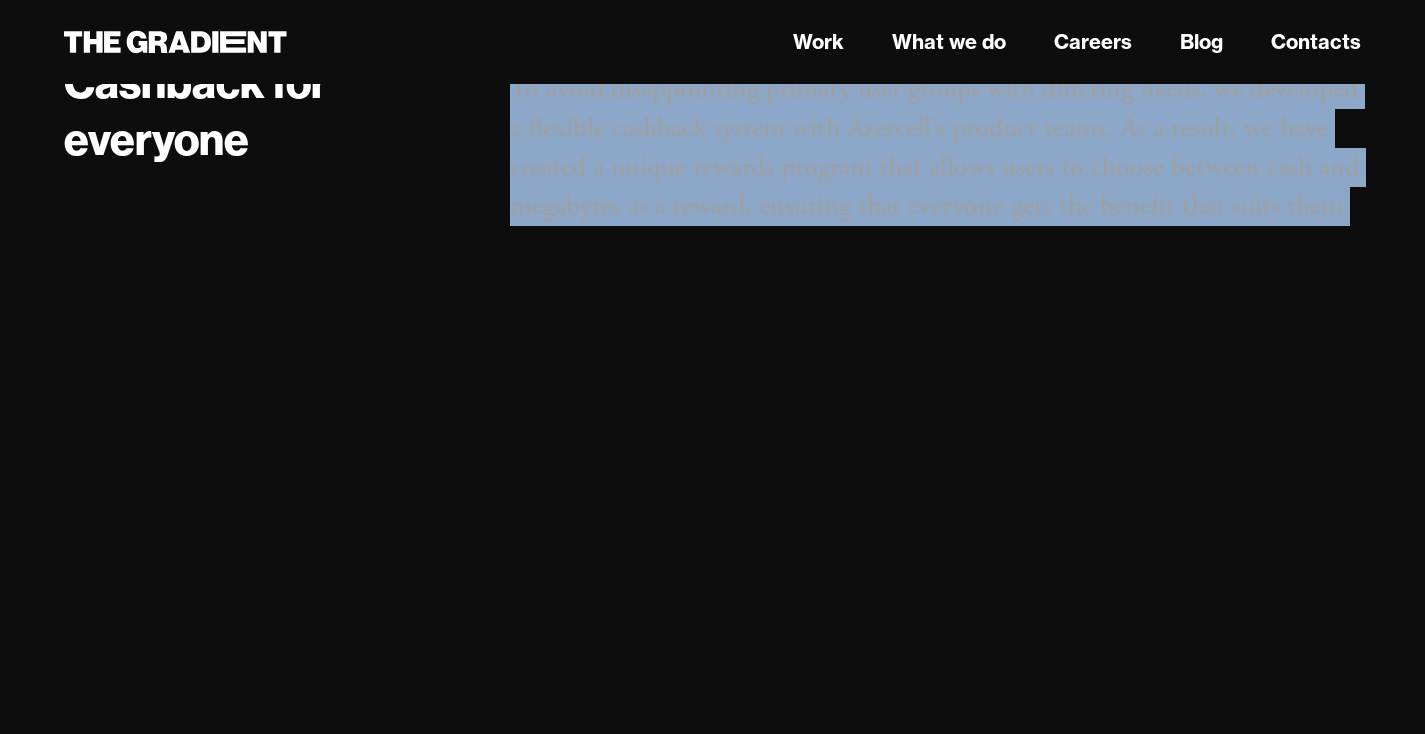 click on "To avoid disappointing primary user groups with differing needs, we developed a flexible cashback system with Azercell’s product teams. As a result, we have created a unique rewards program that allows users to choose between cash and megabytes as a reward, ensuring that everyone gets the benefit that suits them." at bounding box center (935, 148) 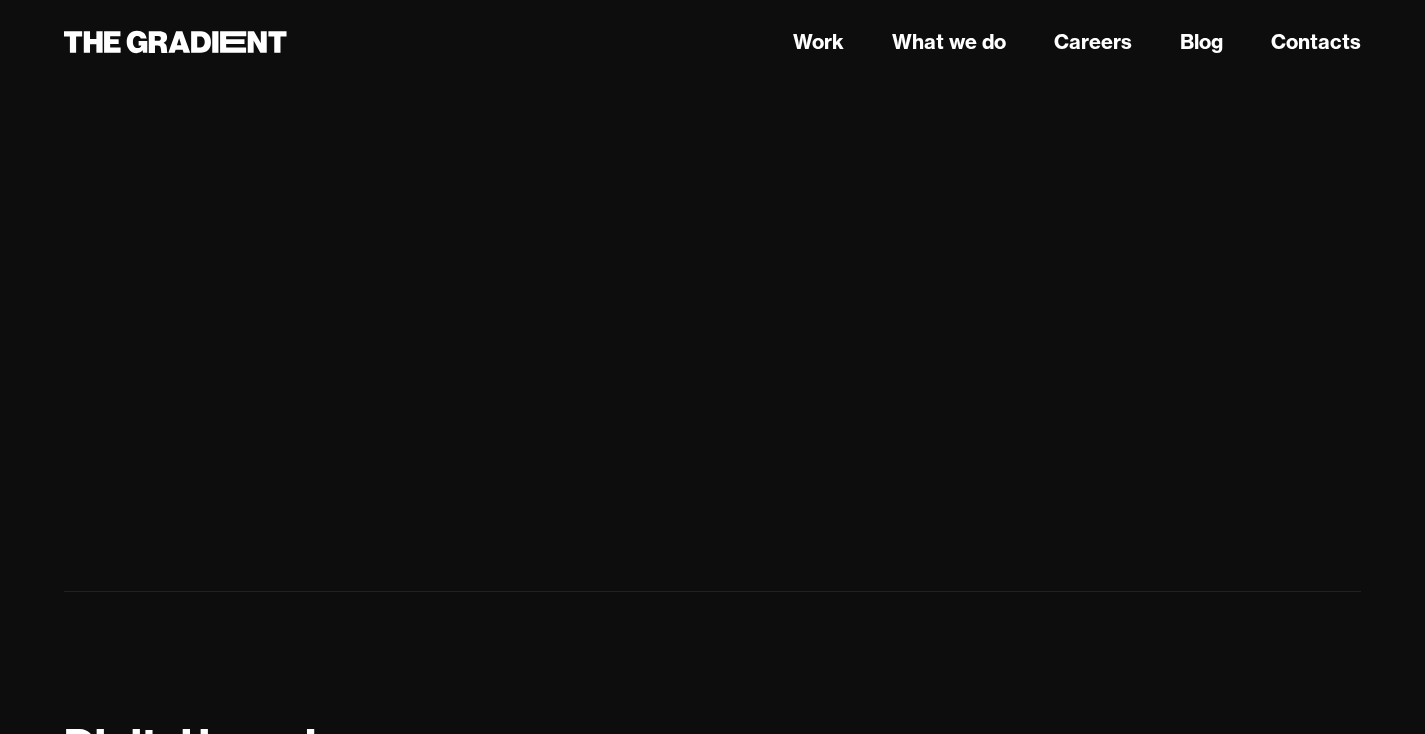 scroll, scrollTop: 9989, scrollLeft: 0, axis: vertical 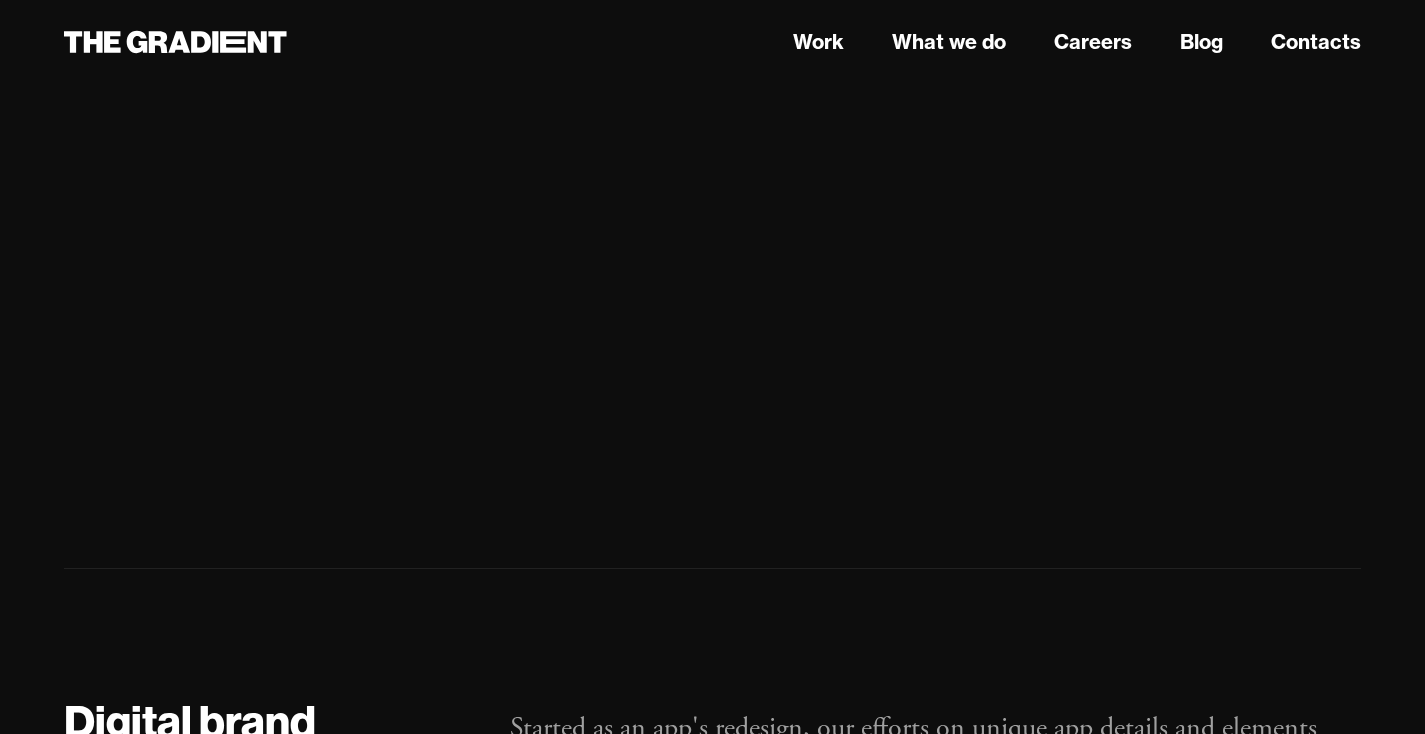 click at bounding box center (1047, 100) 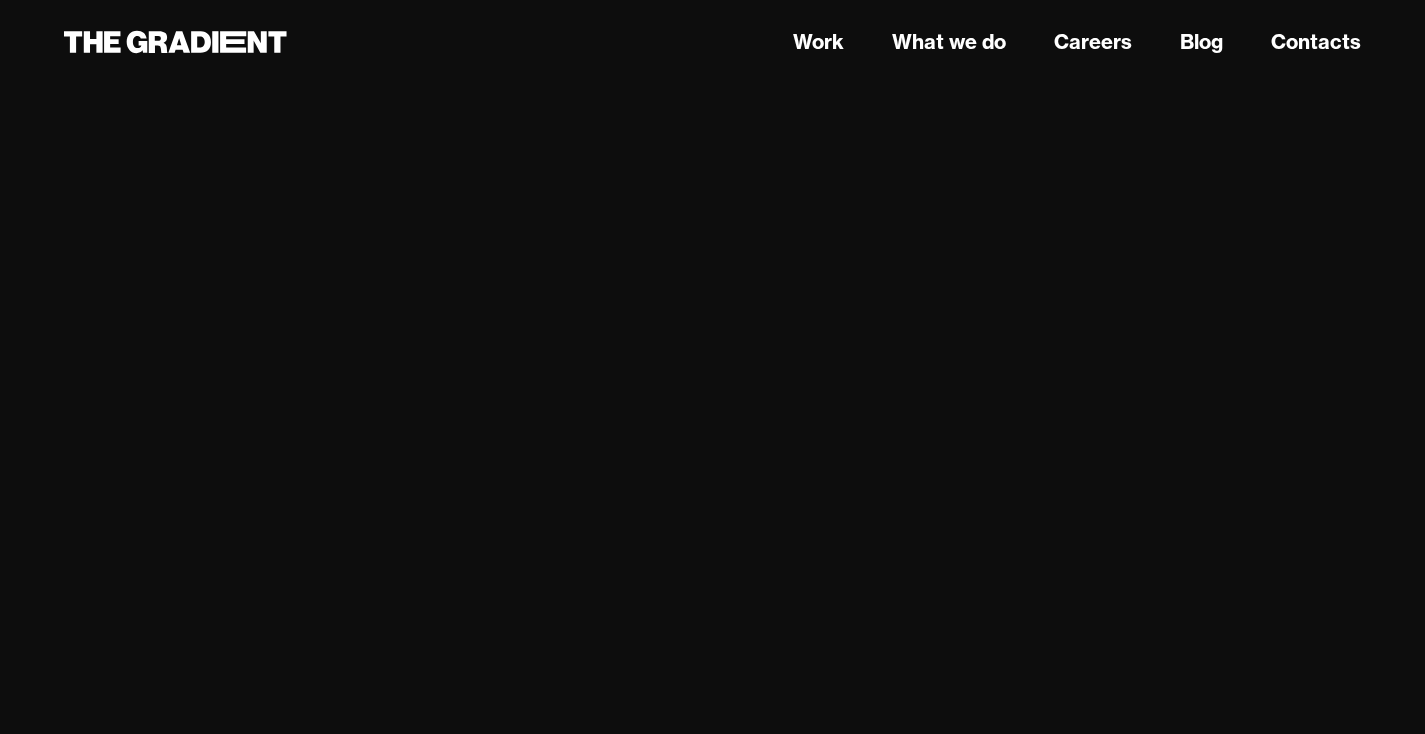 scroll, scrollTop: 10774, scrollLeft: 0, axis: vertical 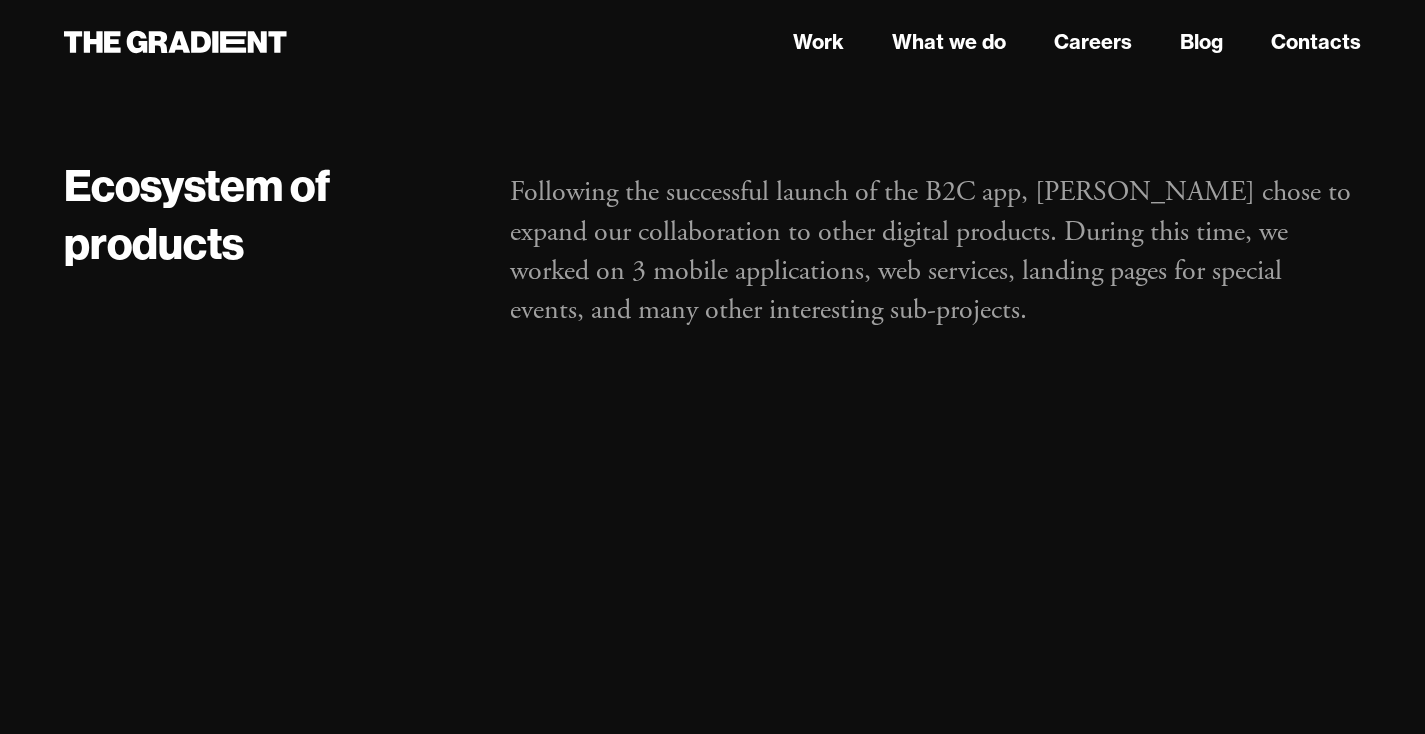 click on "Following the successful launch of the B2C app, Azercell chose to expand our collaboration to other digital products. During this time, we worked on 3 mobile applications, web services, landing pages for special events, and many other interesting sub-projects." at bounding box center [935, 251] 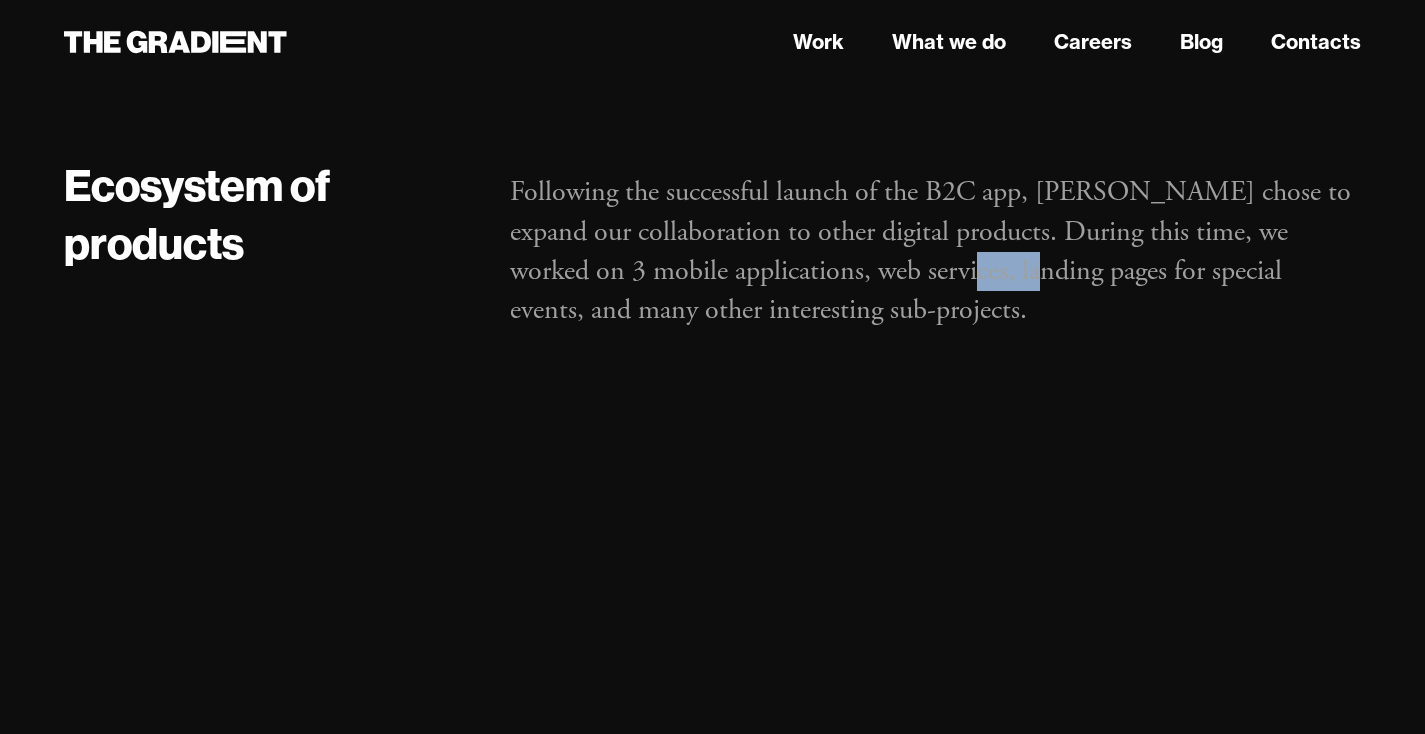click on "Following the successful launch of the B2C app, Azercell chose to expand our collaboration to other digital products. During this time, we worked on 3 mobile applications, web services, landing pages for special events, and many other interesting sub-projects." at bounding box center [935, 251] 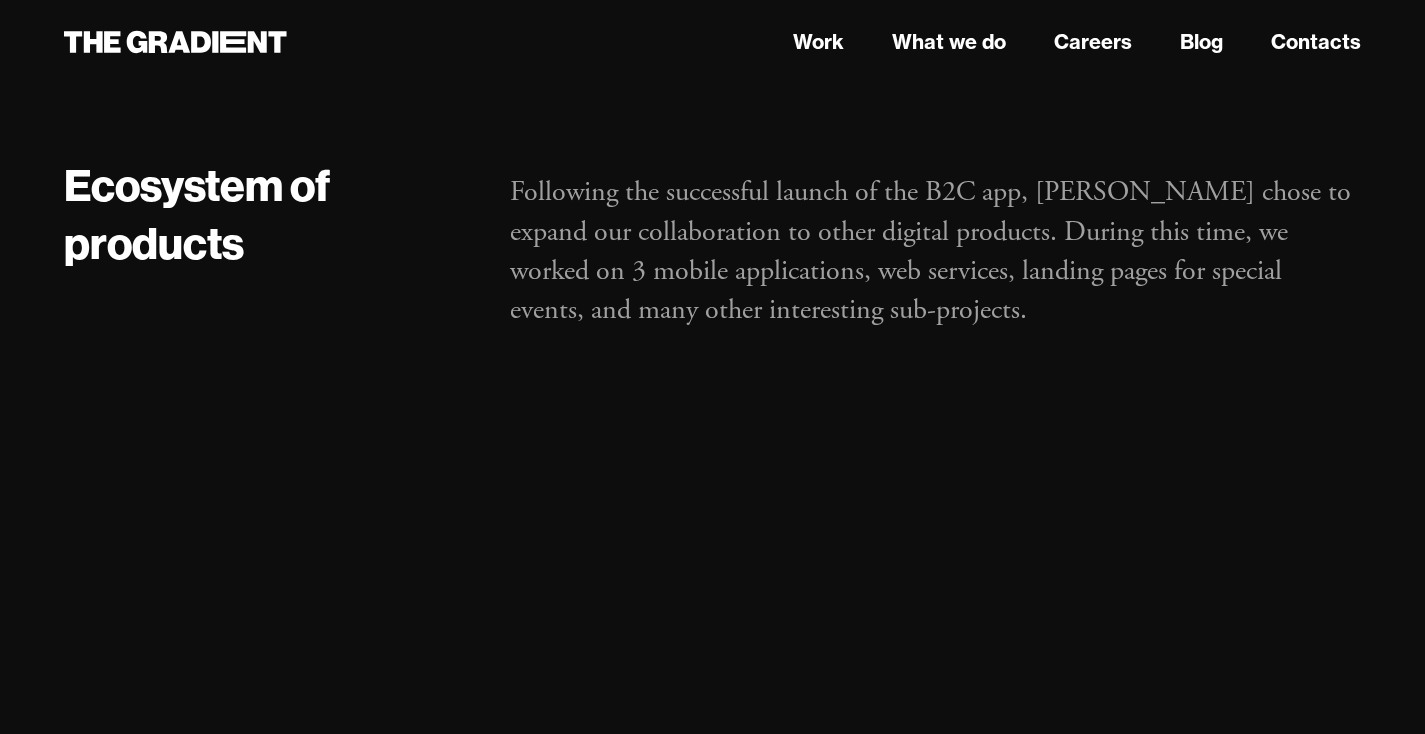 click on "Following the successful launch of the B2C app, Azercell chose to expand our collaboration to other digital products. During this time, we worked on 3 mobile applications, web services, landing pages for special events, and many other interesting sub-projects." at bounding box center [935, 251] 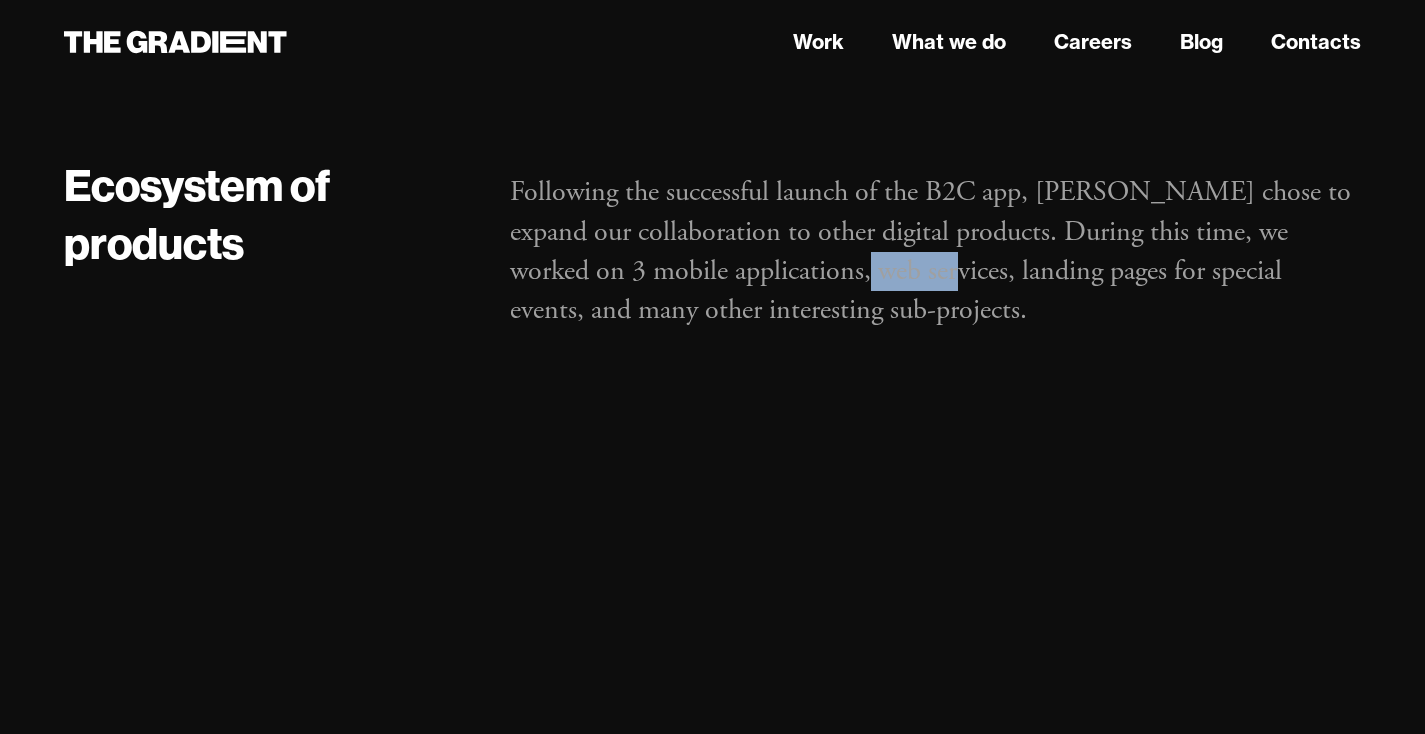 click on "Following the successful launch of the B2C app, Azercell chose to expand our collaboration to other digital products. During this time, we worked on 3 mobile applications, web services, landing pages for special events, and many other interesting sub-projects." at bounding box center (935, 251) 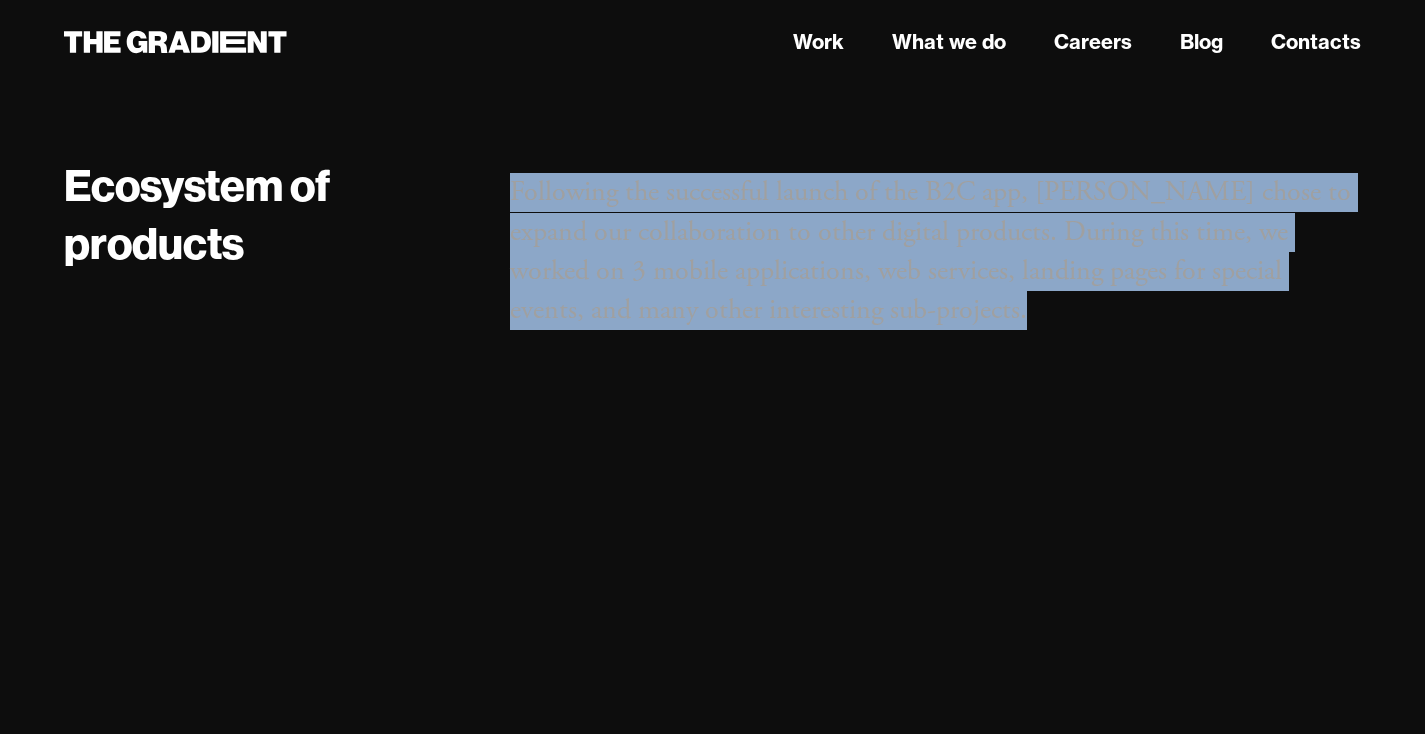 click on "Following the successful launch of the B2C app, Azercell chose to expand our collaboration to other digital products. During this time, we worked on 3 mobile applications, web services, landing pages for special events, and many other interesting sub-projects." at bounding box center [935, 251] 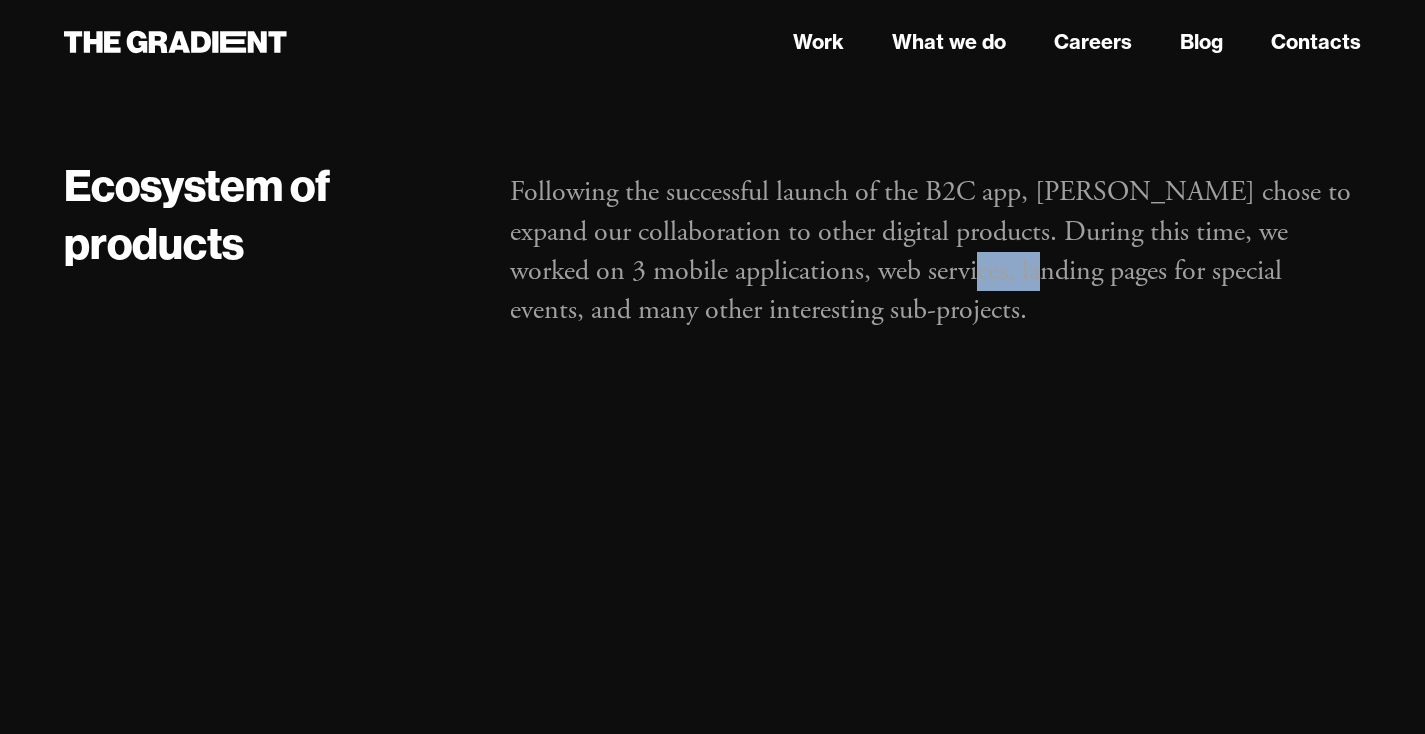 click on "Following the successful launch of the B2C app, Azercell chose to expand our collaboration to other digital products. During this time, we worked on 3 mobile applications, web services, landing pages for special events, and many other interesting sub-projects." at bounding box center [935, 251] 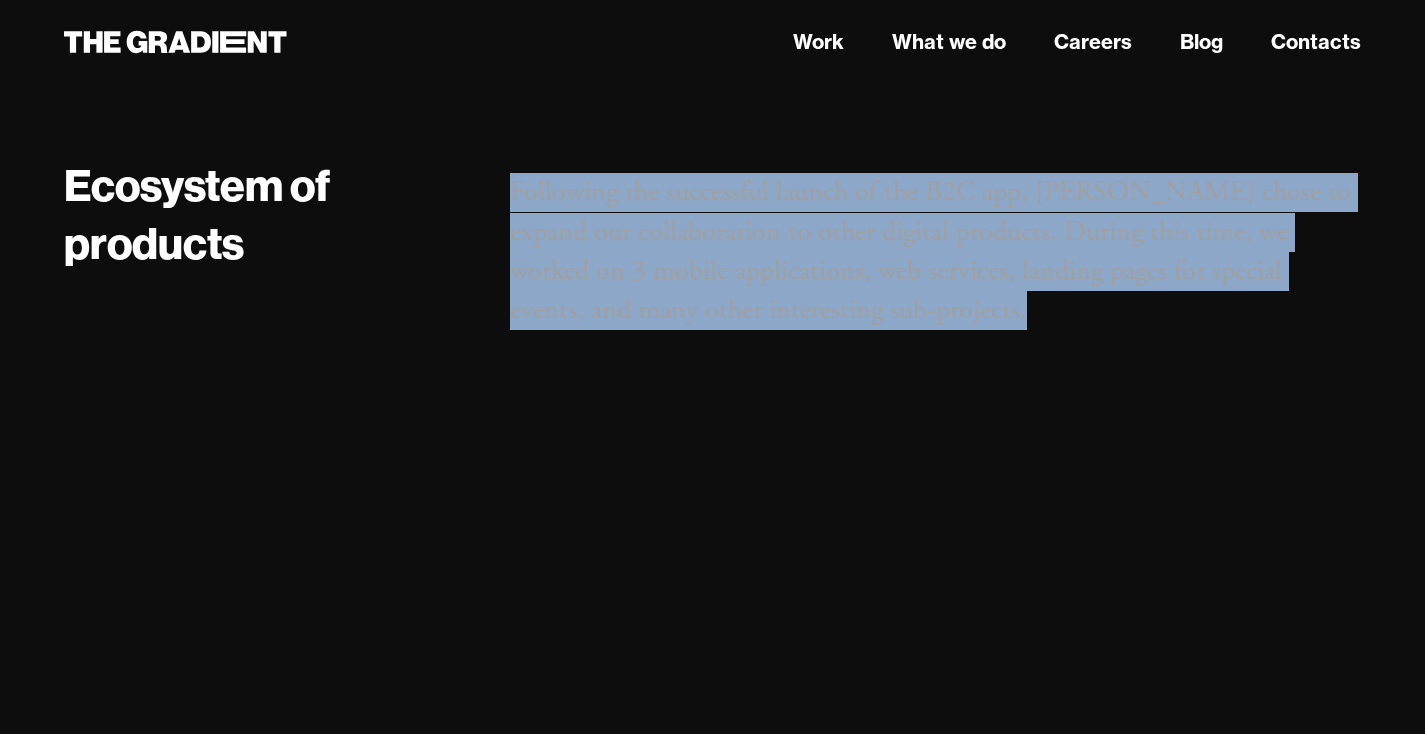 click on "Following the successful launch of the B2C app, Azercell chose to expand our collaboration to other digital products. During this time, we worked on 3 mobile applications, web services, landing pages for special events, and many other interesting sub-projects." at bounding box center [935, 251] 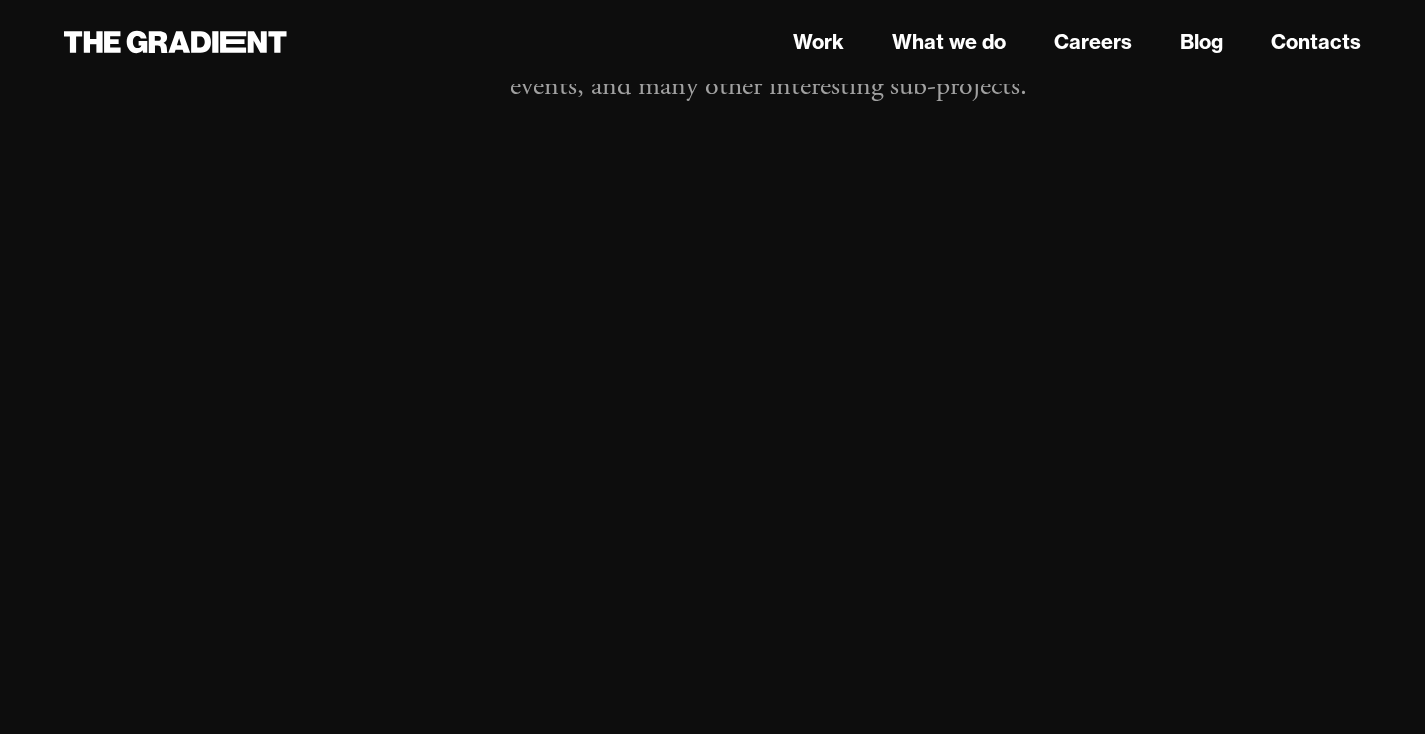 click on "Ecosystem of products Following the successful launch of the B2C app, Azercell chose to expand our collaboration to other digital products. During this time, we worked on 3 mobile applications, web services, landing pages for special events, and many other interesting sub-projects." at bounding box center (712, 421) 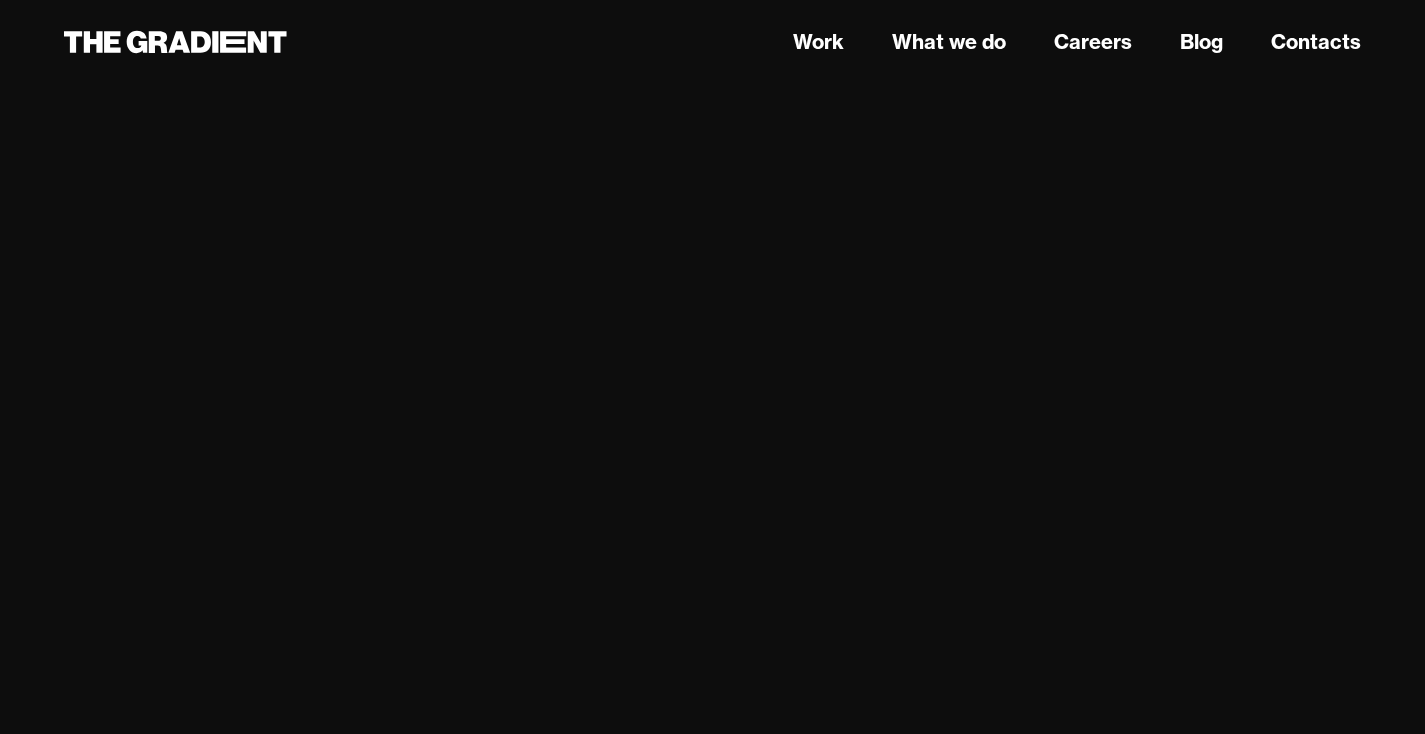 click at bounding box center [1047, 286] 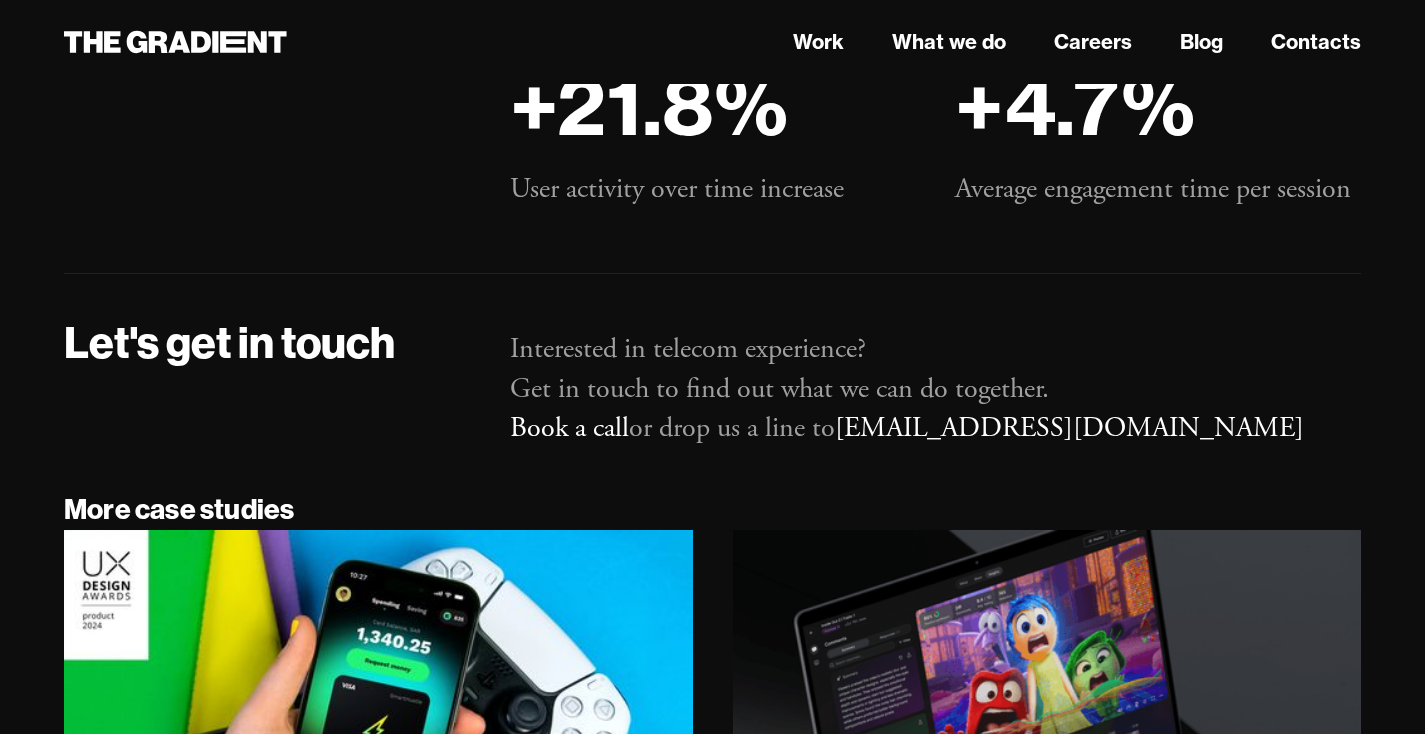 scroll, scrollTop: 13830, scrollLeft: 0, axis: vertical 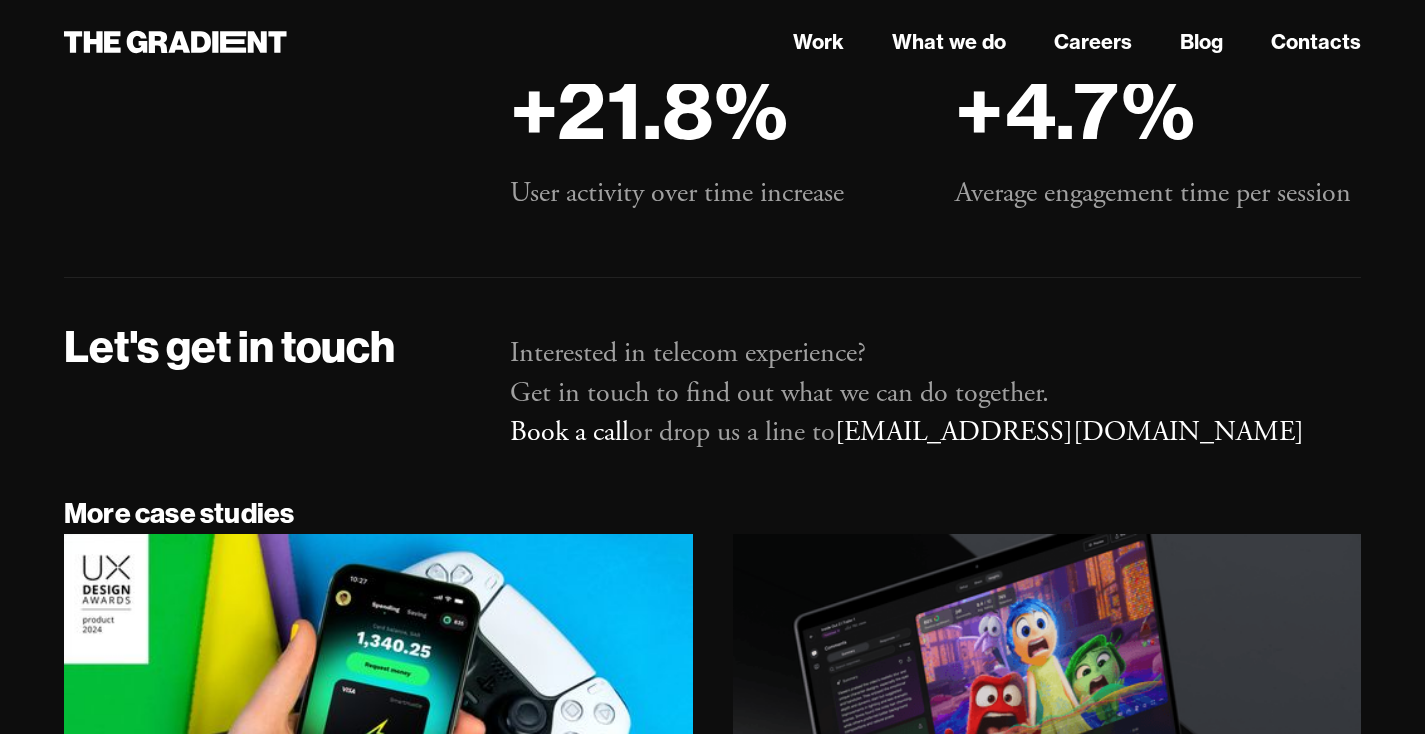 click on "Total revenue increase" at bounding box center (713, 2) 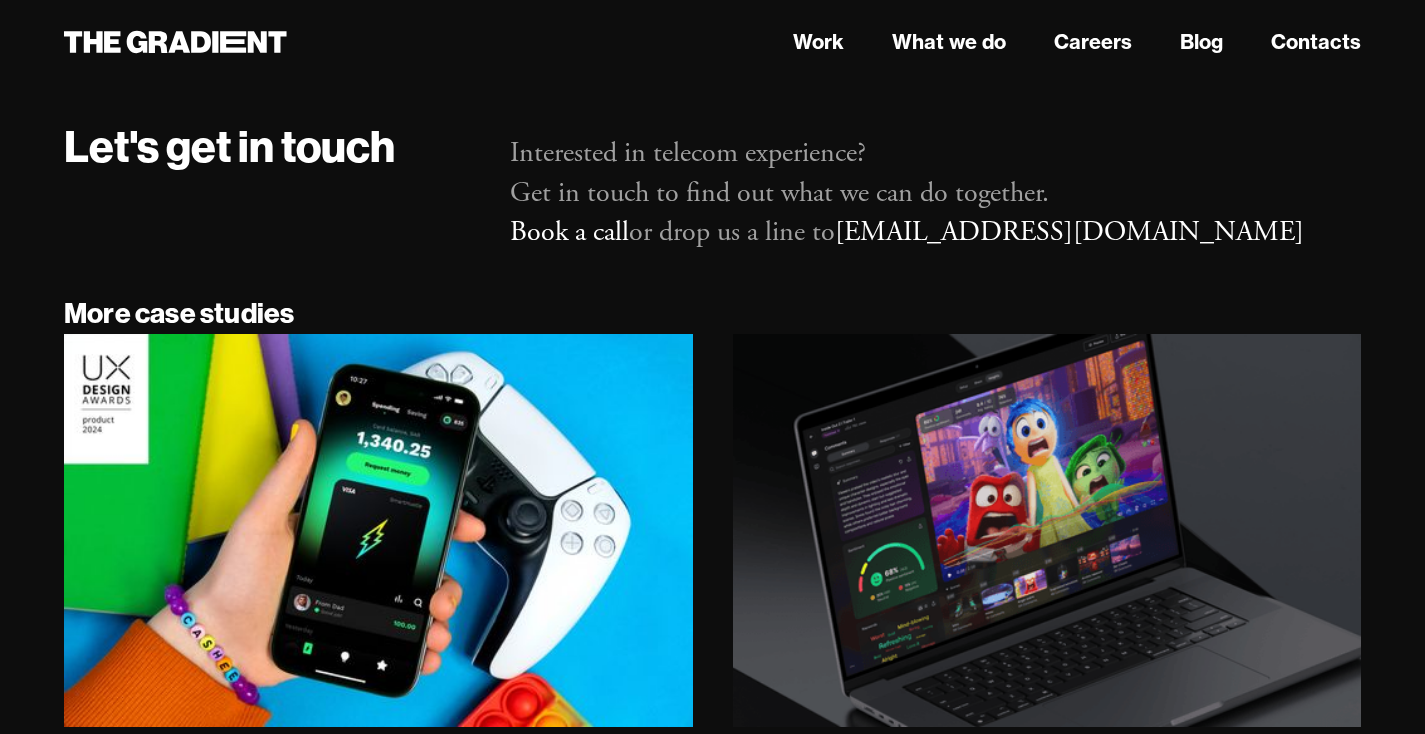 scroll, scrollTop: 14042, scrollLeft: 0, axis: vertical 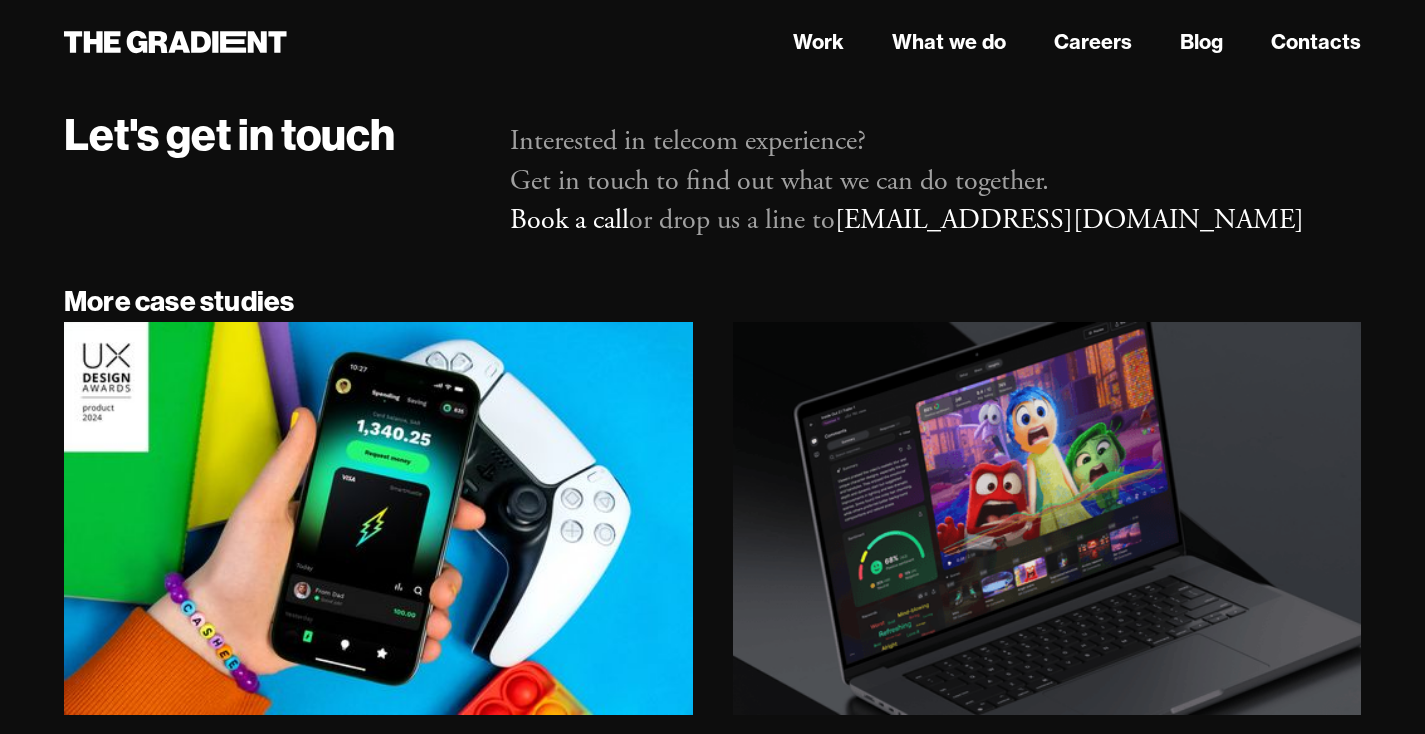 drag, startPoint x: 1072, startPoint y: 426, endPoint x: 561, endPoint y: 419, distance: 511.04794 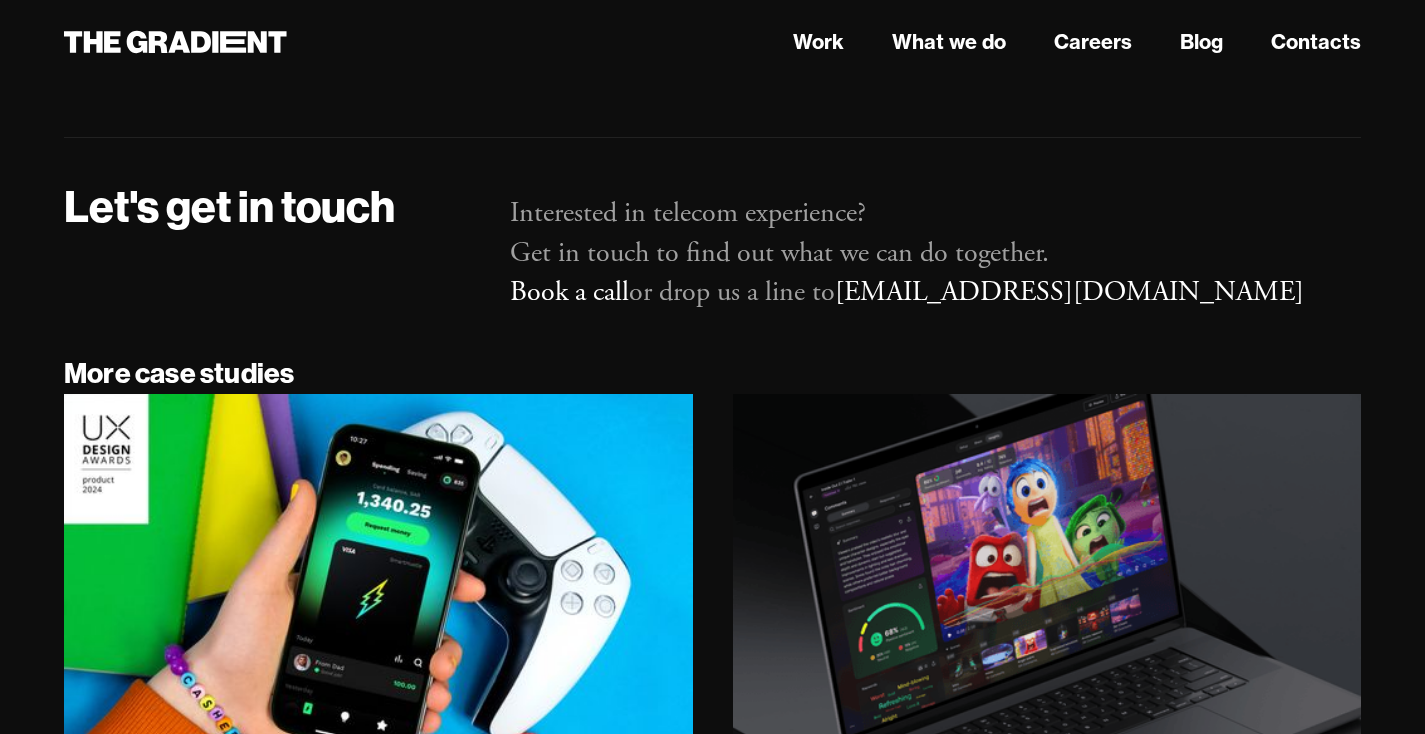 scroll, scrollTop: 13872, scrollLeft: 0, axis: vertical 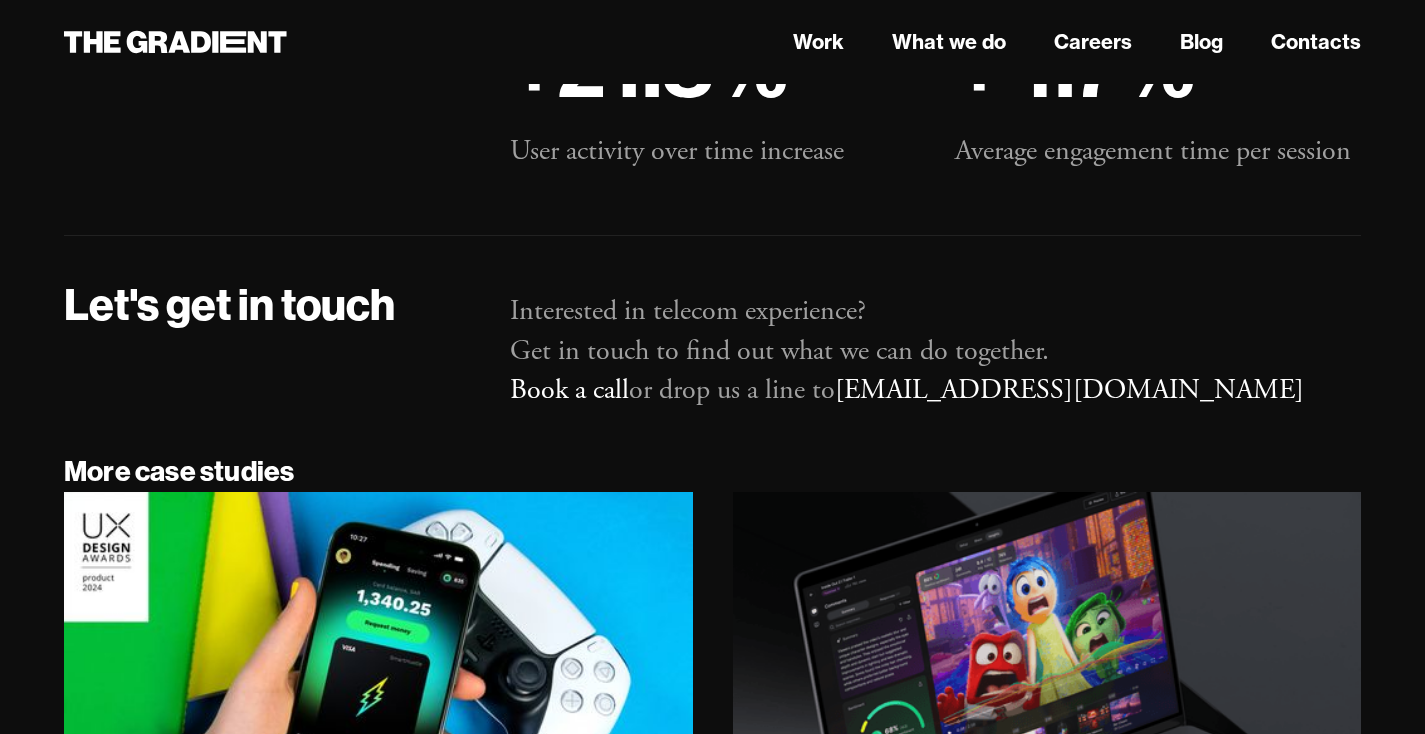 click on "Total revenue increase" at bounding box center (713, -40) 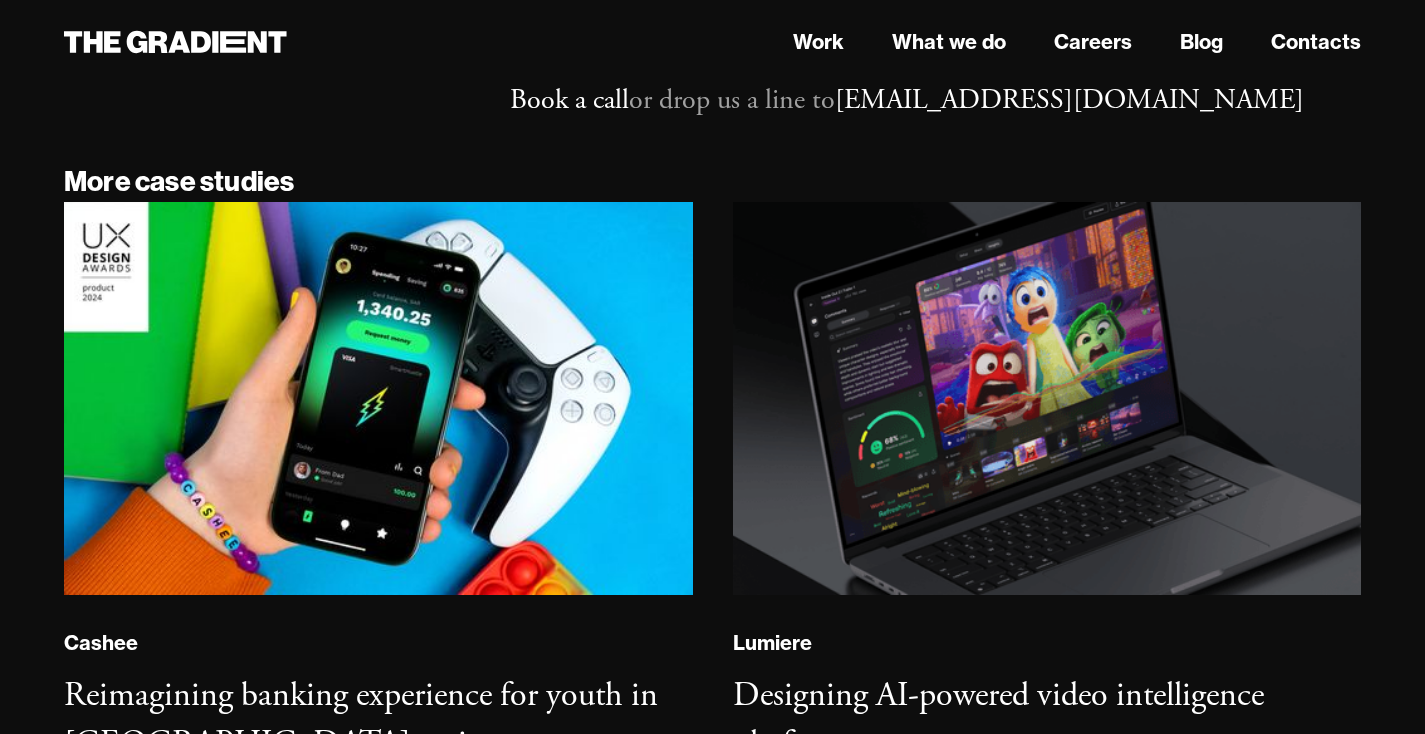 scroll, scrollTop: 14161, scrollLeft: 0, axis: vertical 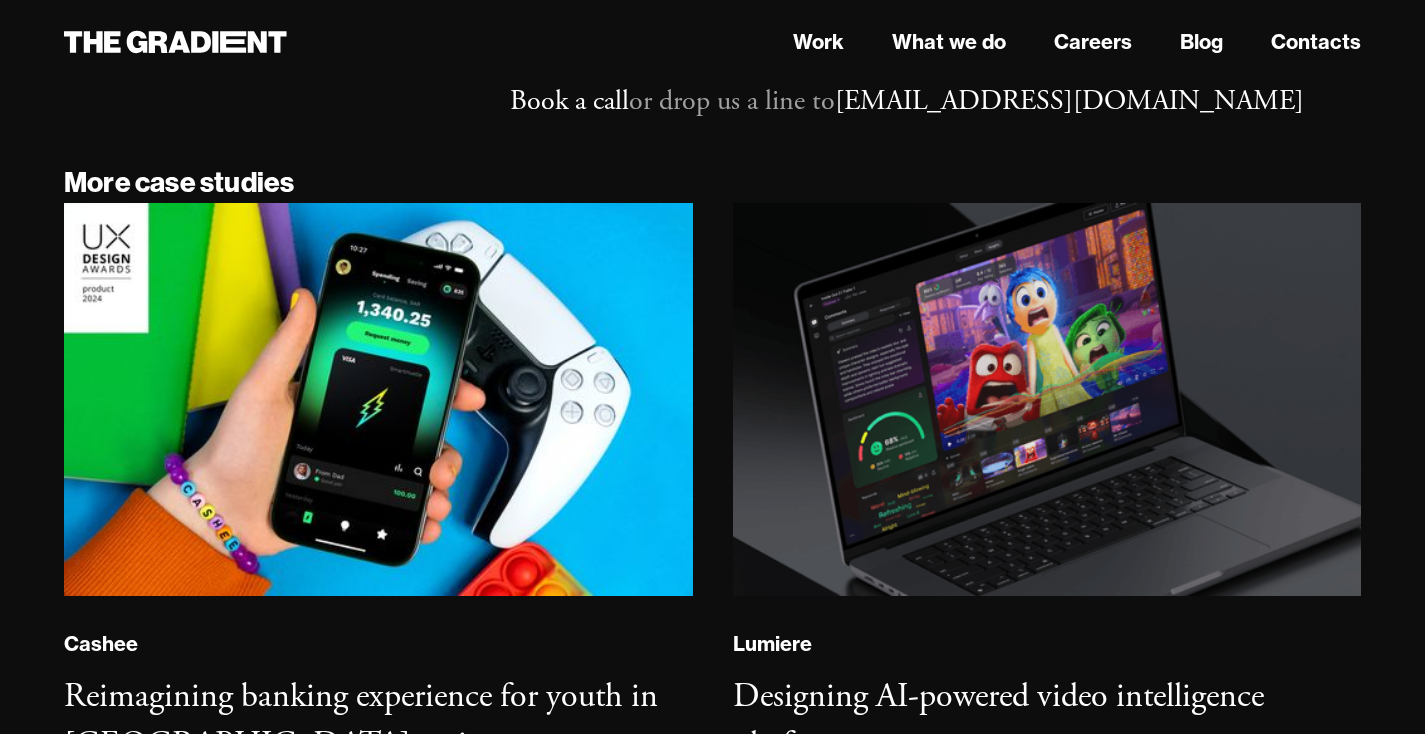 click on "Interested in telecom experience? Get in touch to find out what we can do together.  Book a call  or drop us a line to  hello@thegradient.com" at bounding box center [935, 62] 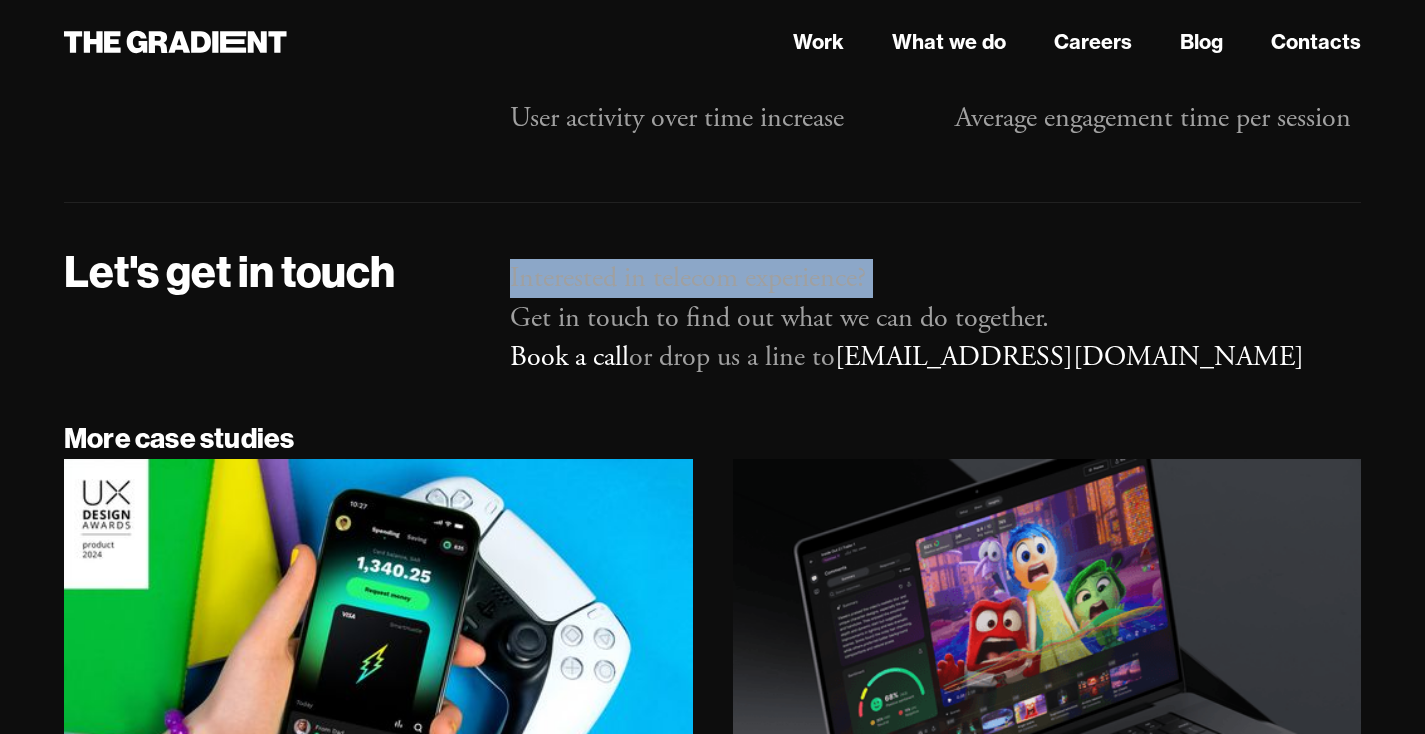 scroll, scrollTop: 13897, scrollLeft: 0, axis: vertical 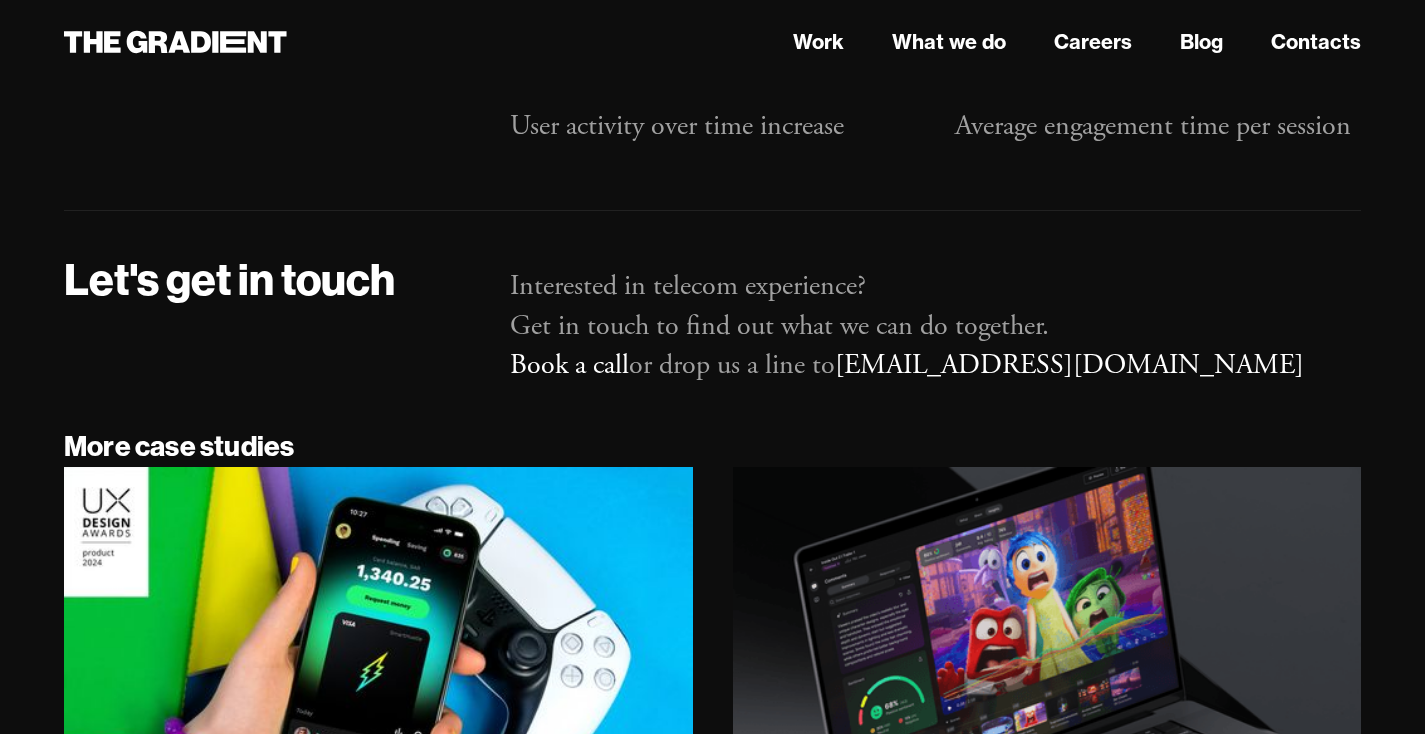click on "Total revenue increase" at bounding box center (713, -65) 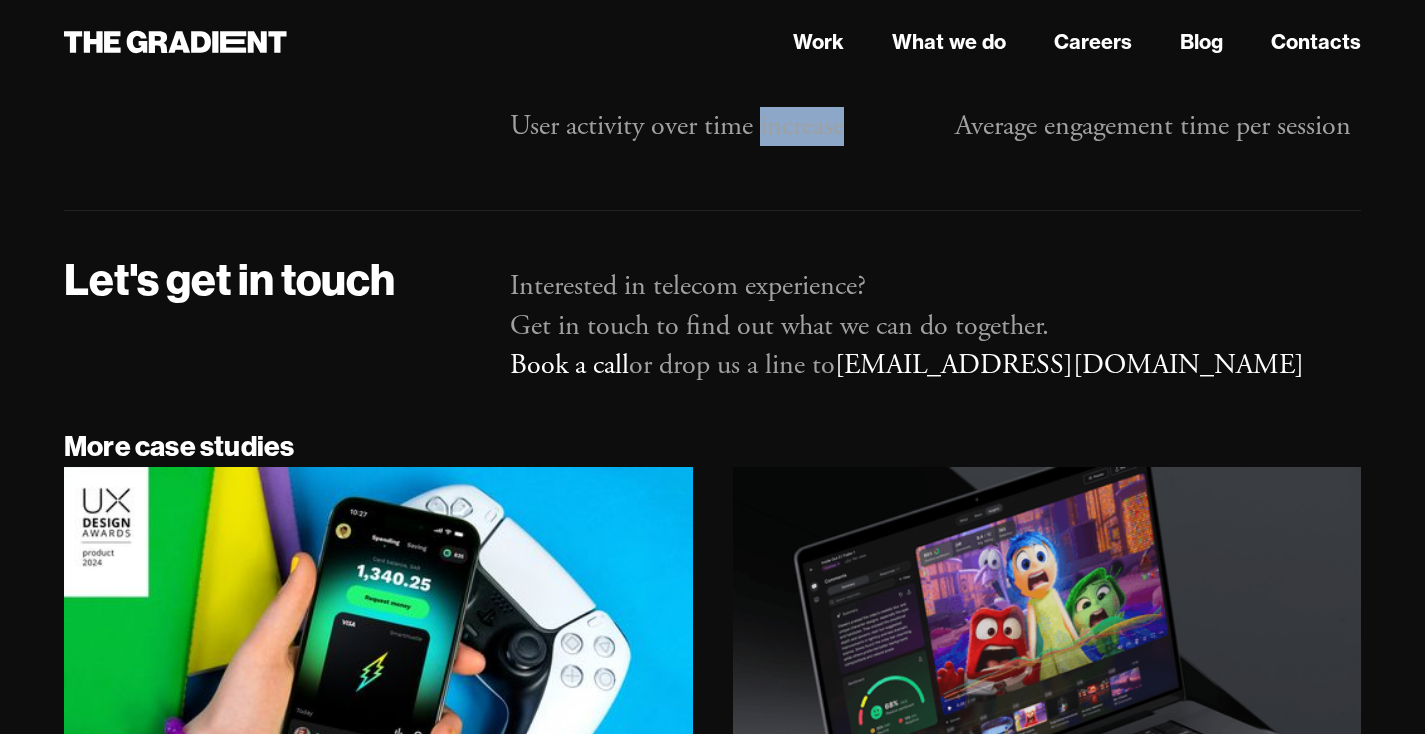 click on "User activity over time increase" at bounding box center (713, 126) 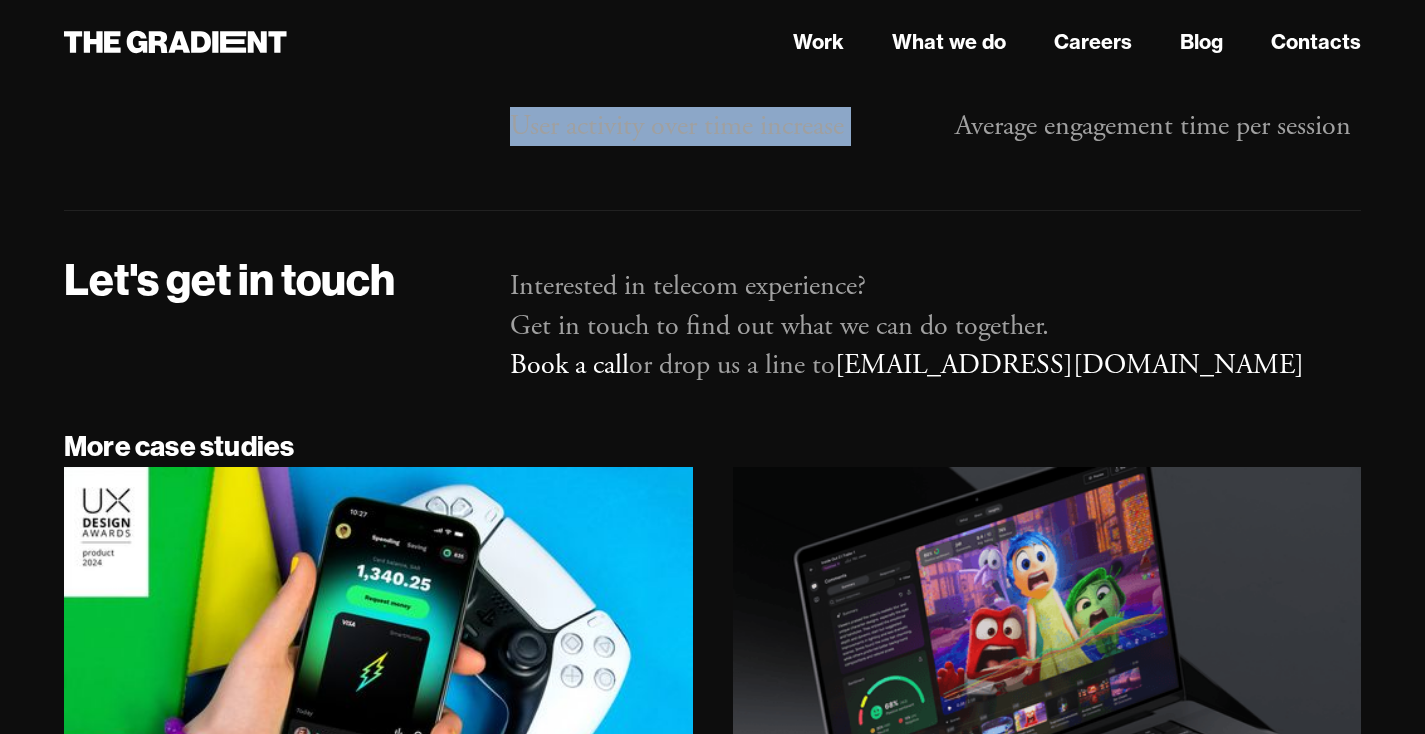 click on "User activity over time increase" at bounding box center [713, 126] 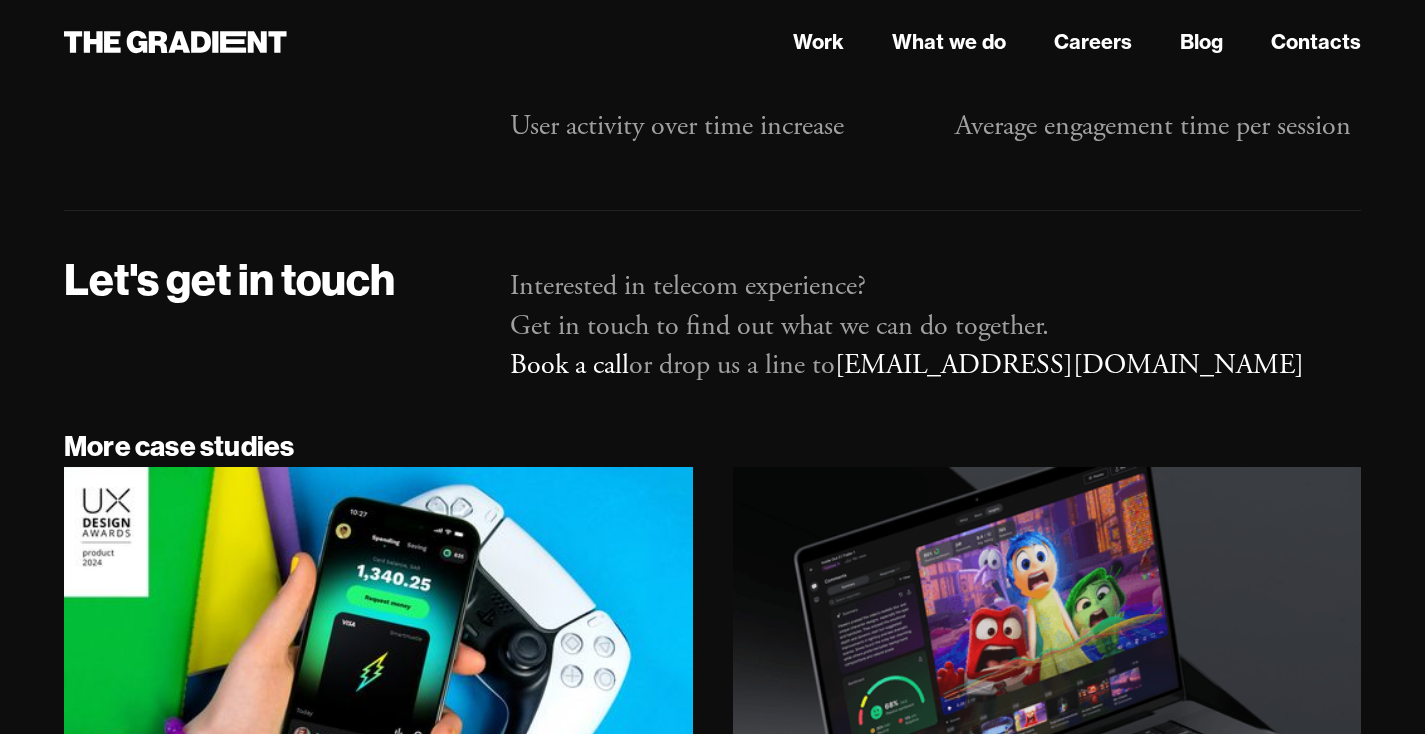 click on "Average engagement time per session" at bounding box center [1158, 126] 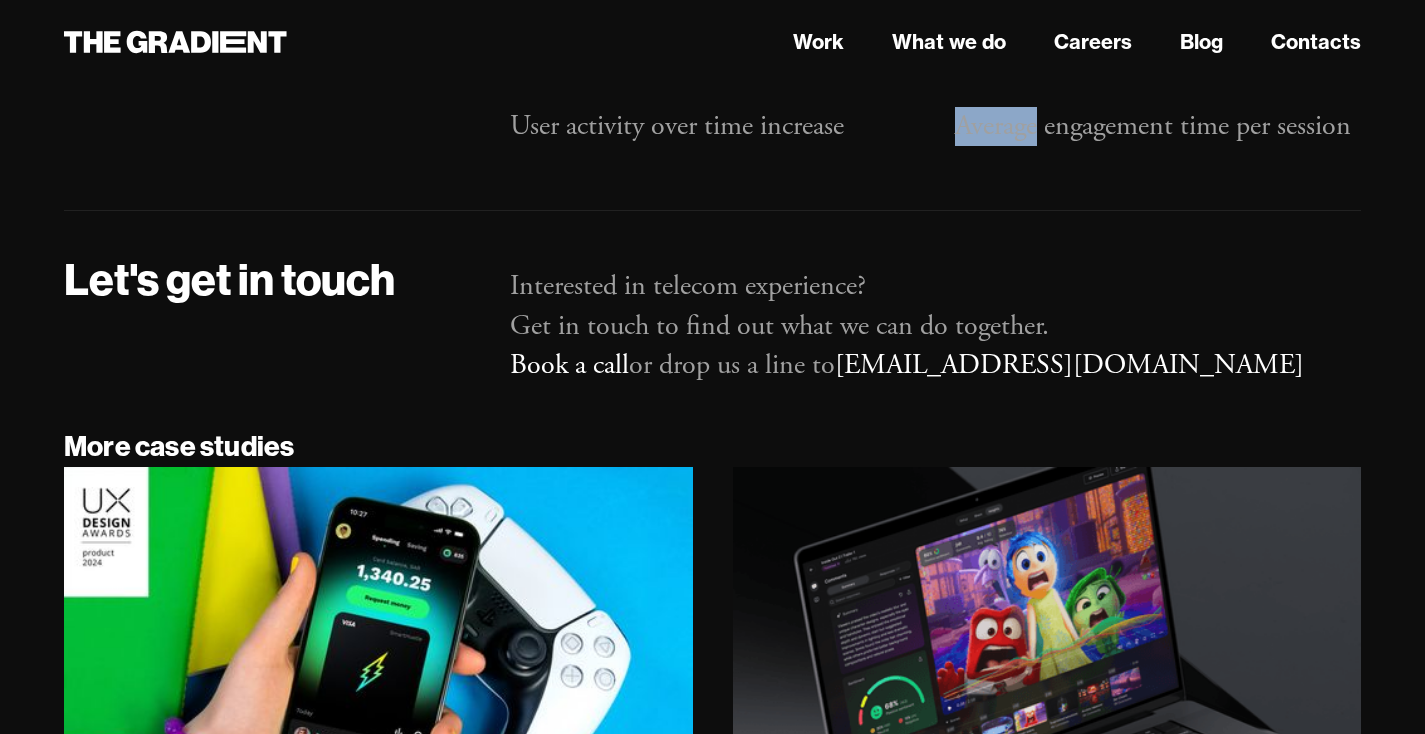 click on "Average engagement time per session" at bounding box center [1158, 126] 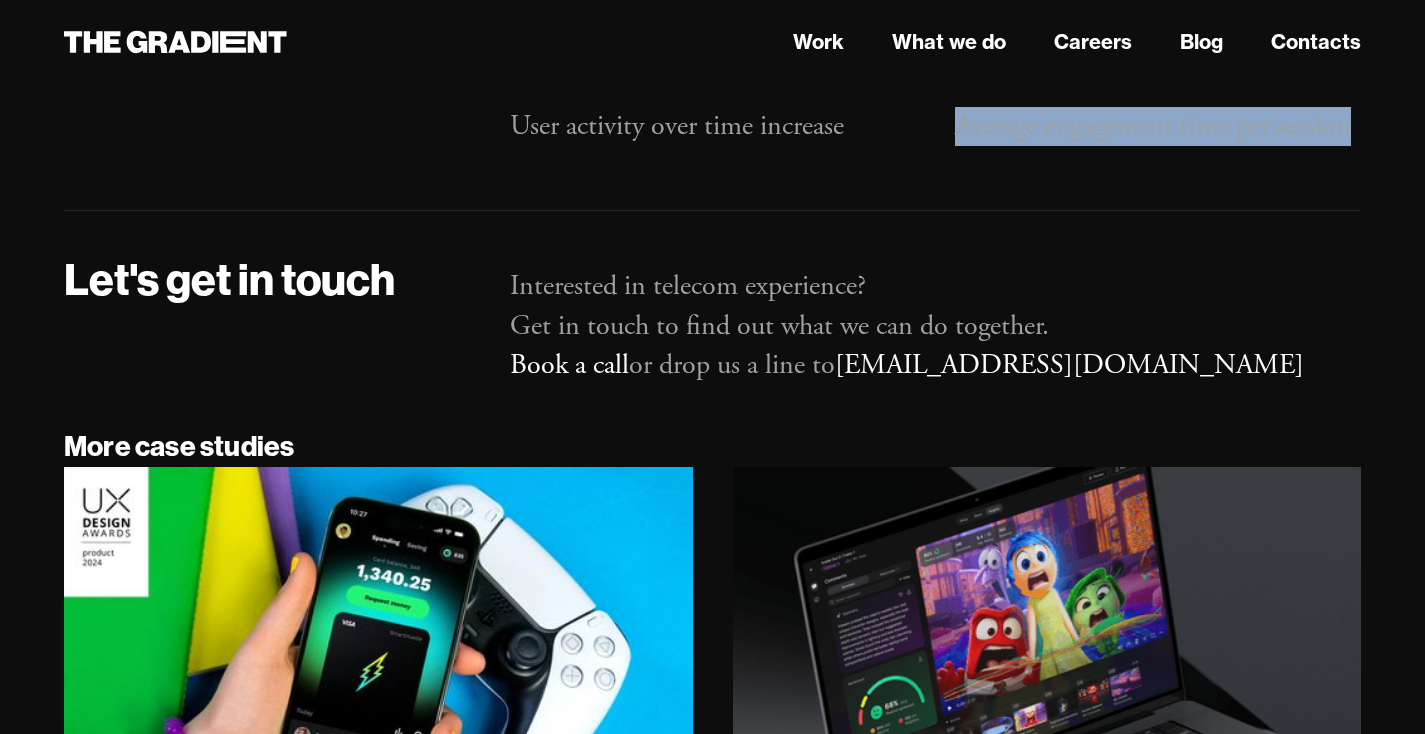 click on "Average engagement time per session" at bounding box center (1158, 126) 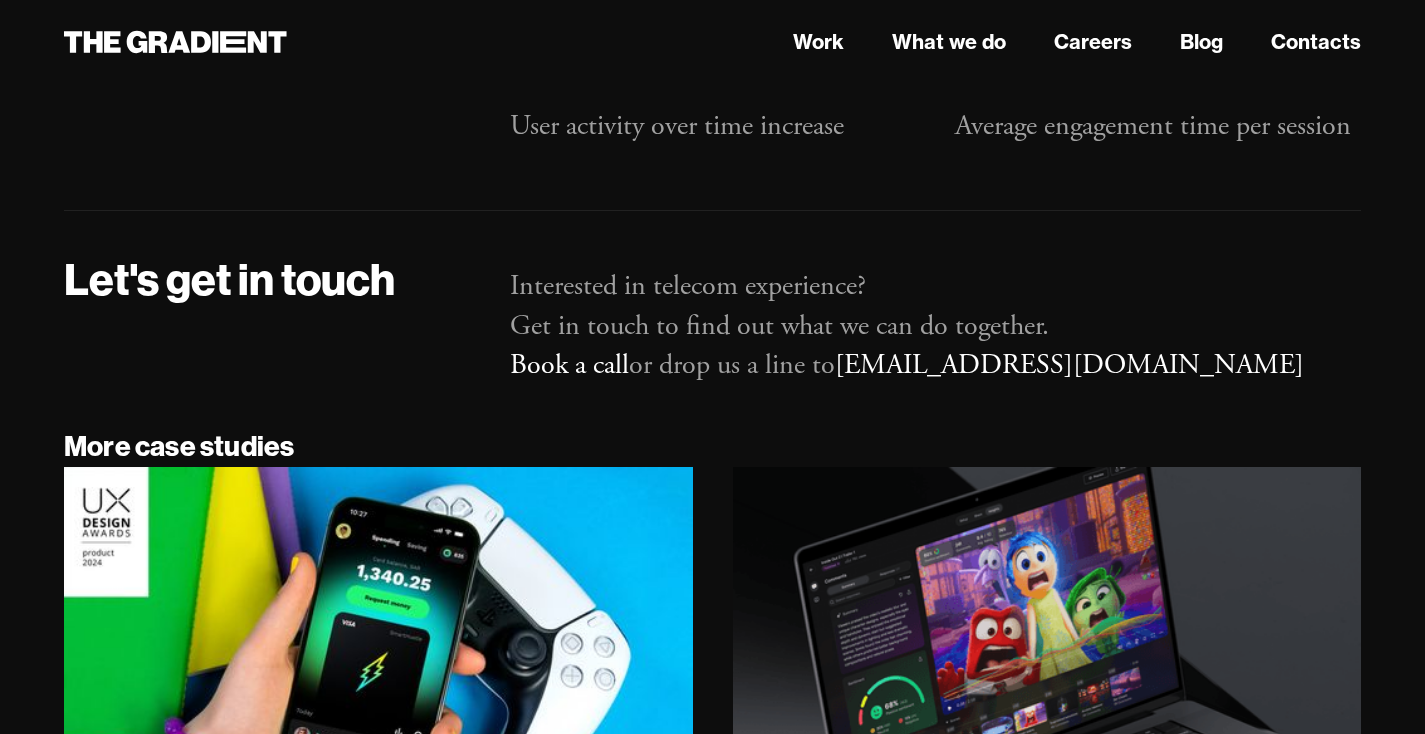 click on "Average app rating in stores" at bounding box center (1158, -65) 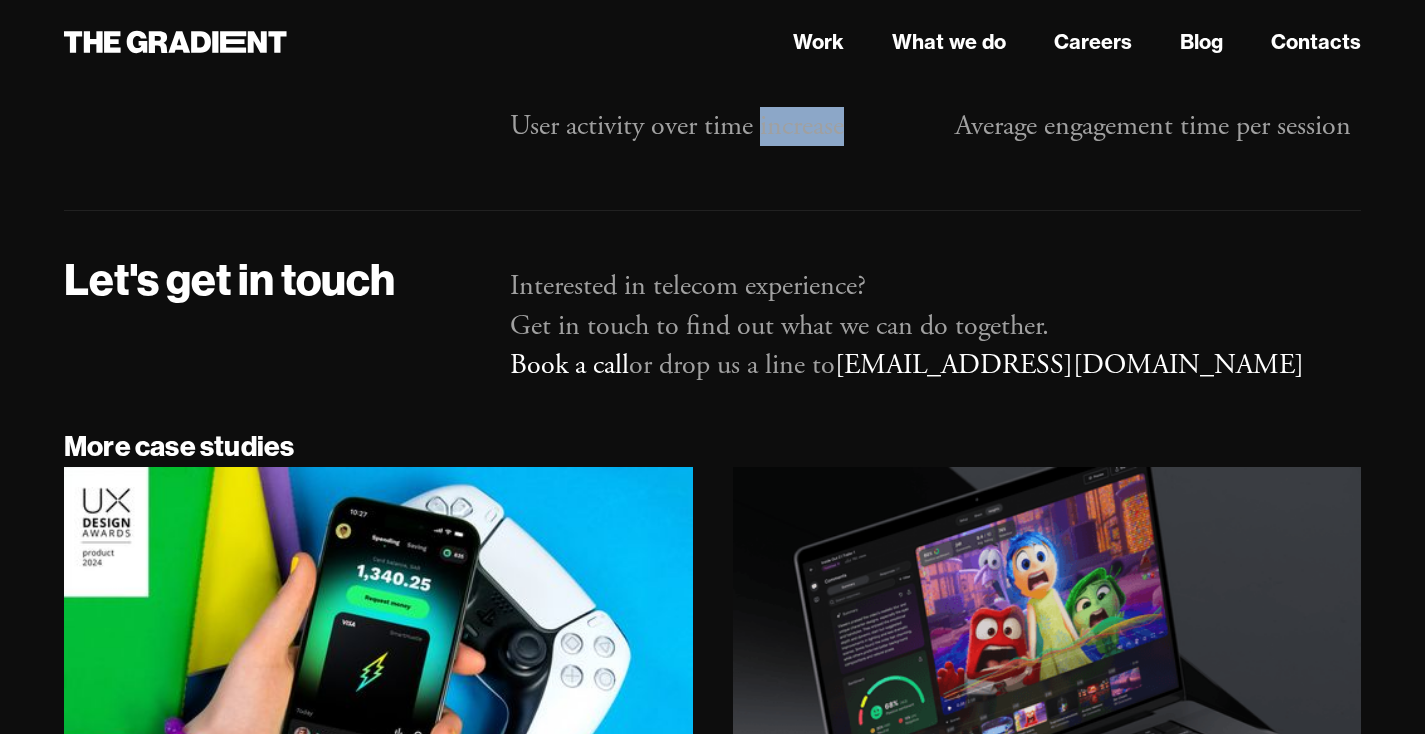 click on "User activity over time increase" at bounding box center [713, 126] 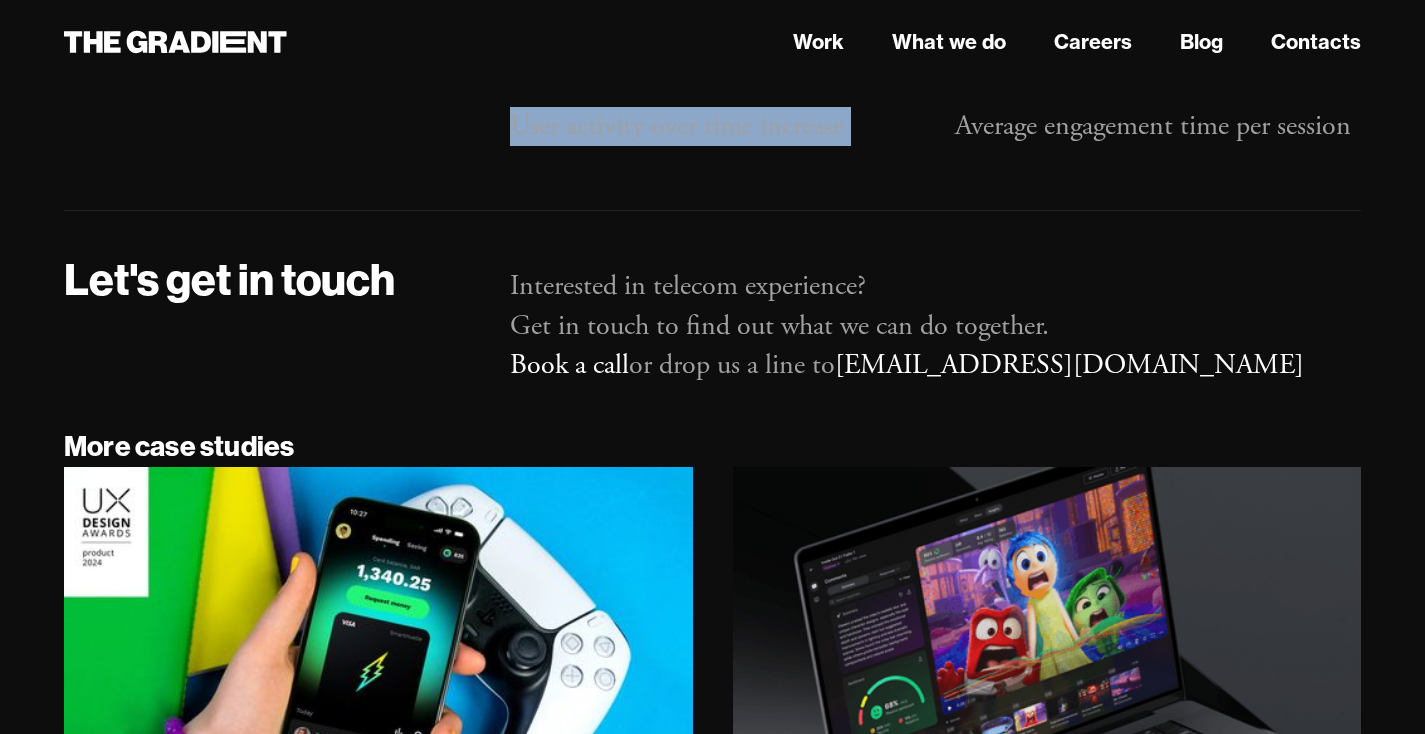 click on "User activity over time increase" at bounding box center (713, 126) 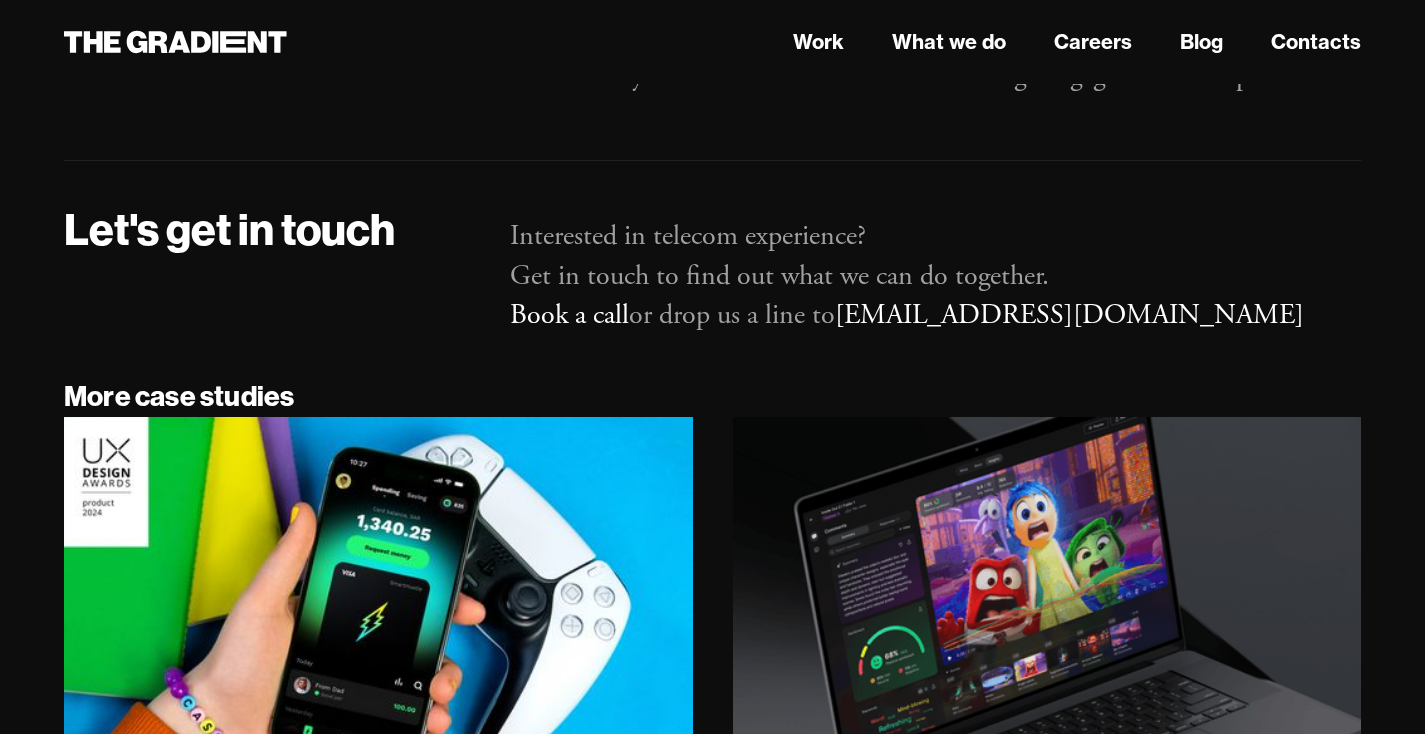 scroll, scrollTop: 13946, scrollLeft: 0, axis: vertical 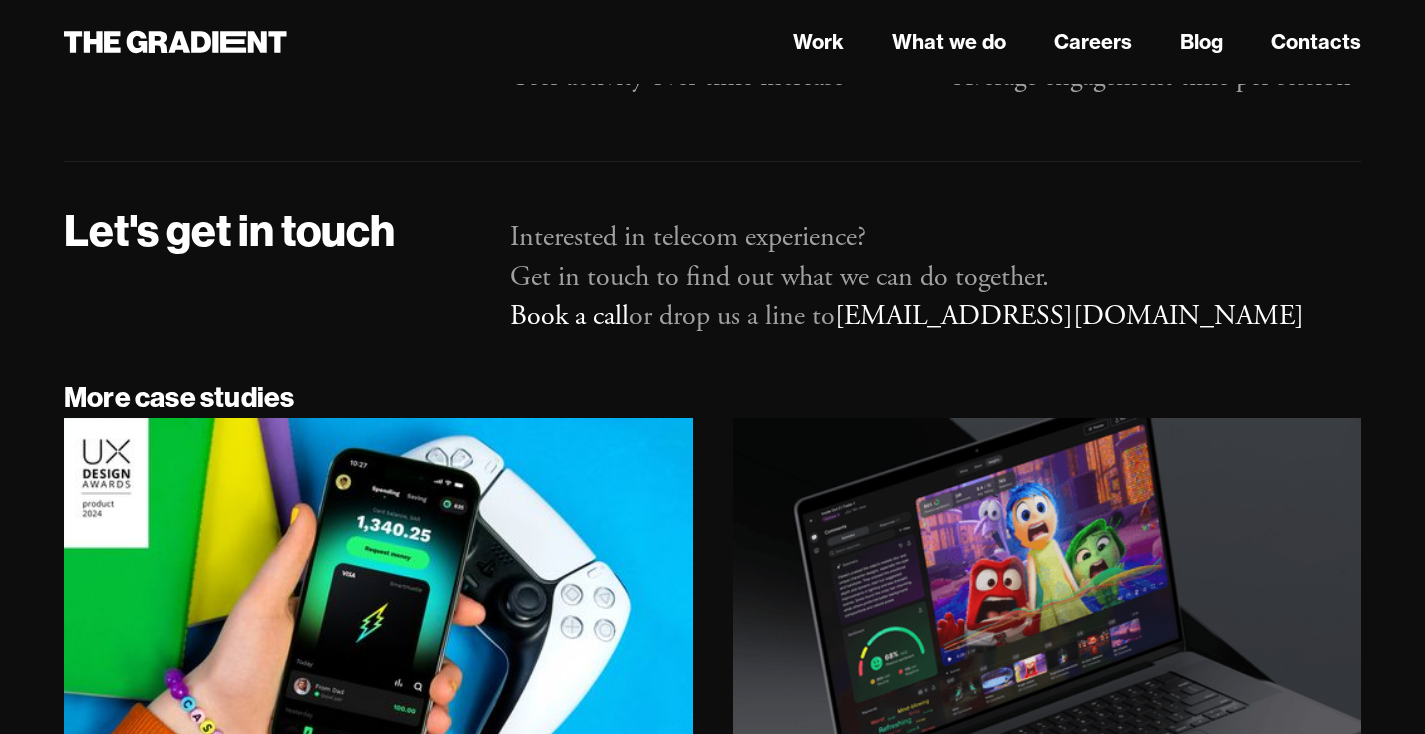 click on "User activity over time increase" at bounding box center (713, 77) 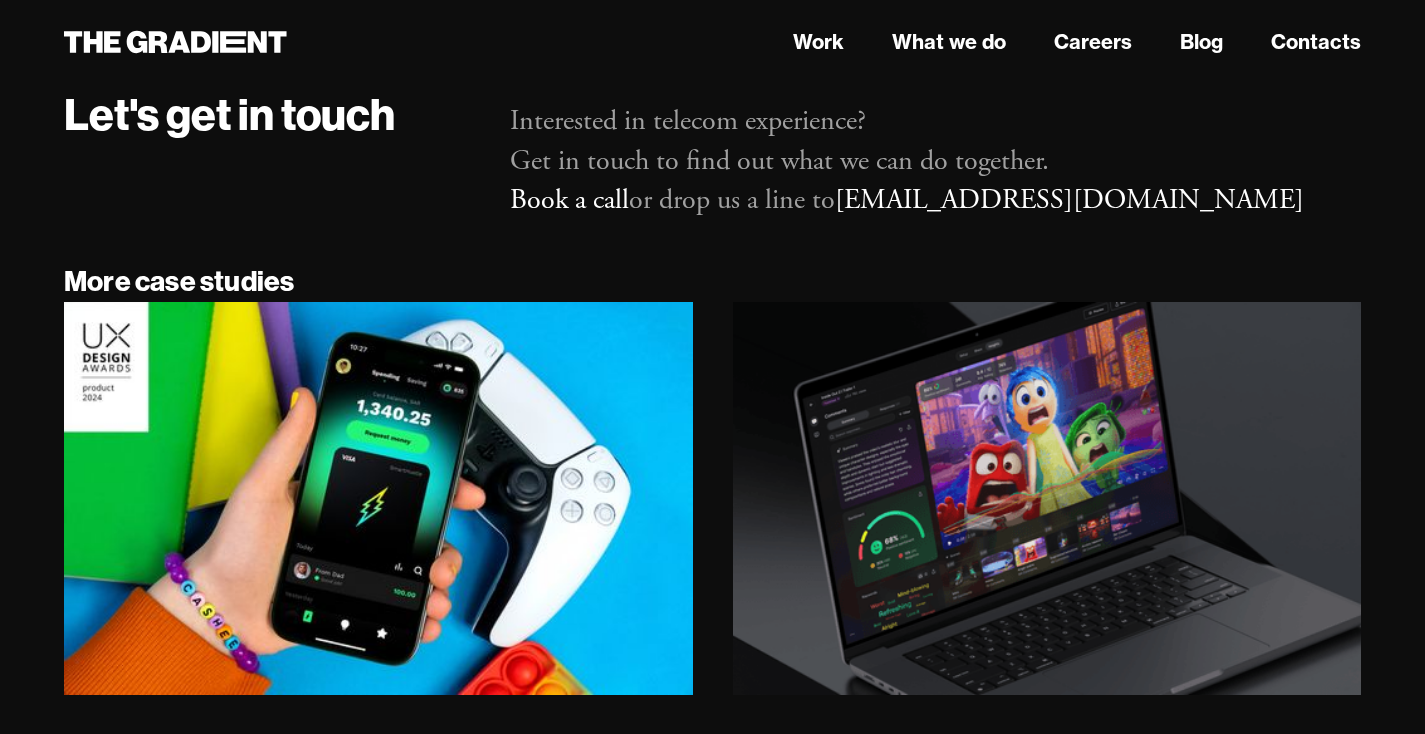 scroll, scrollTop: 14069, scrollLeft: 0, axis: vertical 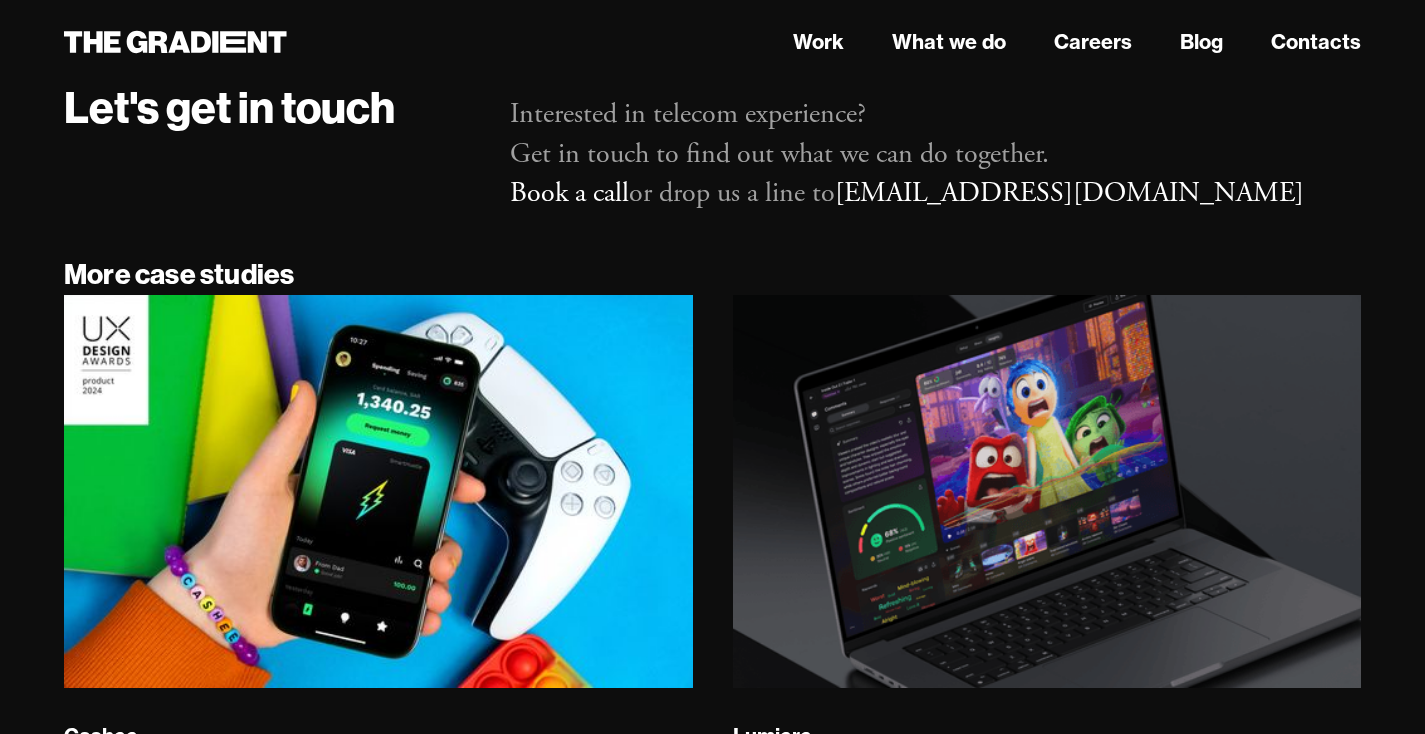 click on "Interested in telecom experience? Get in touch to find out what we can do together.  Book a call  or drop us a line to  hello@thegradient.com" at bounding box center [935, 154] 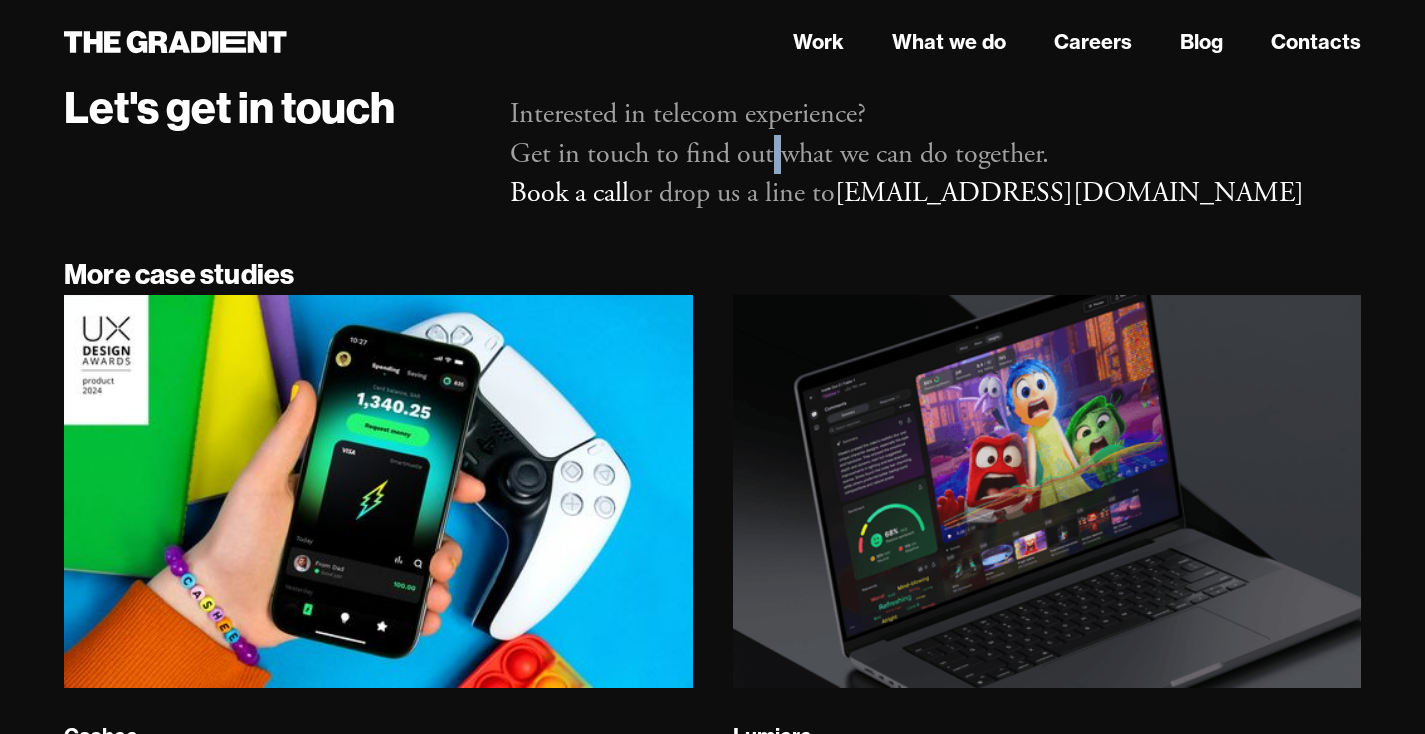click on "Interested in telecom experience? Get in touch to find out what we can do together.  Book a call  or drop us a line to  hello@thegradient.com" at bounding box center (935, 154) 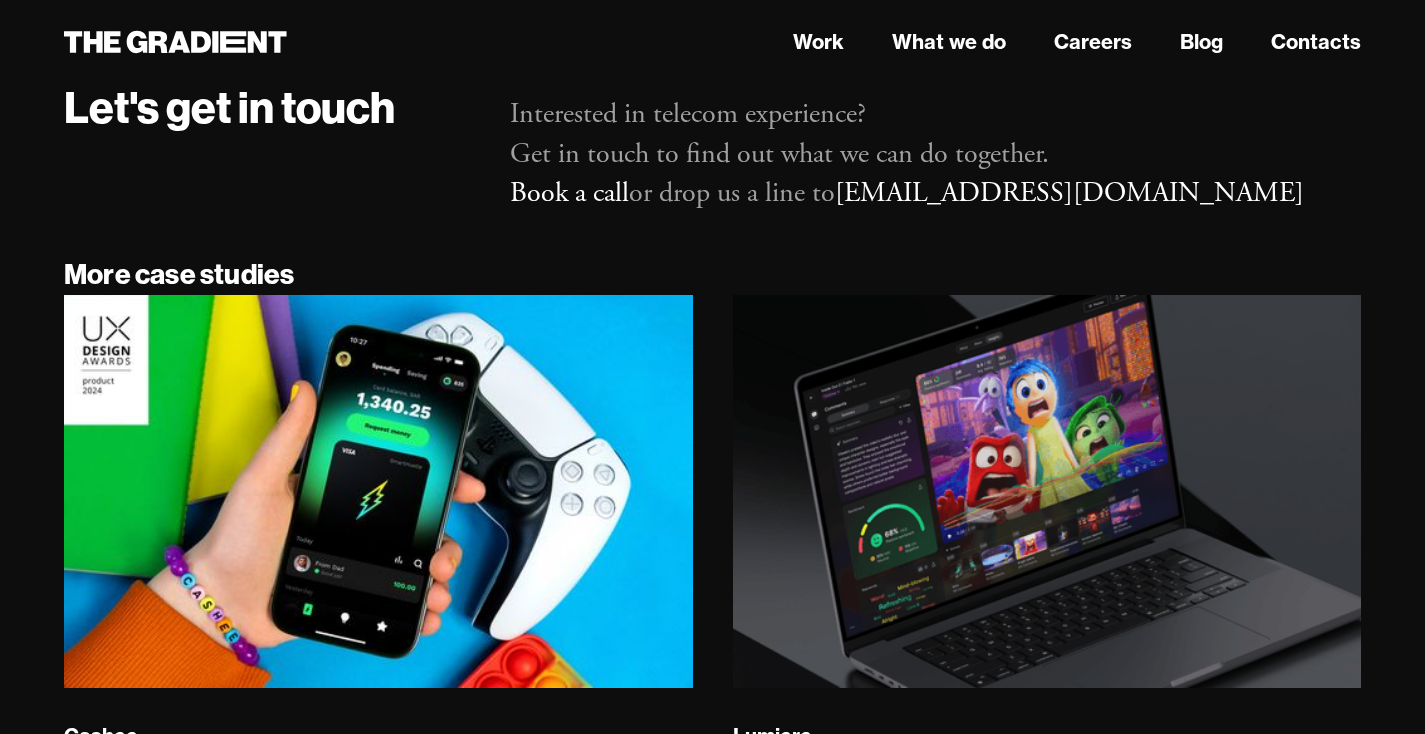 click on "Interested in telecom experience? Get in touch to find out what we can do together.  Book a call  or drop us a line to  hello@thegradient.com" at bounding box center [935, 154] 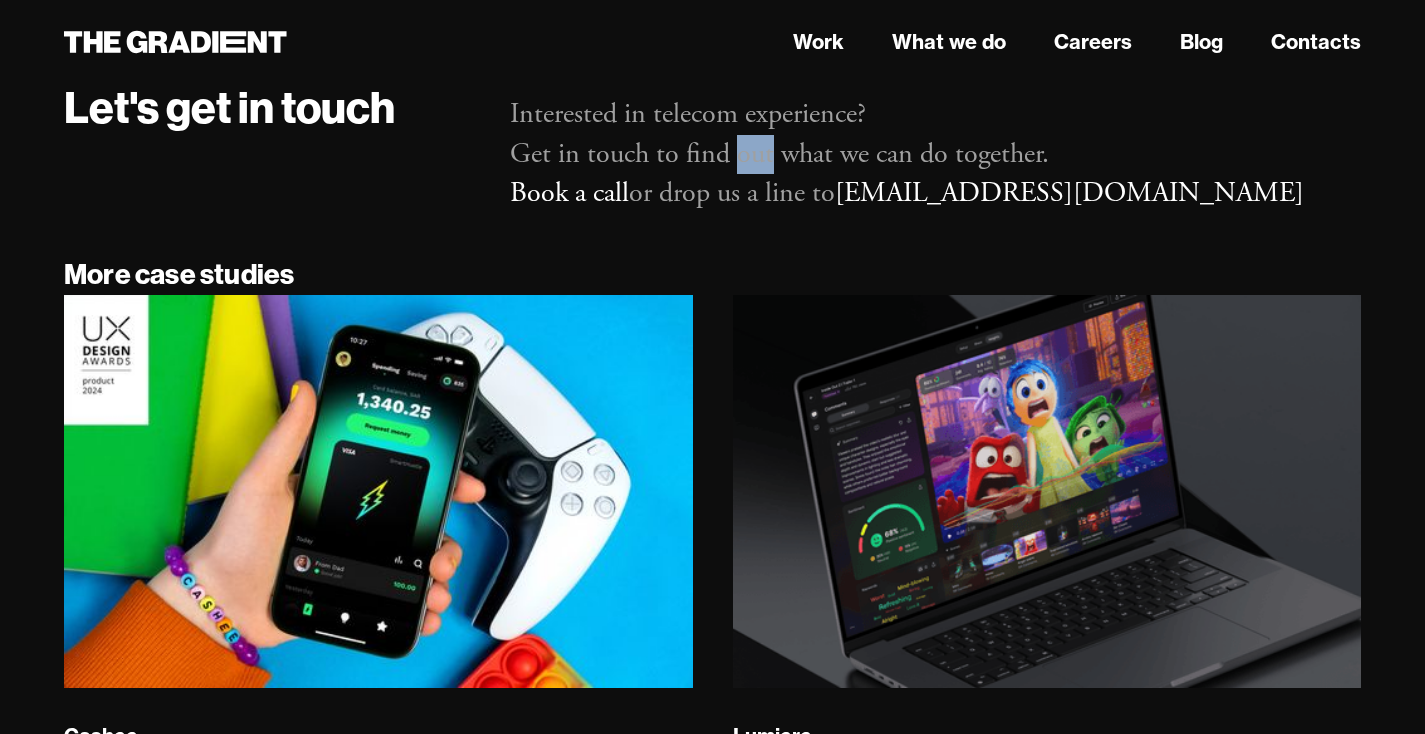 click on "Interested in telecom experience? Get in touch to find out what we can do together.  Book a call  or drop us a line to  hello@thegradient.com" at bounding box center [935, 154] 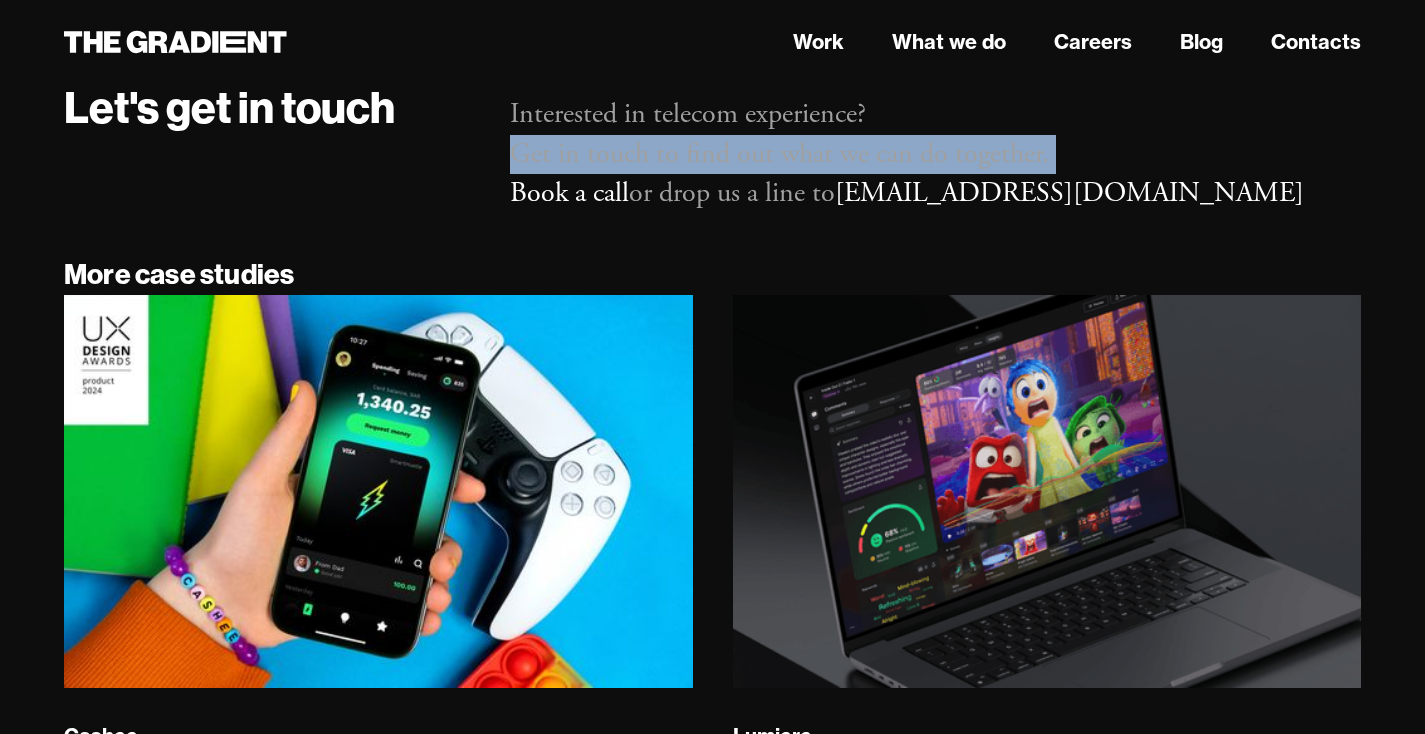 click on "Interested in telecom experience? Get in touch to find out what we can do together.  Book a call  or drop us a line to  hello@thegradient.com" at bounding box center [935, 154] 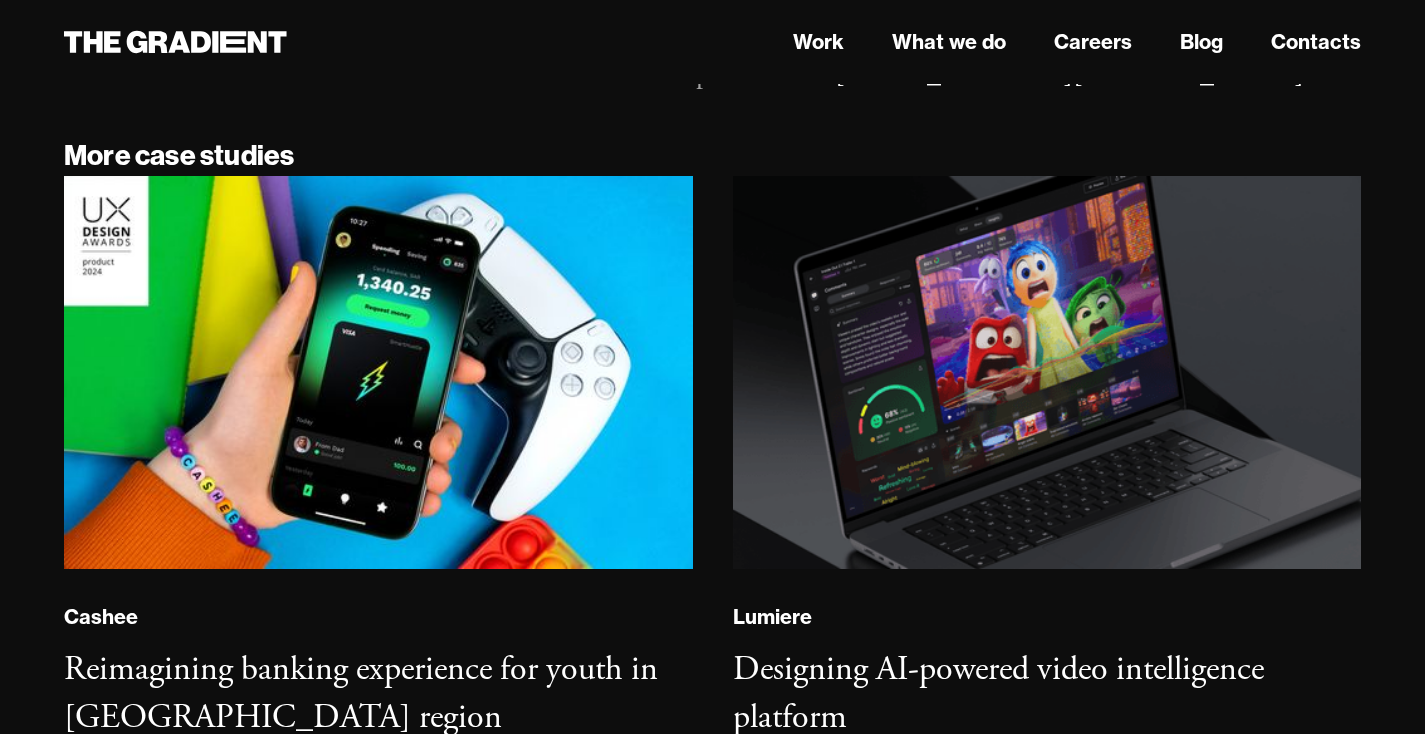 scroll, scrollTop: 14191, scrollLeft: 0, axis: vertical 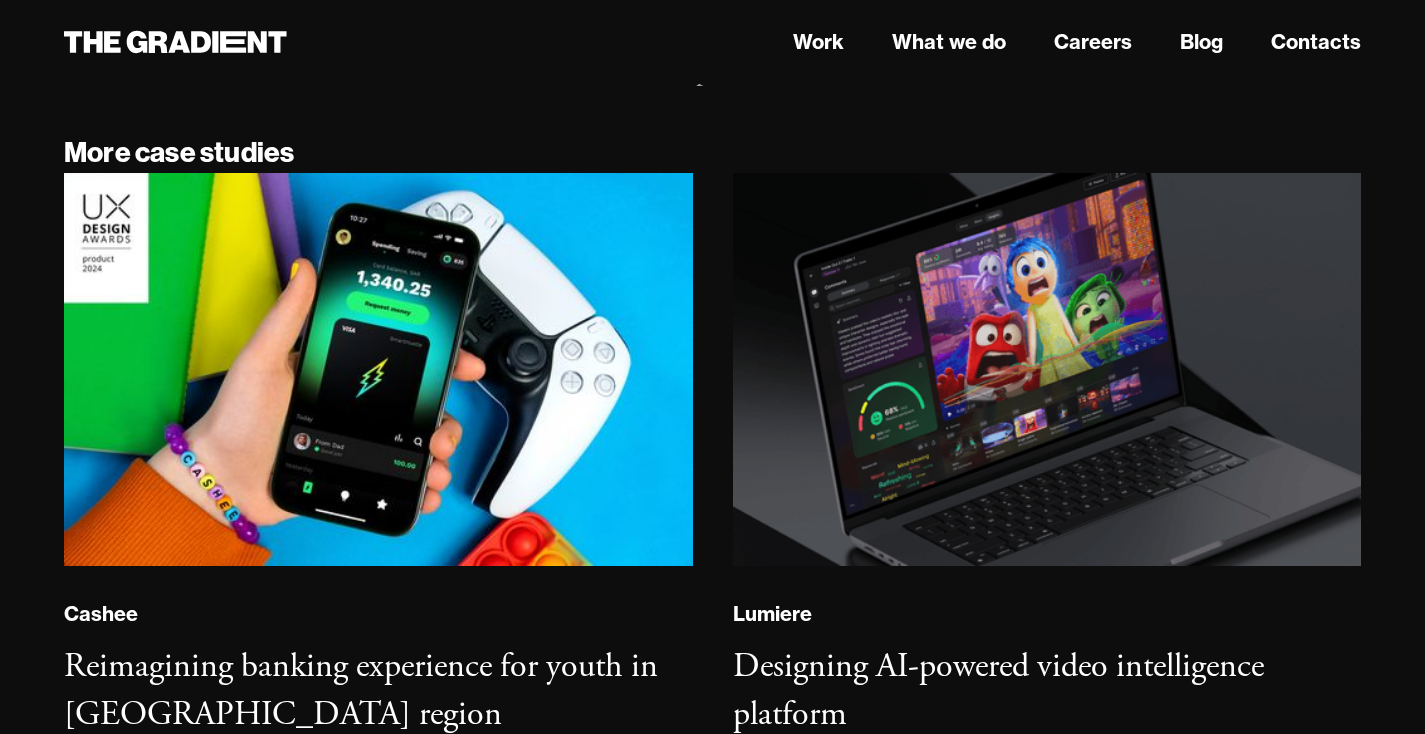 click on "Interested in telecom experience? Get in touch to find out what we can do together.  Book a call  or drop us a line to  hello@thegradient.com" at bounding box center (935, 32) 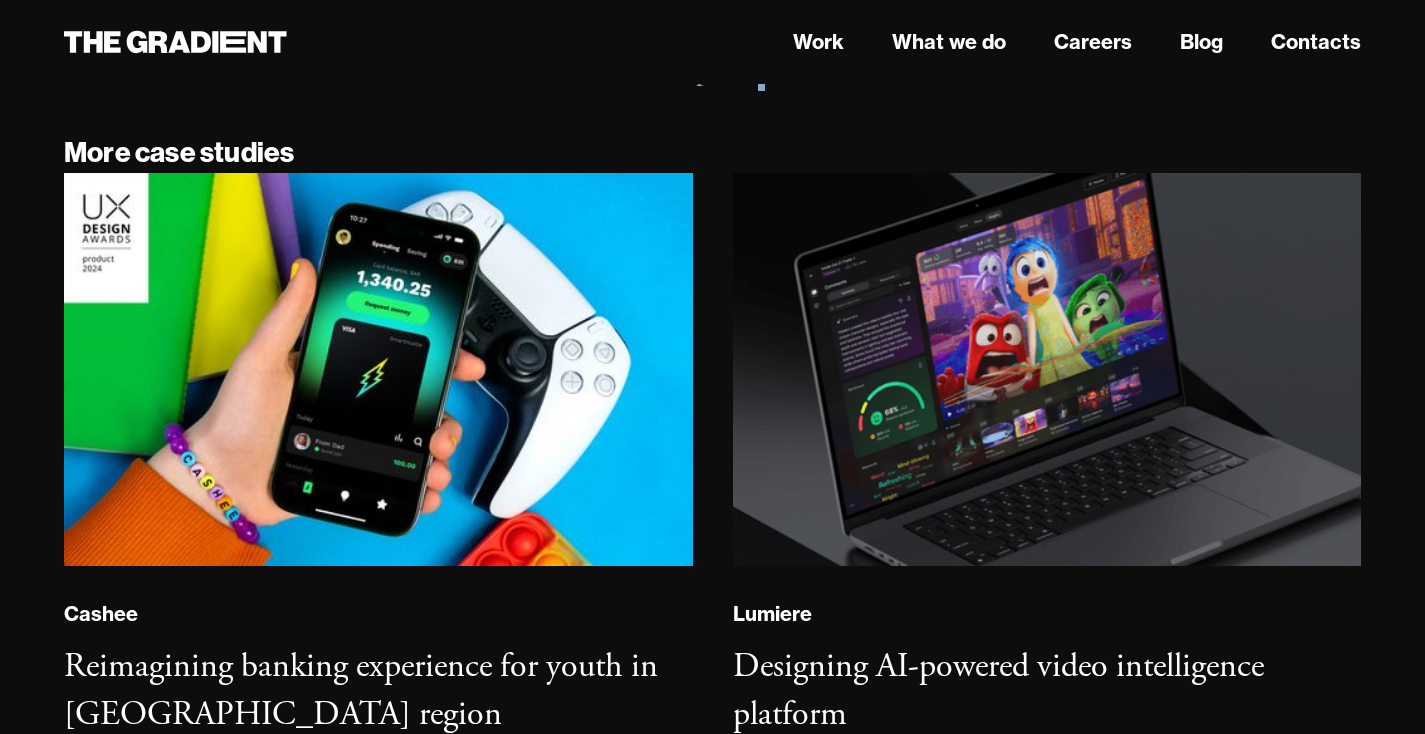 click on "Interested in telecom experience? Get in touch to find out what we can do together.  Book a call  or drop us a line to  hello@thegradient.com" at bounding box center (935, 32) 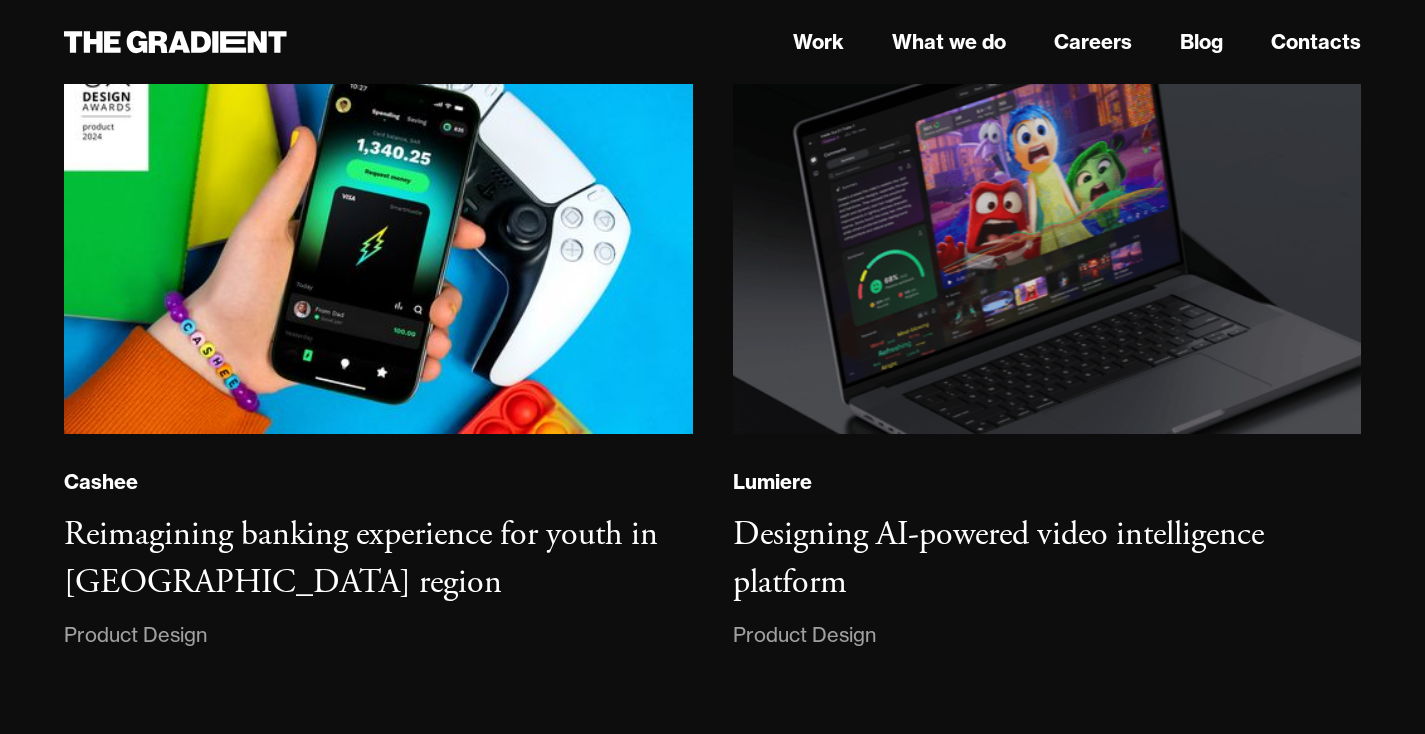 scroll, scrollTop: 14326, scrollLeft: 0, axis: vertical 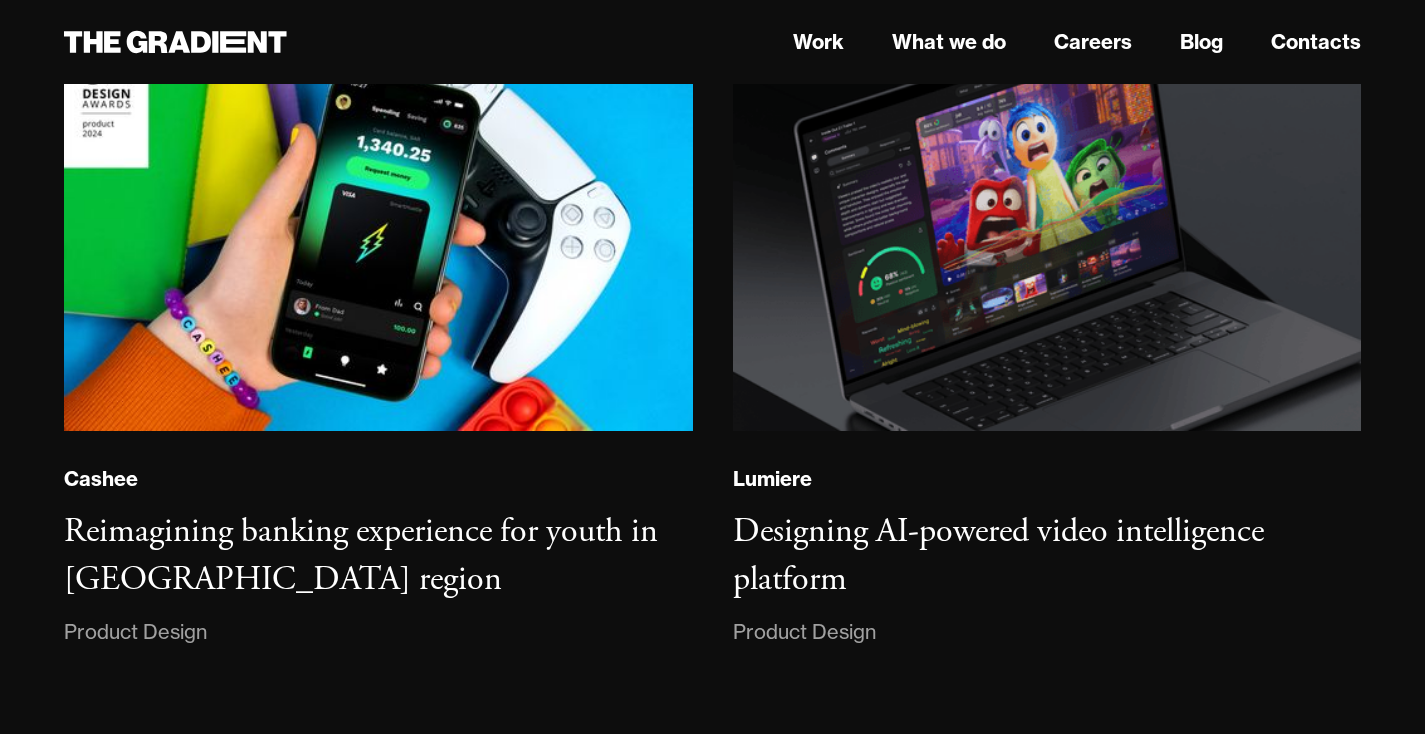 click on "Cashee Reimagining banking experience for youth in MENA region Product Design" at bounding box center (378, 343) 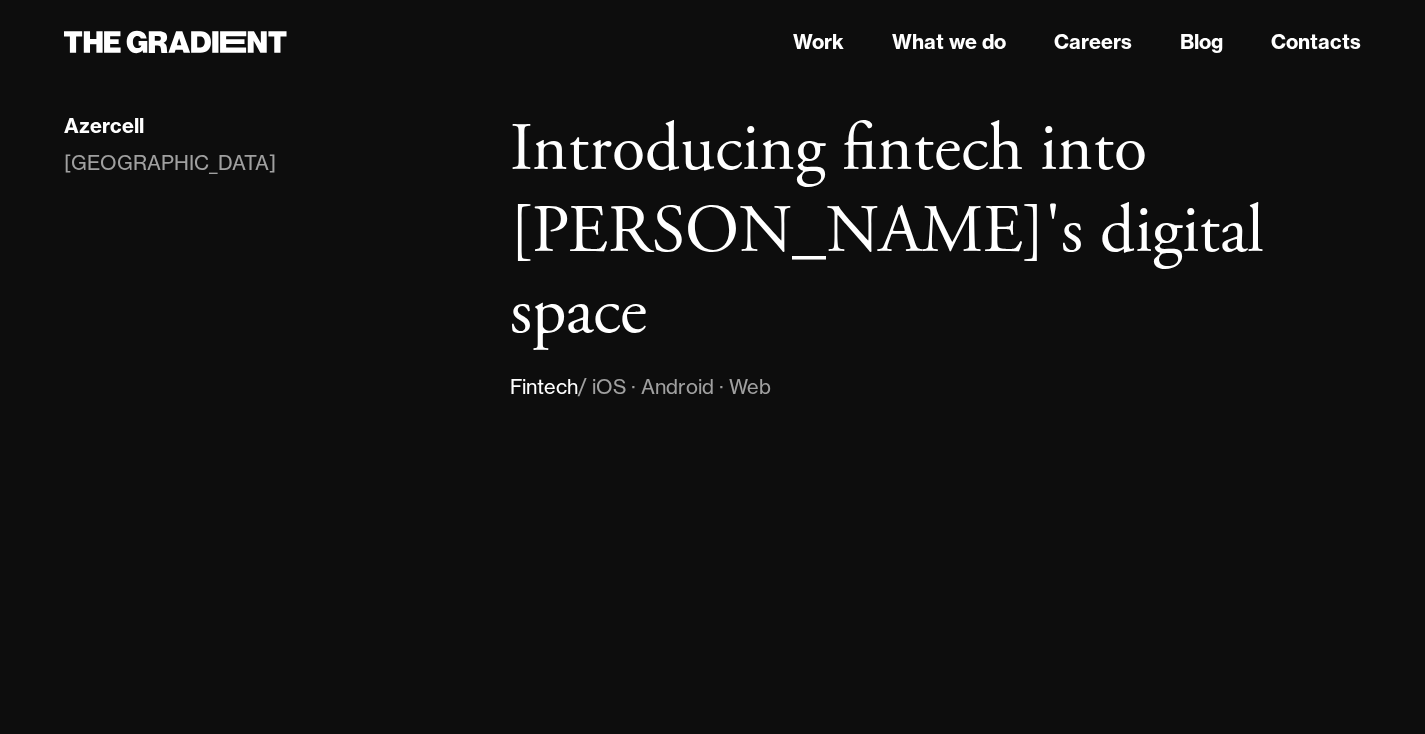 scroll, scrollTop: 0, scrollLeft: 0, axis: both 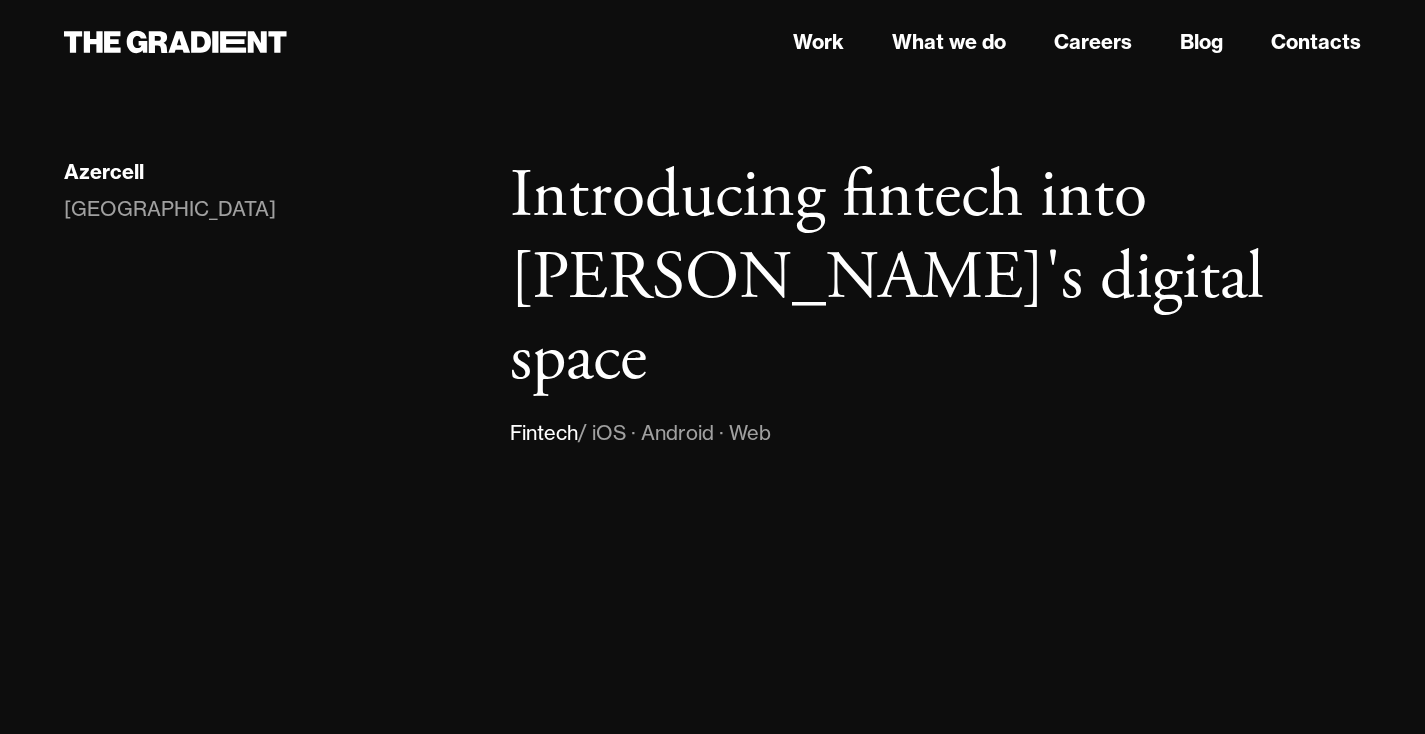 click on "Introducing fintech into [PERSON_NAME]'s digital space" at bounding box center [935, 278] 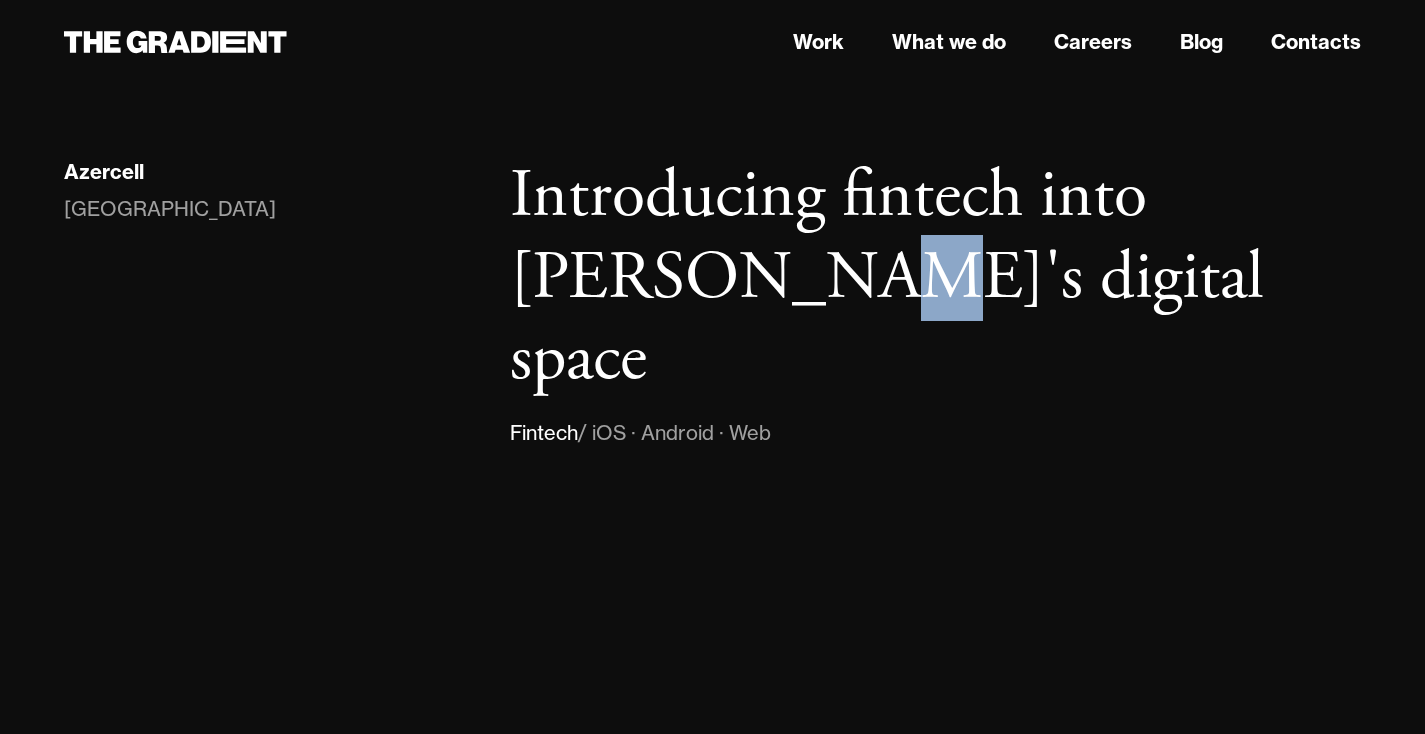 click on "Introducing fintech into [PERSON_NAME]'s digital space" at bounding box center (935, 278) 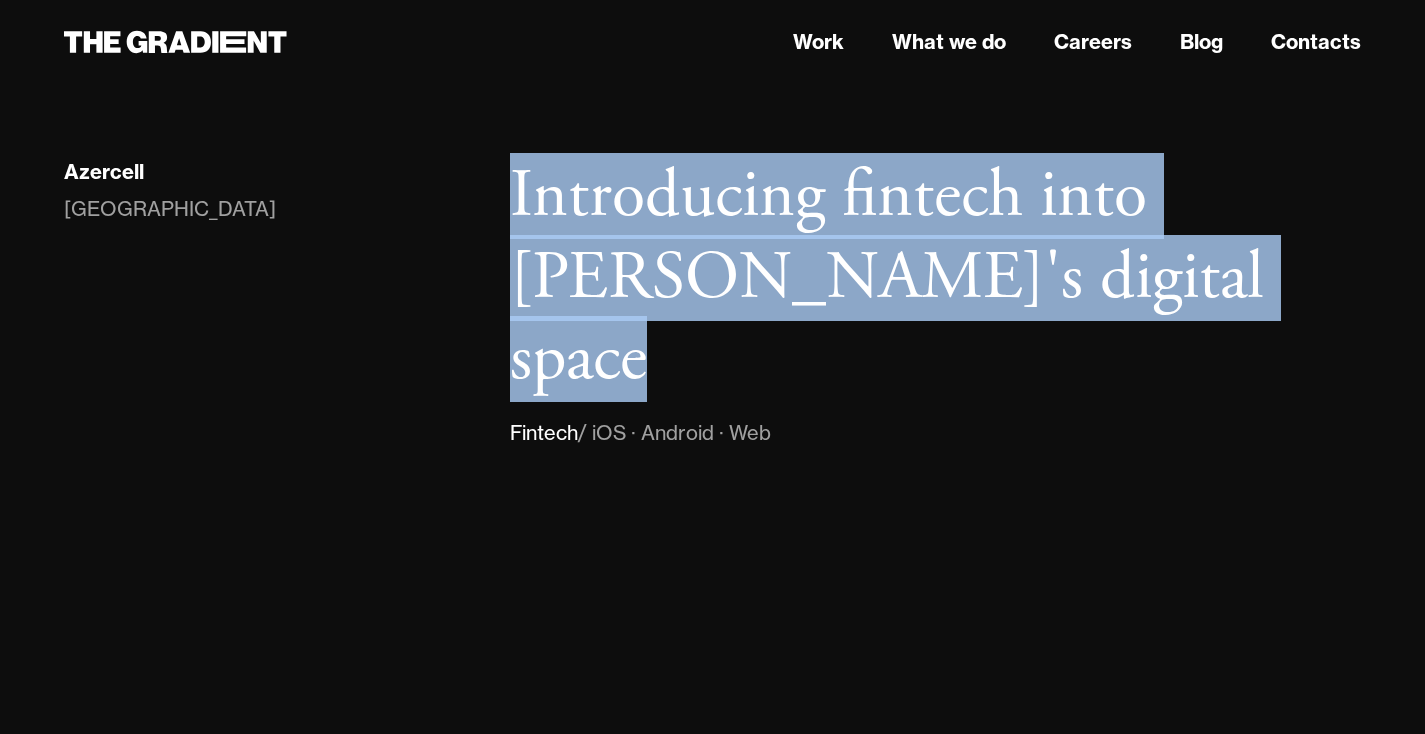 click on "Introducing fintech into [PERSON_NAME]'s digital space" at bounding box center (935, 278) 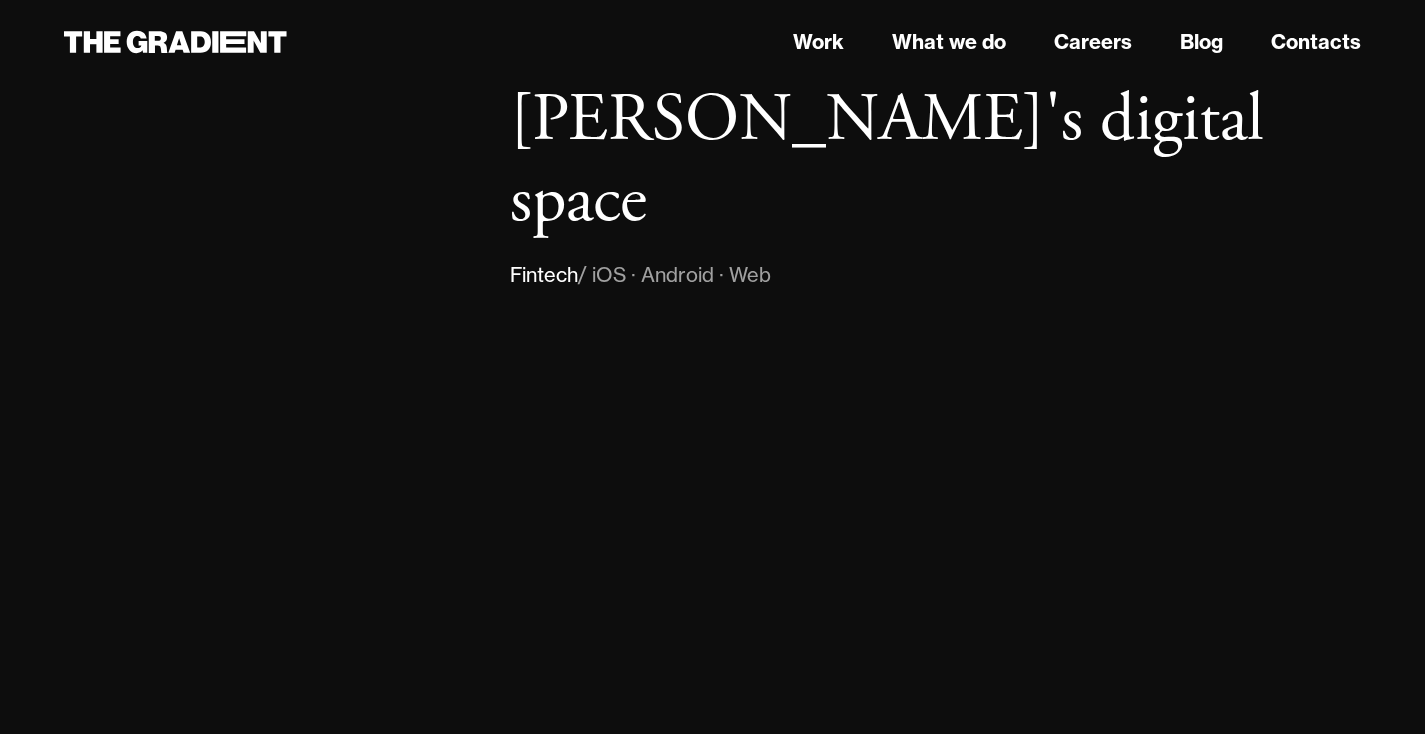 click on "Fintech   / iOS · Android · Web" at bounding box center [935, 275] 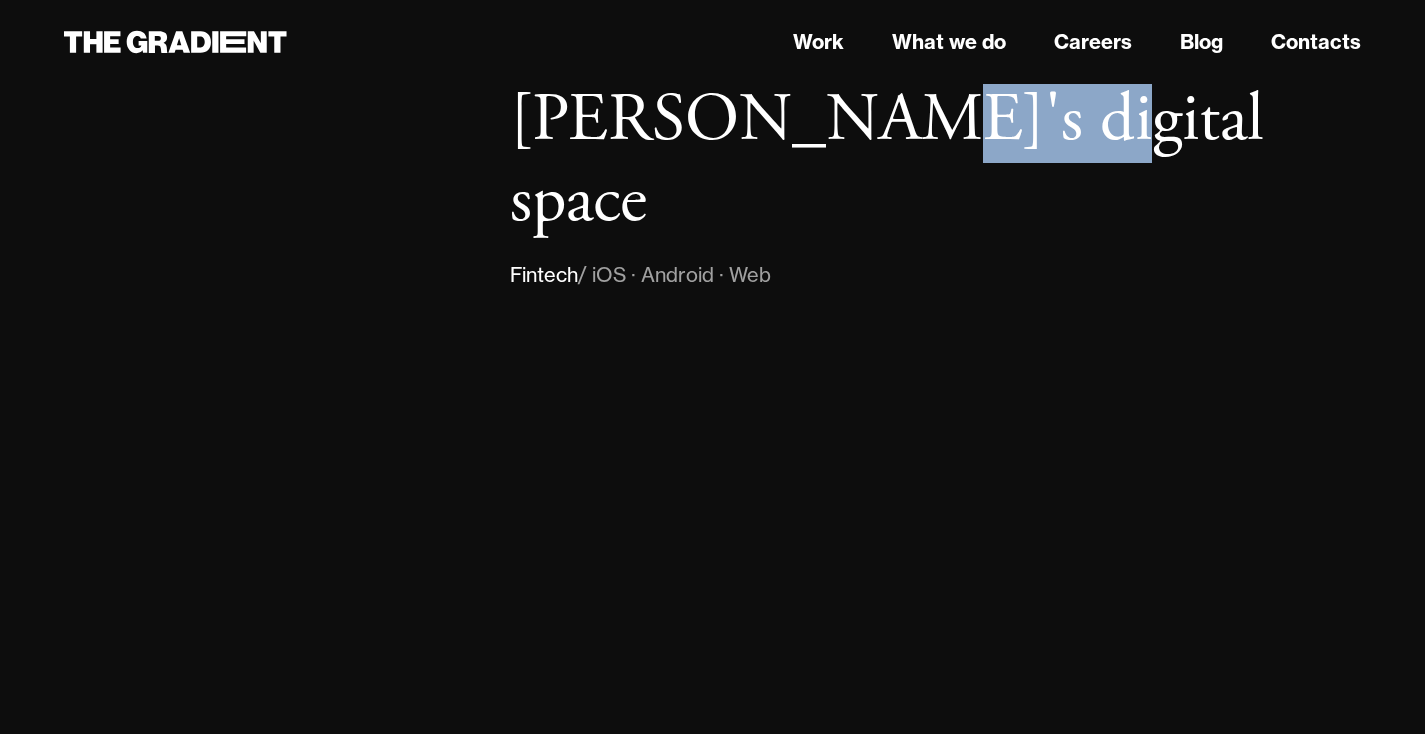 click on "Introducing fintech into [PERSON_NAME]'s digital space" at bounding box center (935, 120) 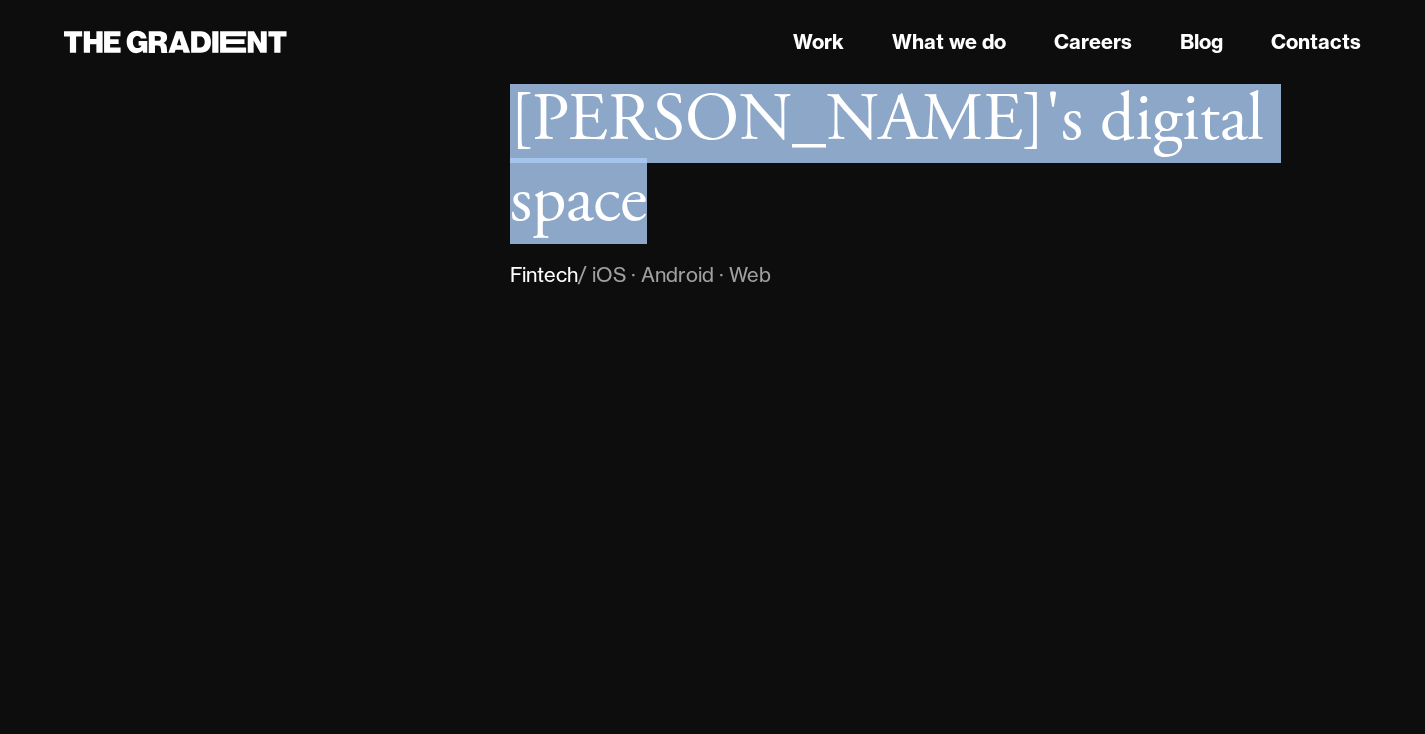 click on "Introducing fintech into [PERSON_NAME]'s digital space" at bounding box center [935, 120] 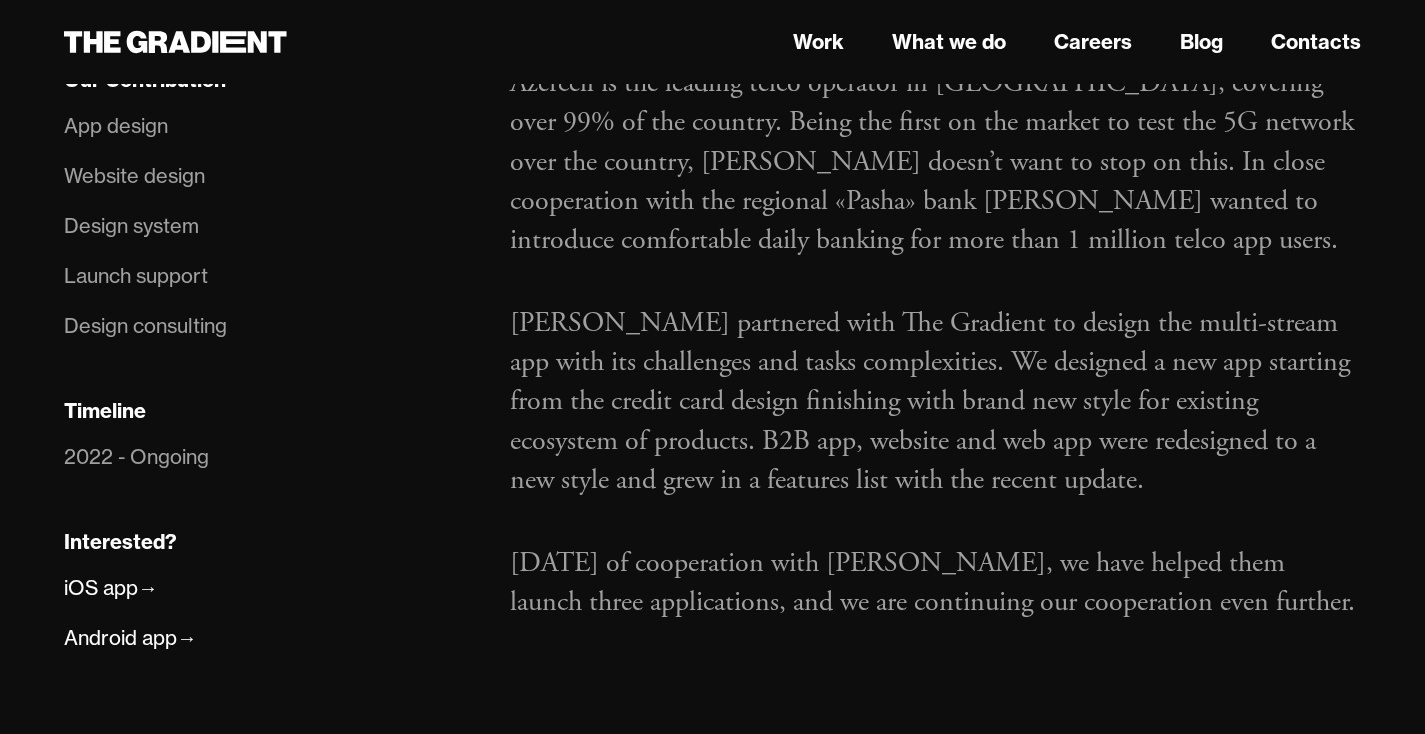 scroll, scrollTop: 1311, scrollLeft: 0, axis: vertical 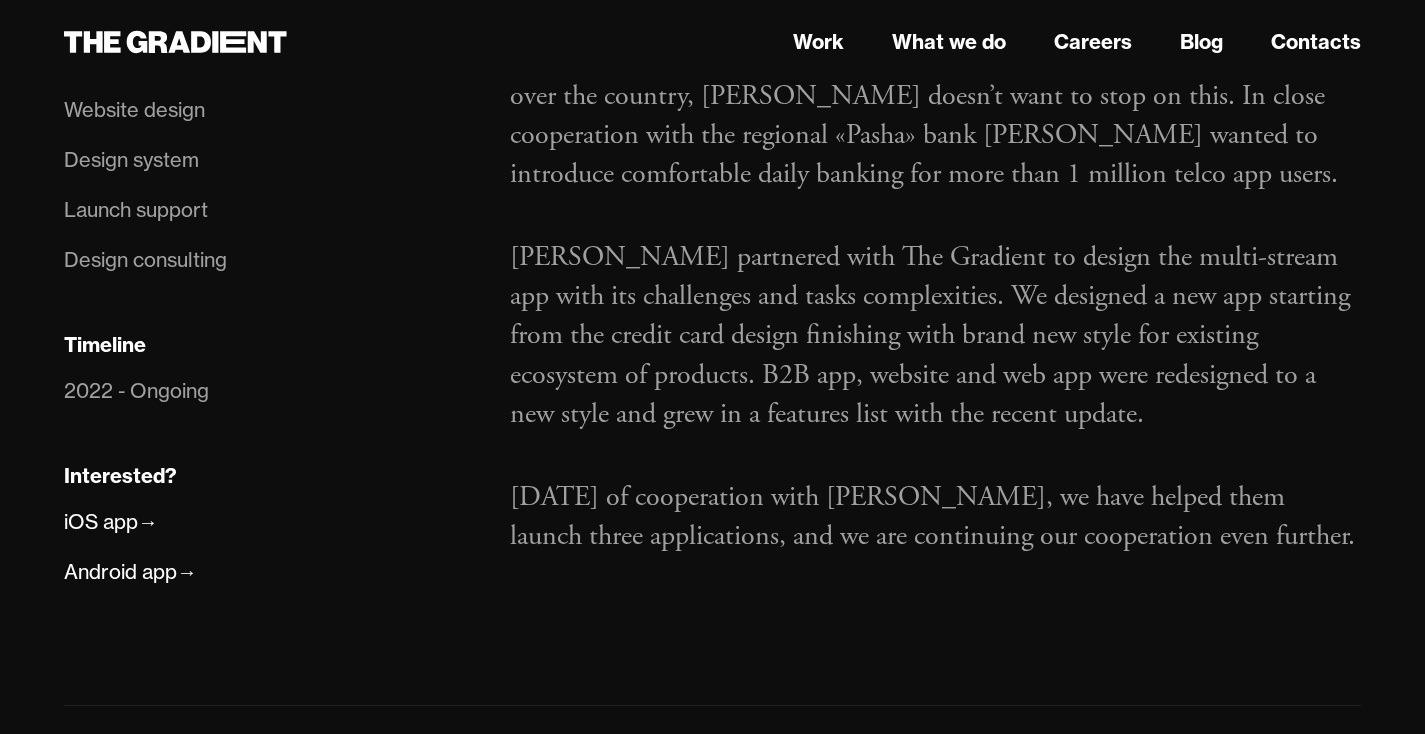 click on "Azercell partnered with The Gradient to design the multi-stream app with its challenges and tasks complexities. We designed a new app starting from the credit card design finishing with brand new style for existing ecosystem of products. B2B app, website and web app were redesigned to a new style and grew in a features list with the recent update." at bounding box center [935, 336] 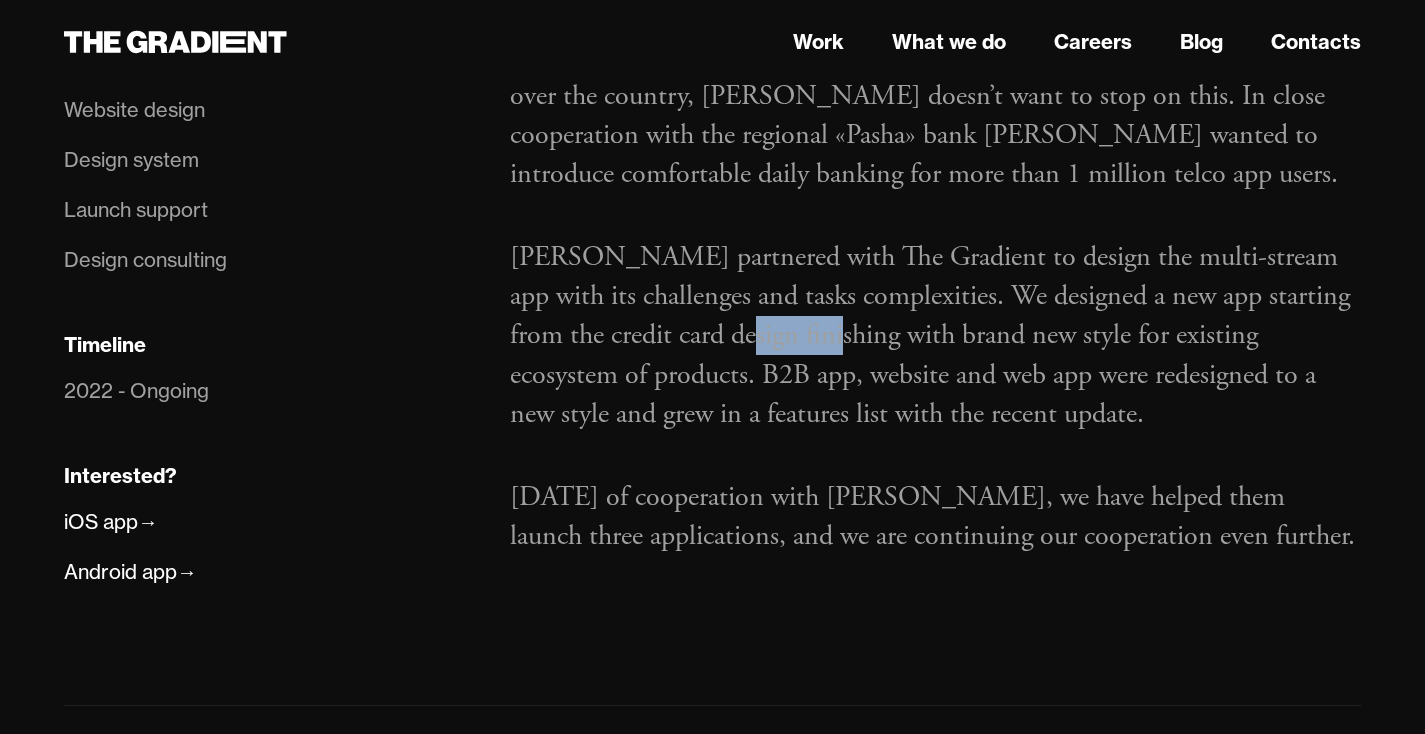 click on "Azercell partnered with The Gradient to design the multi-stream app with its challenges and tasks complexities. We designed a new app starting from the credit card design finishing with brand new style for existing ecosystem of products. B2B app, website and web app were redesigned to a new style and grew in a features list with the recent update." at bounding box center [935, 336] 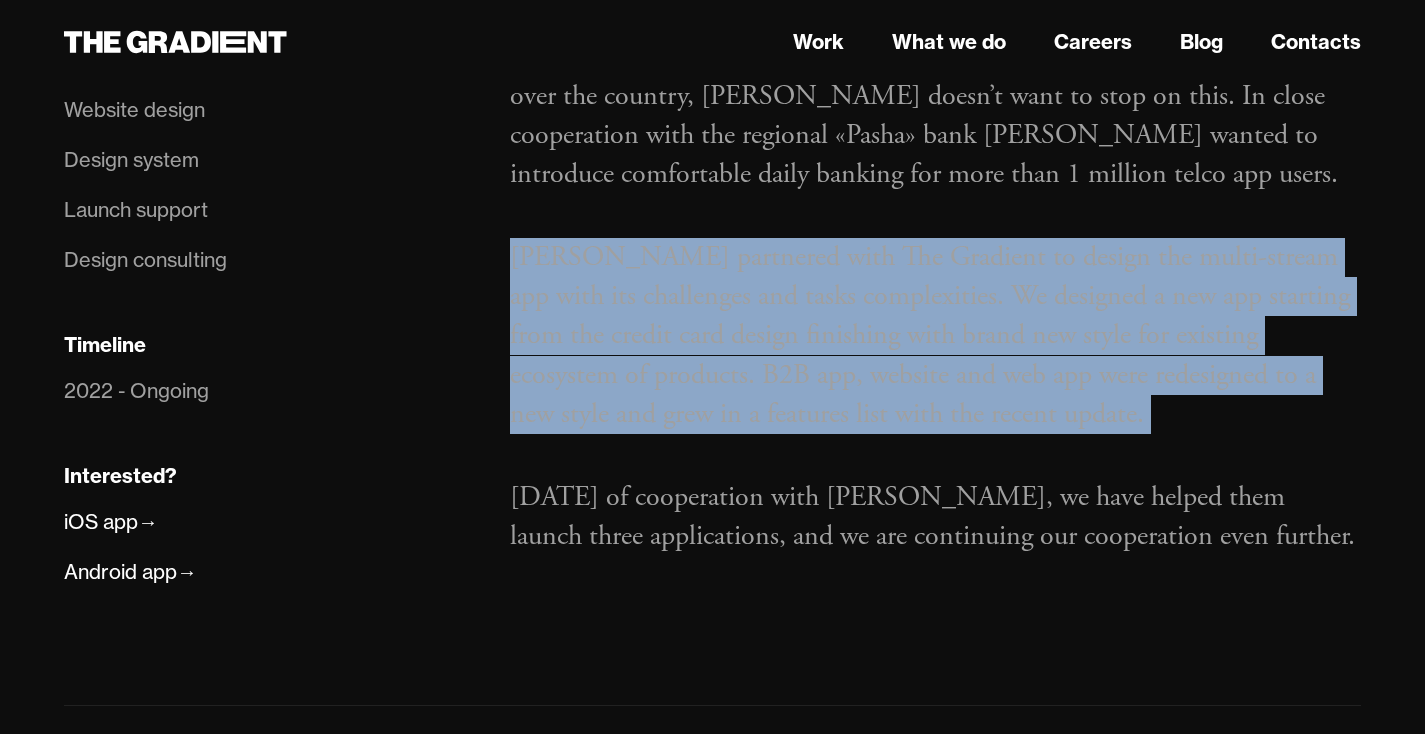 click on "Azercell partnered with The Gradient to design the multi-stream app with its challenges and tasks complexities. We designed a new app starting from the credit card design finishing with brand new style for existing ecosystem of products. B2B app, website and web app were redesigned to a new style and grew in a features list with the recent update." at bounding box center [935, 336] 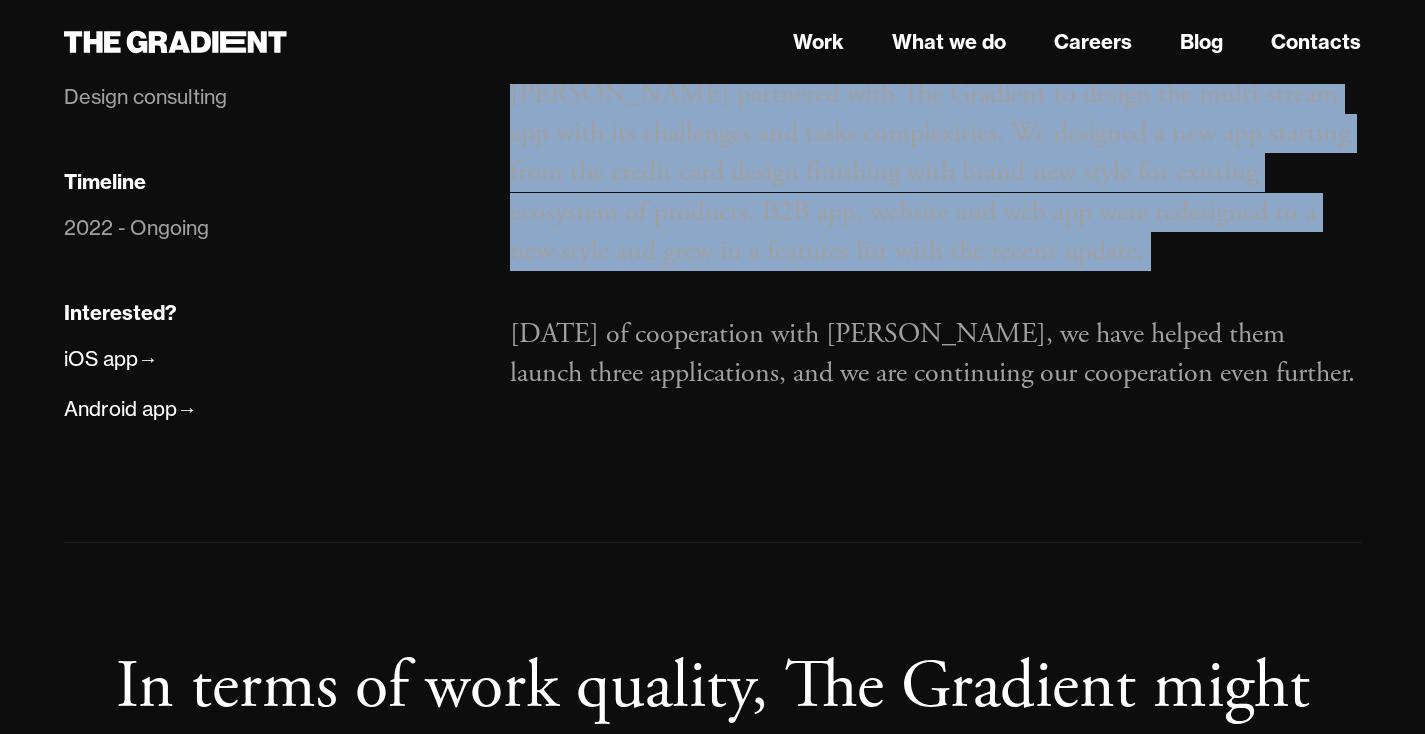 scroll, scrollTop: 1548, scrollLeft: 0, axis: vertical 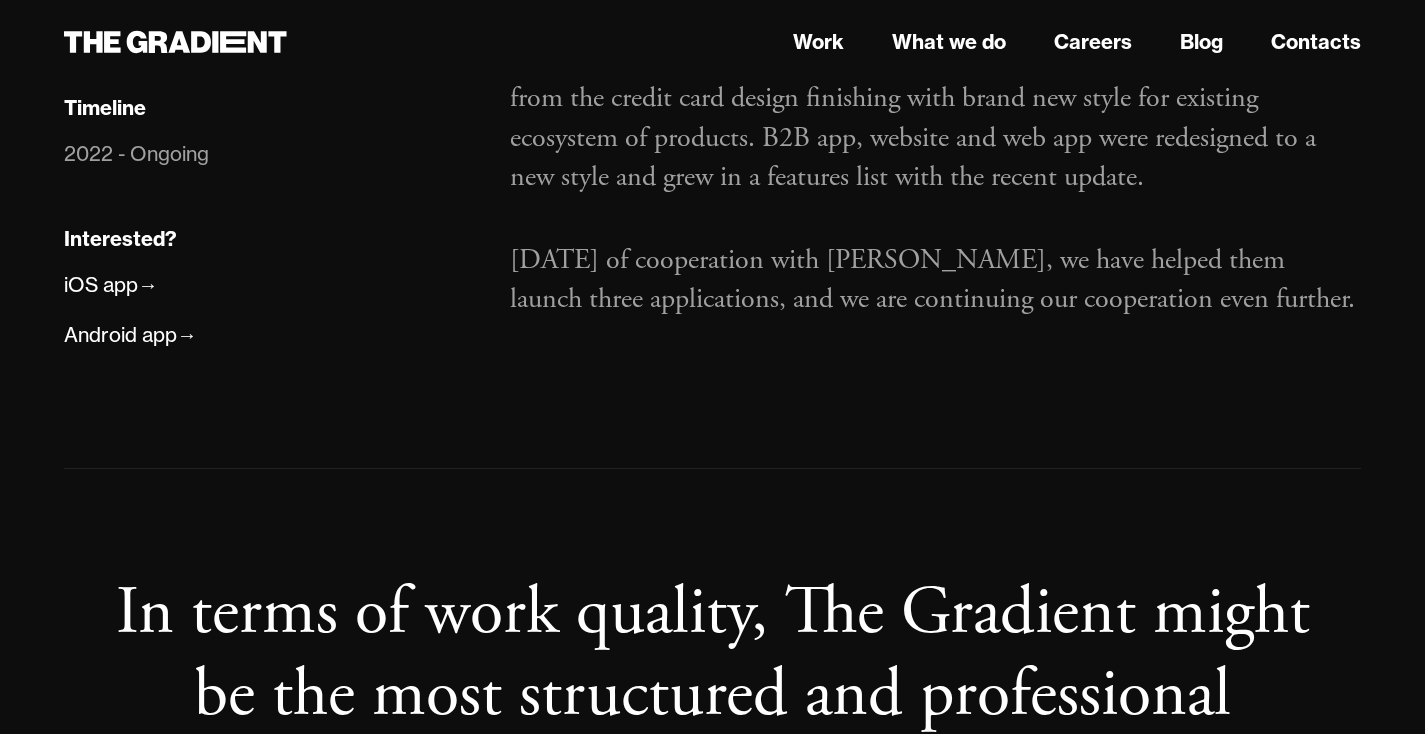 click on "In two years of cooperation with Azercell, we have helped them launch three applications, and we are continuing our cooperation even further." at bounding box center [935, 280] 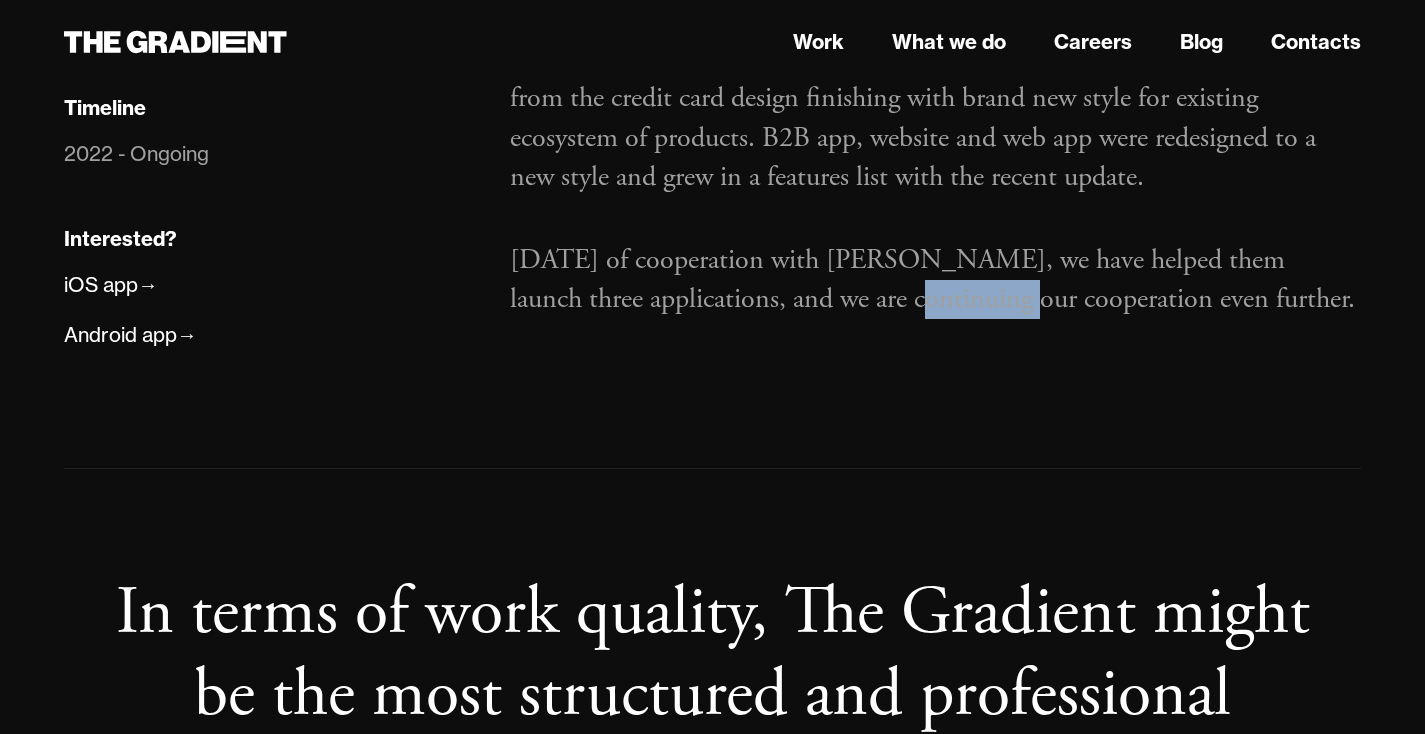 click on "In two years of cooperation with Azercell, we have helped them launch three applications, and we are continuing our cooperation even further." at bounding box center [935, 280] 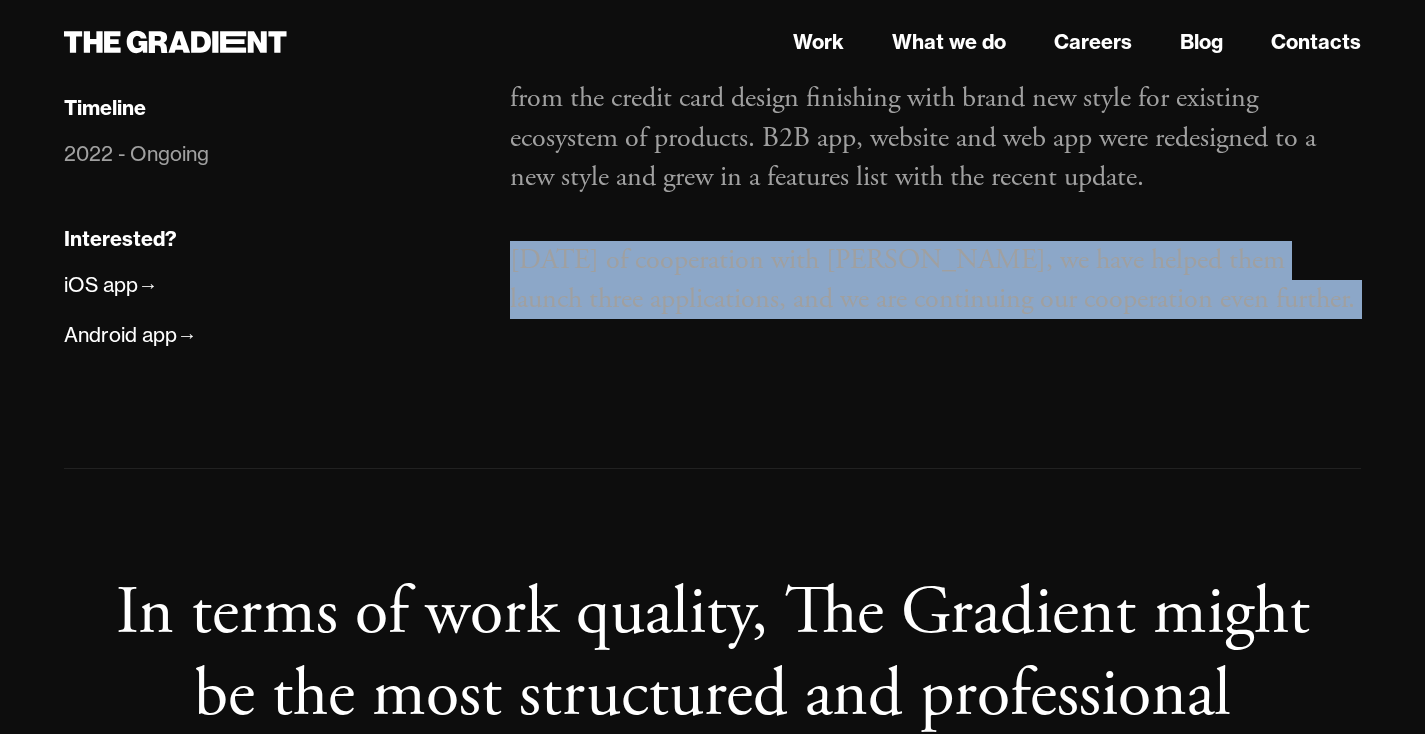 click on "In two years of cooperation with Azercell, we have helped them launch three applications, and we are continuing our cooperation even further." at bounding box center (935, 280) 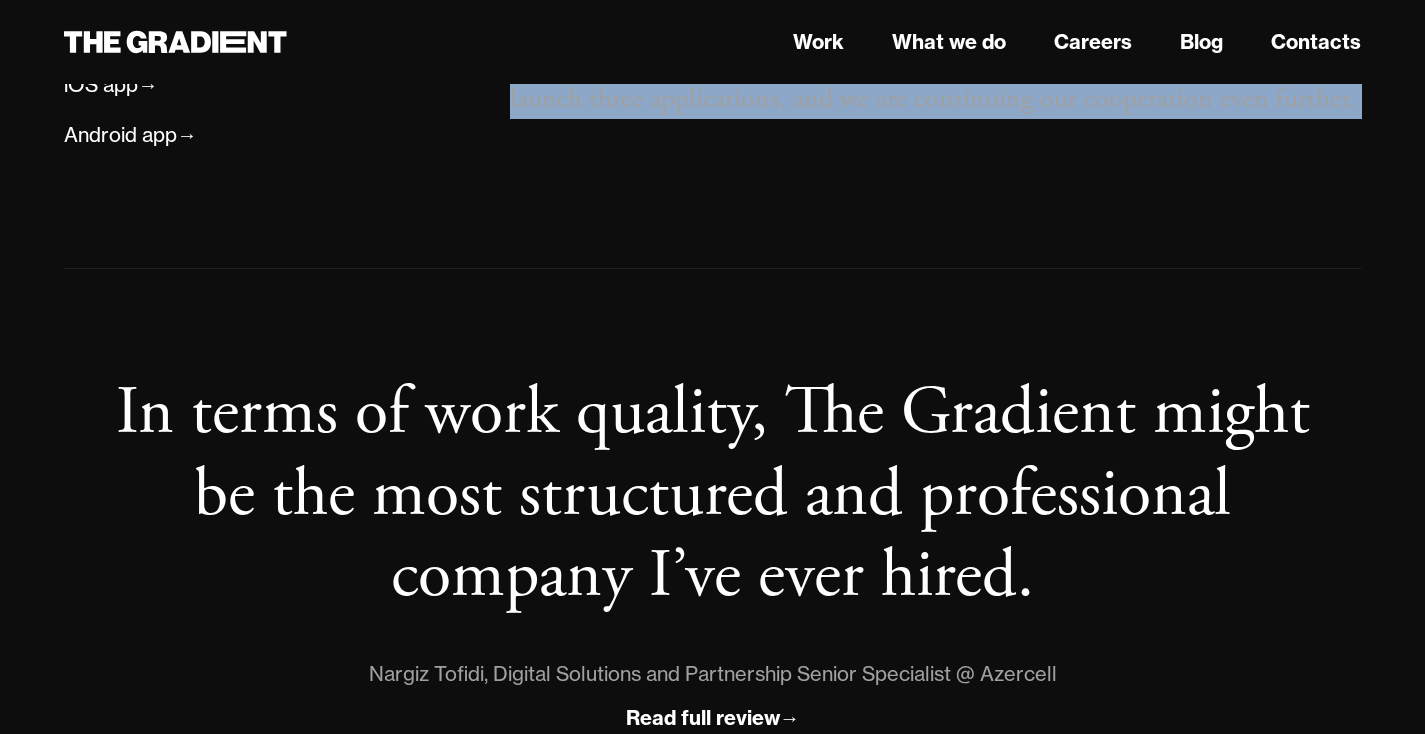 scroll, scrollTop: 1758, scrollLeft: 0, axis: vertical 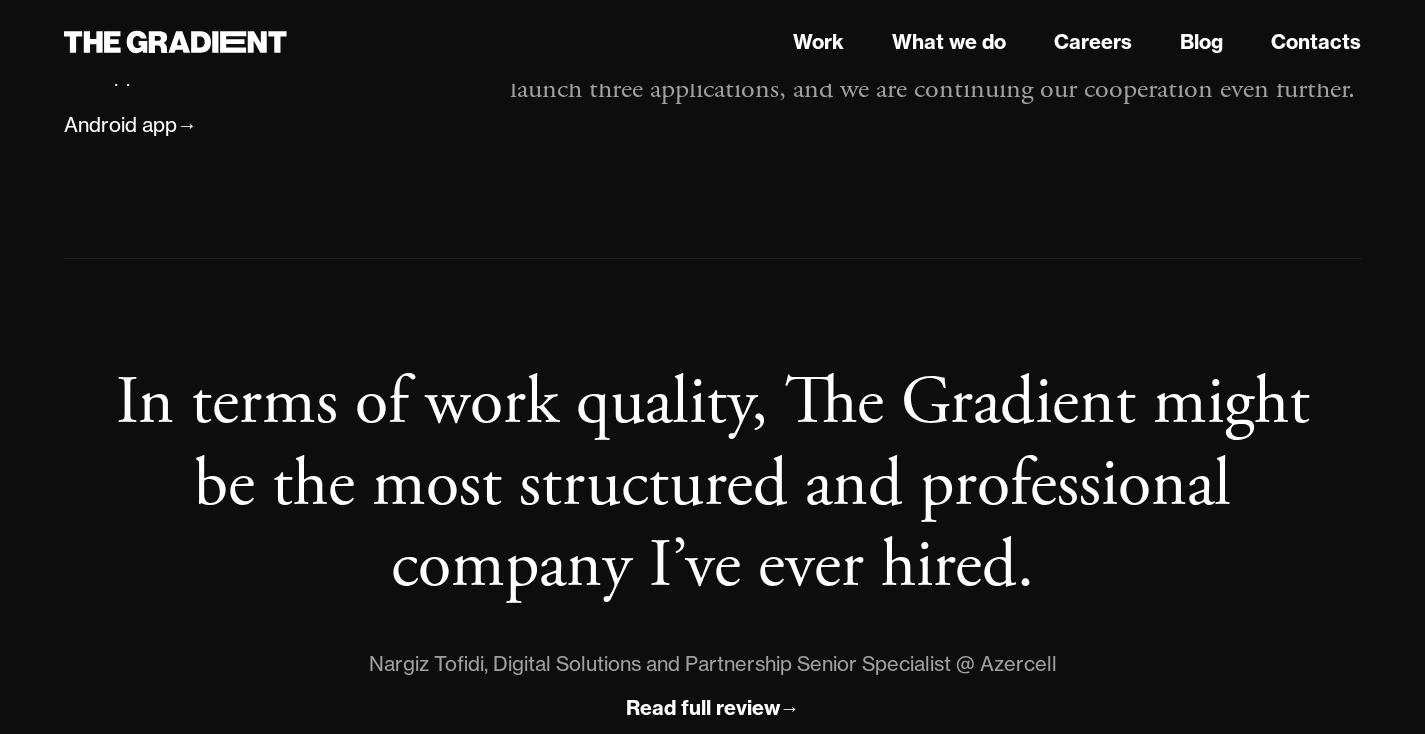 click on "In terms of work quality, The Gradient might be the most structured and professional company I’ve ever hired." at bounding box center [712, 485] 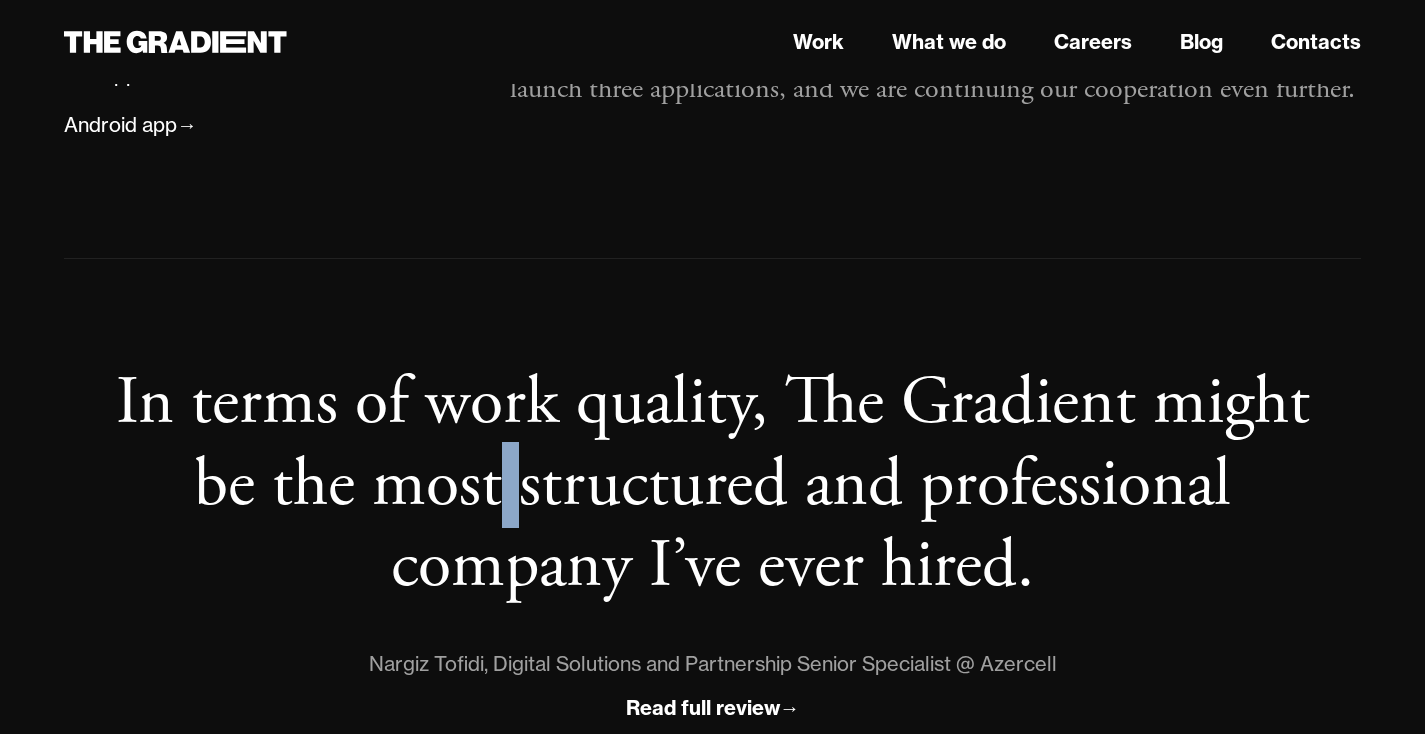 click on "In terms of work quality, The Gradient might be the most structured and professional company I’ve ever hired." at bounding box center [712, 485] 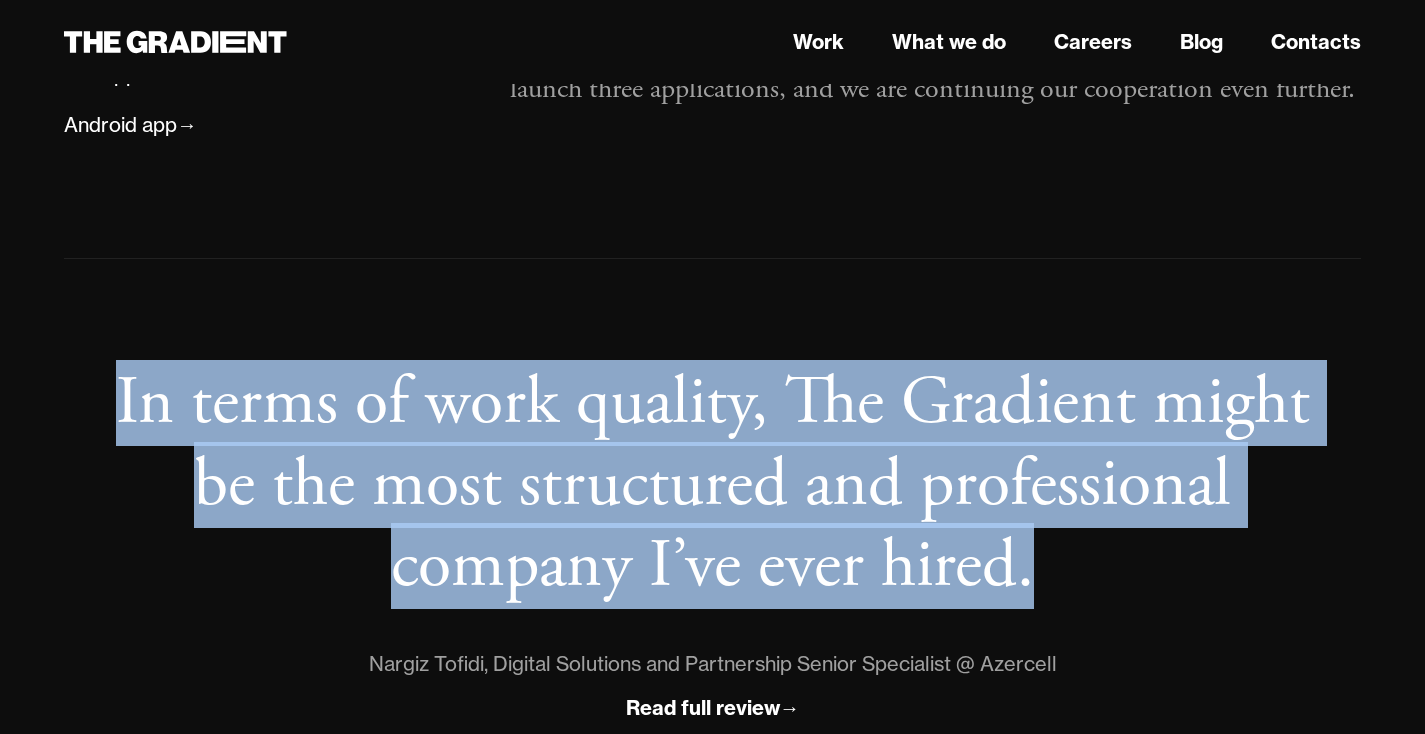 click on "In terms of work quality, The Gradient might be the most structured and professional company I’ve ever hired." at bounding box center (712, 485) 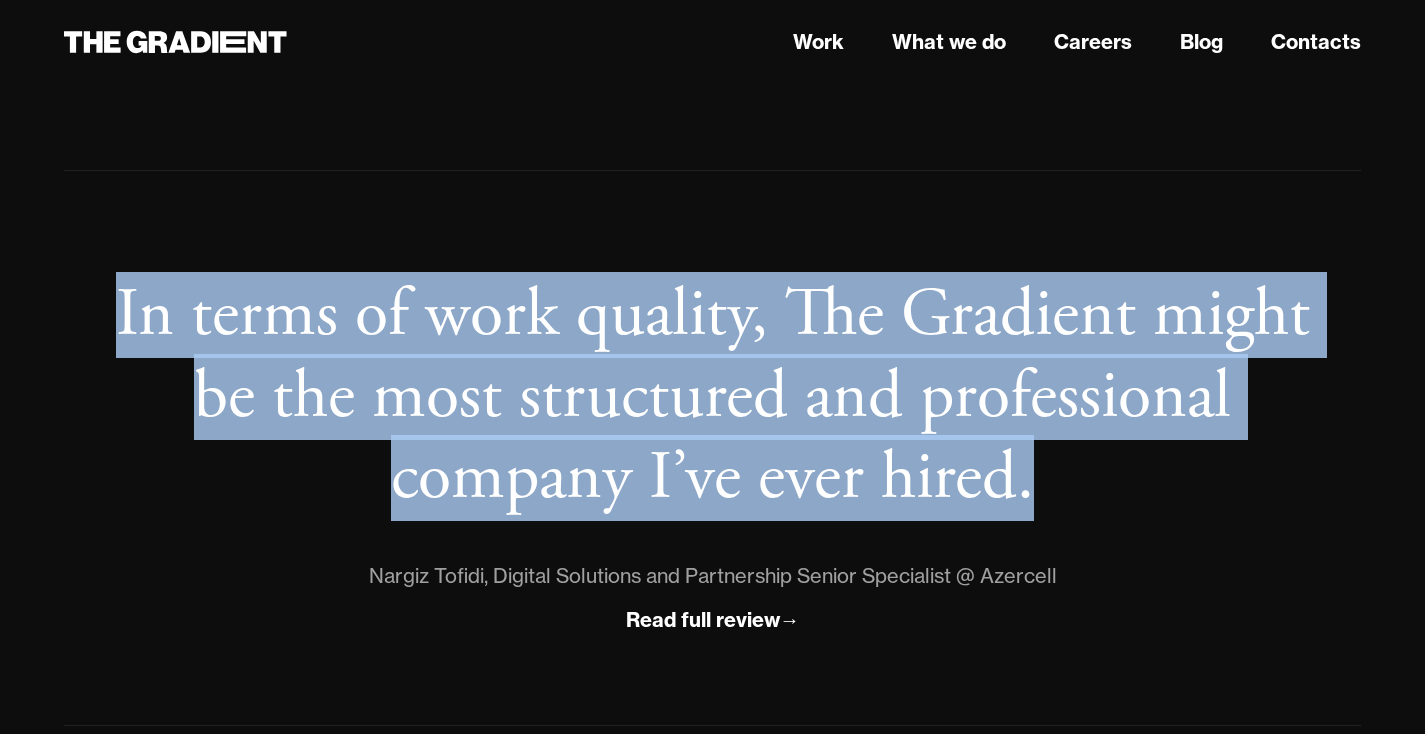 scroll, scrollTop: 1893, scrollLeft: 0, axis: vertical 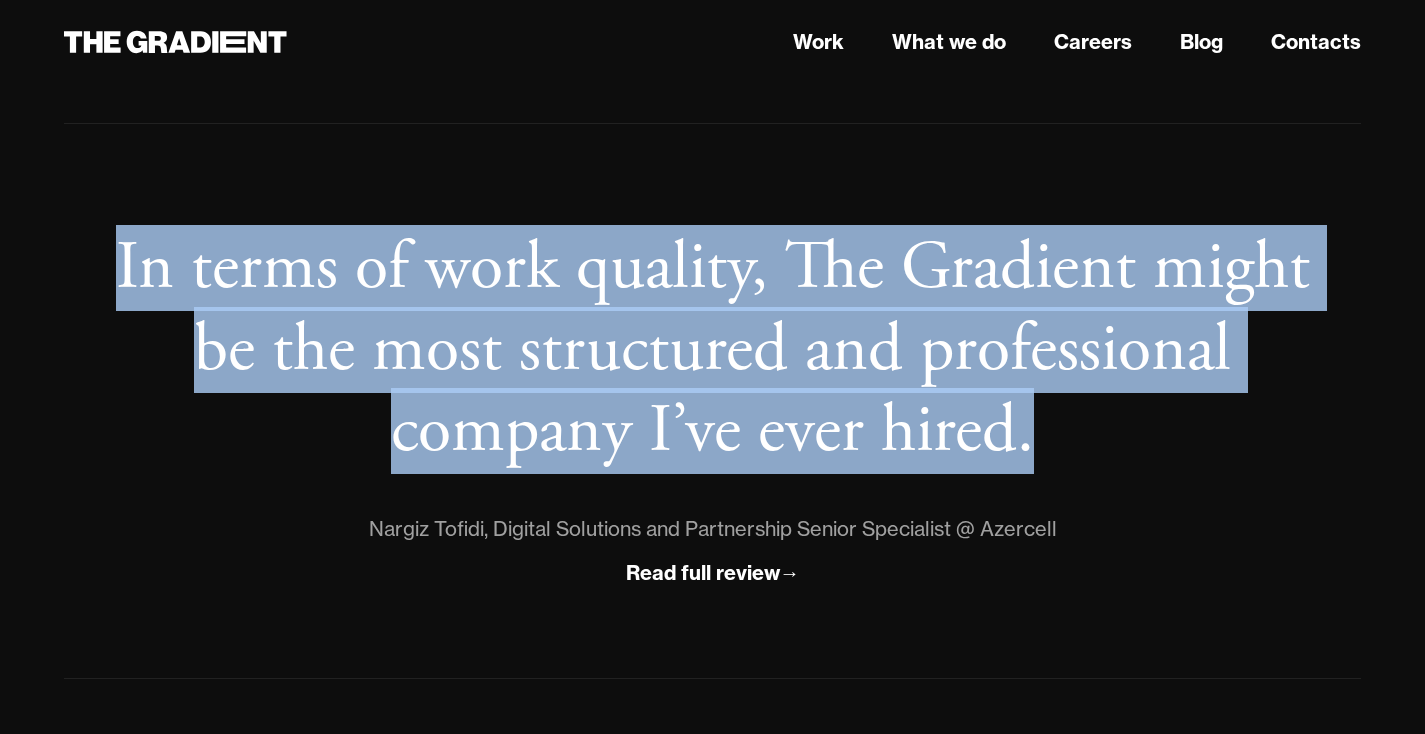 click on "In terms of work quality, The Gradient might be the most structured and professional company I’ve ever hired." at bounding box center (712, 350) 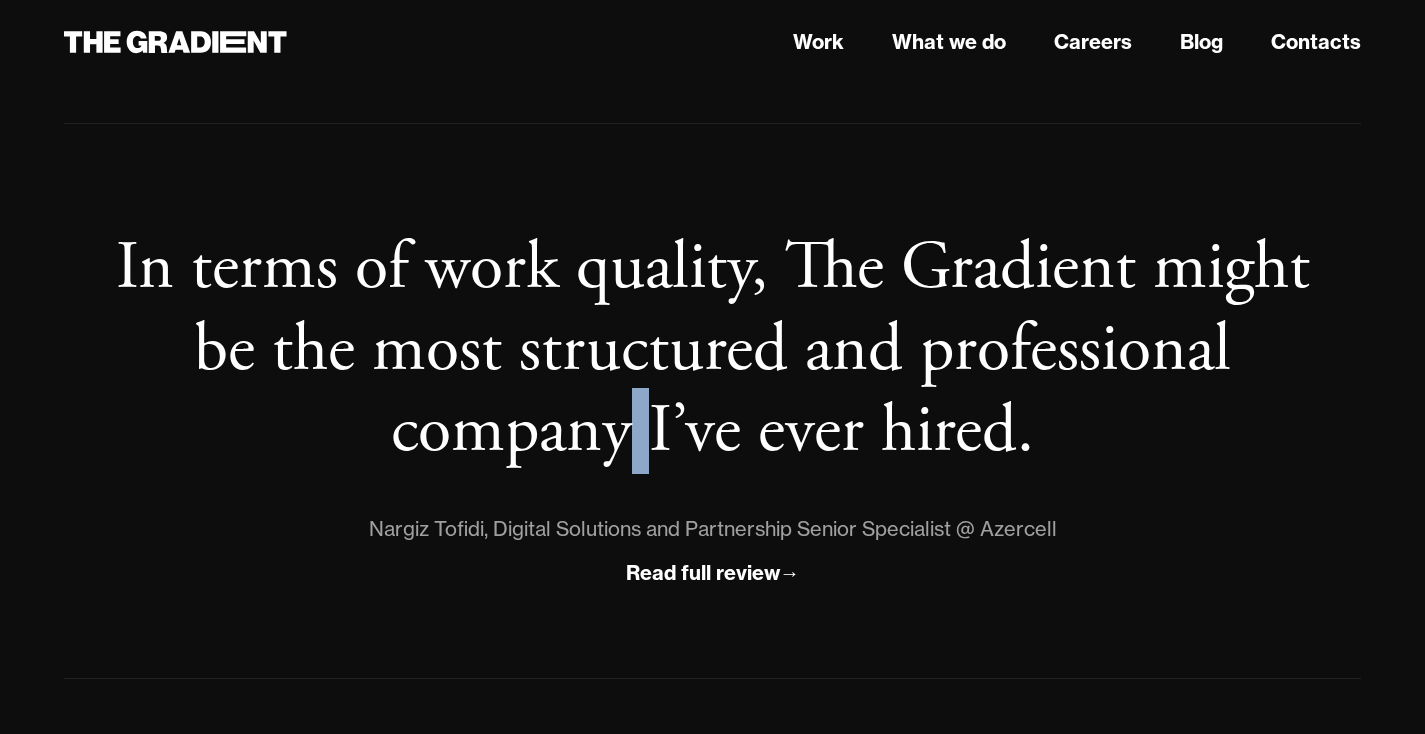 click on "In terms of work quality, The Gradient might be the most structured and professional company I’ve ever hired." at bounding box center [712, 350] 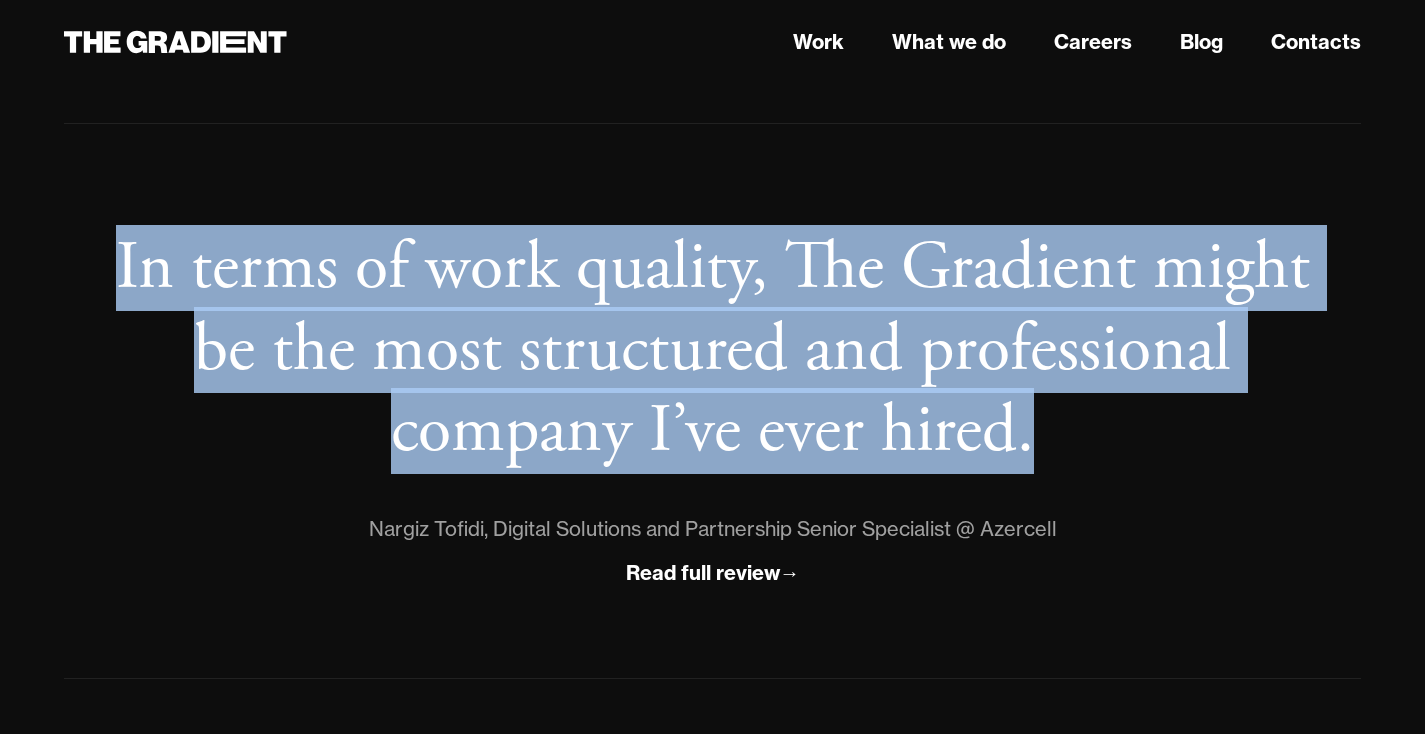 click on "In terms of work quality, The Gradient might be the most structured and professional company I’ve ever hired." at bounding box center (712, 350) 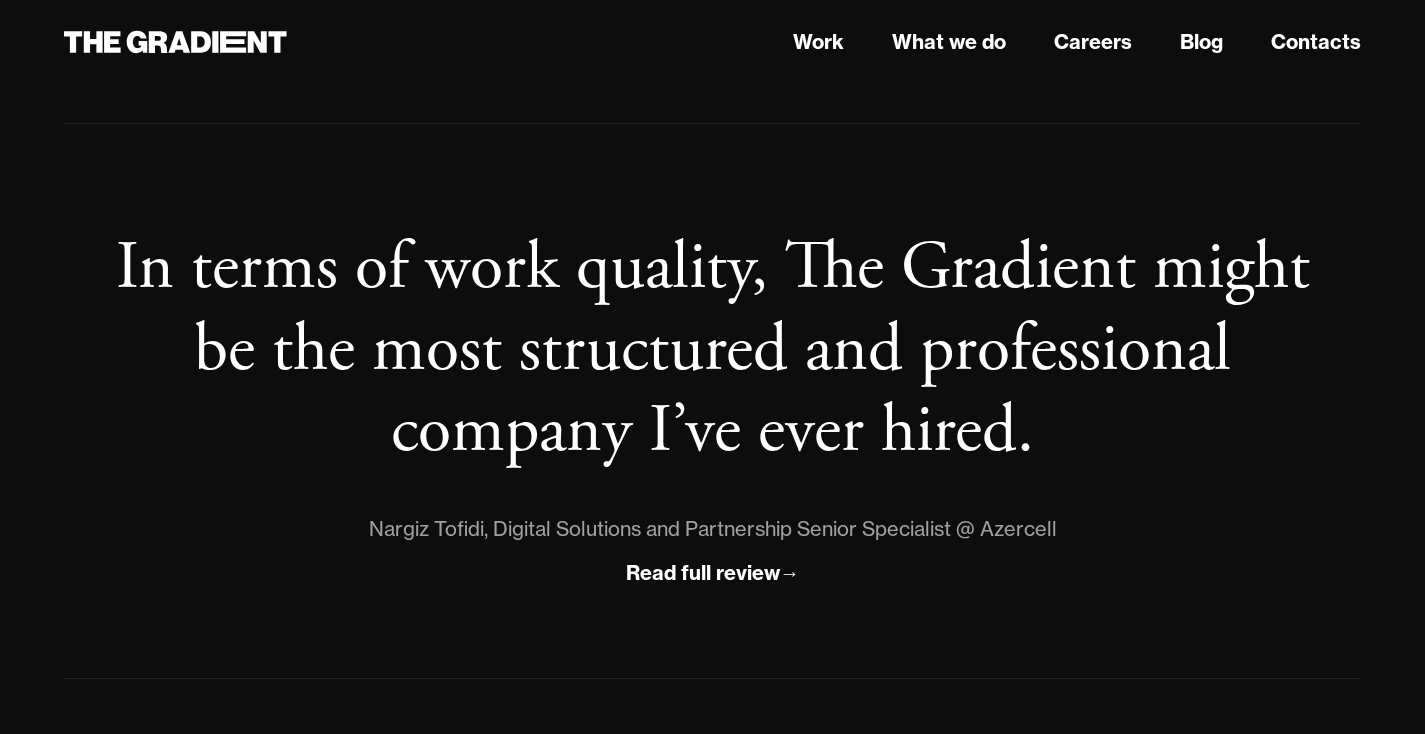 click on "Nargiz Tofidi, Digital Solutions and Partnership Senior Specialist @ Azercell" at bounding box center [713, 529] 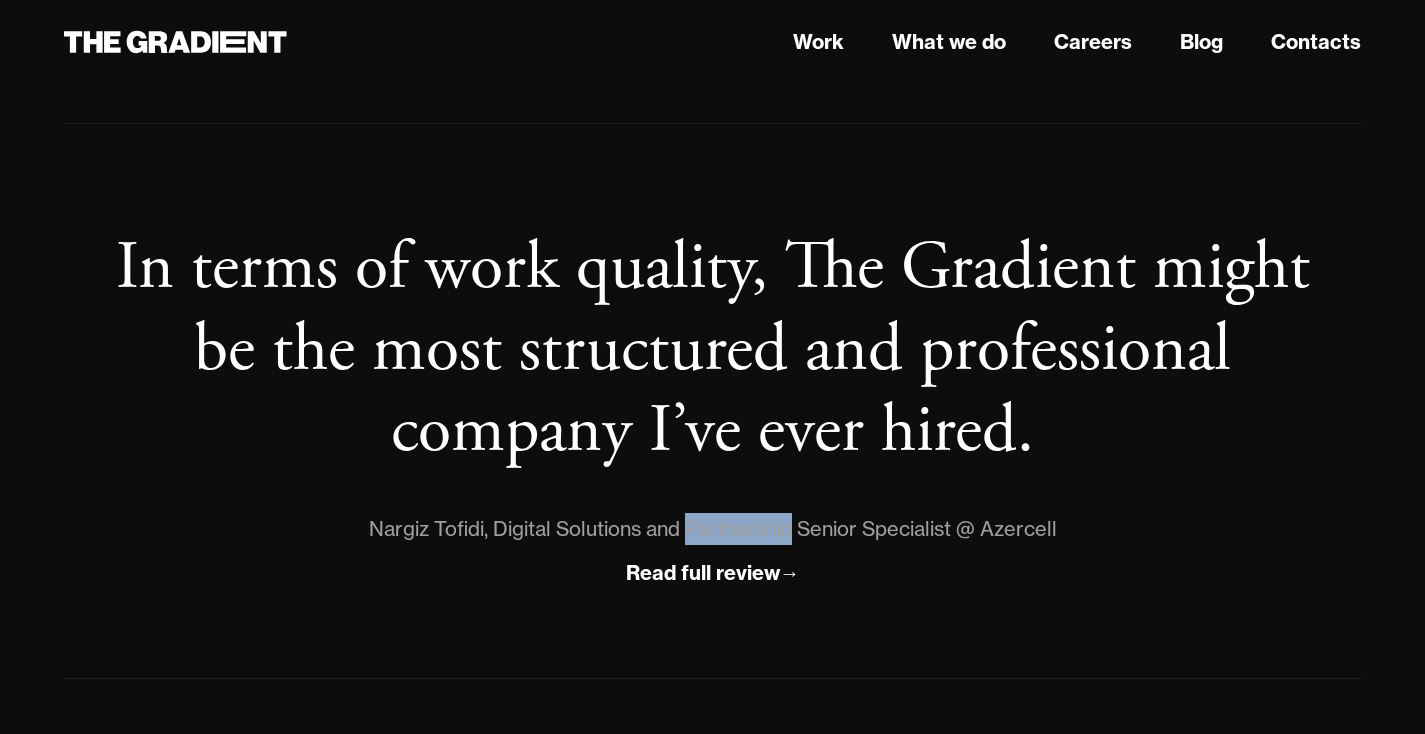 click on "Nargiz Tofidi, Digital Solutions and Partnership Senior Specialist @ Azercell" at bounding box center (713, 529) 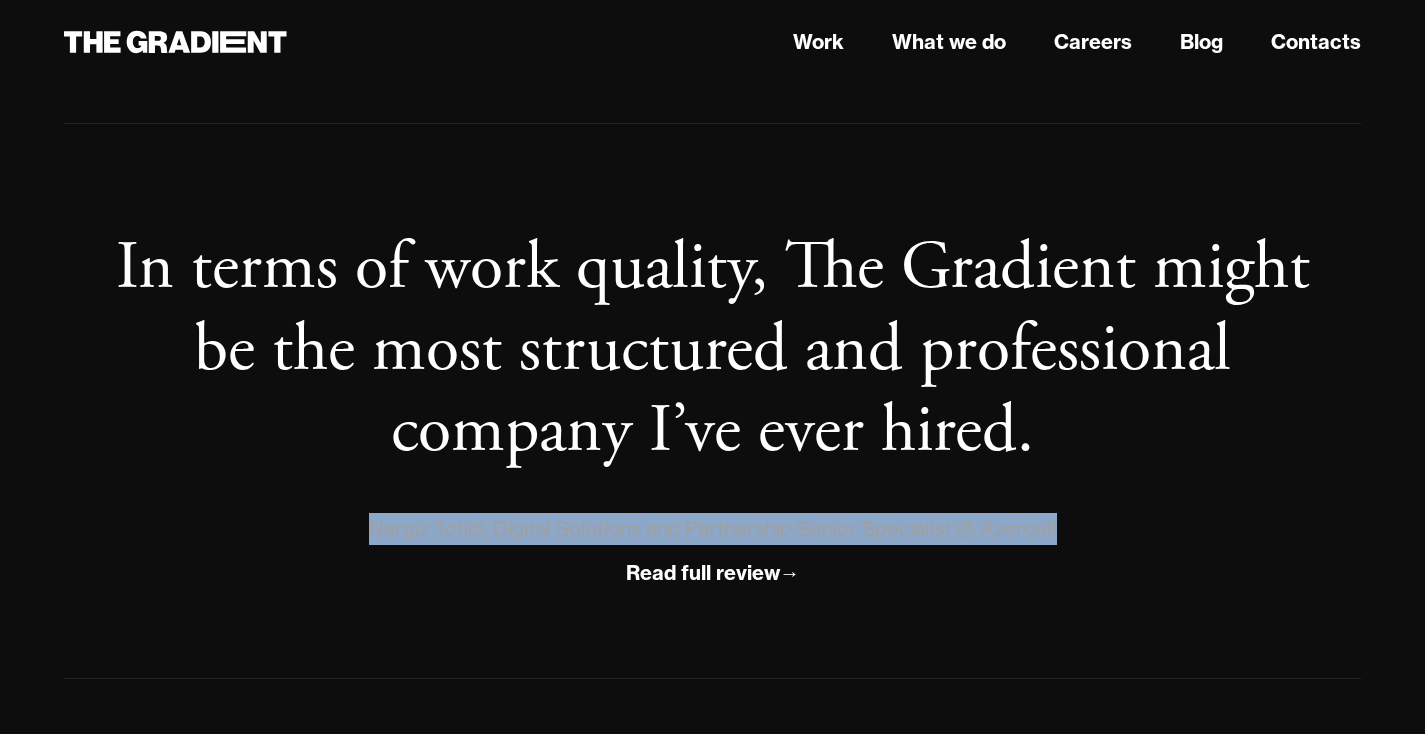 click on "Nargiz Tofidi, Digital Solutions and Partnership Senior Specialist @ Azercell" at bounding box center [713, 529] 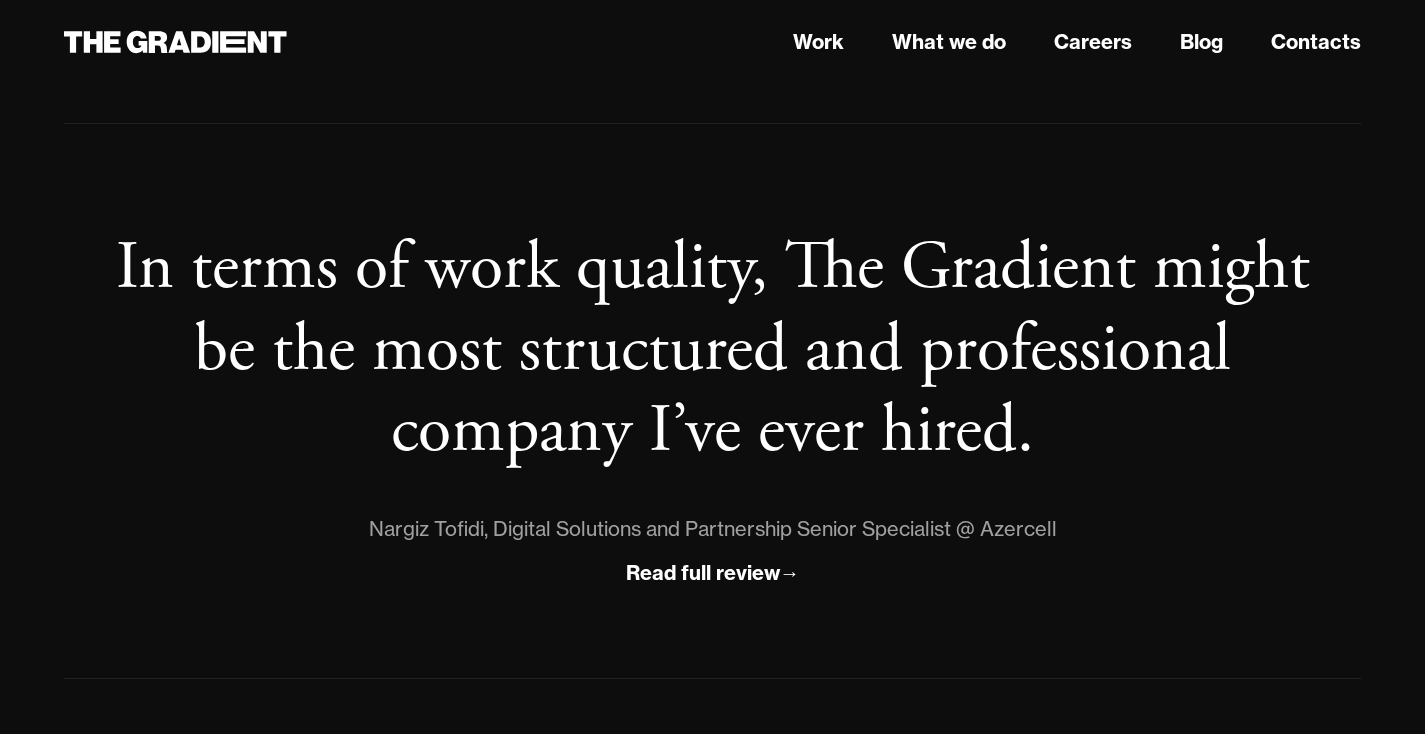 click on "In terms of work quality, The Gradient might be the most structured and professional company I’ve ever hired. Nargiz Tofidi, Digital Solutions and Partnership Senior Specialist @ Azercell Read full review  →" at bounding box center (712, 409) 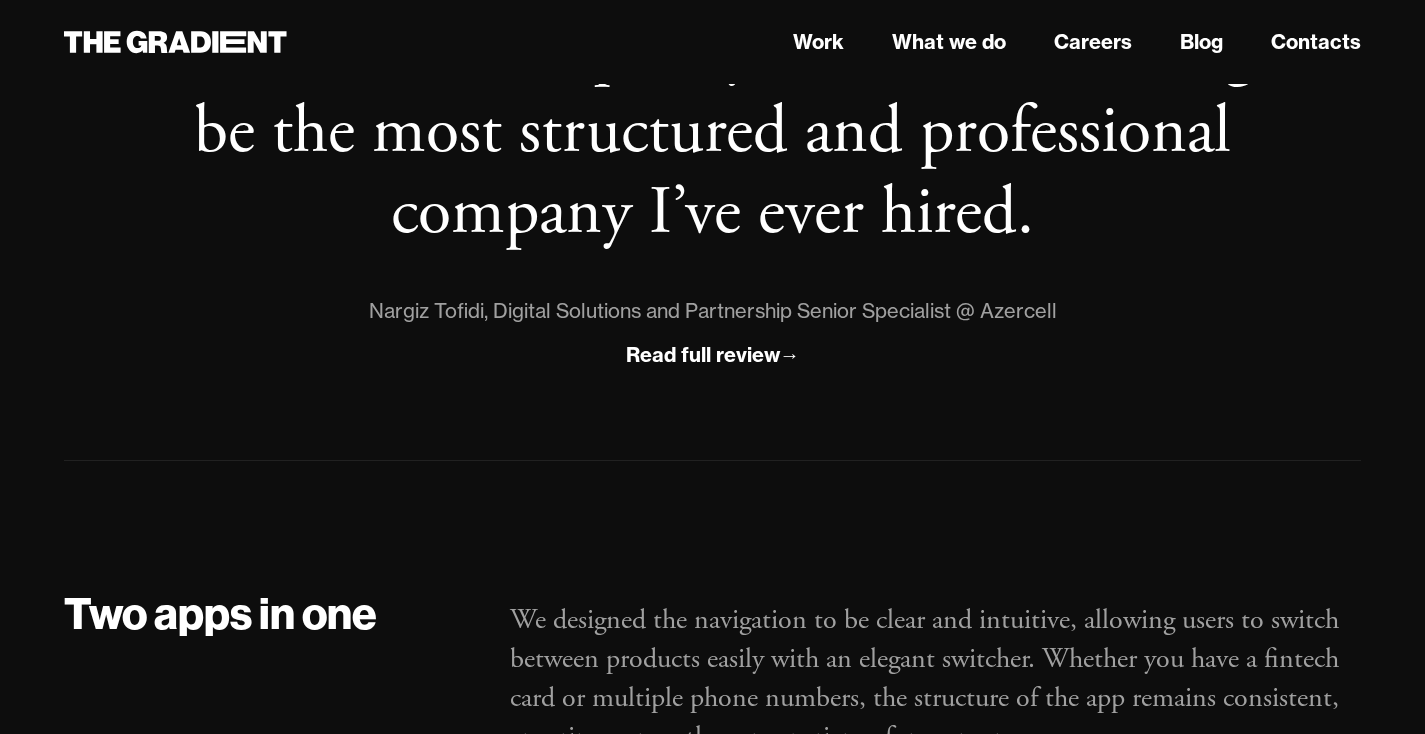 scroll, scrollTop: 2110, scrollLeft: 0, axis: vertical 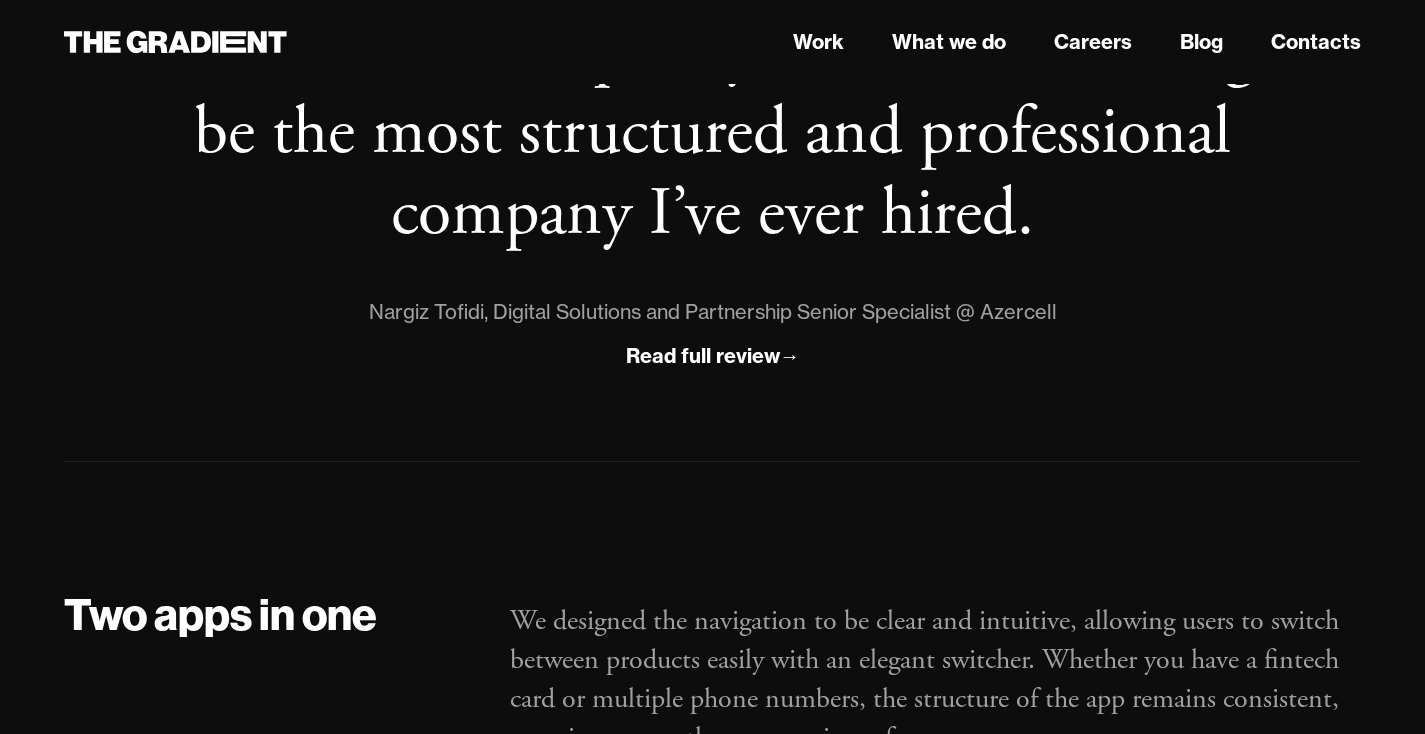 click on "We designed the navigation to be clear and intuitive, allowing users to switch between products easily with an elegant switcher. Whether you have a fintech card or multiple phone numbers, the structure of the app remains consistent, ensuring a smooth user experience for everyone." at bounding box center (935, 680) 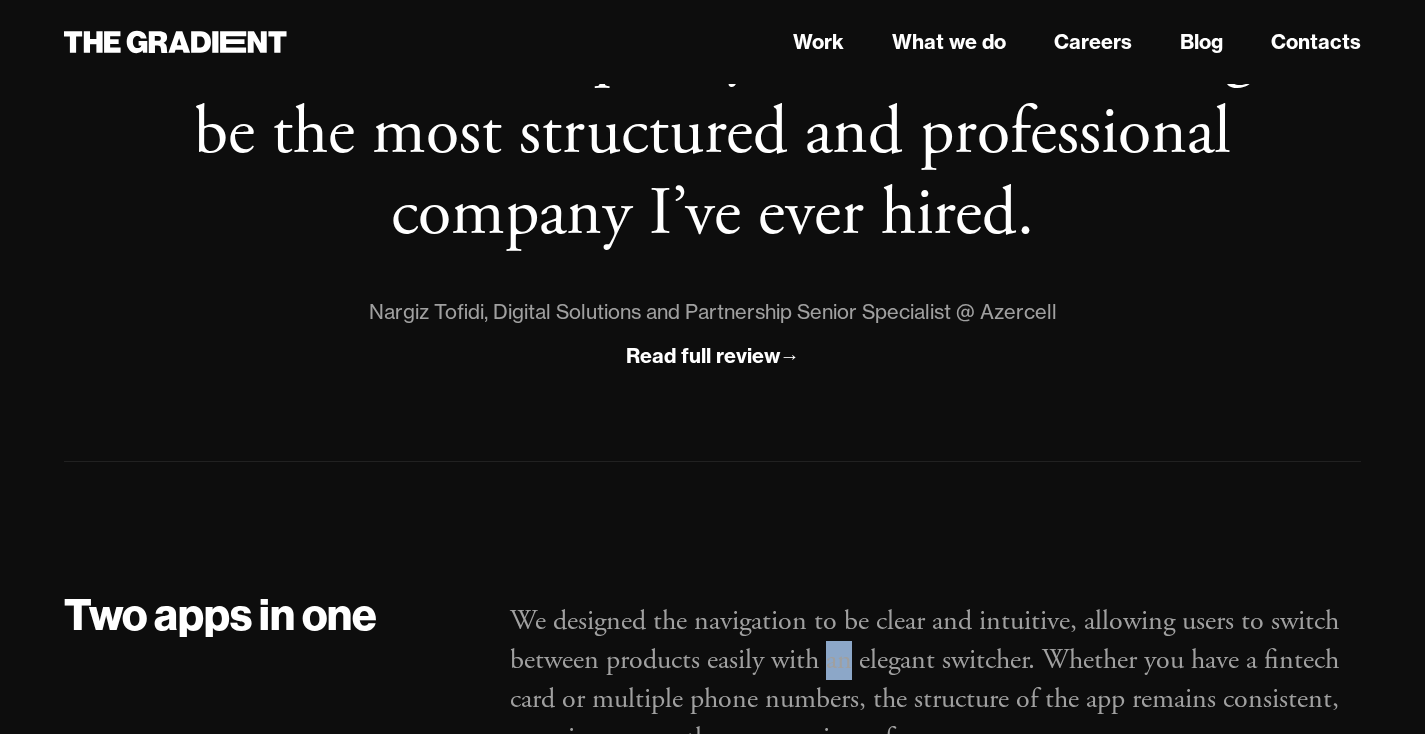 click on "We designed the navigation to be clear and intuitive, allowing users to switch between products easily with an elegant switcher. Whether you have a fintech card or multiple phone numbers, the structure of the app remains consistent, ensuring a smooth user experience for everyone." at bounding box center (935, 680) 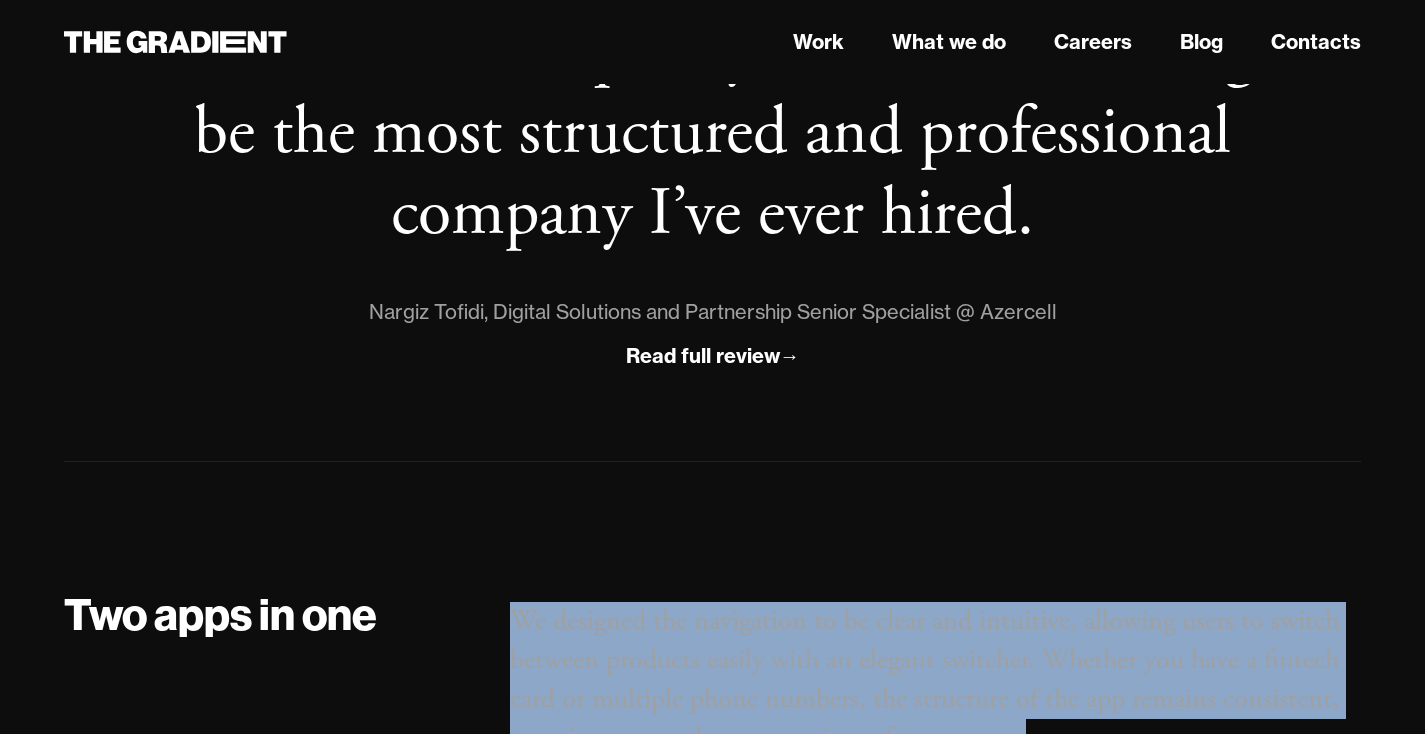 click on "We designed the navigation to be clear and intuitive, allowing users to switch between products easily with an elegant switcher. Whether you have a fintech card or multiple phone numbers, the structure of the app remains consistent, ensuring a smooth user experience for everyone." at bounding box center (935, 680) 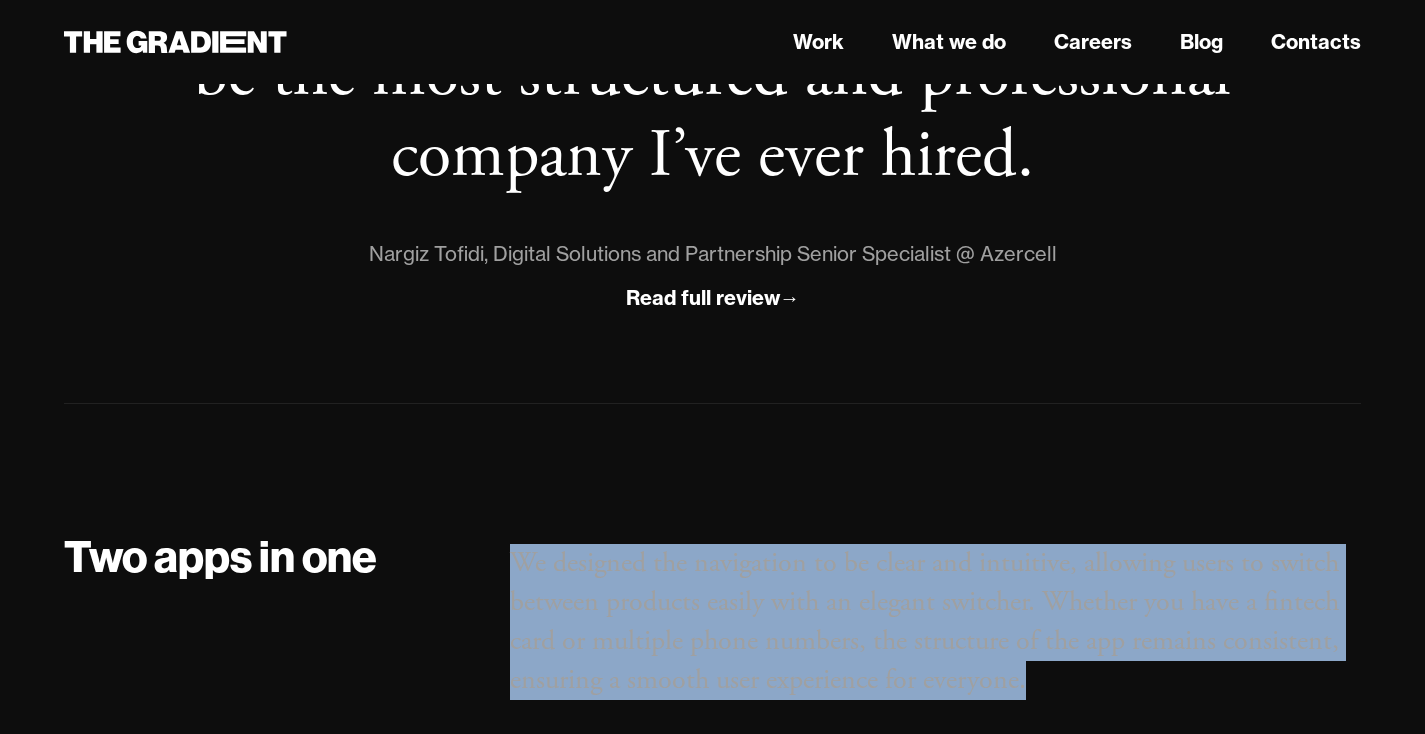 scroll, scrollTop: 2212, scrollLeft: 0, axis: vertical 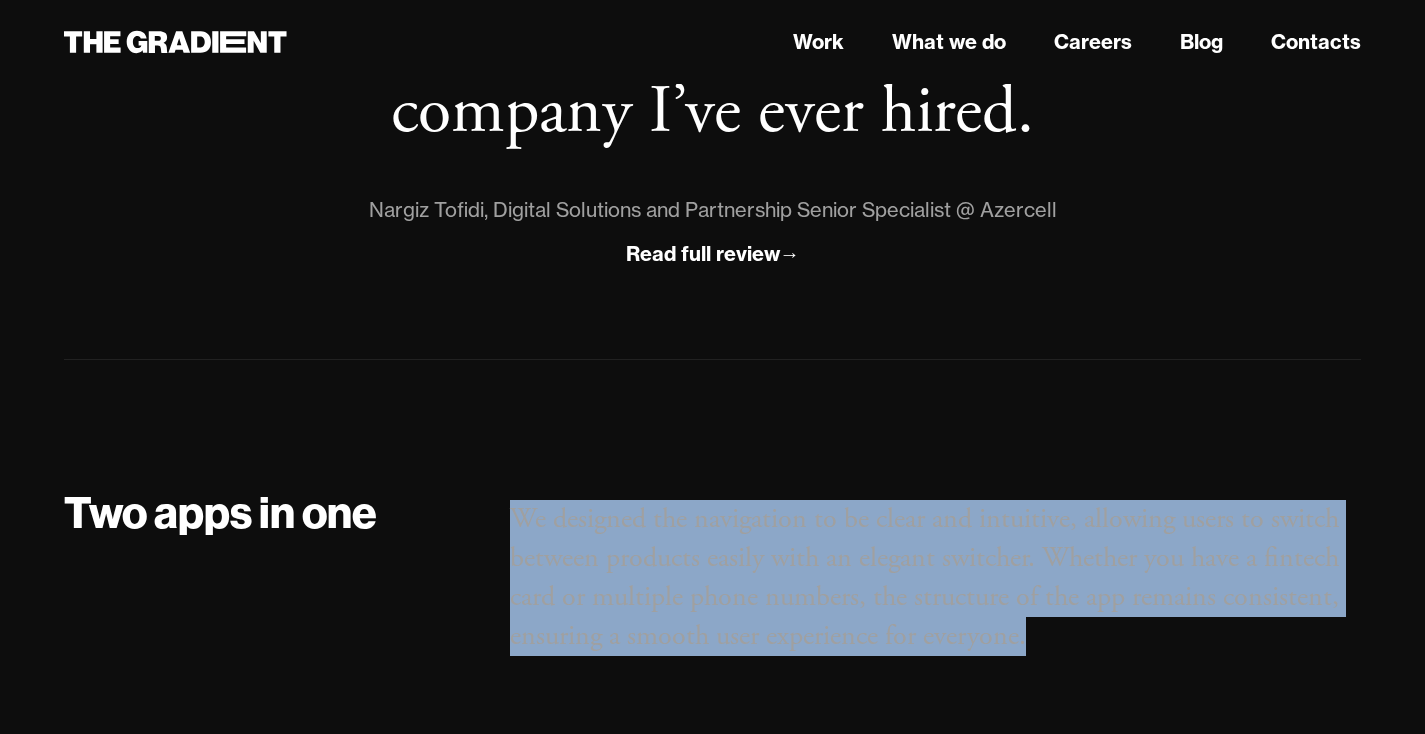 click on "We designed the navigation to be clear and intuitive, allowing users to switch between products easily with an elegant switcher. Whether you have a fintech card or multiple phone numbers, the structure of the app remains consistent, ensuring a smooth user experience for everyone." at bounding box center (935, 578) 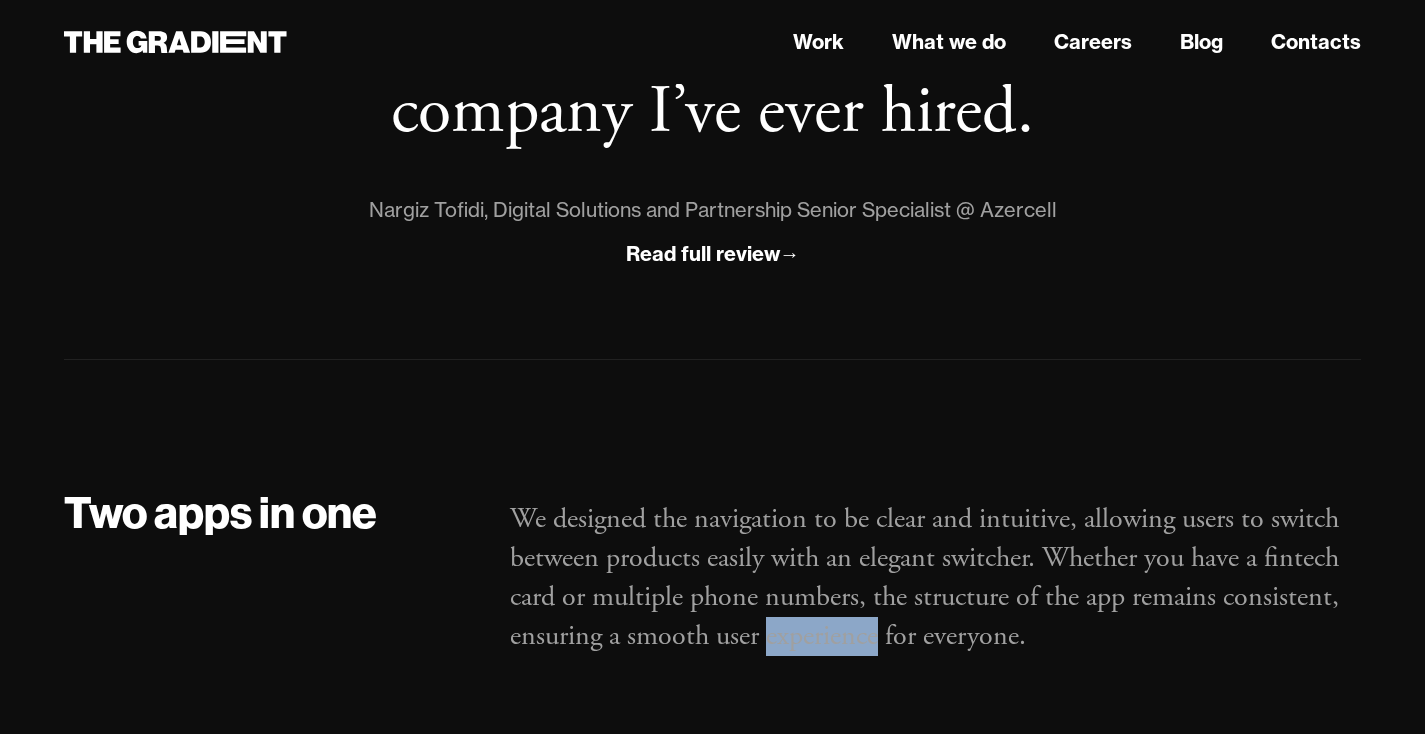 click on "We designed the navigation to be clear and intuitive, allowing users to switch between products easily with an elegant switcher. Whether you have a fintech card or multiple phone numbers, the structure of the app remains consistent, ensuring a smooth user experience for everyone." at bounding box center (935, 578) 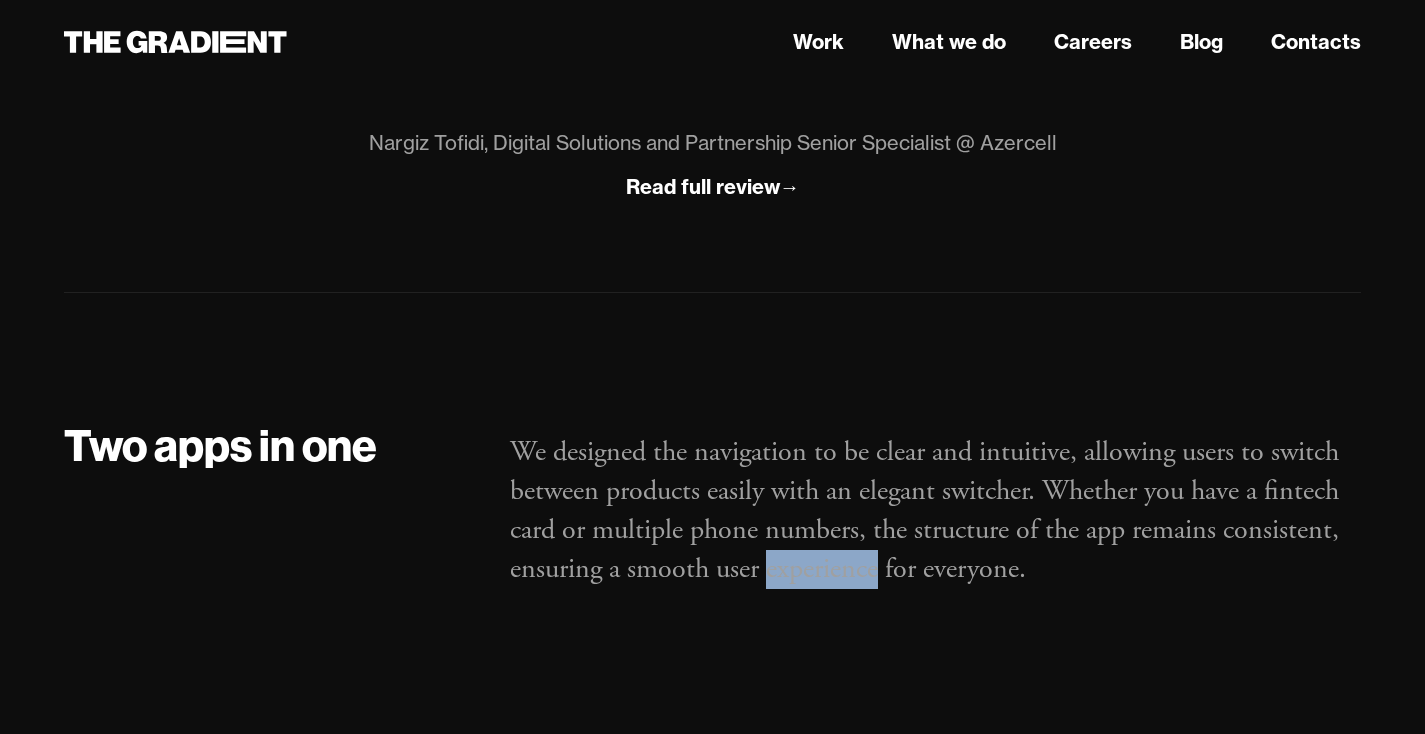 scroll, scrollTop: 2307, scrollLeft: 0, axis: vertical 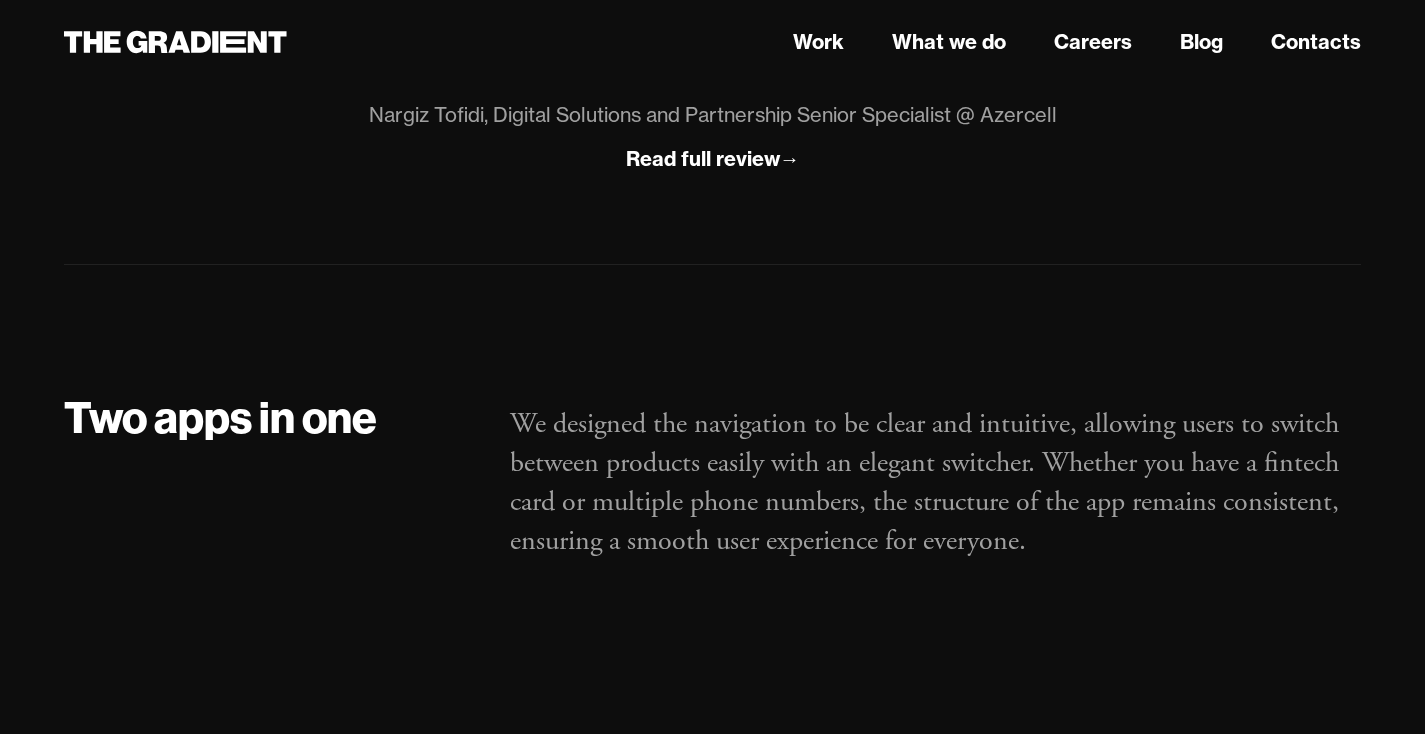 click on "We designed the navigation to be clear and intuitive, allowing users to switch between products easily with an elegant switcher. Whether you have a fintech card or multiple phone numbers, the structure of the app remains consistent, ensuring a smooth user experience for everyone." at bounding box center [935, 483] 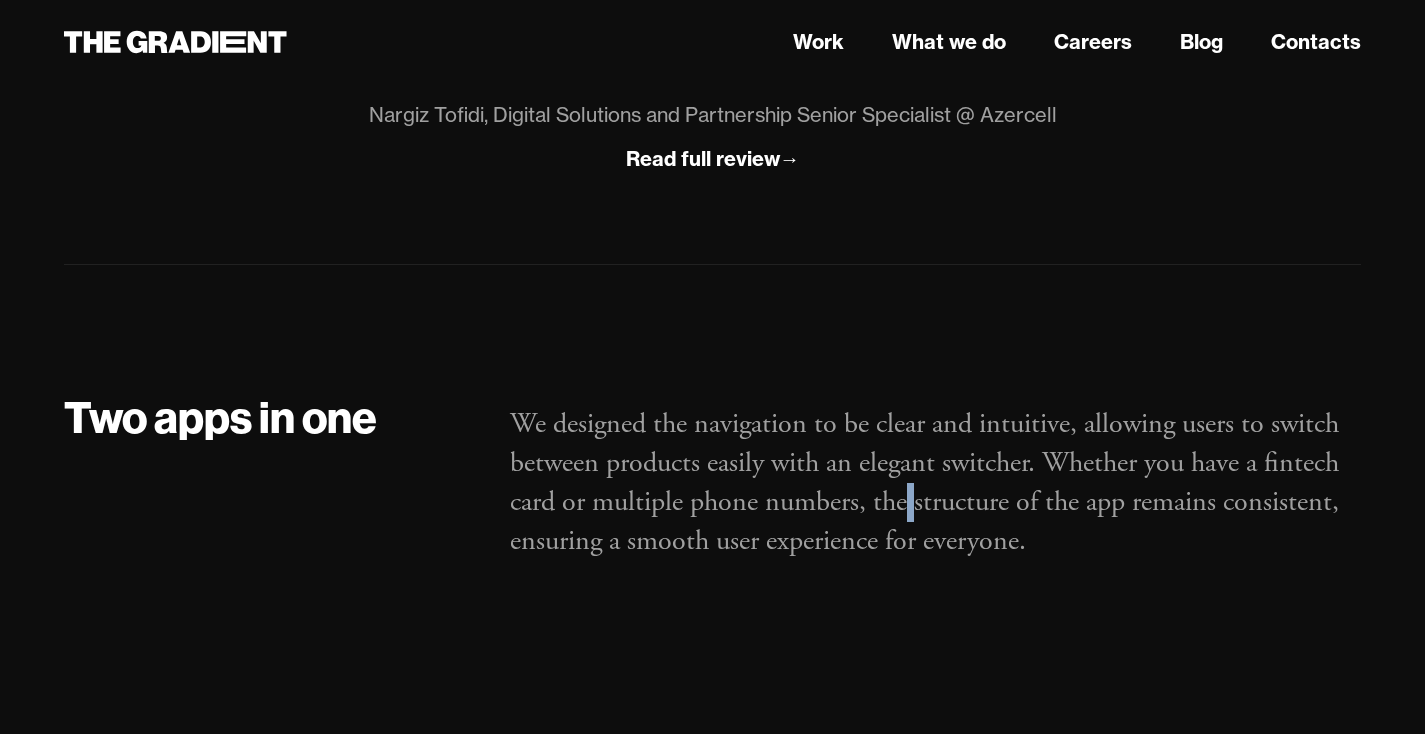 click on "We designed the navigation to be clear and intuitive, allowing users to switch between products easily with an elegant switcher. Whether you have a fintech card or multiple phone numbers, the structure of the app remains consistent, ensuring a smooth user experience for everyone." at bounding box center (935, 483) 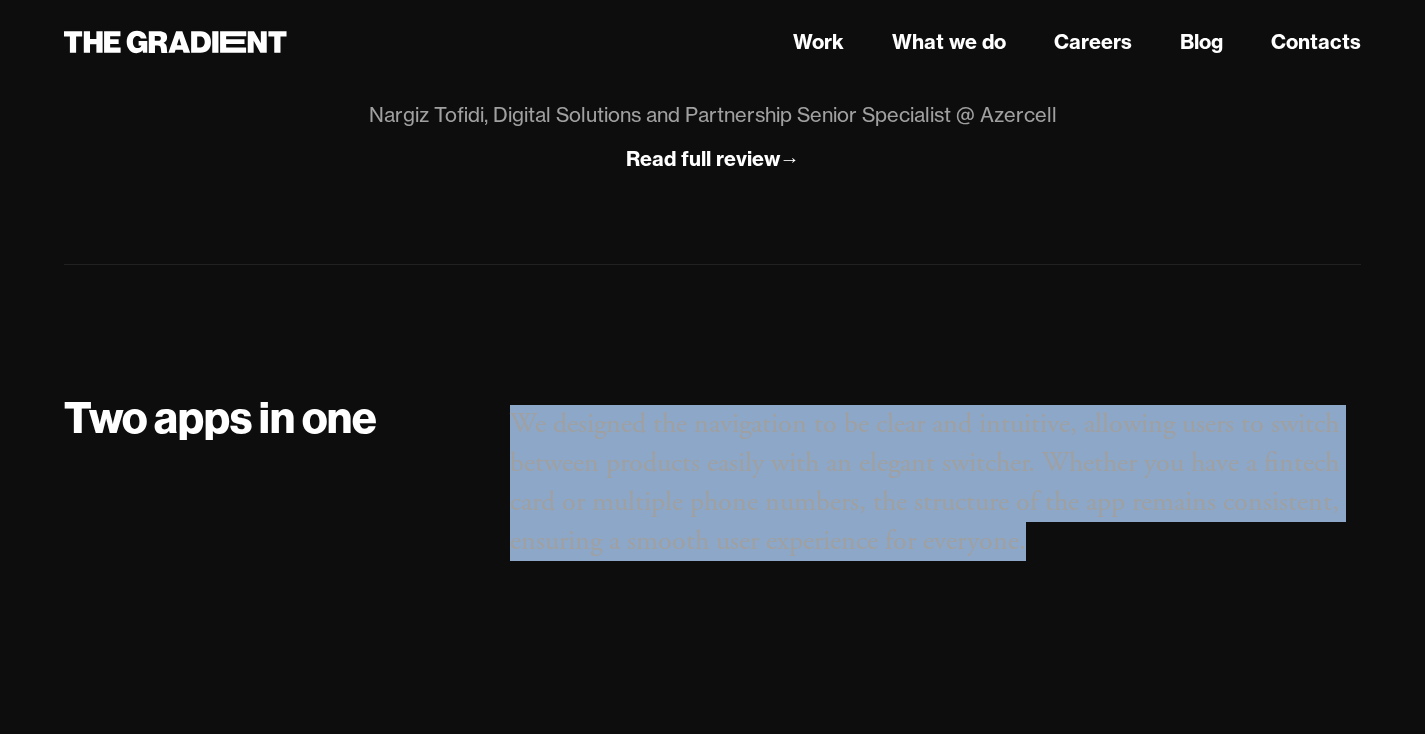 click on "We designed the navigation to be clear and intuitive, allowing users to switch between products easily with an elegant switcher. Whether you have a fintech card or multiple phone numbers, the structure of the app remains consistent, ensuring a smooth user experience for everyone." at bounding box center (935, 483) 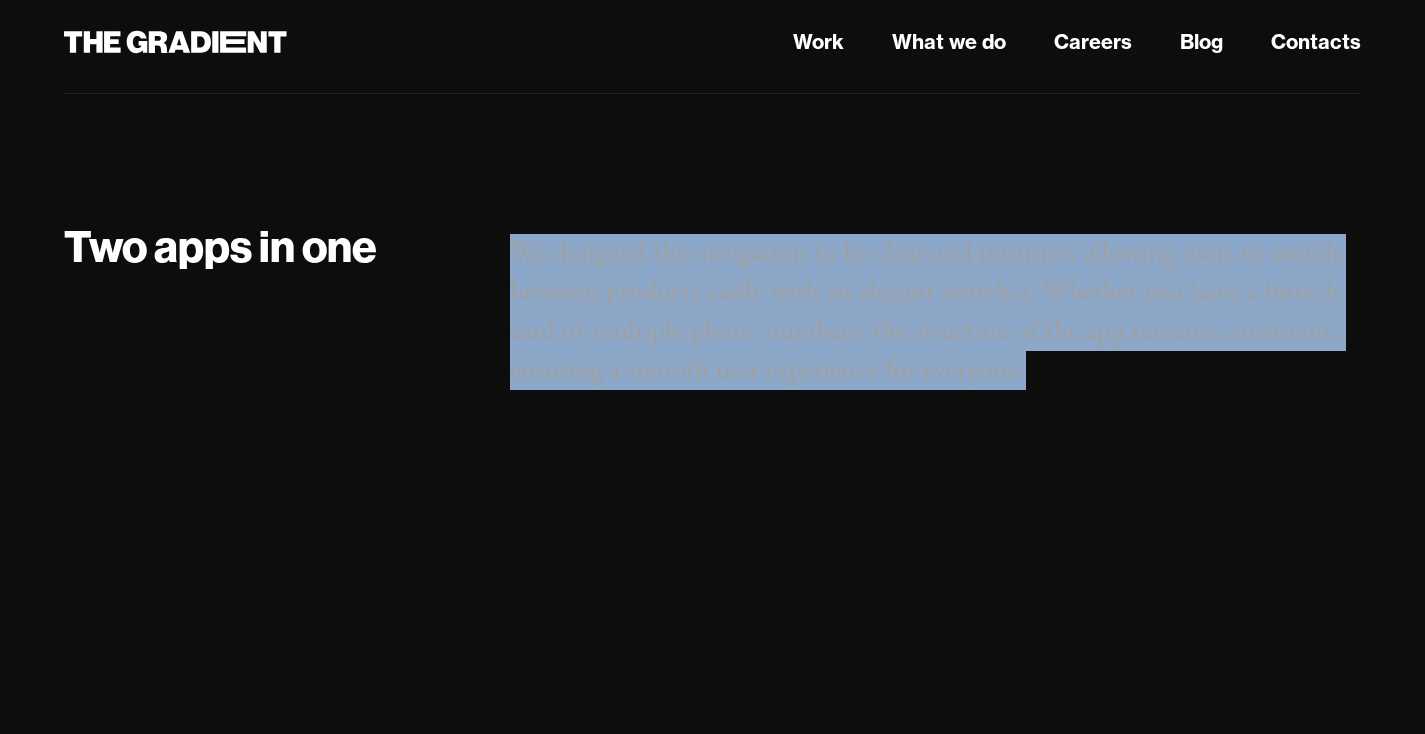 scroll, scrollTop: 2495, scrollLeft: 0, axis: vertical 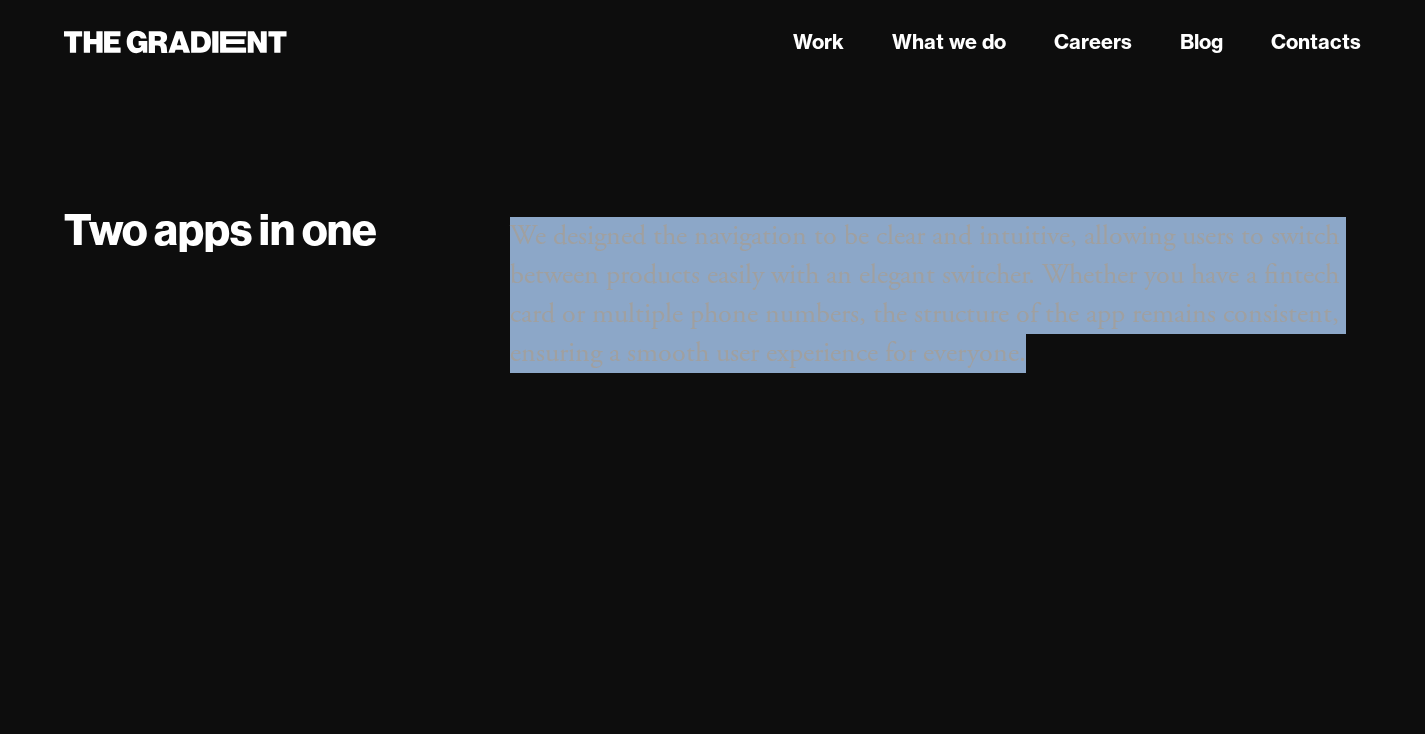 click on "We designed the navigation to be clear and intuitive, allowing users to switch between products easily with an elegant switcher. Whether you have a fintech card or multiple phone numbers, the structure of the app remains consistent, ensuring a smooth user experience for everyone." at bounding box center (935, 295) 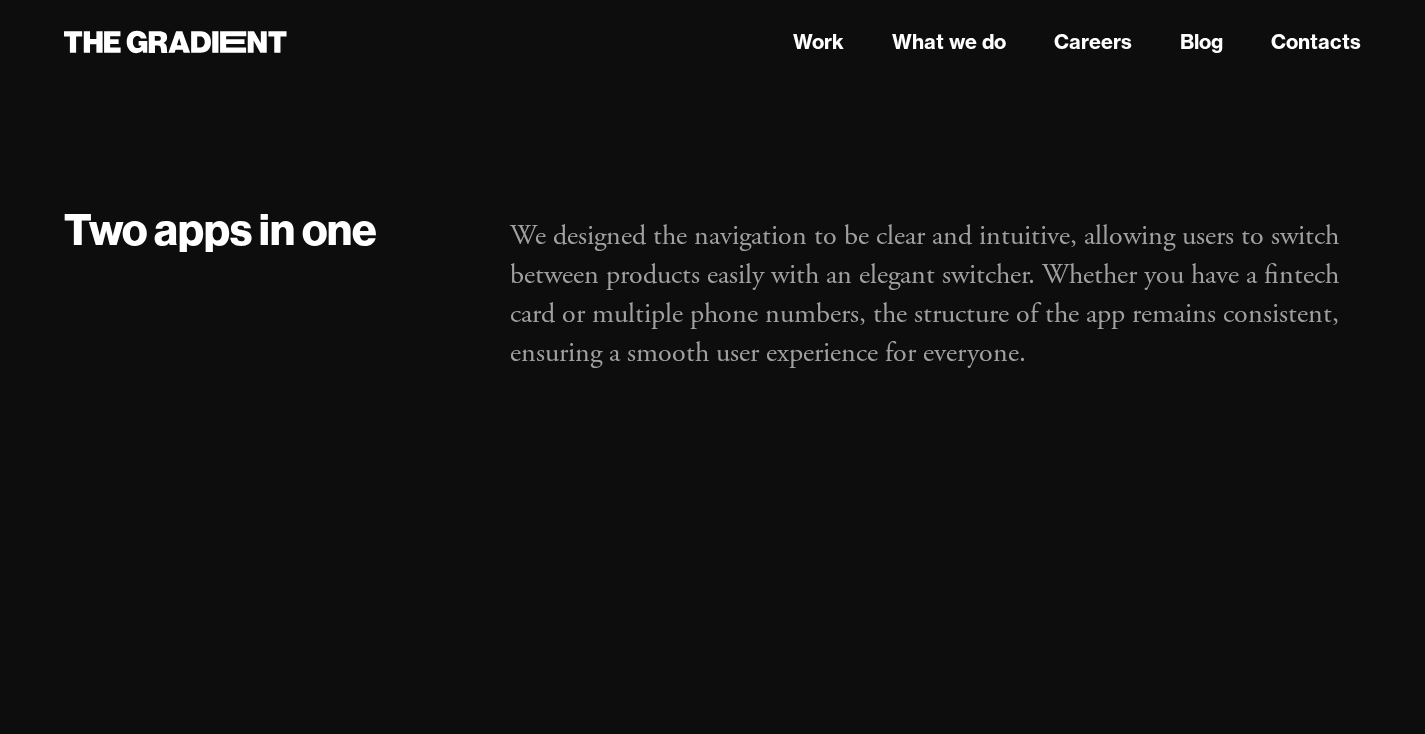 click on "We designed the navigation to be clear and intuitive, allowing users to switch between products easily with an elegant switcher. Whether you have a fintech card or multiple phone numbers, the structure of the app remains consistent, ensuring a smooth user experience for everyone." at bounding box center [935, 295] 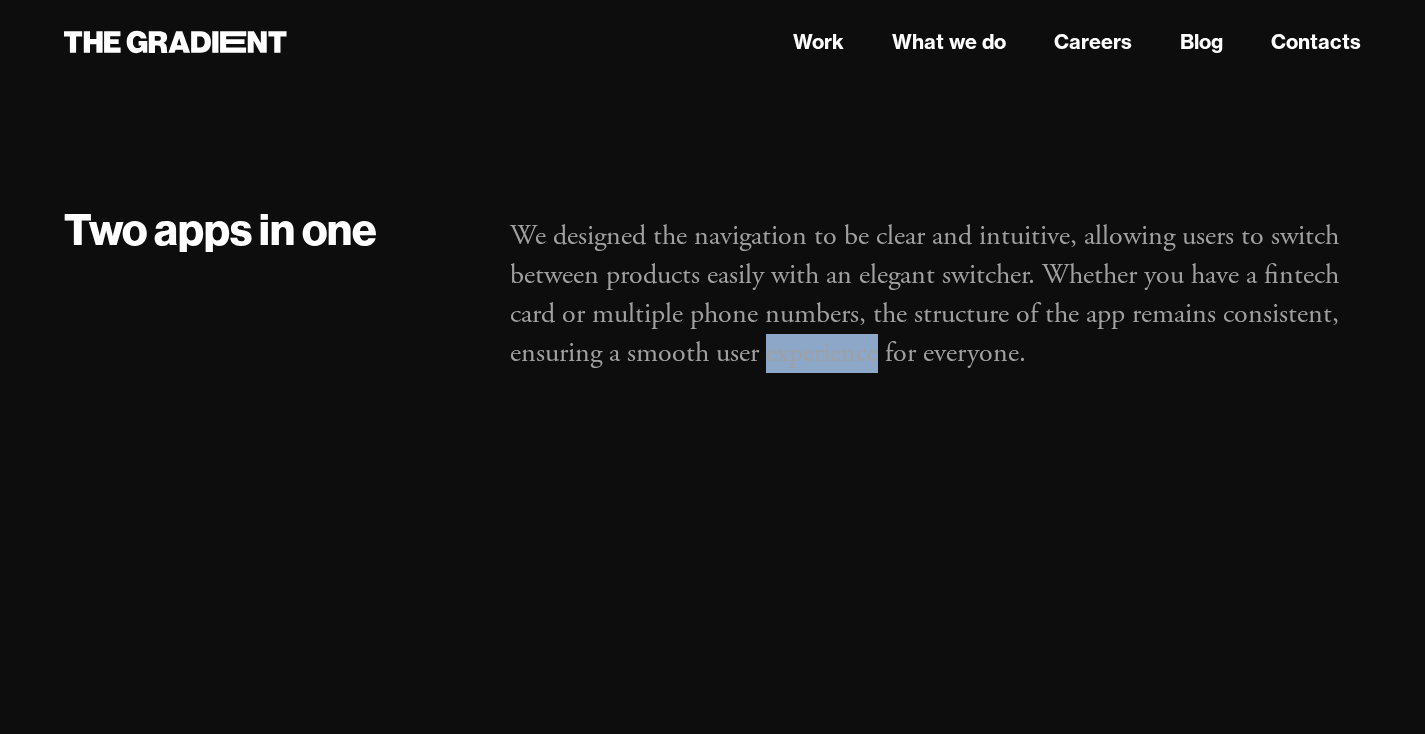click on "We designed the navigation to be clear and intuitive, allowing users to switch between products easily with an elegant switcher. Whether you have a fintech card or multiple phone numbers, the structure of the app remains consistent, ensuring a smooth user experience for everyone." at bounding box center (935, 295) 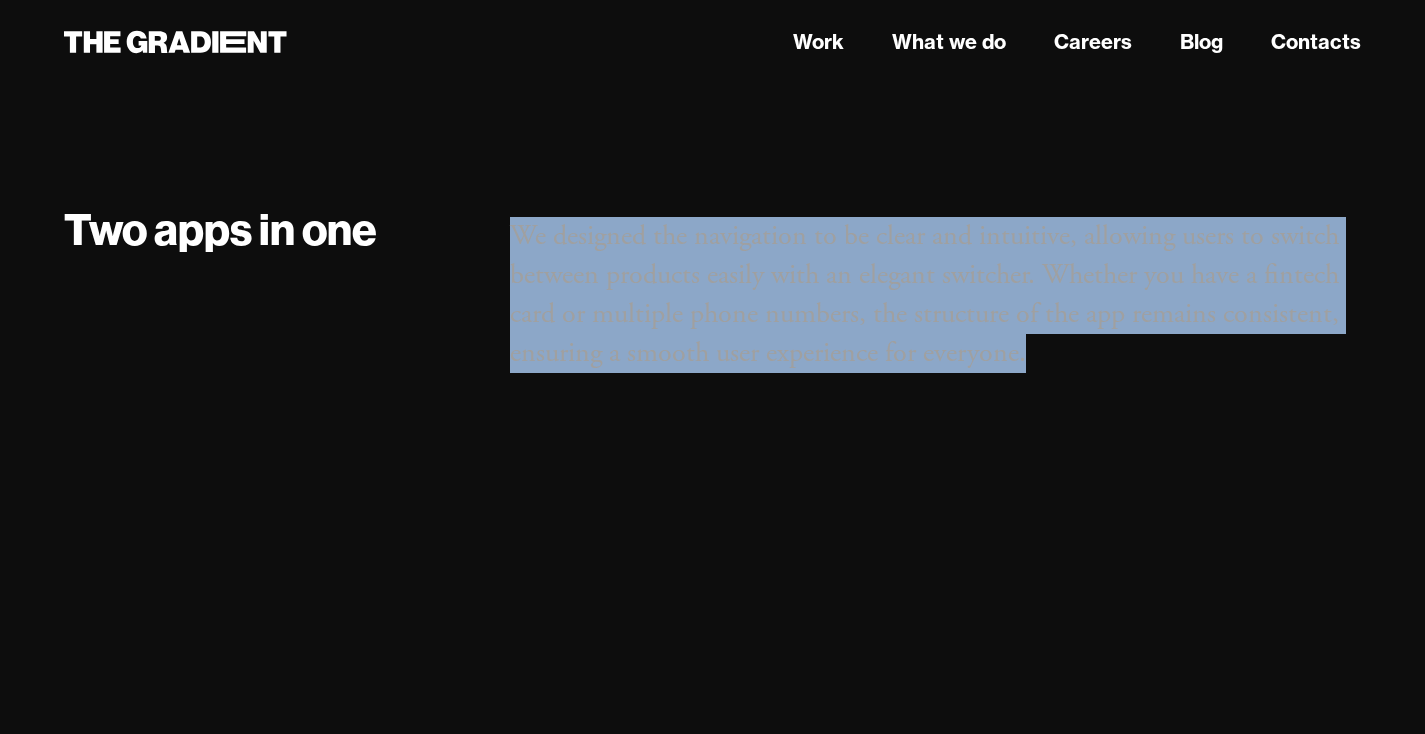 click on "We designed the navigation to be clear and intuitive, allowing users to switch between products easily with an elegant switcher. Whether you have a fintech card or multiple phone numbers, the structure of the app remains consistent, ensuring a smooth user experience for everyone." at bounding box center (935, 295) 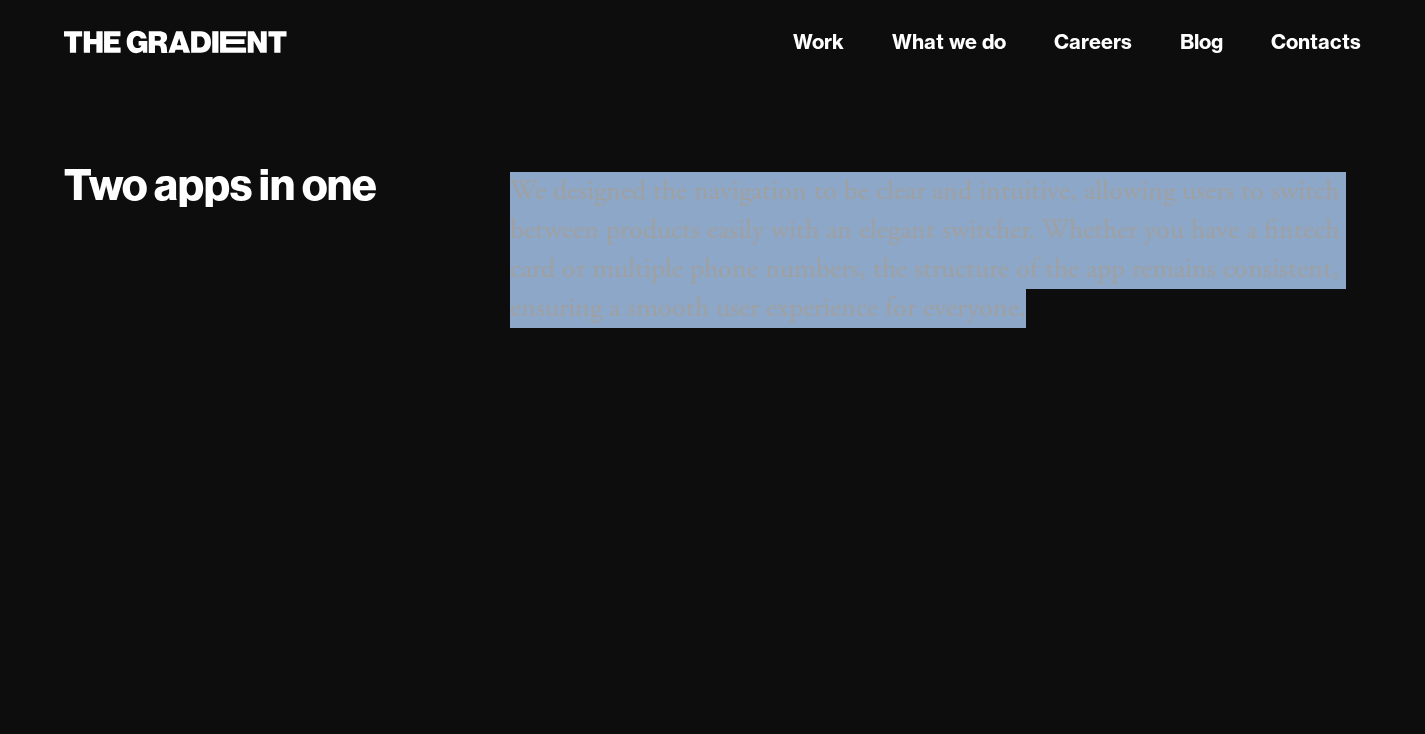 scroll, scrollTop: 2548, scrollLeft: 0, axis: vertical 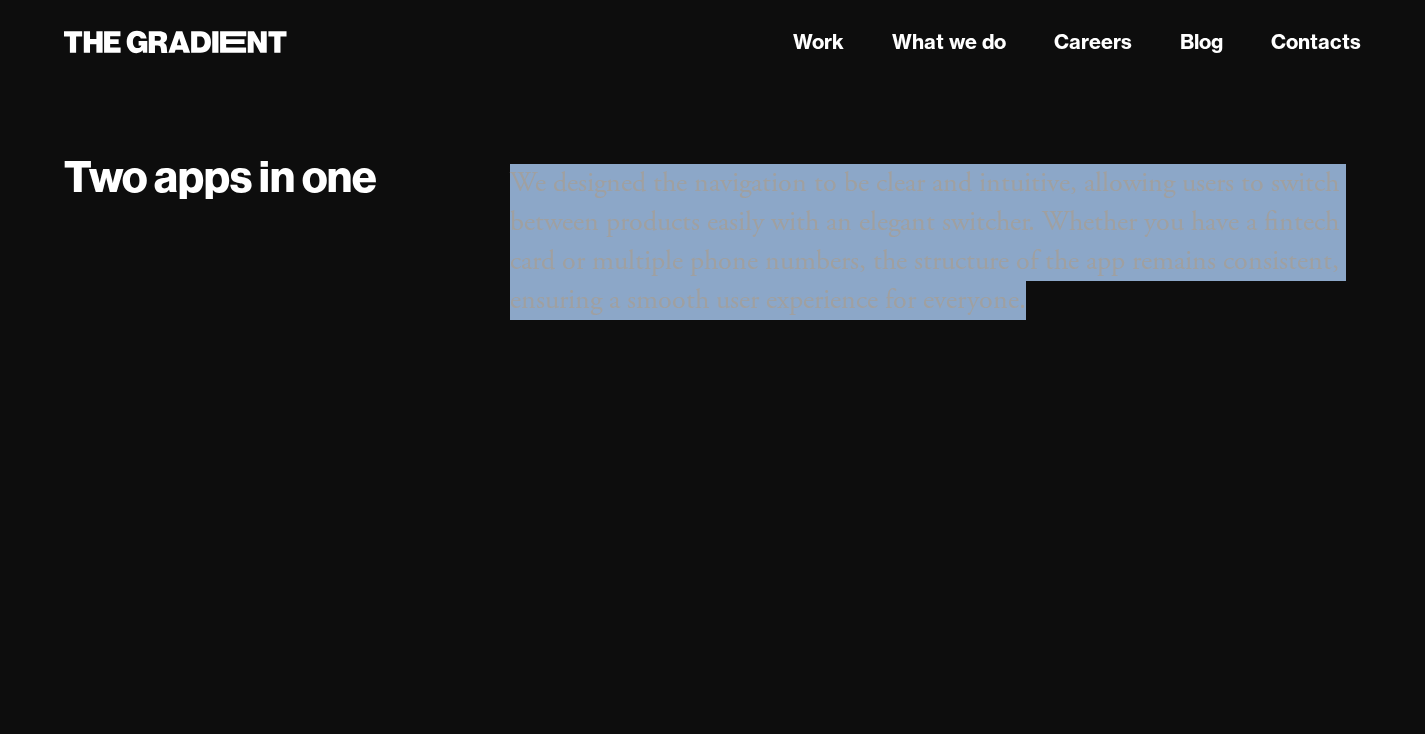 click on "We designed the navigation to be clear and intuitive, allowing users to switch between products easily with an elegant switcher. Whether you have a fintech card or multiple phone numbers, the structure of the app remains consistent, ensuring a smooth user experience for everyone." at bounding box center [935, 256] 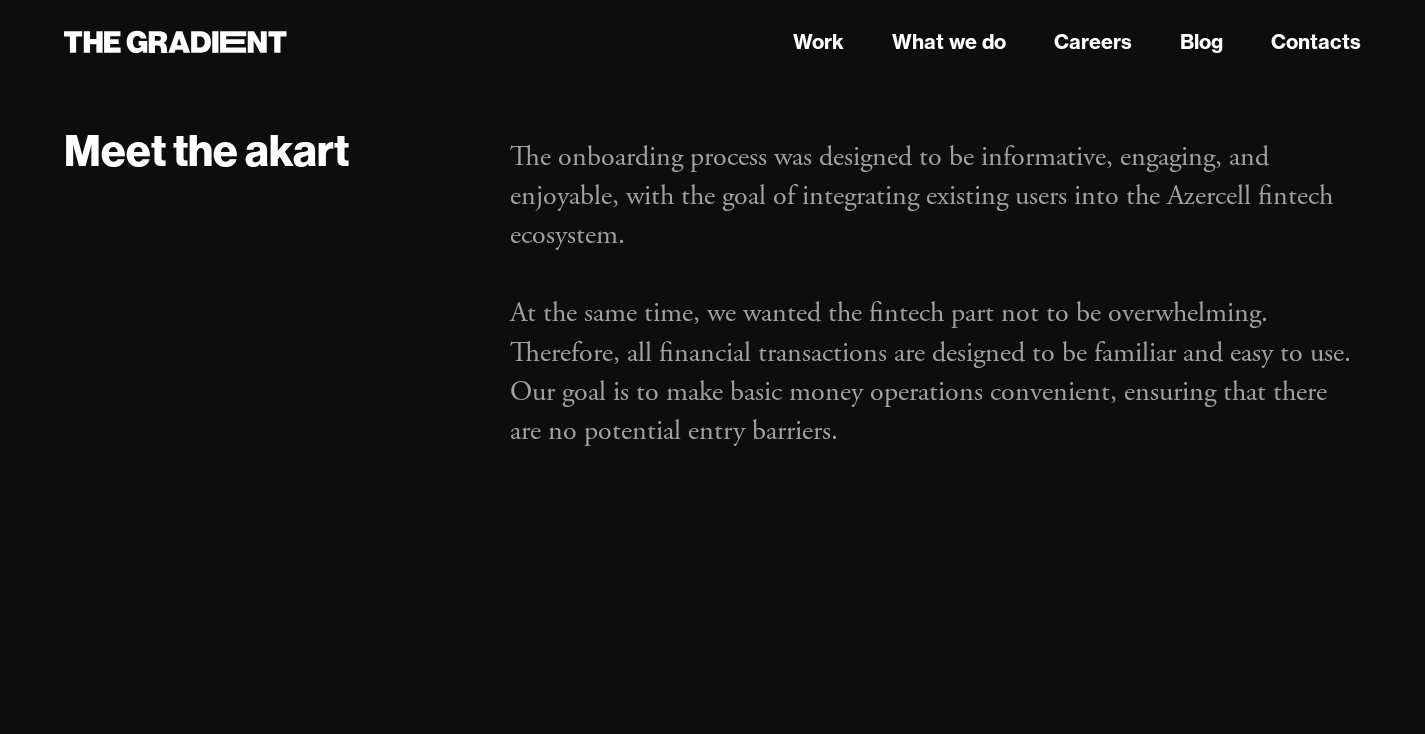scroll, scrollTop: 3737, scrollLeft: 0, axis: vertical 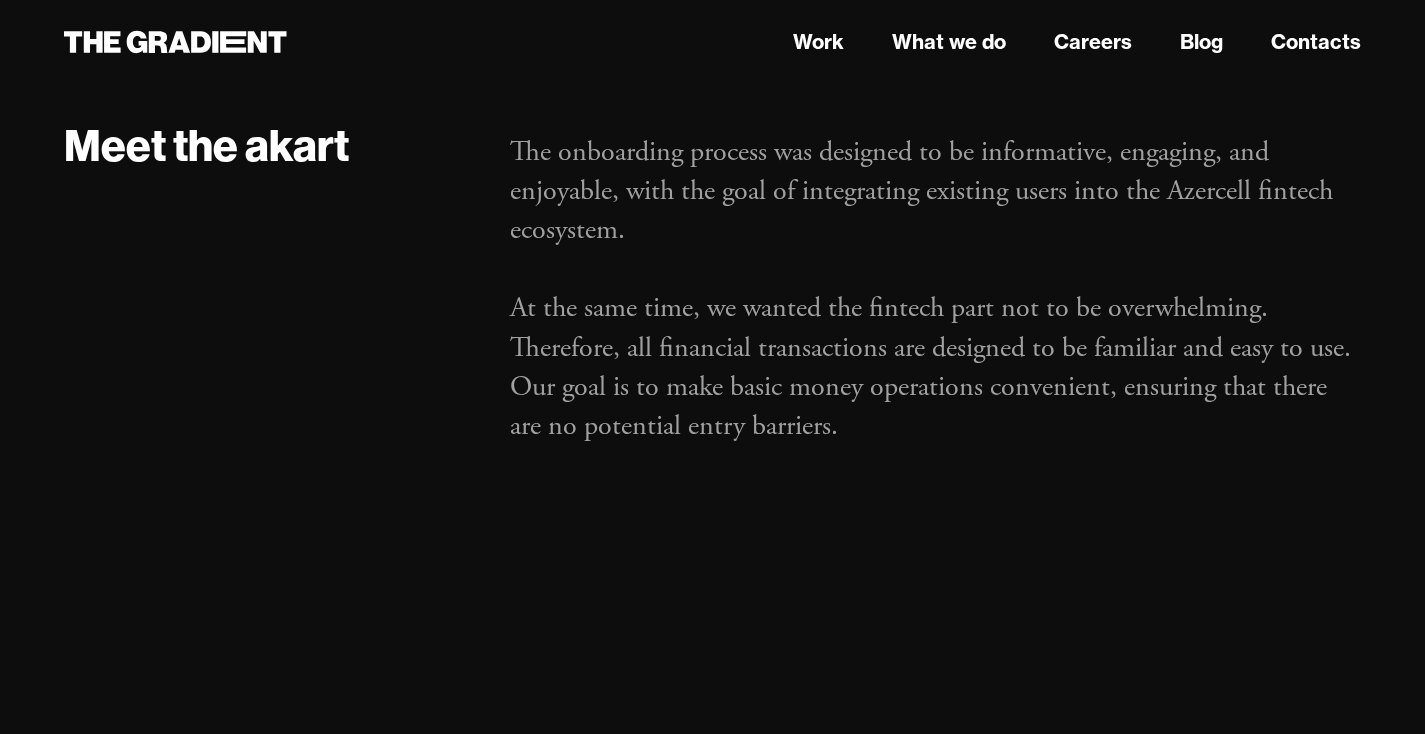 click on "The onboarding process was designed to be informative, engaging, and enjoyable, with the goal of integrating existing users into the Azercell fintech ecosystem. ‍ At the same time, we wanted the fintech part not to be overwhelming. Therefore, all financial transactions are designed to be familiar and easy to use. Our goal is to make basic money operations convenient, ensuring that there are no potential entry barriers." at bounding box center (935, 290) 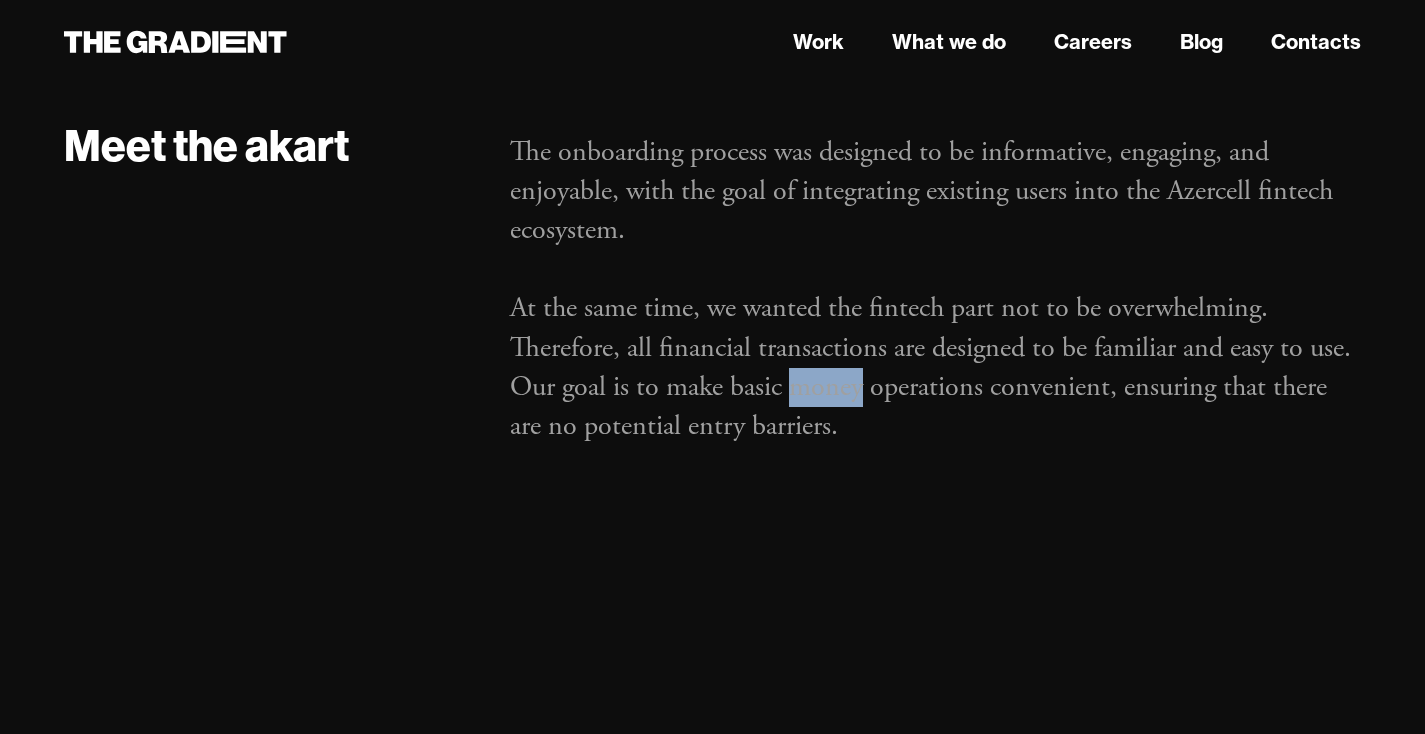 click on "The onboarding process was designed to be informative, engaging, and enjoyable, with the goal of integrating existing users into the Azercell fintech ecosystem. ‍ At the same time, we wanted the fintech part not to be overwhelming. Therefore, all financial transactions are designed to be familiar and easy to use. Our goal is to make basic money operations convenient, ensuring that there are no potential entry barriers." at bounding box center [935, 290] 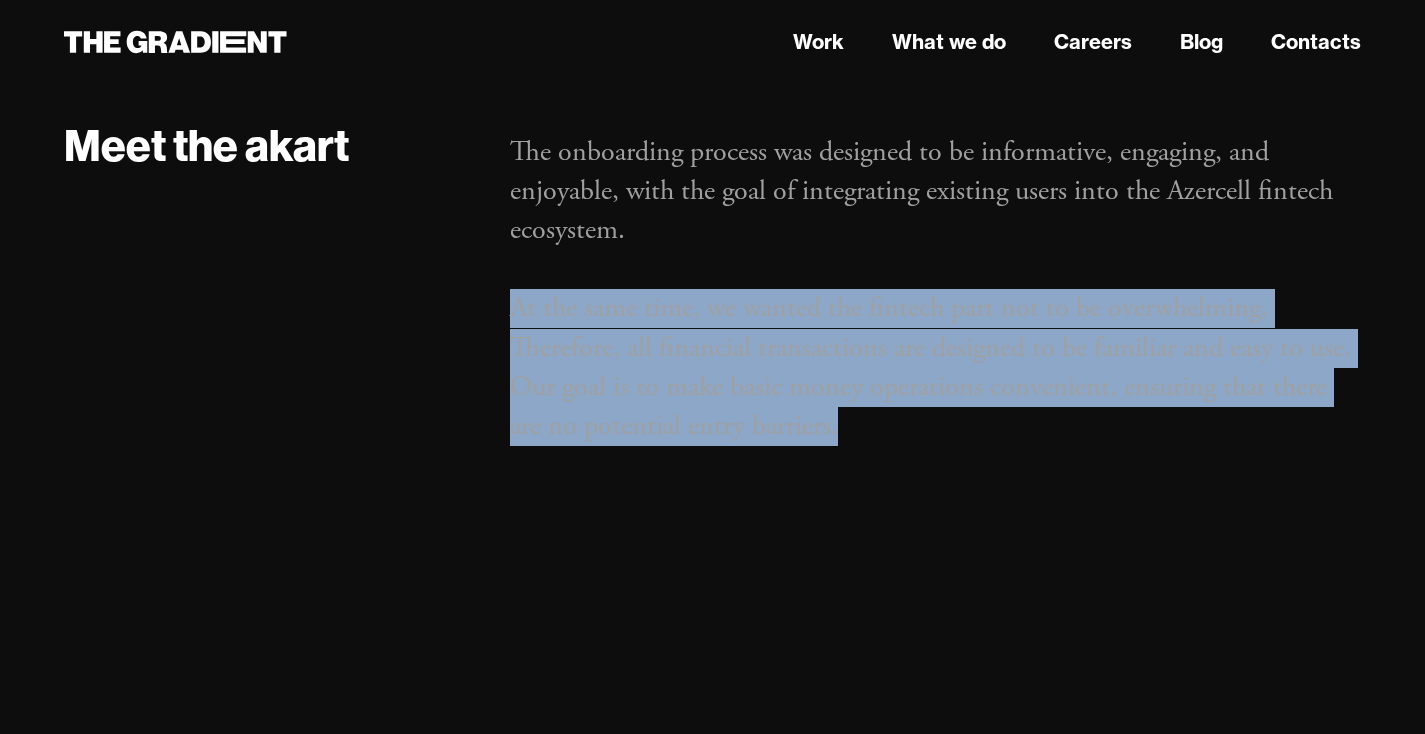 click on "The onboarding process was designed to be informative, engaging, and enjoyable, with the goal of integrating existing users into the Azercell fintech ecosystem. ‍ At the same time, we wanted the fintech part not to be overwhelming. Therefore, all financial transactions are designed to be familiar and easy to use. Our goal is to make basic money operations convenient, ensuring that there are no potential entry barriers." at bounding box center [935, 290] 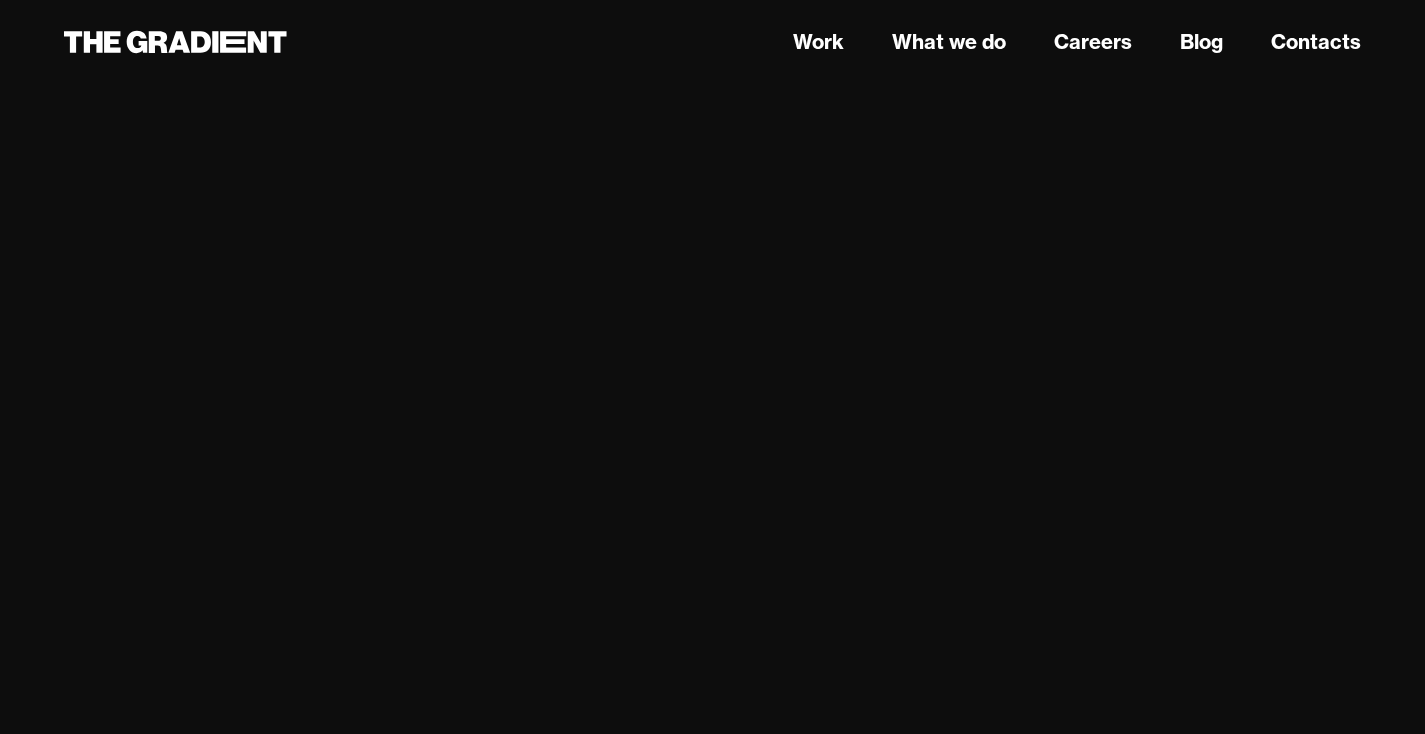 click at bounding box center (1047, 466) 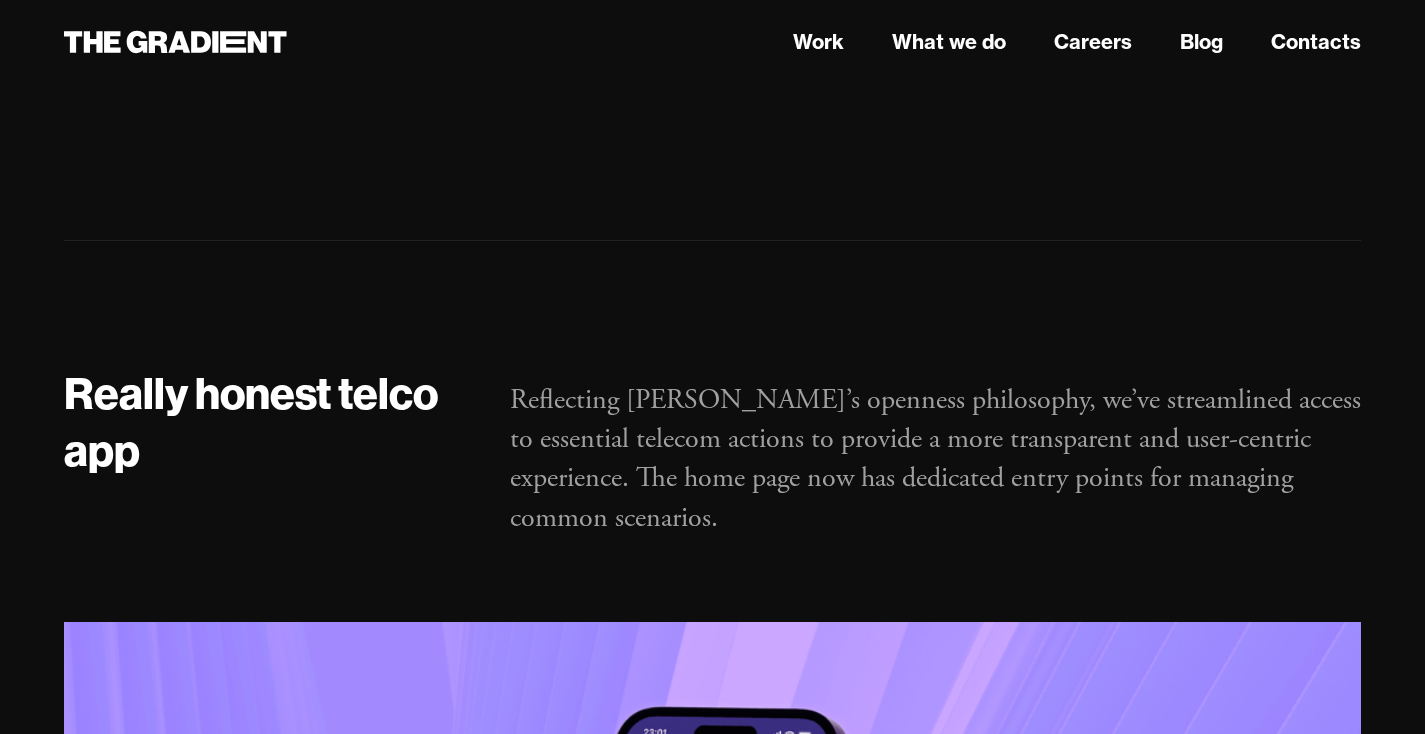 scroll, scrollTop: 5709, scrollLeft: 0, axis: vertical 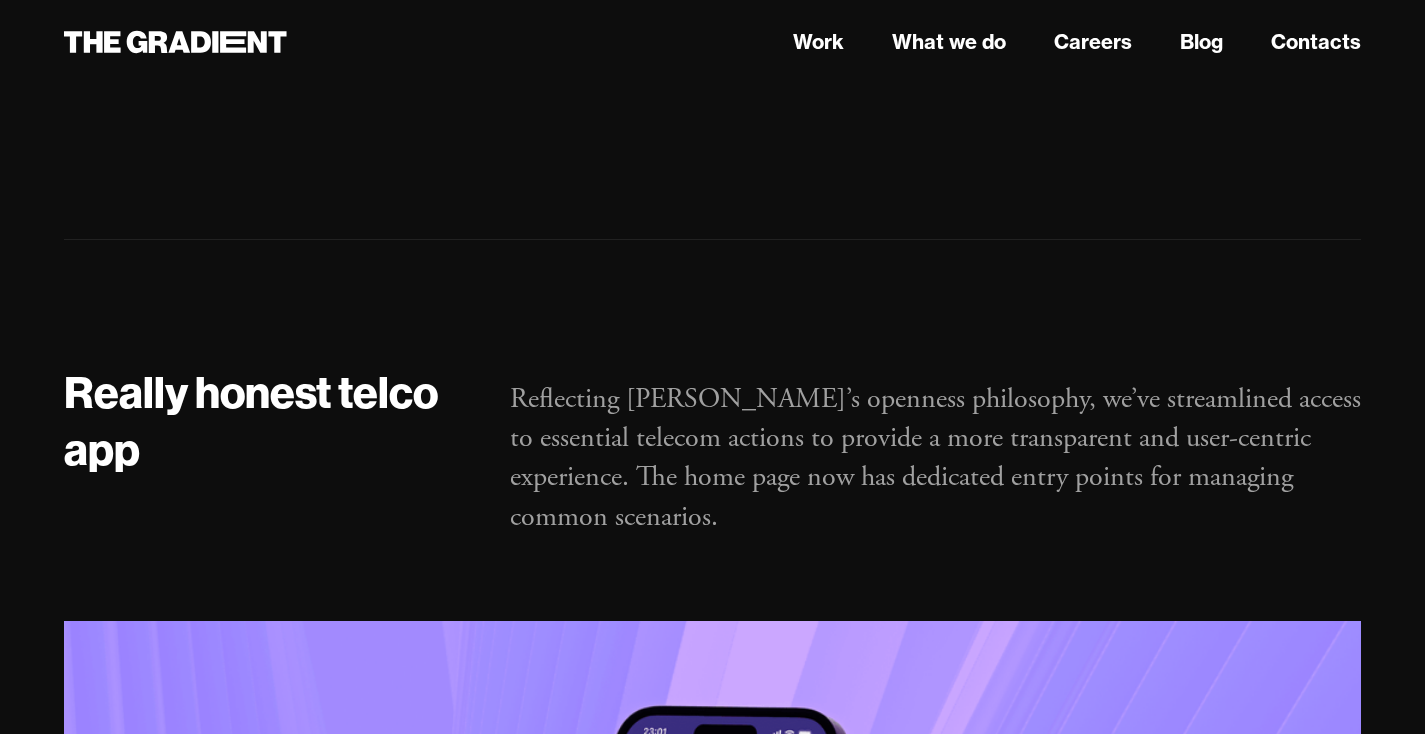 click on "Reflecting Azercell’s openness philosophy, we’ve streamlined access to essential telecom actions to provide a more transparent and user-centric experience. The home page now has dedicated entry points for managing common scenarios." at bounding box center [935, 458] 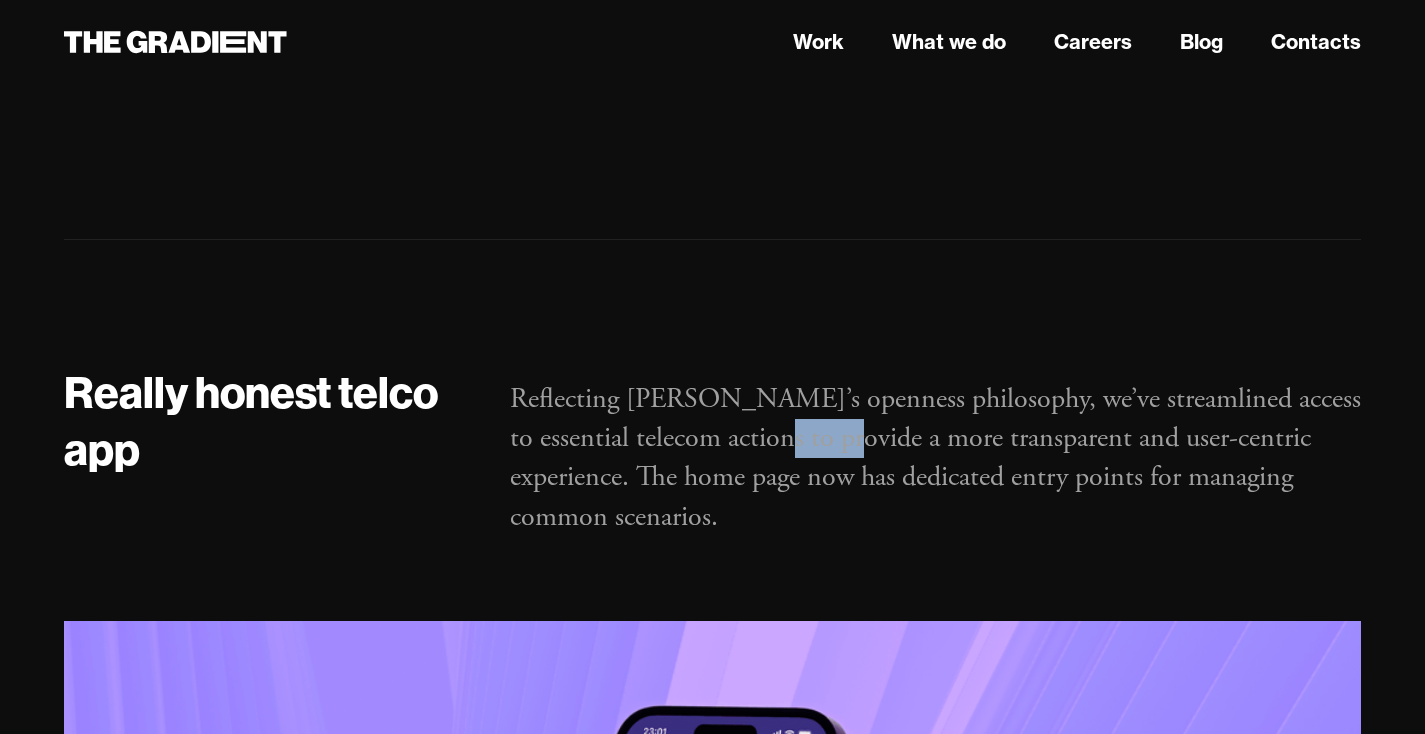 click on "Reflecting Azercell’s openness philosophy, we’ve streamlined access to essential telecom actions to provide a more transparent and user-centric experience. The home page now has dedicated entry points for managing common scenarios." at bounding box center [935, 458] 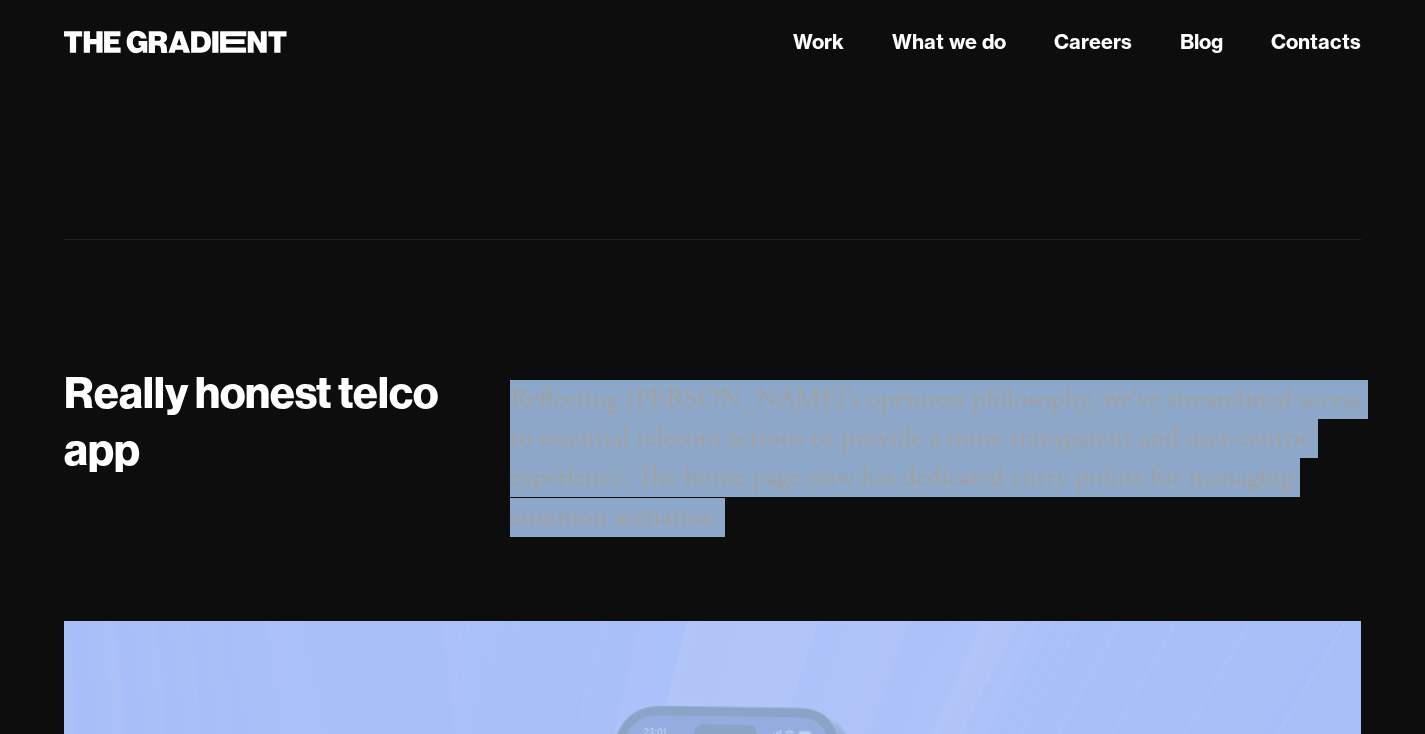 click on "Reflecting Azercell’s openness philosophy, we’ve streamlined access to essential telecom actions to provide a more transparent and user-centric experience. The home page now has dedicated entry points for managing common scenarios." at bounding box center (935, 458) 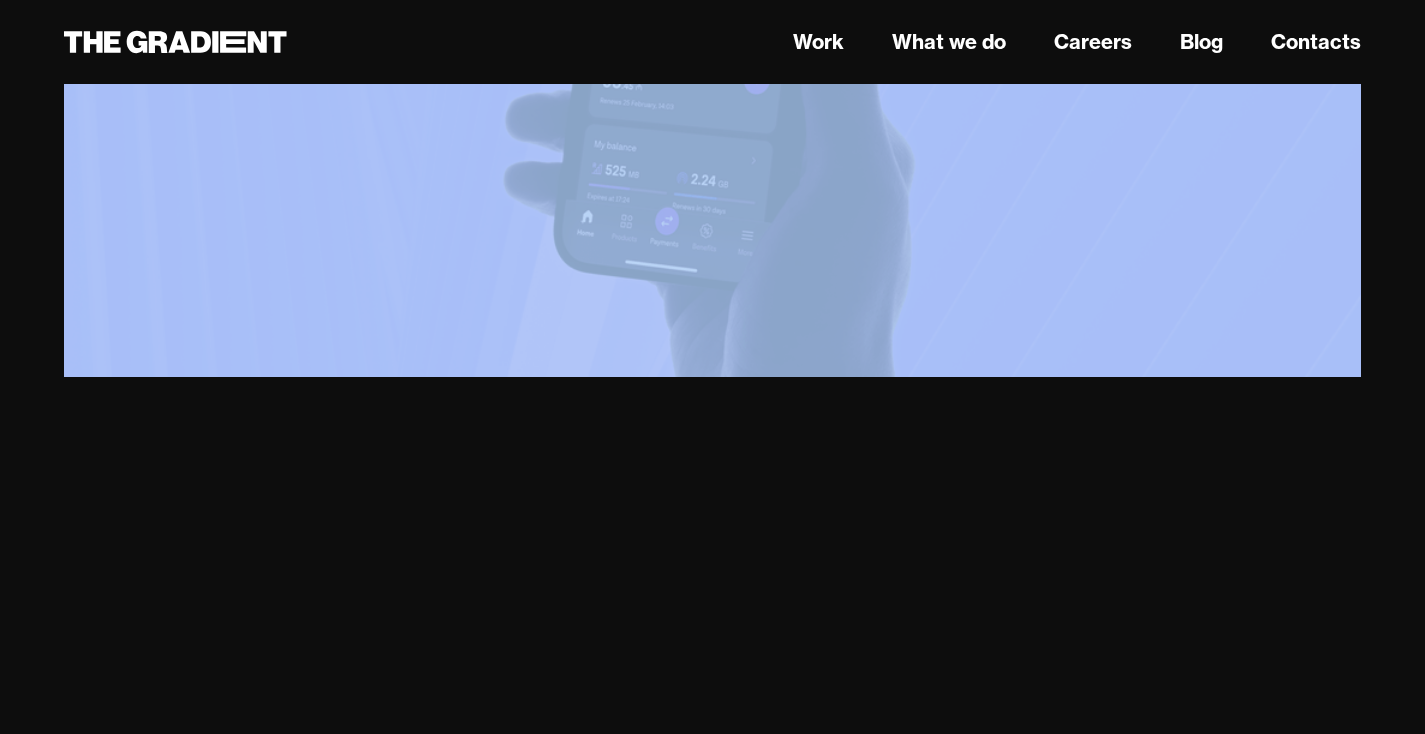 scroll, scrollTop: 6782, scrollLeft: 0, axis: vertical 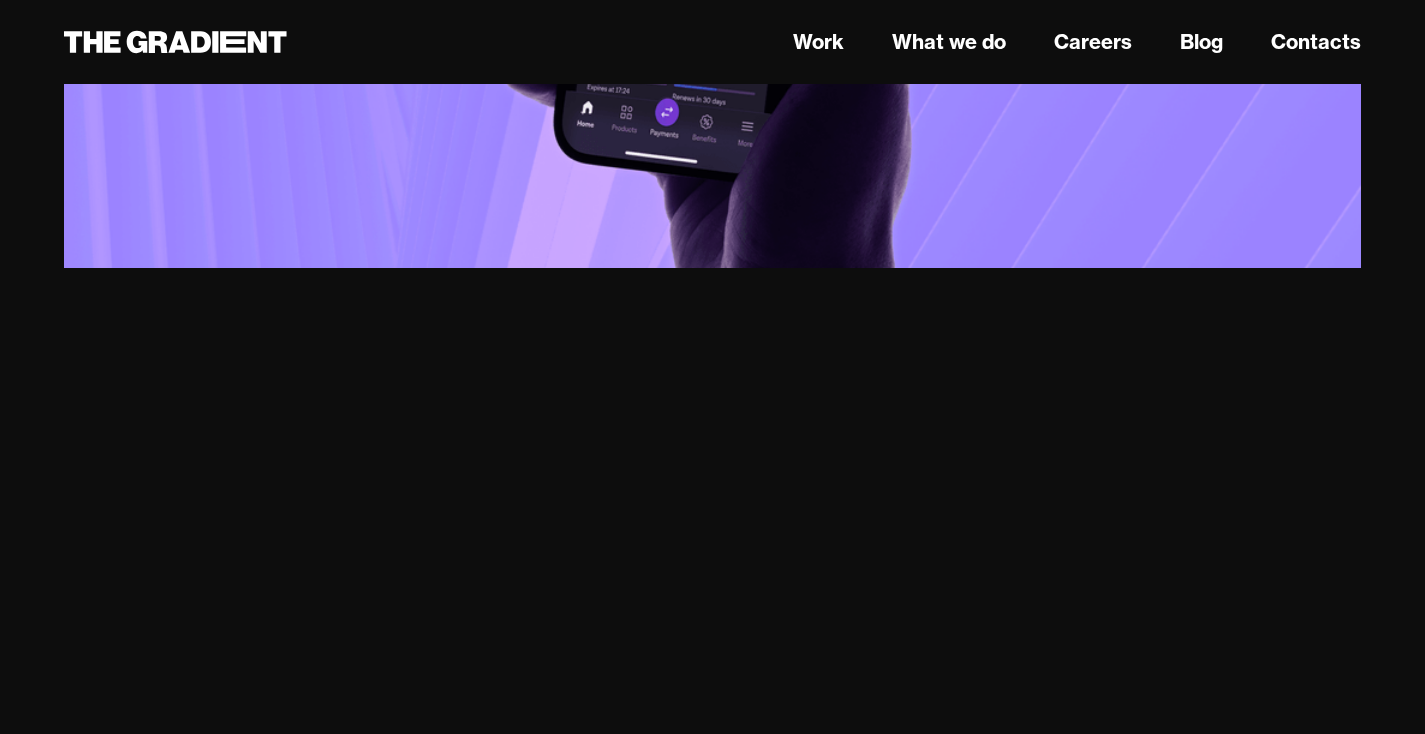 click on "Really honest telco app Reflecting Azercell’s openness philosophy, we’ve streamlined access to essential telecom actions to provide a more transparent and user-centric experience. The home page now has dedicated entry points for managing common scenarios." at bounding box center [712, 206] 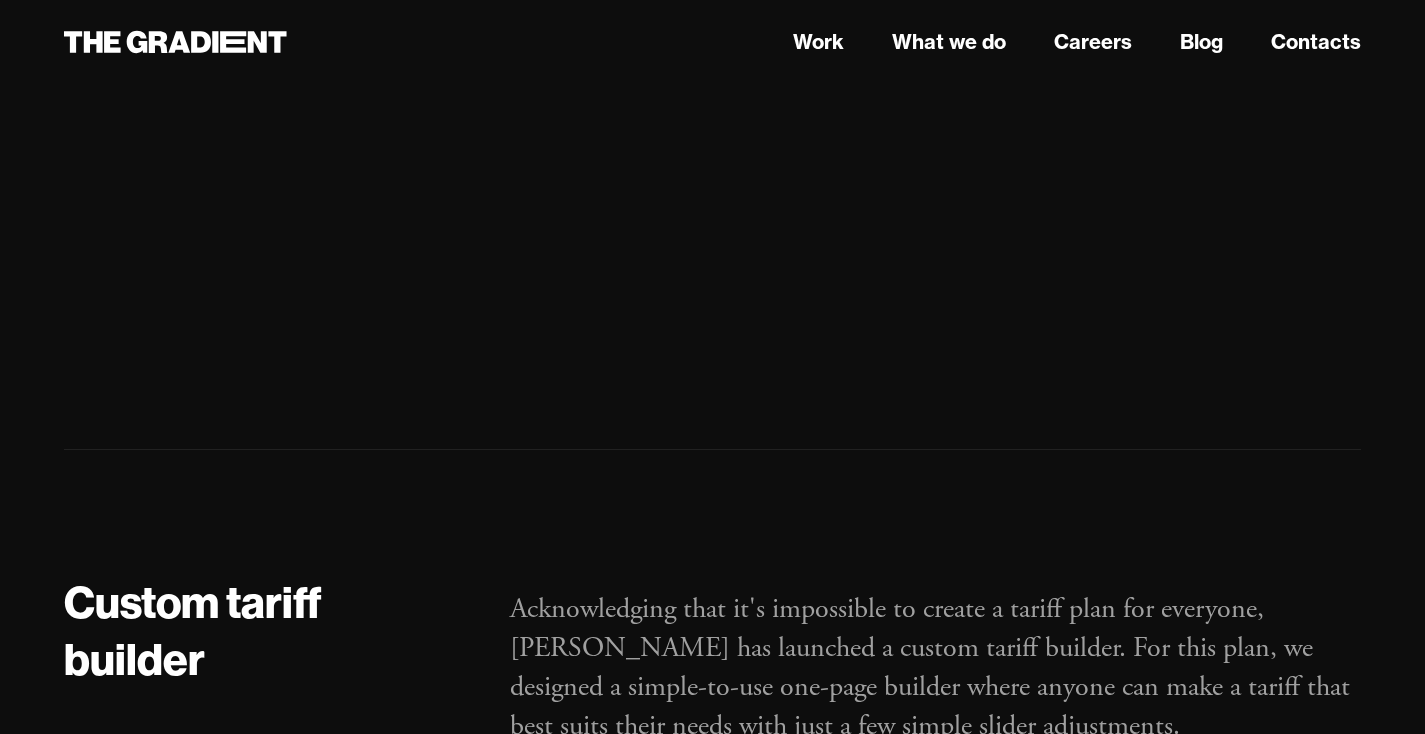 click on "Custom tariff builder Acknowledging that it's impossible to create a tariff plan for everyone, Azercell has launched a custom tariff builder. For this plan, we designed a simple-to-use one-page builder where anyone can make a tariff that best suits their needs with just a few simple slider adjustments. Our interface solution formed the basis of their marketing campaign.
Video by  Maverick.az" at bounding box center (712, 1118) 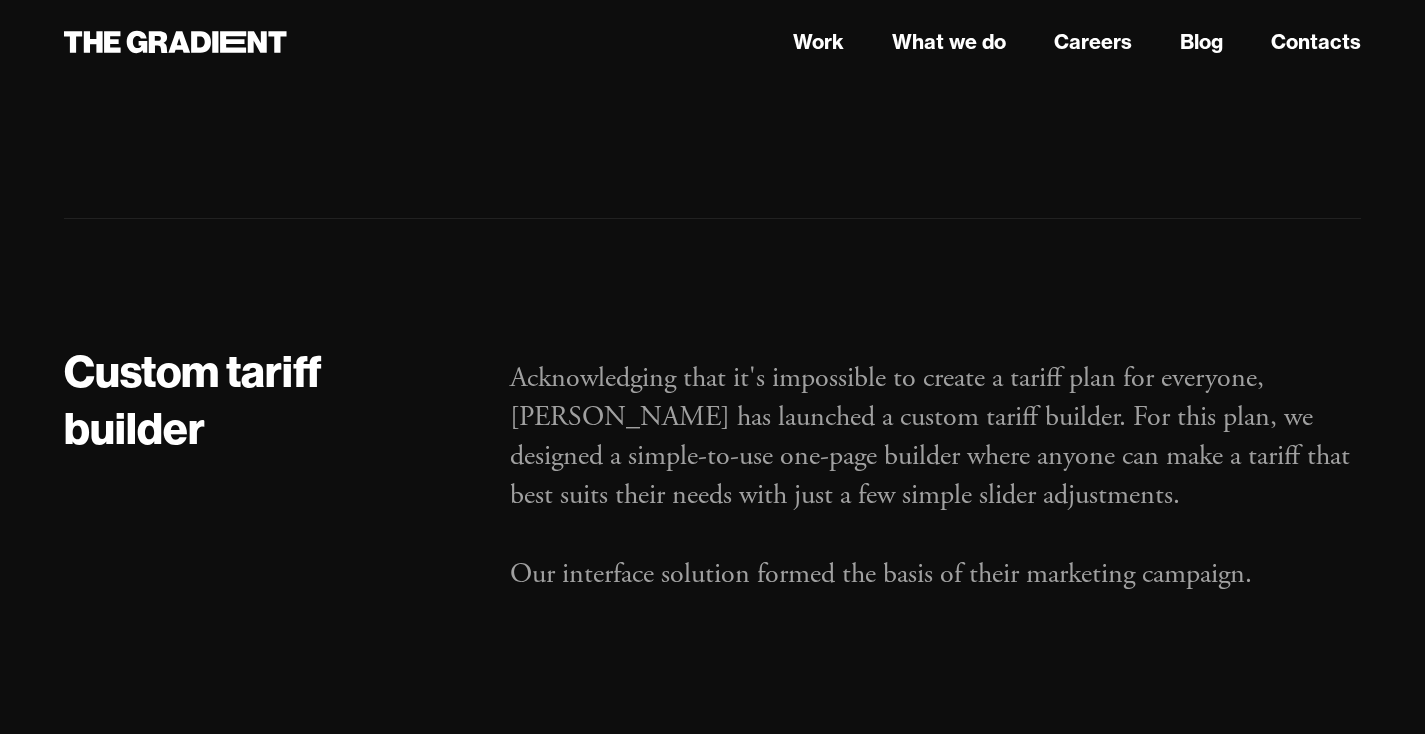 scroll, scrollTop: 7853, scrollLeft: 0, axis: vertical 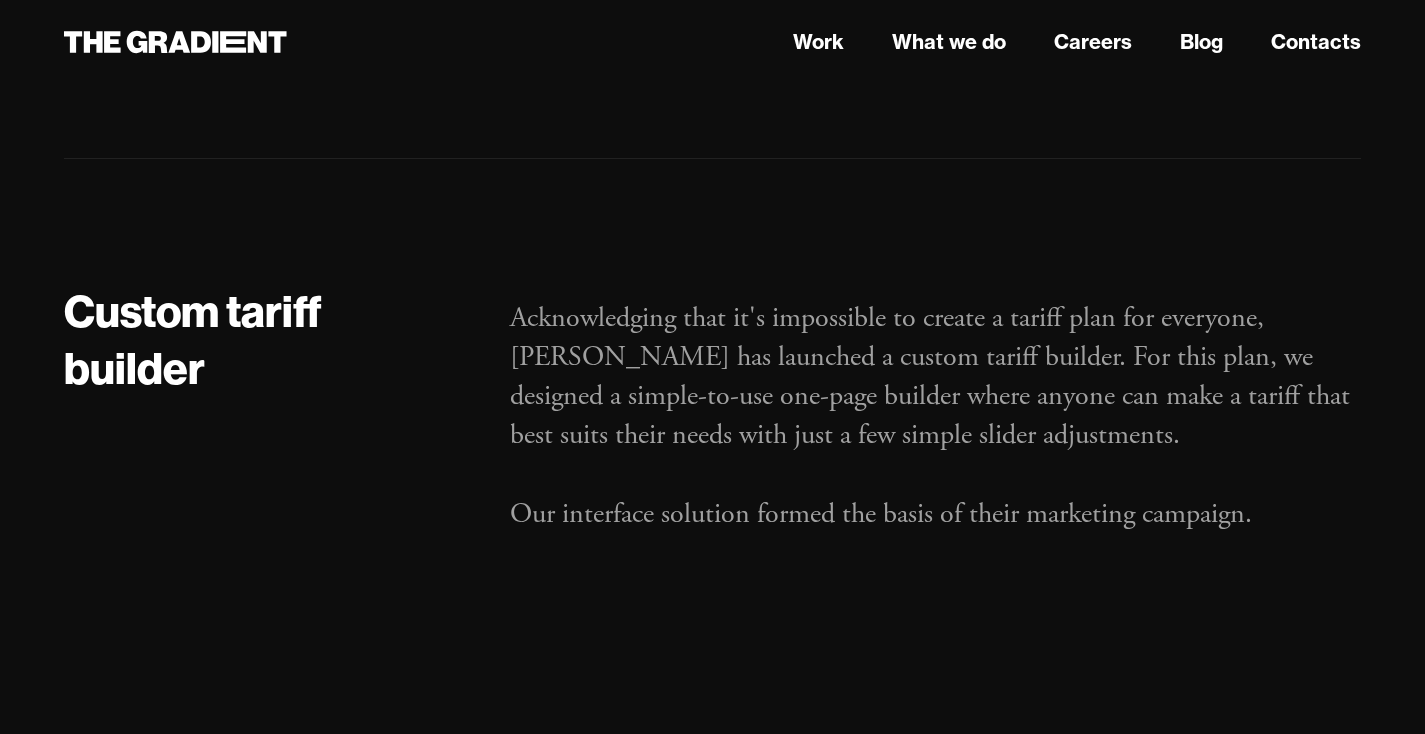click on "Acknowledging that it's impossible to create a tariff plan for everyone, Azercell has launched a custom tariff builder. For this plan, we designed a simple-to-use one-page builder where anyone can make a tariff that best suits their needs with just a few simple slider adjustments. Our interface solution formed the basis of their marketing campaign." at bounding box center (935, 416) 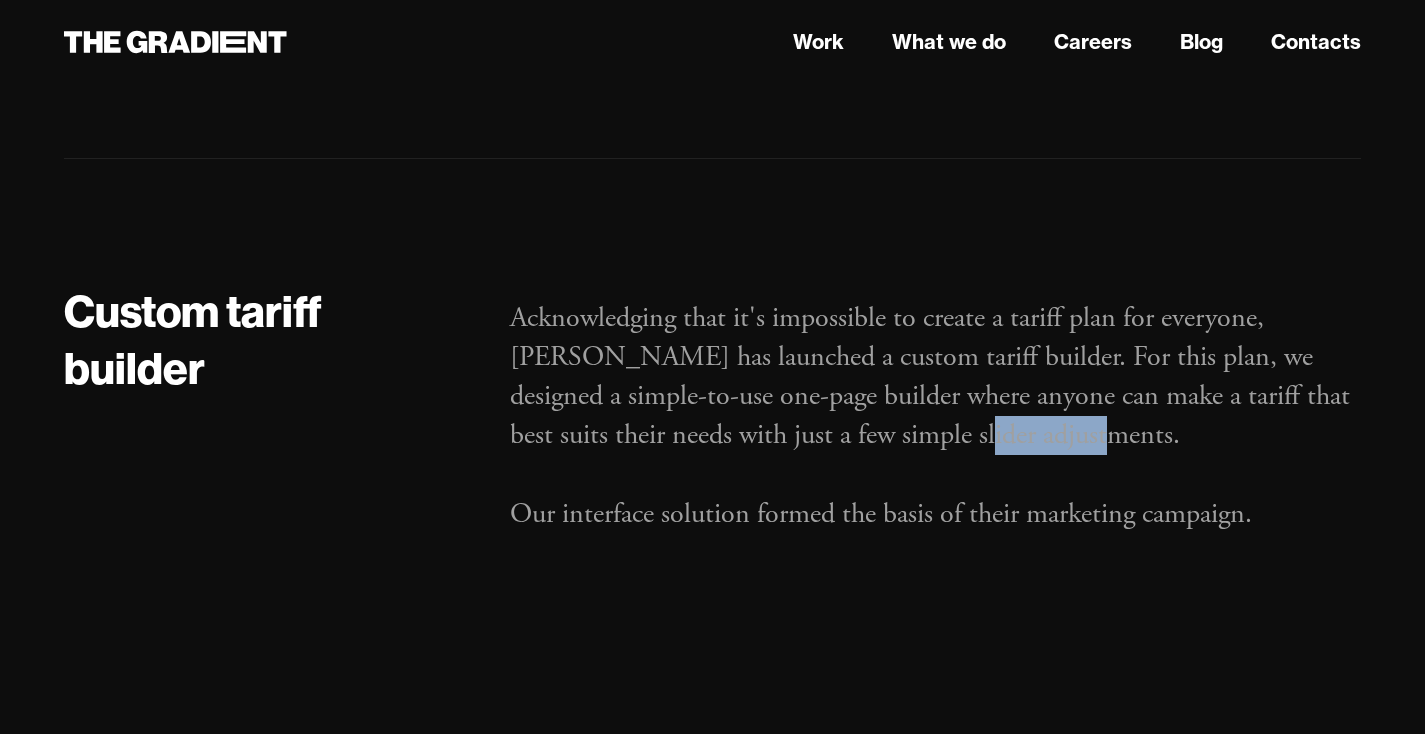 click on "Acknowledging that it's impossible to create a tariff plan for everyone, Azercell has launched a custom tariff builder. For this plan, we designed a simple-to-use one-page builder where anyone can make a tariff that best suits their needs with just a few simple slider adjustments. Our interface solution formed the basis of their marketing campaign." at bounding box center [935, 416] 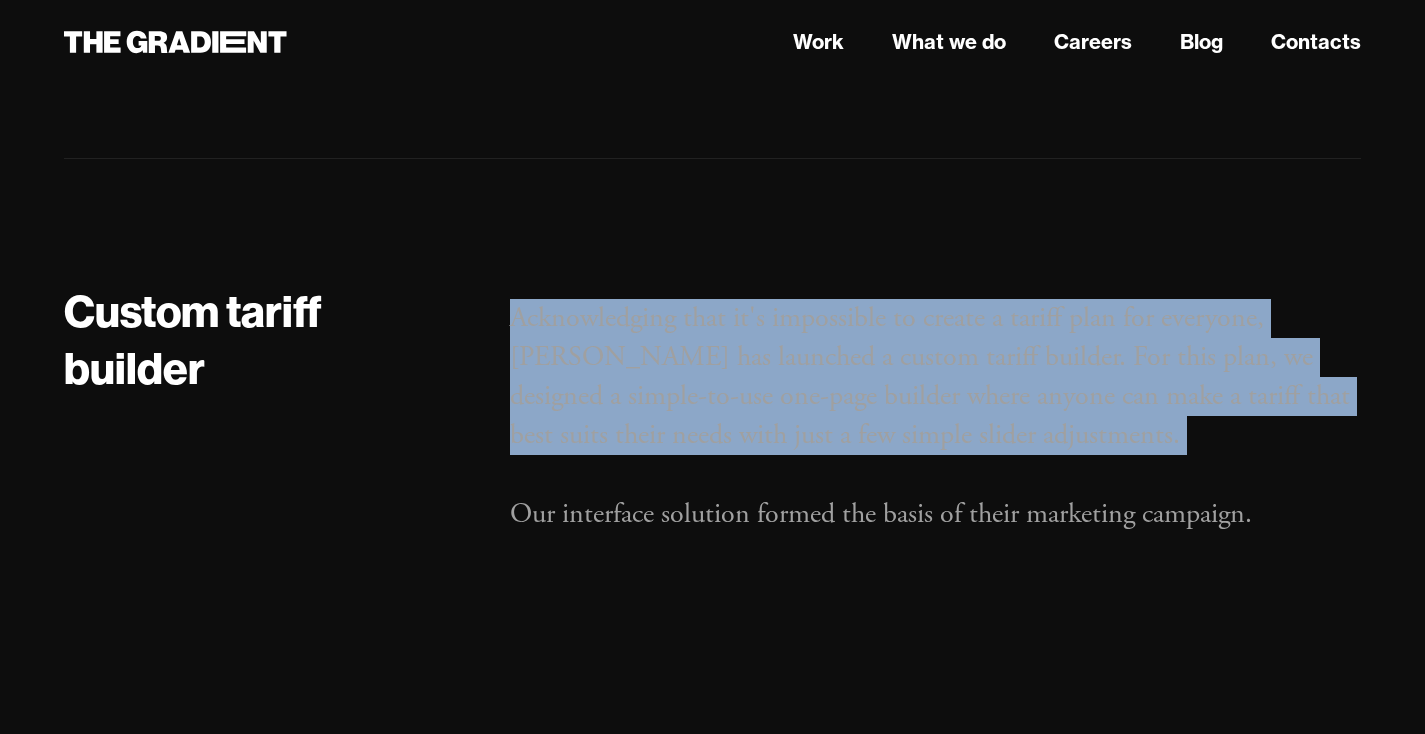 click on "Acknowledging that it's impossible to create a tariff plan for everyone, Azercell has launched a custom tariff builder. For this plan, we designed a simple-to-use one-page builder where anyone can make a tariff that best suits their needs with just a few simple slider adjustments. Our interface solution formed the basis of their marketing campaign." at bounding box center [935, 416] 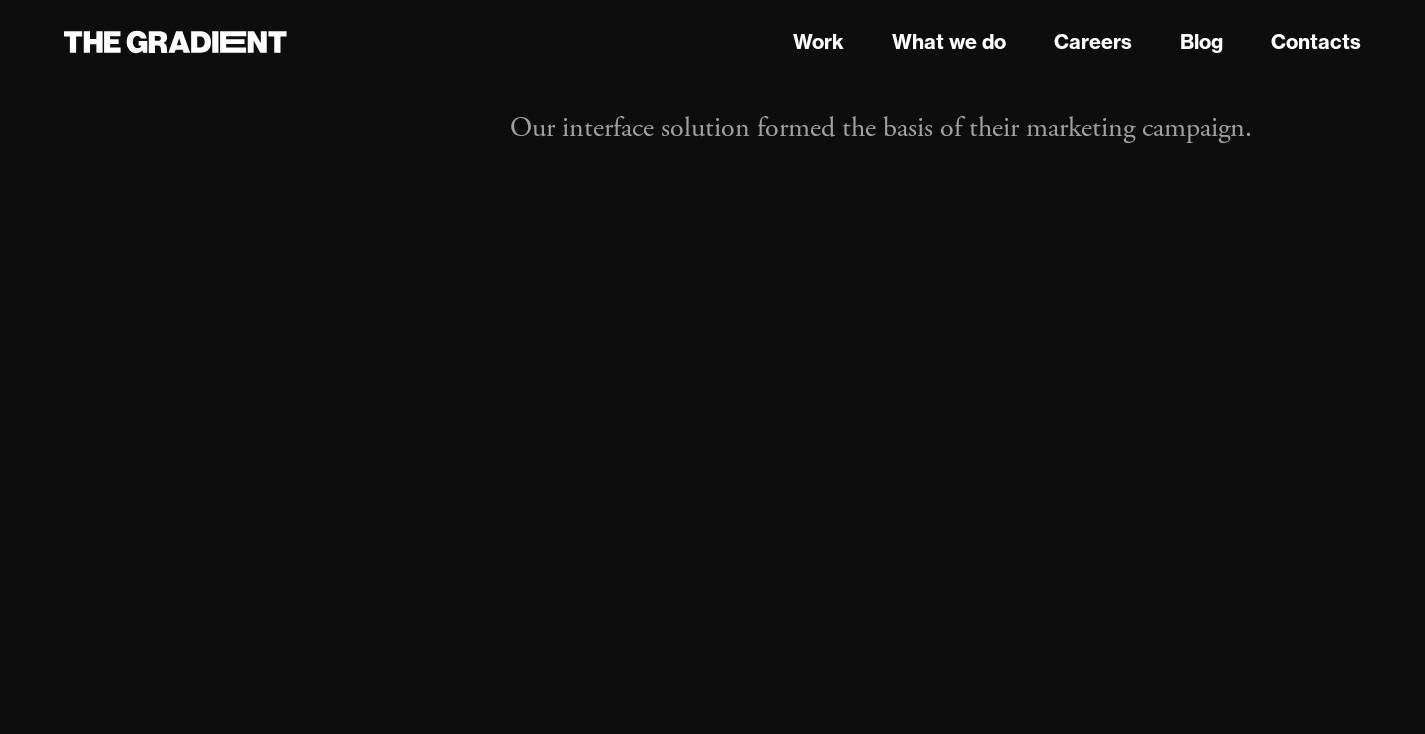 click at bounding box center (378, 616) 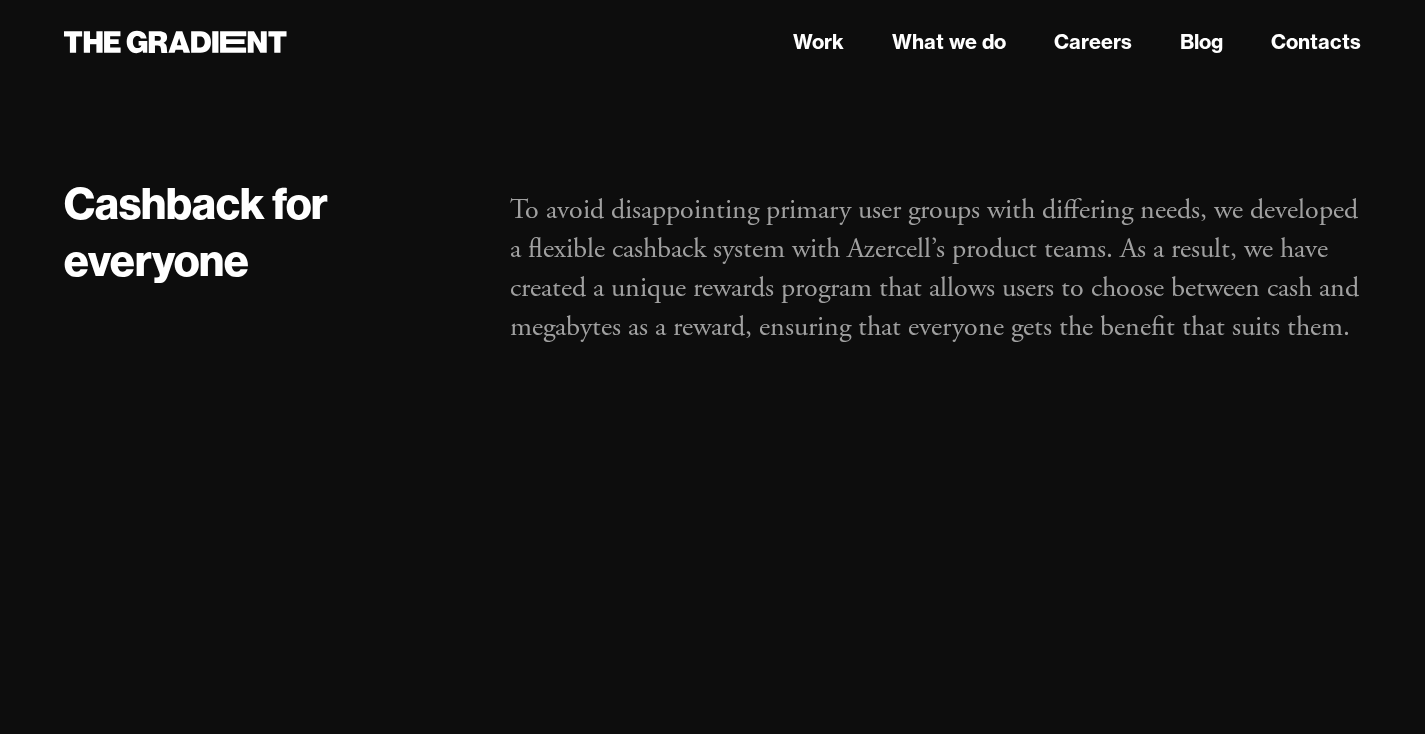 scroll, scrollTop: 9304, scrollLeft: 0, axis: vertical 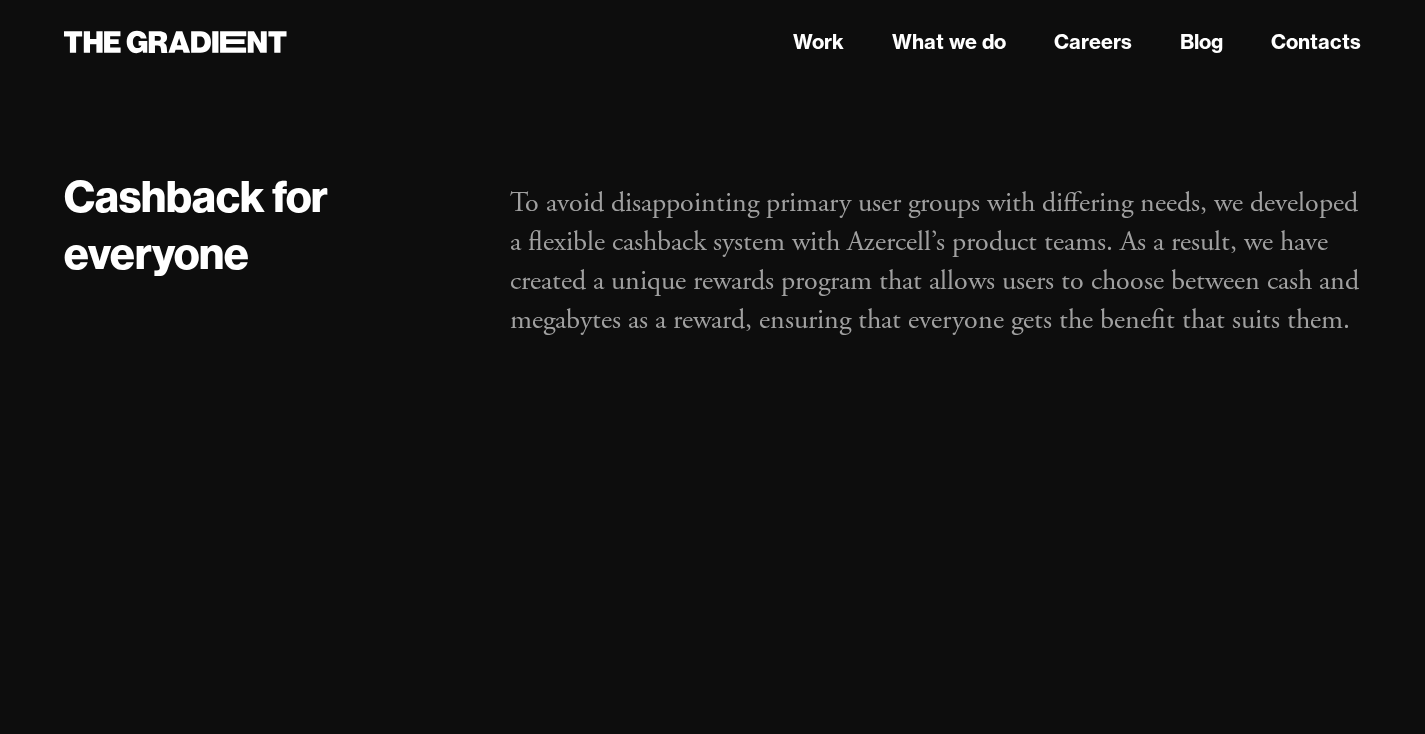 click on "To avoid disappointing primary user groups with differing needs, we developed a flexible cashback system with Azercell’s product teams. As a result, we have created a unique rewards program that allows users to choose between cash and megabytes as a reward, ensuring that everyone gets the benefit that suits them." at bounding box center [935, 262] 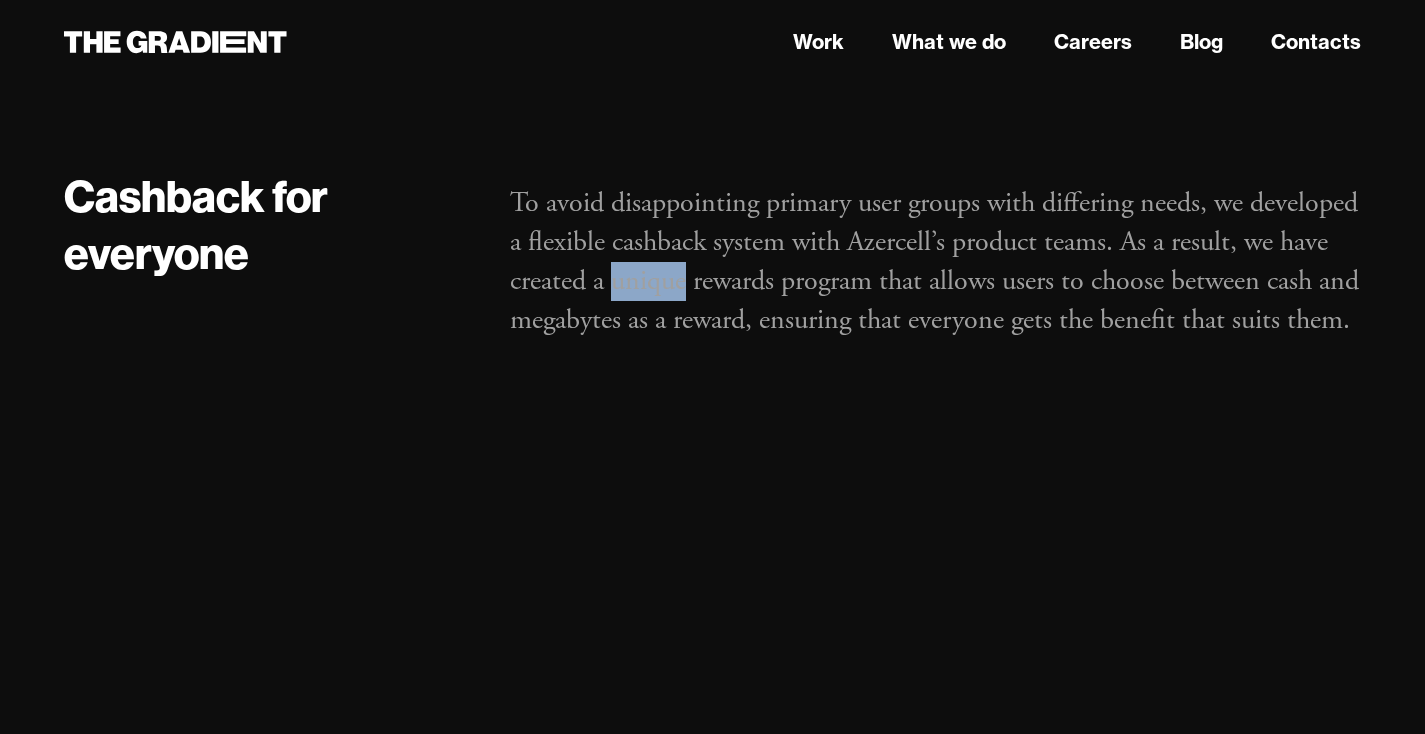 click on "To avoid disappointing primary user groups with differing needs, we developed a flexible cashback system with Azercell’s product teams. As a result, we have created a unique rewards program that allows users to choose between cash and megabytes as a reward, ensuring that everyone gets the benefit that suits them." at bounding box center (935, 262) 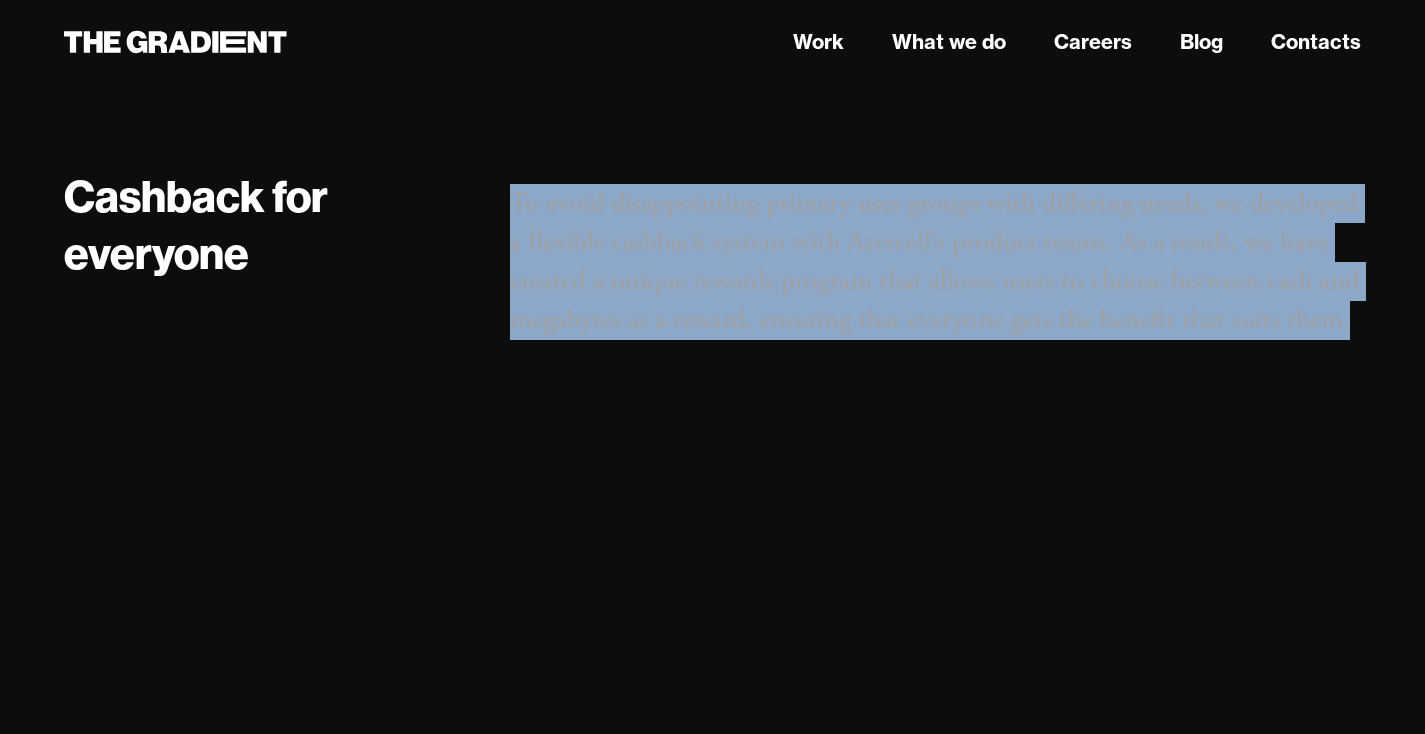 click on "To avoid disappointing primary user groups with differing needs, we developed a flexible cashback system with Azercell’s product teams. As a result, we have created a unique rewards program that allows users to choose between cash and megabytes as a reward, ensuring that everyone gets the benefit that suits them." at bounding box center (935, 262) 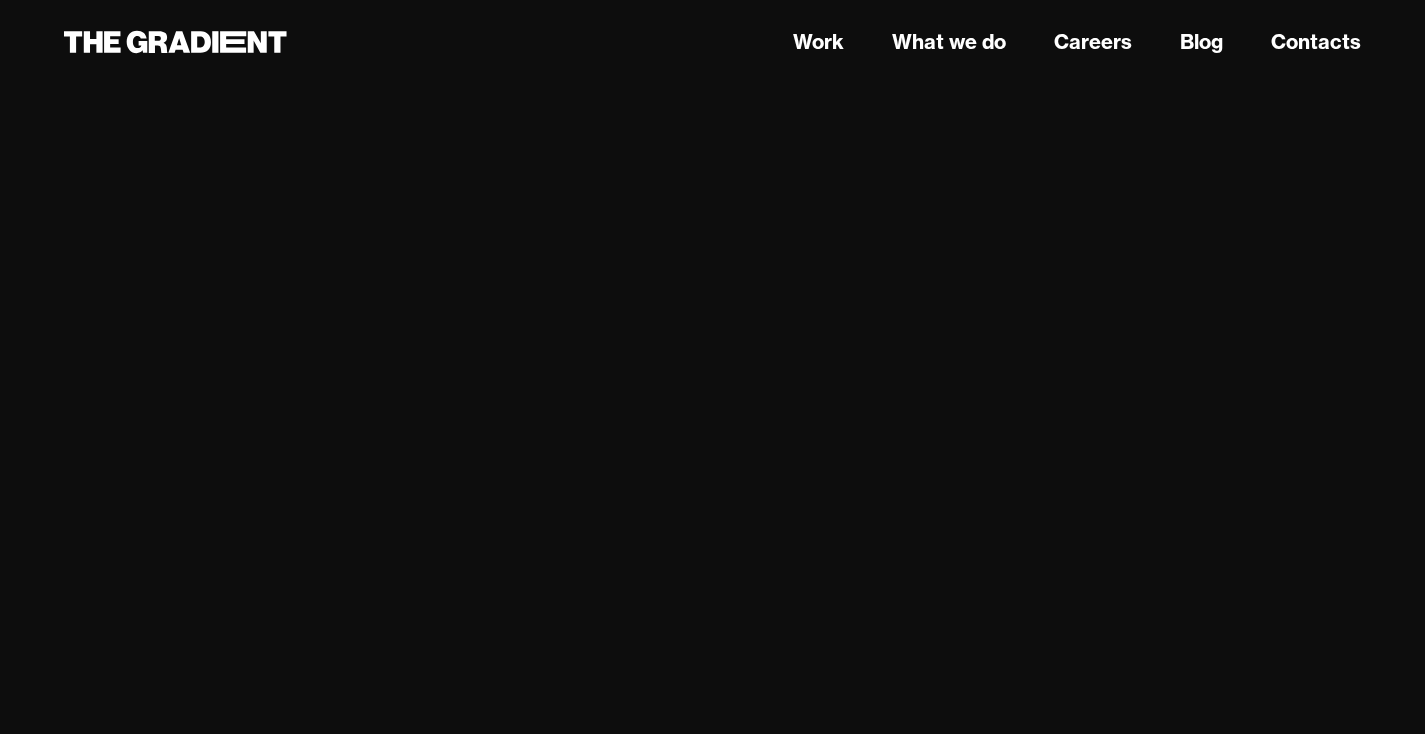 click at bounding box center (1047, 380) 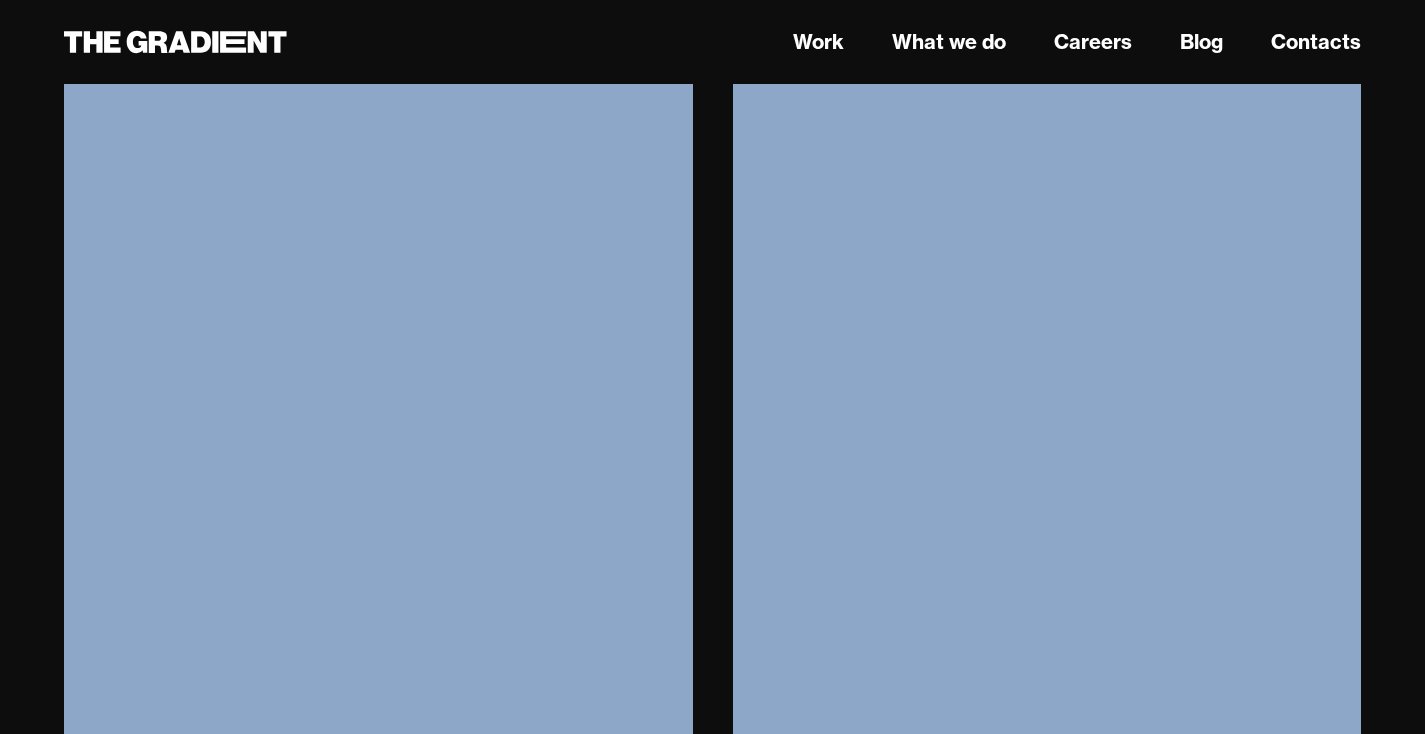 click at bounding box center (1047, 380) 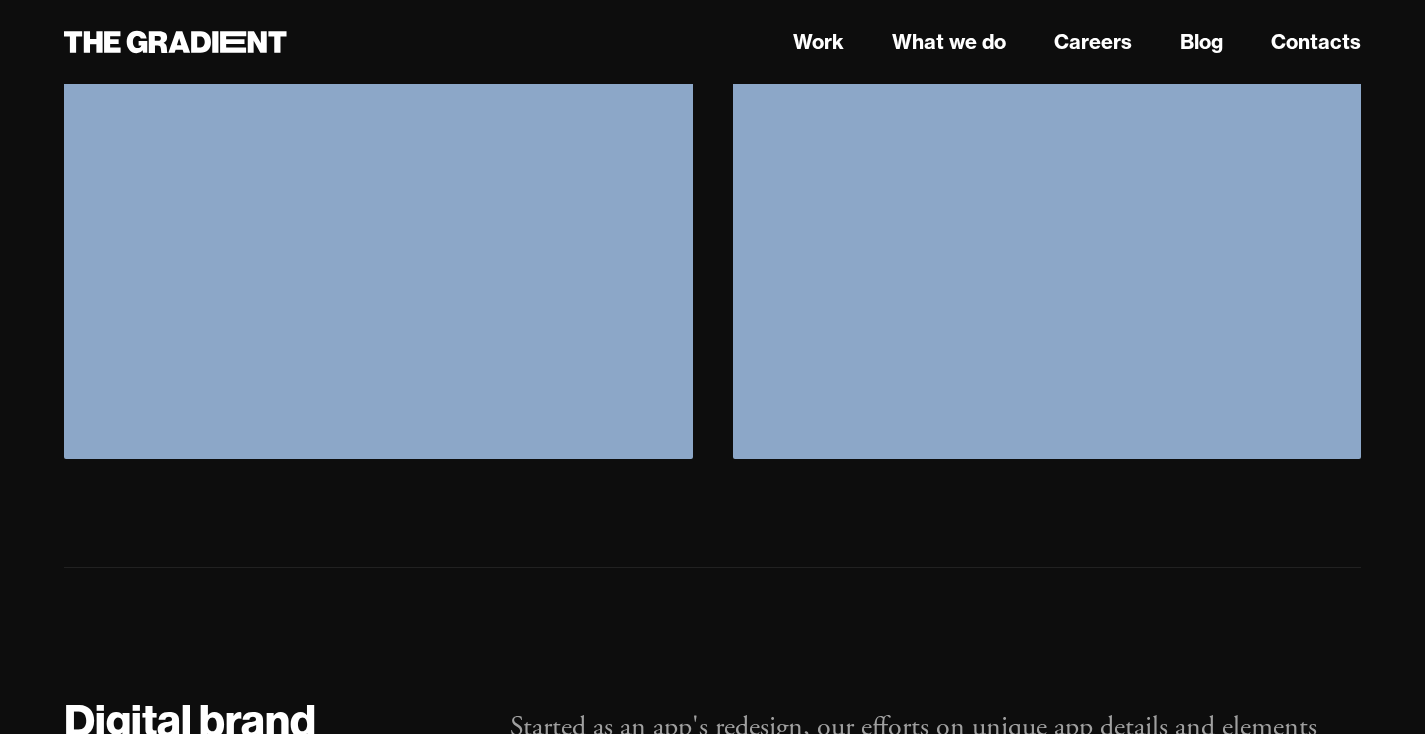scroll, scrollTop: 10159, scrollLeft: 0, axis: vertical 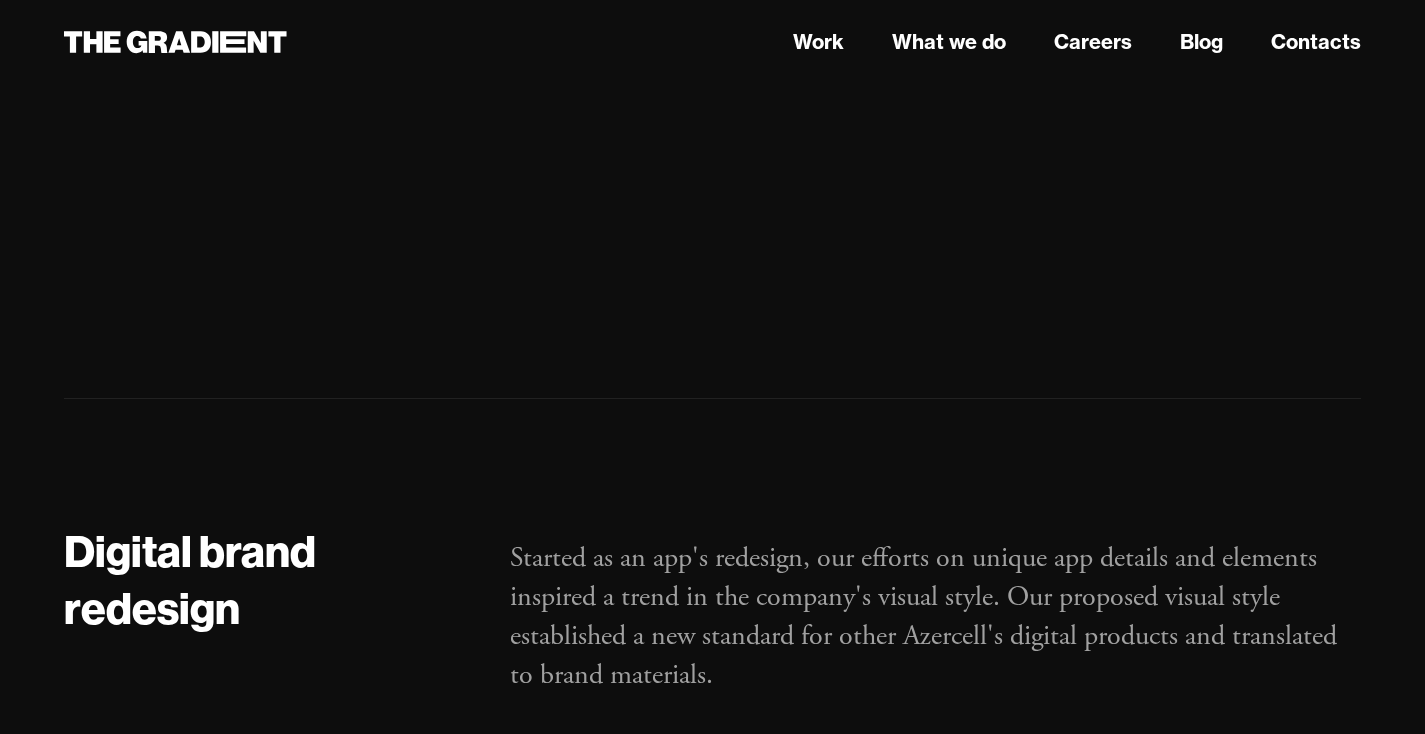 click at bounding box center (378, -70) 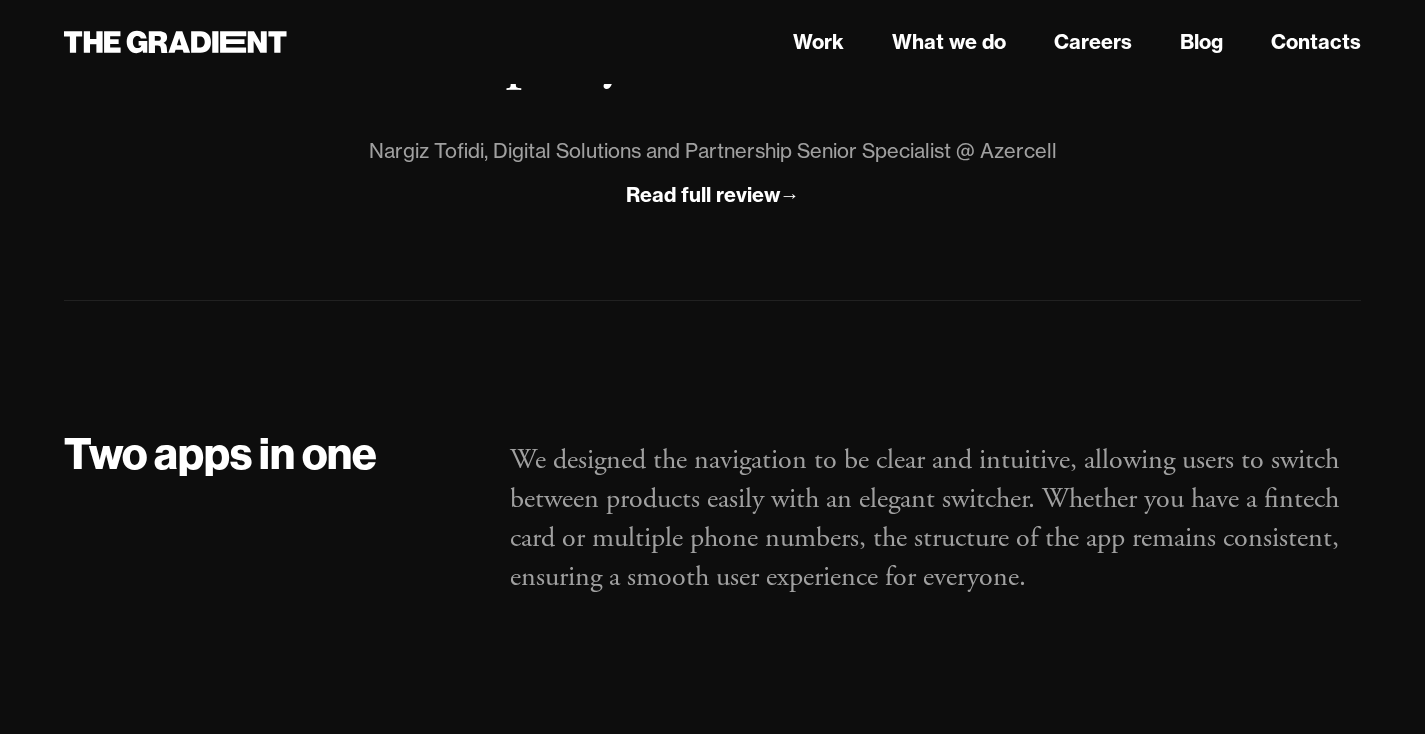 scroll, scrollTop: 2240, scrollLeft: 0, axis: vertical 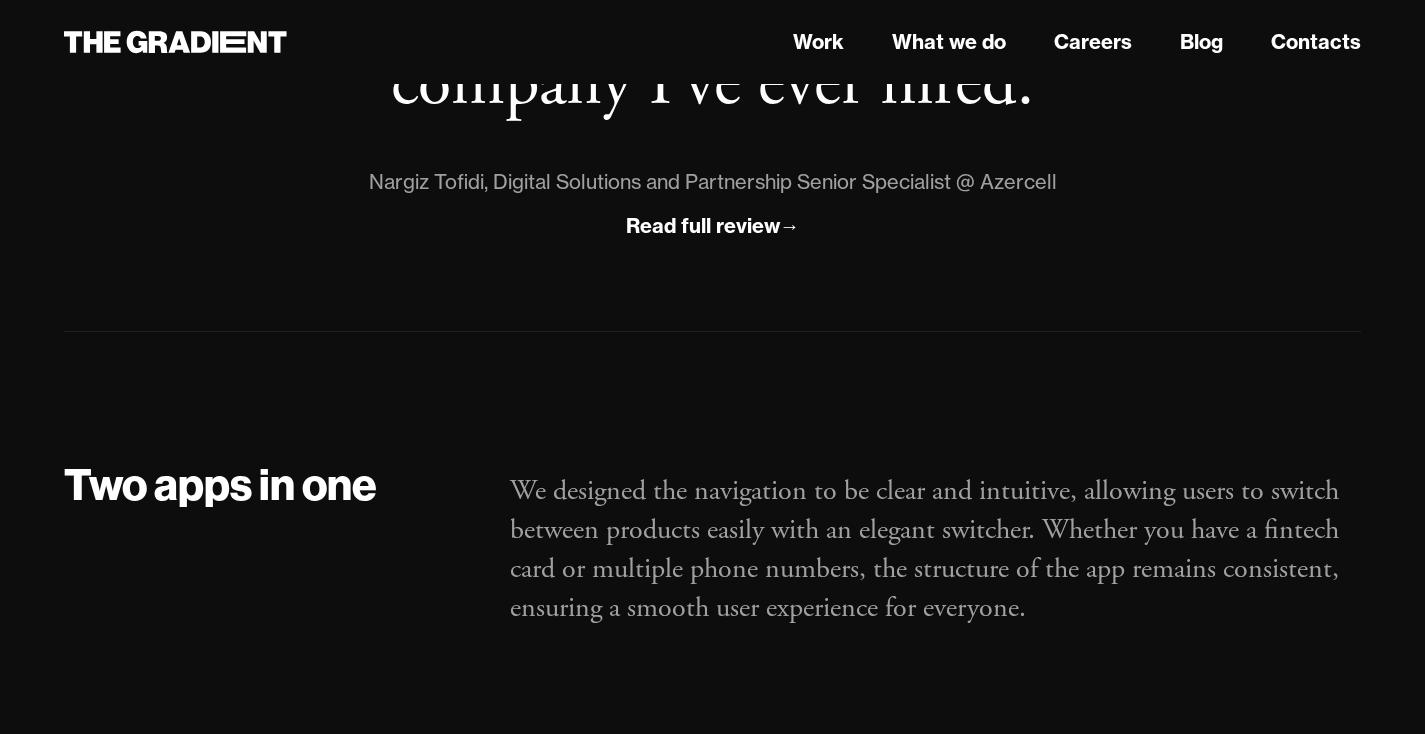 click on "We designed the navigation to be clear and intuitive, allowing users to switch between products easily with an elegant switcher. Whether you have a fintech card or multiple phone numbers, the structure of the app remains consistent, ensuring a smooth user experience for everyone." at bounding box center (935, 550) 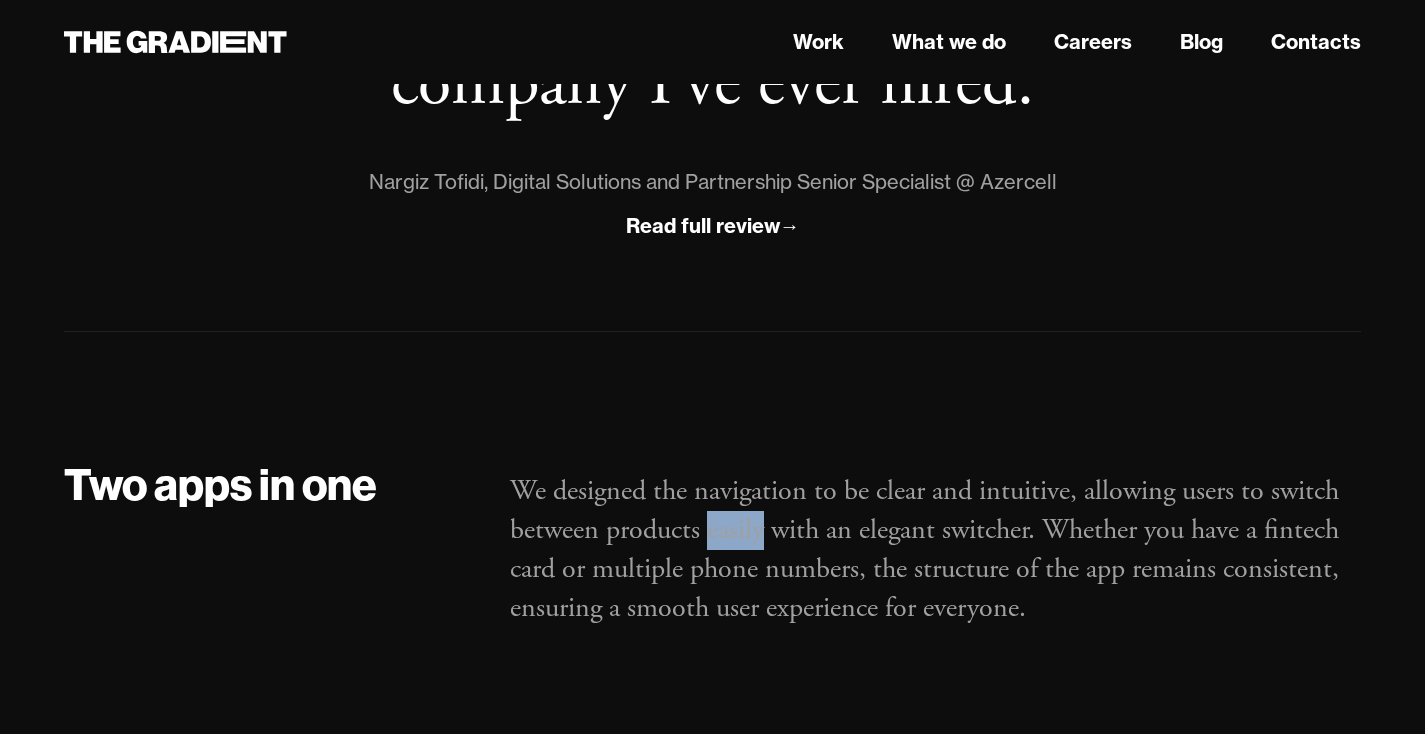 click on "We designed the navigation to be clear and intuitive, allowing users to switch between products easily with an elegant switcher. Whether you have a fintech card or multiple phone numbers, the structure of the app remains consistent, ensuring a smooth user experience for everyone." at bounding box center [935, 550] 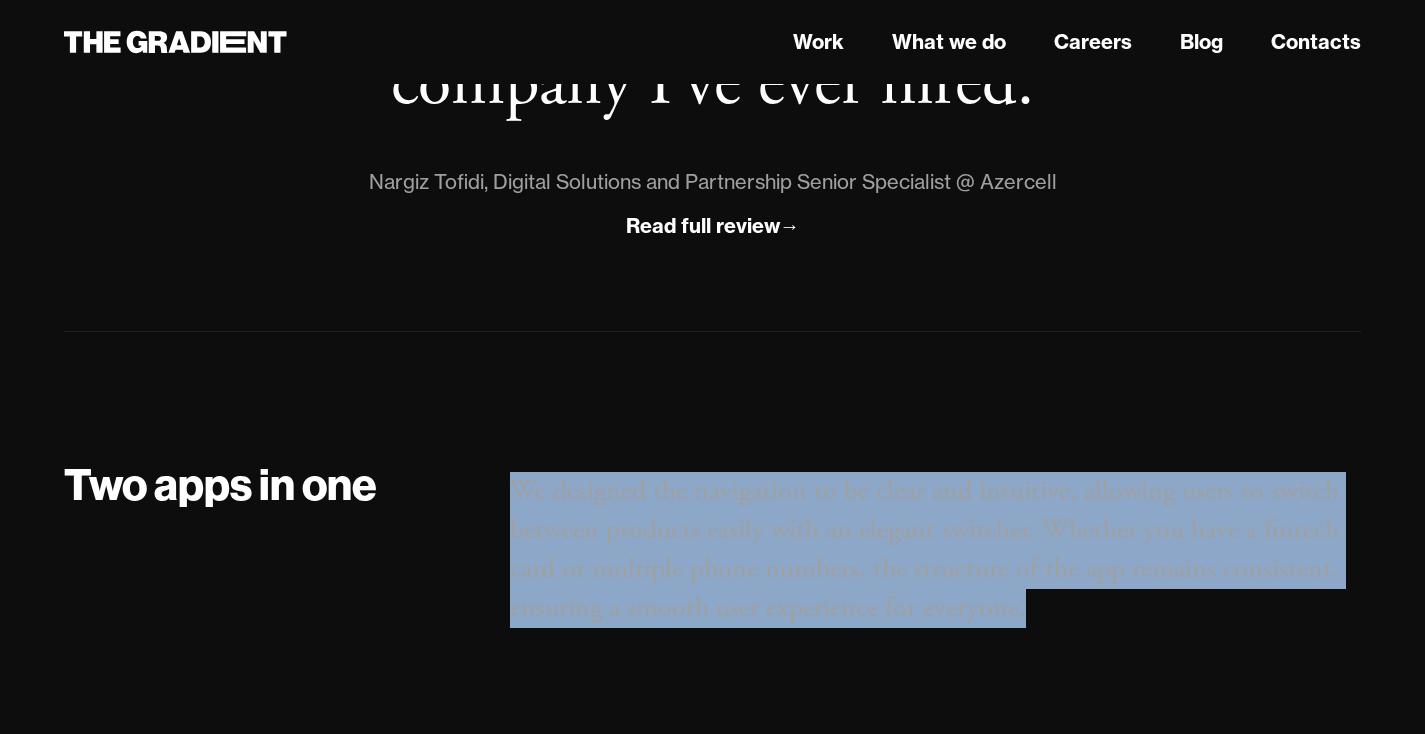 click on "We designed the navigation to be clear and intuitive, allowing users to switch between products easily with an elegant switcher. Whether you have a fintech card or multiple phone numbers, the structure of the app remains consistent, ensuring a smooth user experience for everyone." at bounding box center (935, 550) 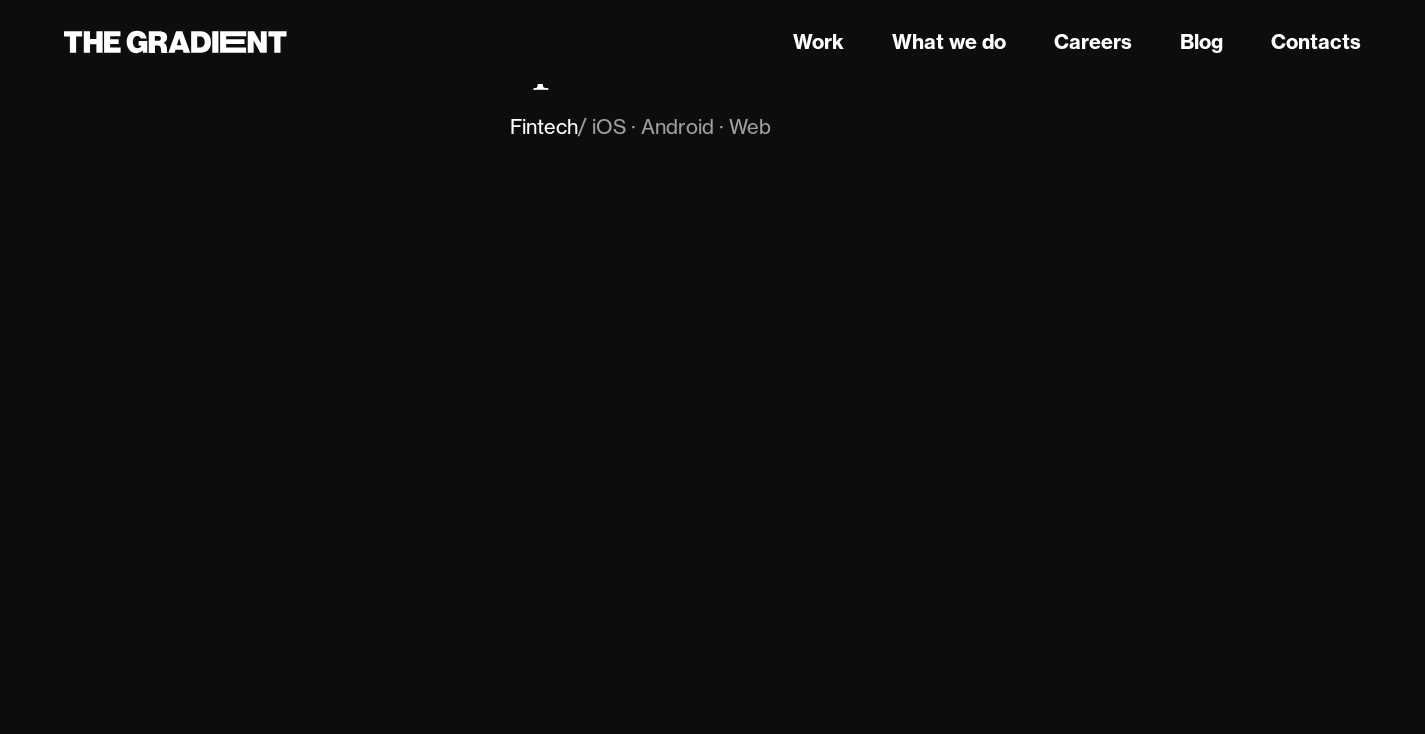 scroll, scrollTop: 0, scrollLeft: 0, axis: both 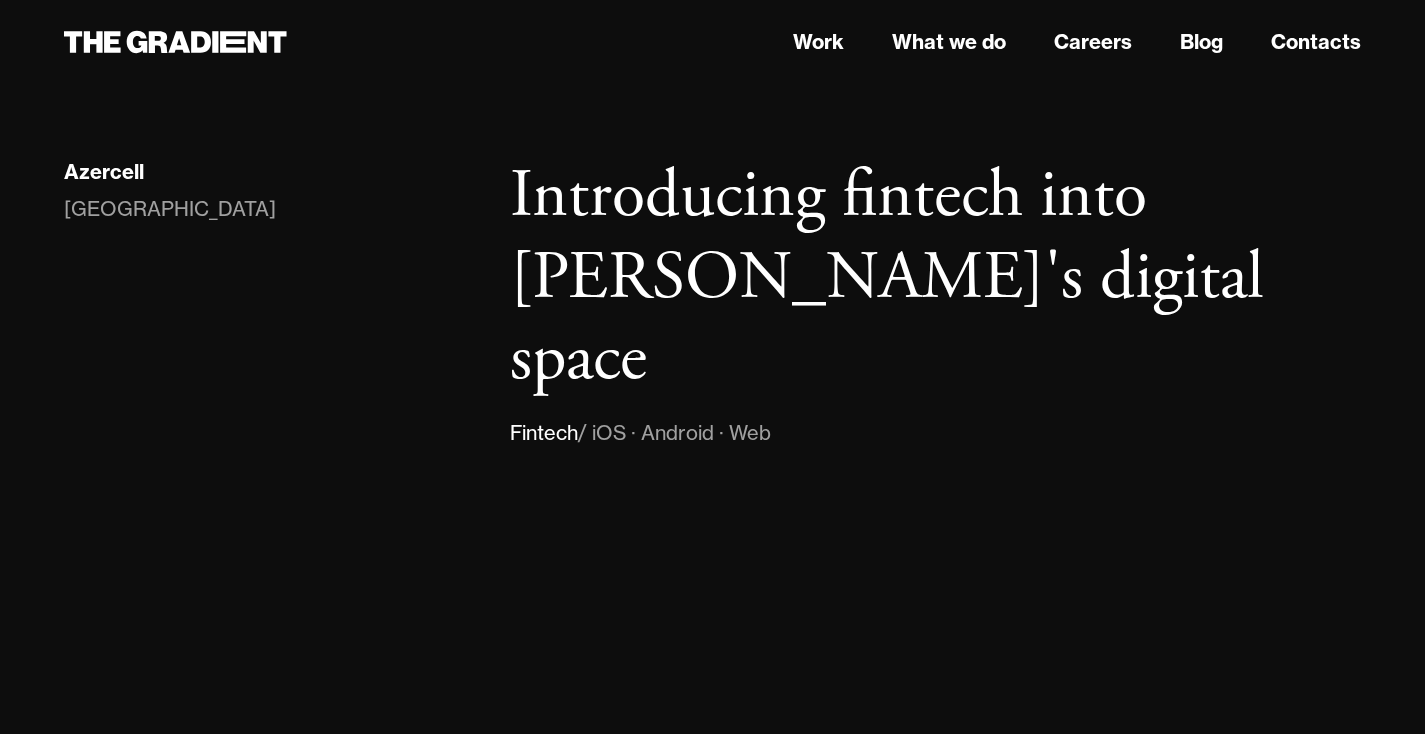 click on "Introducing fintech into [PERSON_NAME]'s digital space" at bounding box center (935, 278) 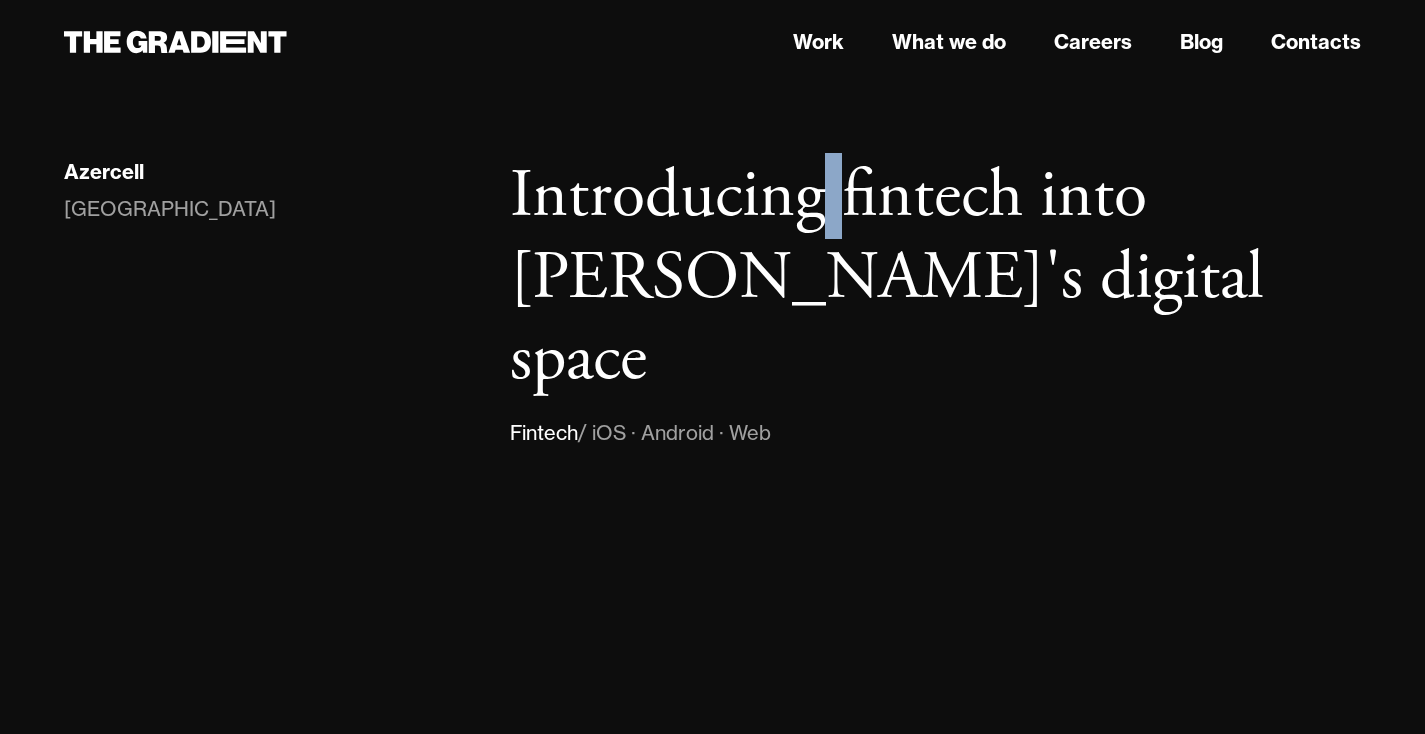 click on "Introducing fintech into [PERSON_NAME]'s digital space" at bounding box center (935, 278) 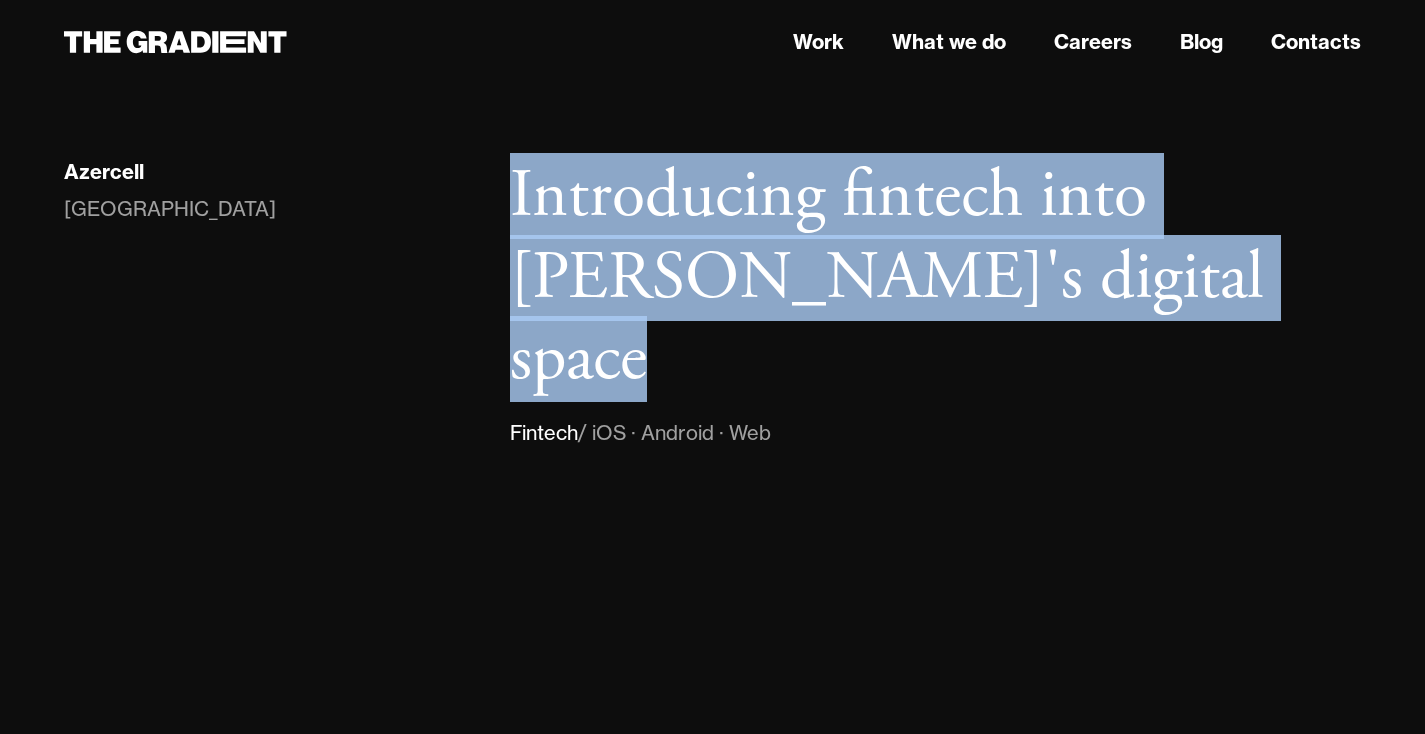 click on "Introducing fintech into [PERSON_NAME]'s digital space" at bounding box center [935, 278] 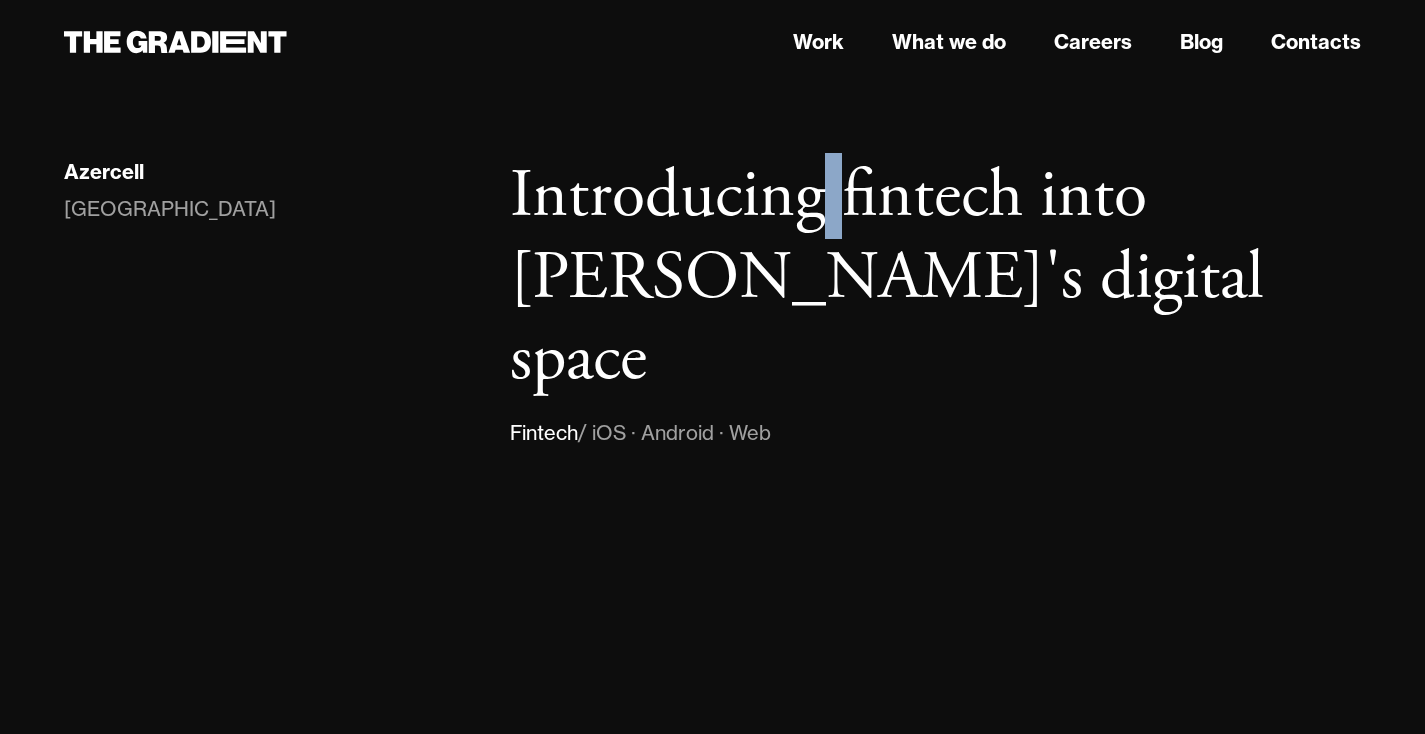 click on "Introducing fintech into [PERSON_NAME]'s digital space" at bounding box center [935, 278] 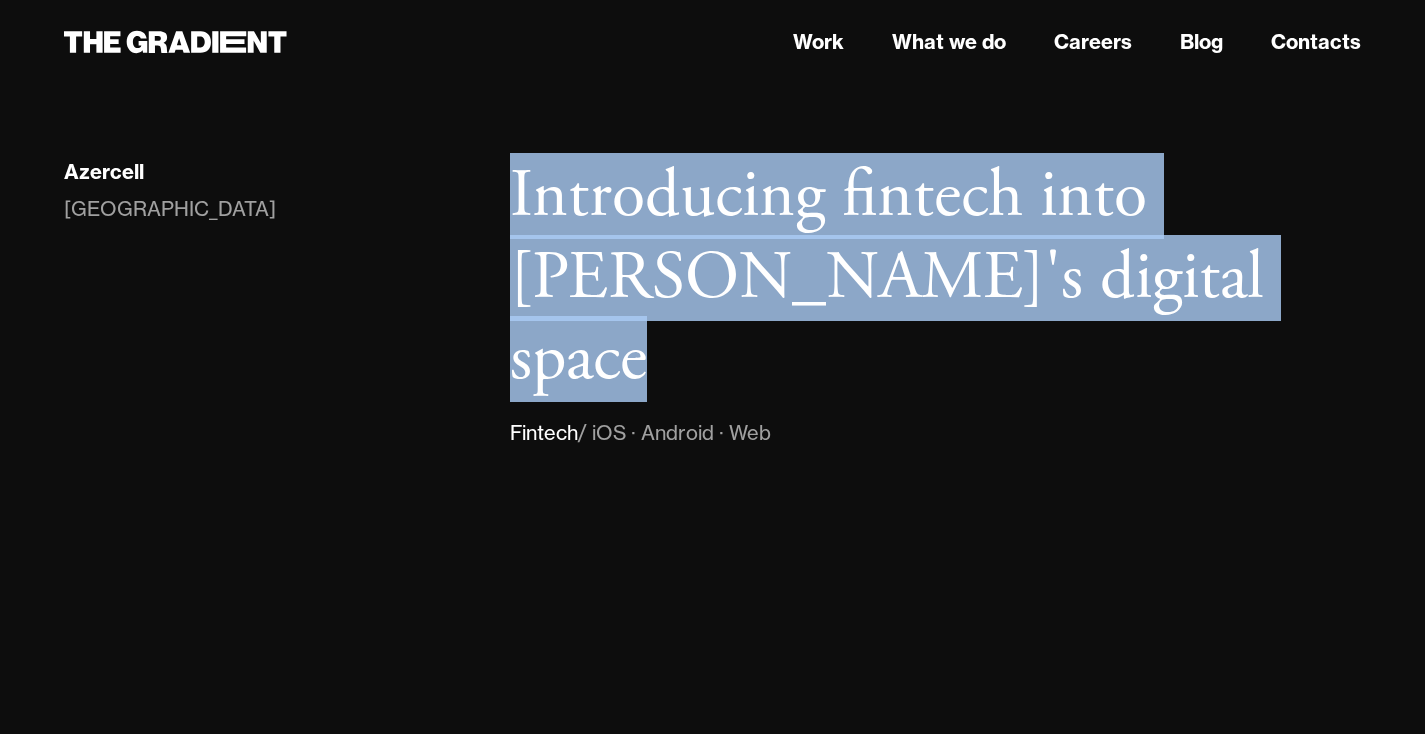 click on "Introducing fintech into [PERSON_NAME]'s digital space" at bounding box center [935, 278] 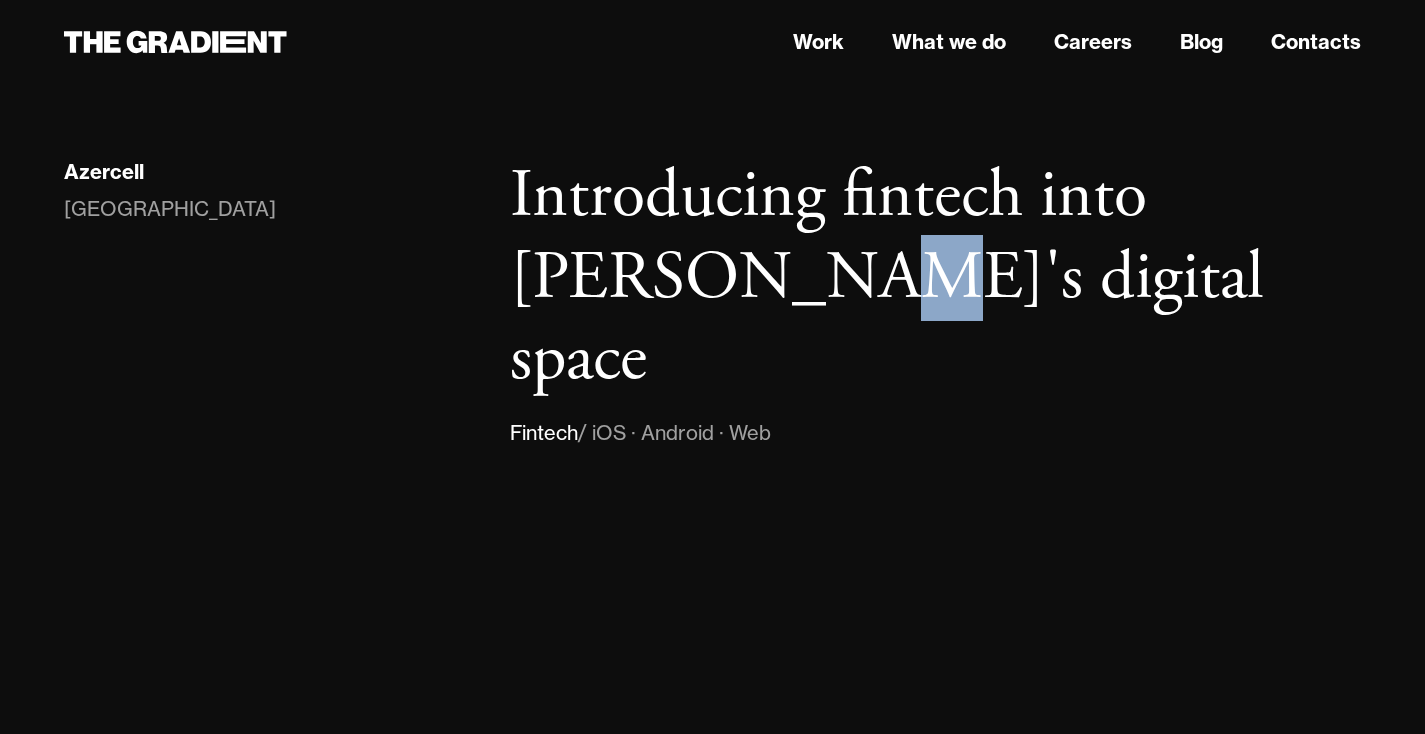 click on "Introducing fintech into [PERSON_NAME]'s digital space" at bounding box center (935, 278) 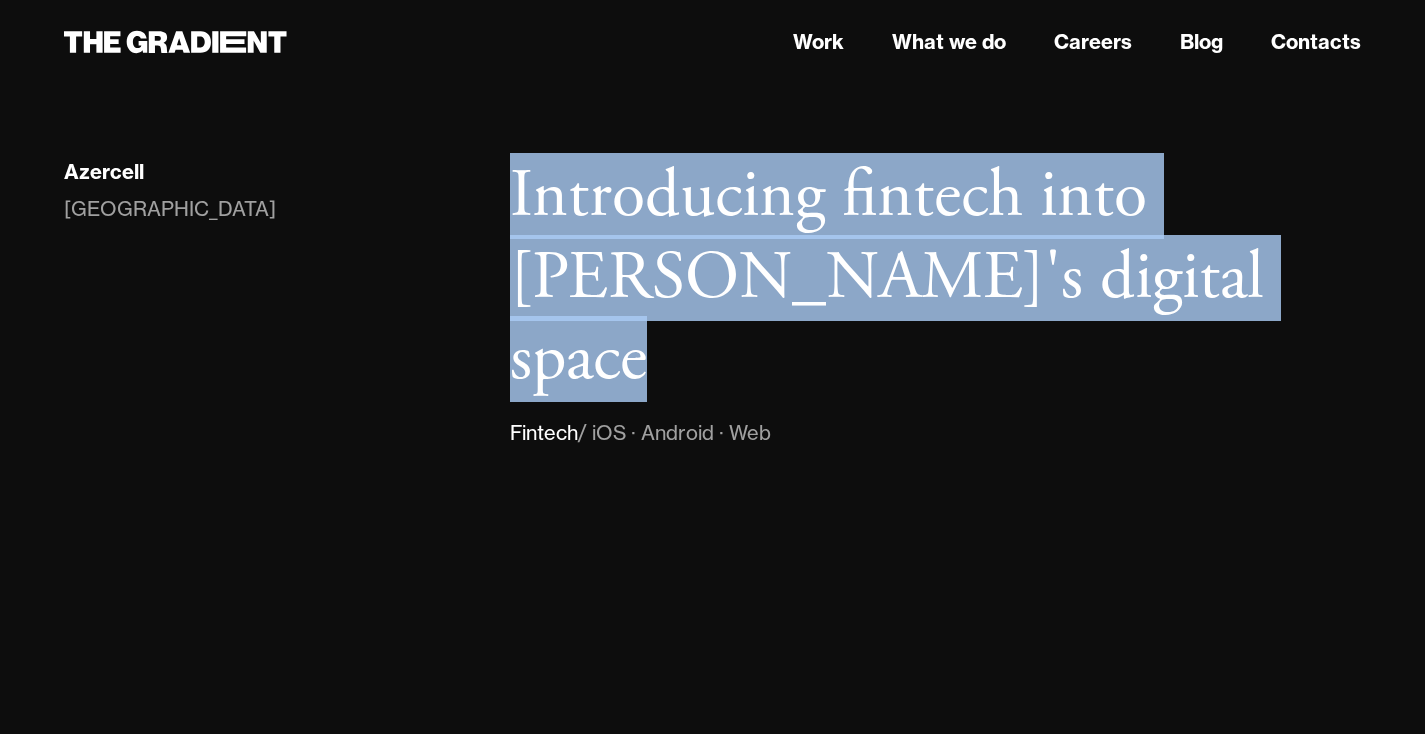 click on "Introducing fintech into [PERSON_NAME]'s digital space" at bounding box center (935, 278) 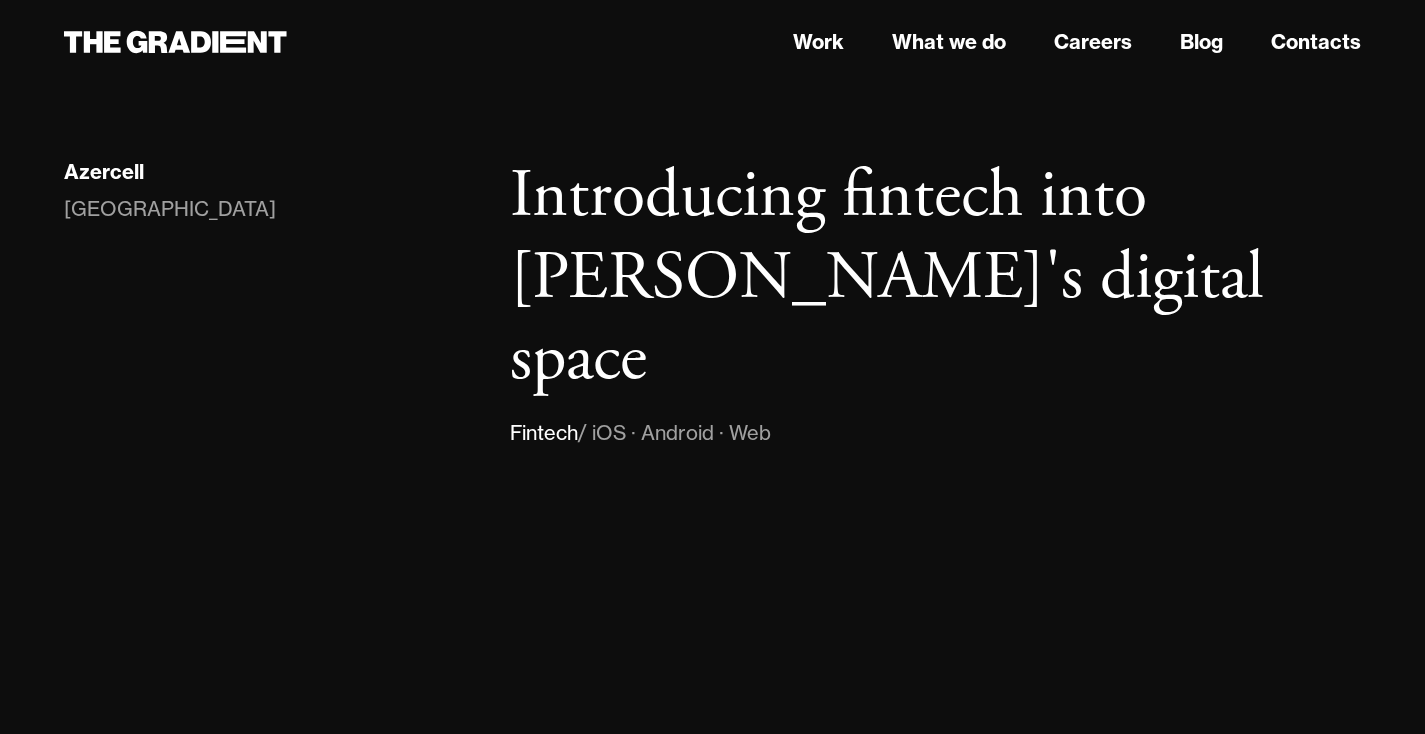 click on "Introducing fintech into [PERSON_NAME]'s digital space" at bounding box center (935, 278) 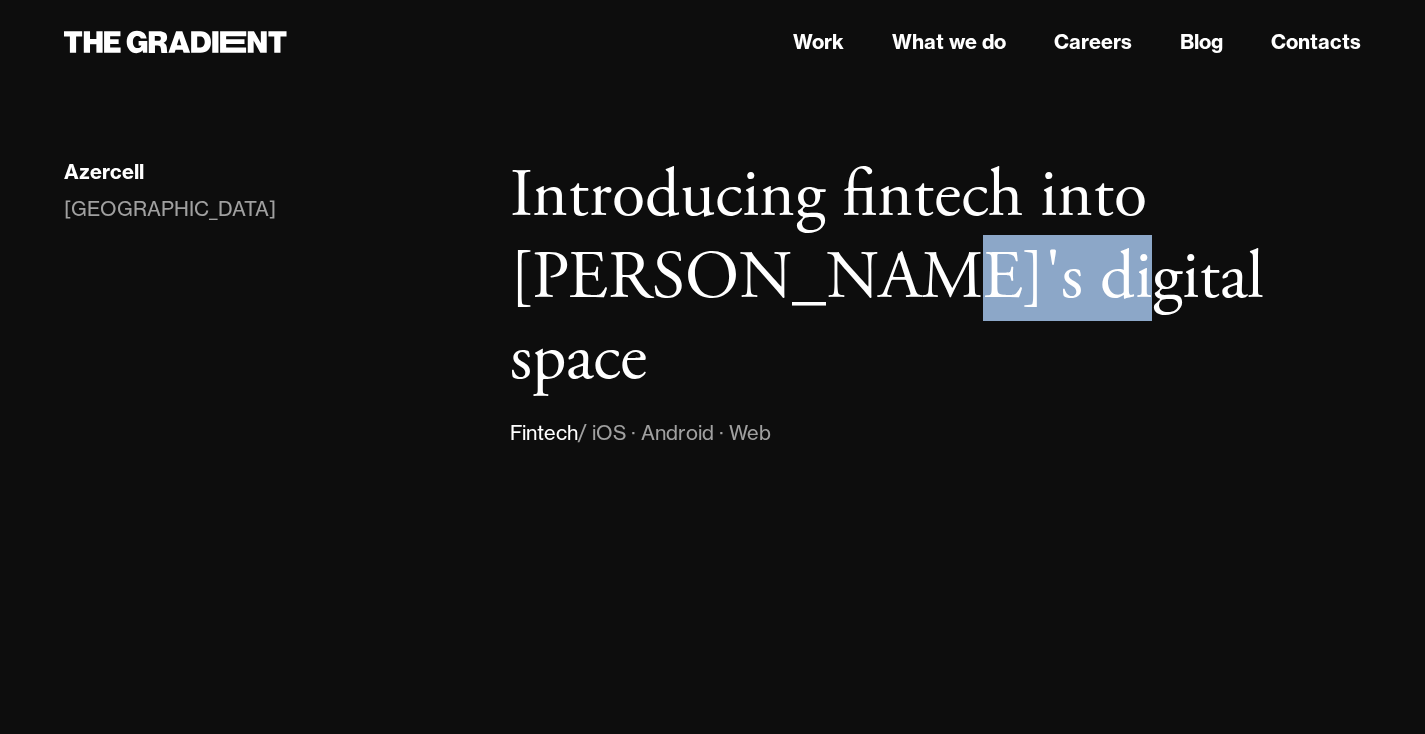 click on "Introducing fintech into [PERSON_NAME]'s digital space" at bounding box center [935, 278] 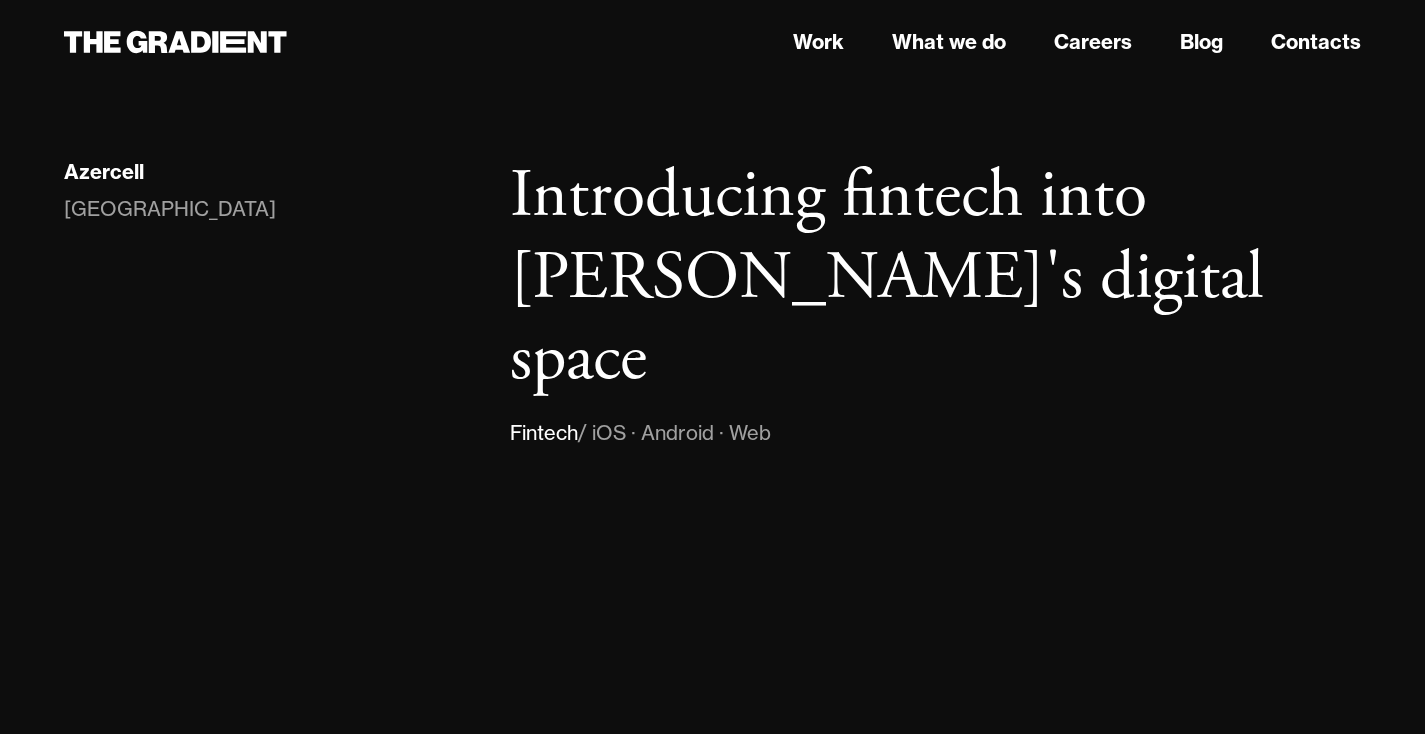 click on "Introducing fintech into [PERSON_NAME]'s digital space" at bounding box center (935, 278) 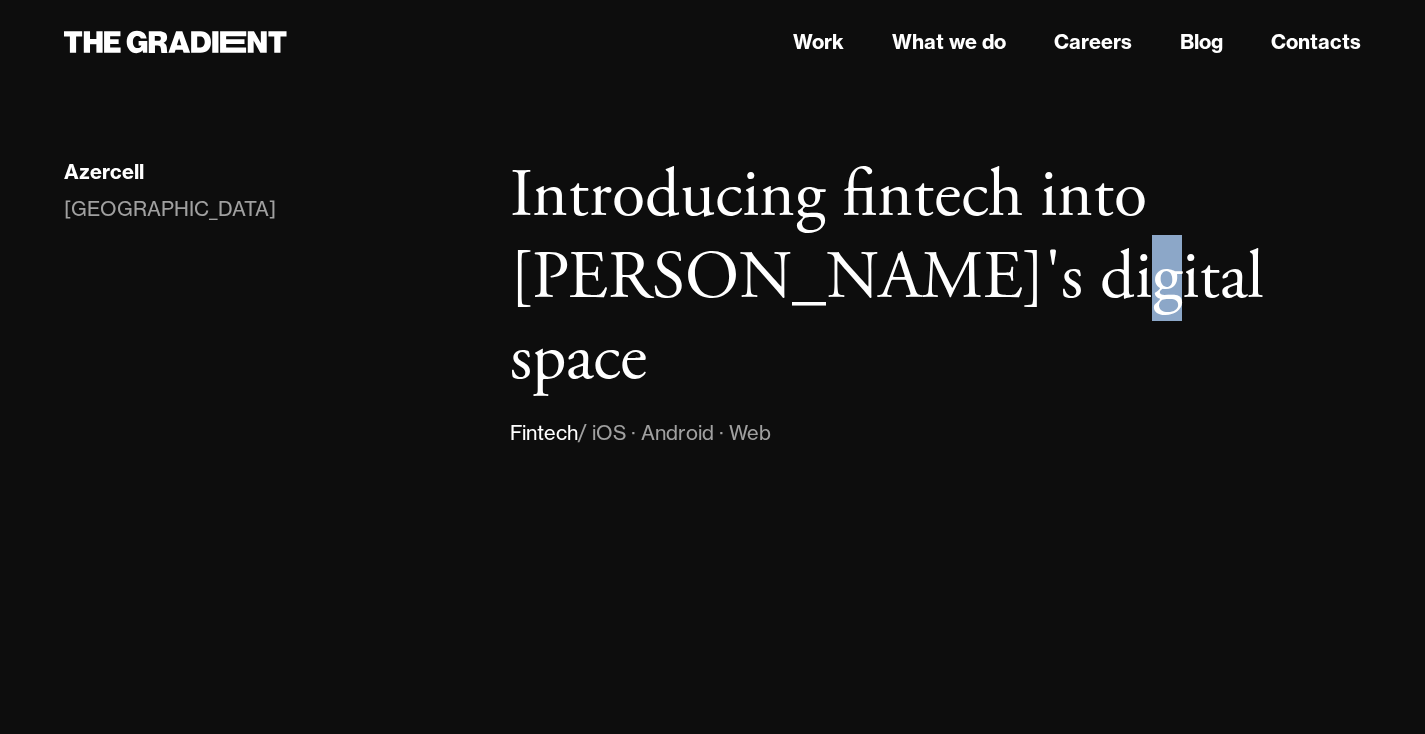 click on "Introducing fintech into [PERSON_NAME]'s digital space" at bounding box center [935, 278] 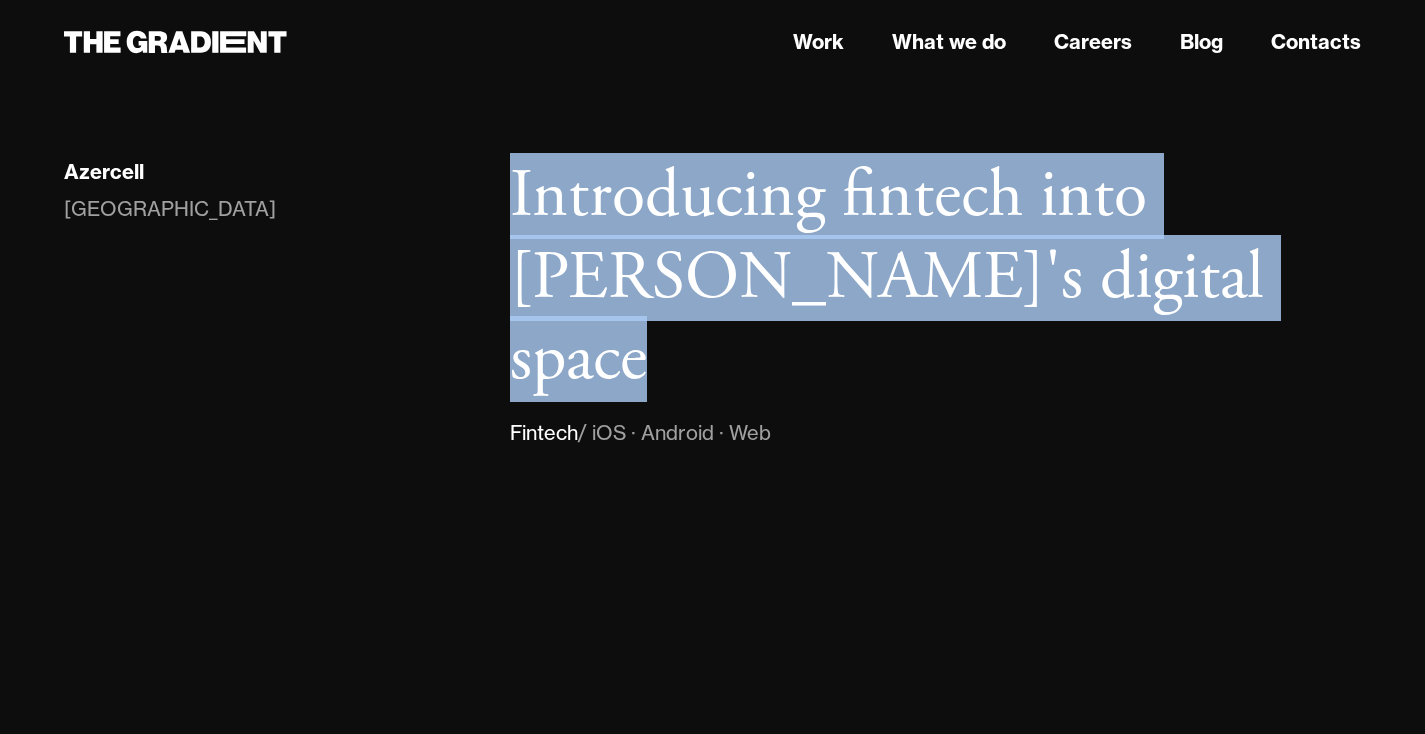 click on "Introducing fintech into [PERSON_NAME]'s digital space" at bounding box center (935, 278) 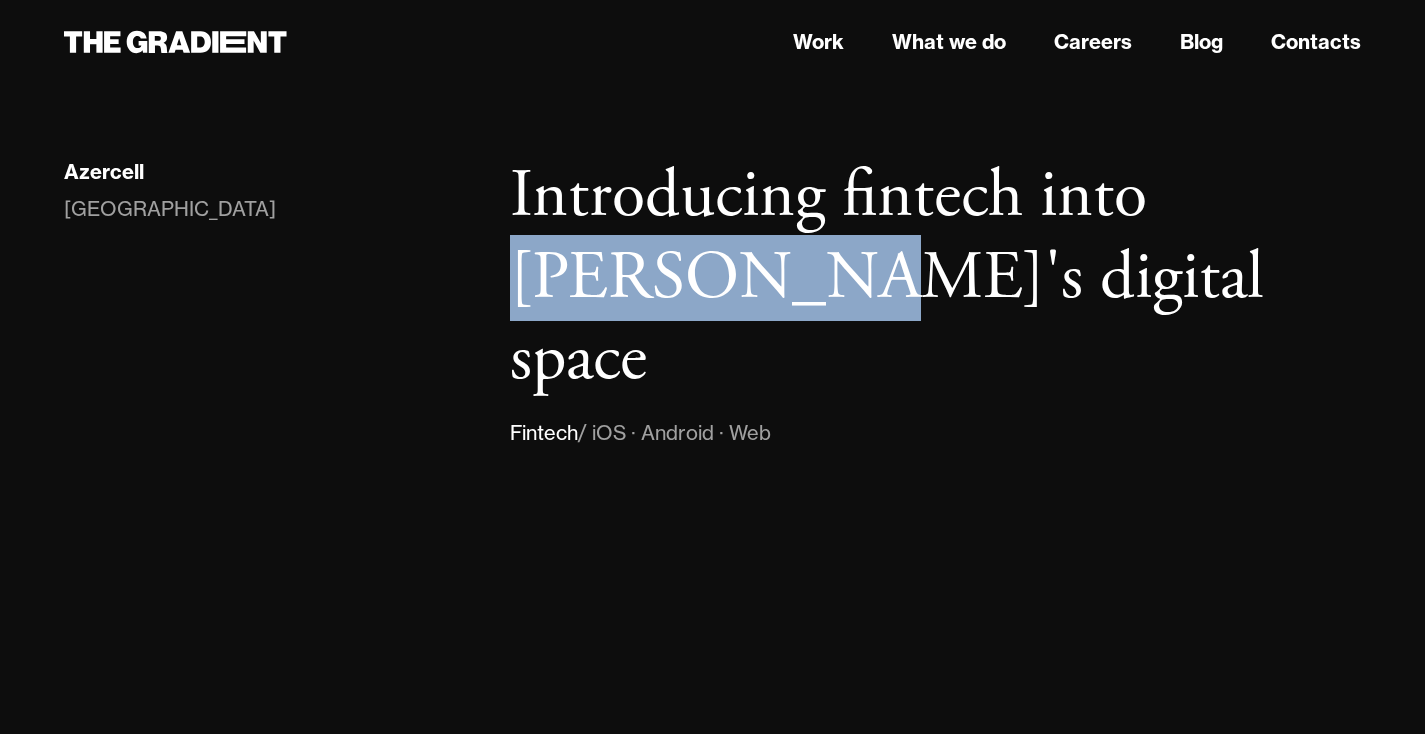 click on "Introducing fintech into [PERSON_NAME]'s digital space" at bounding box center [935, 278] 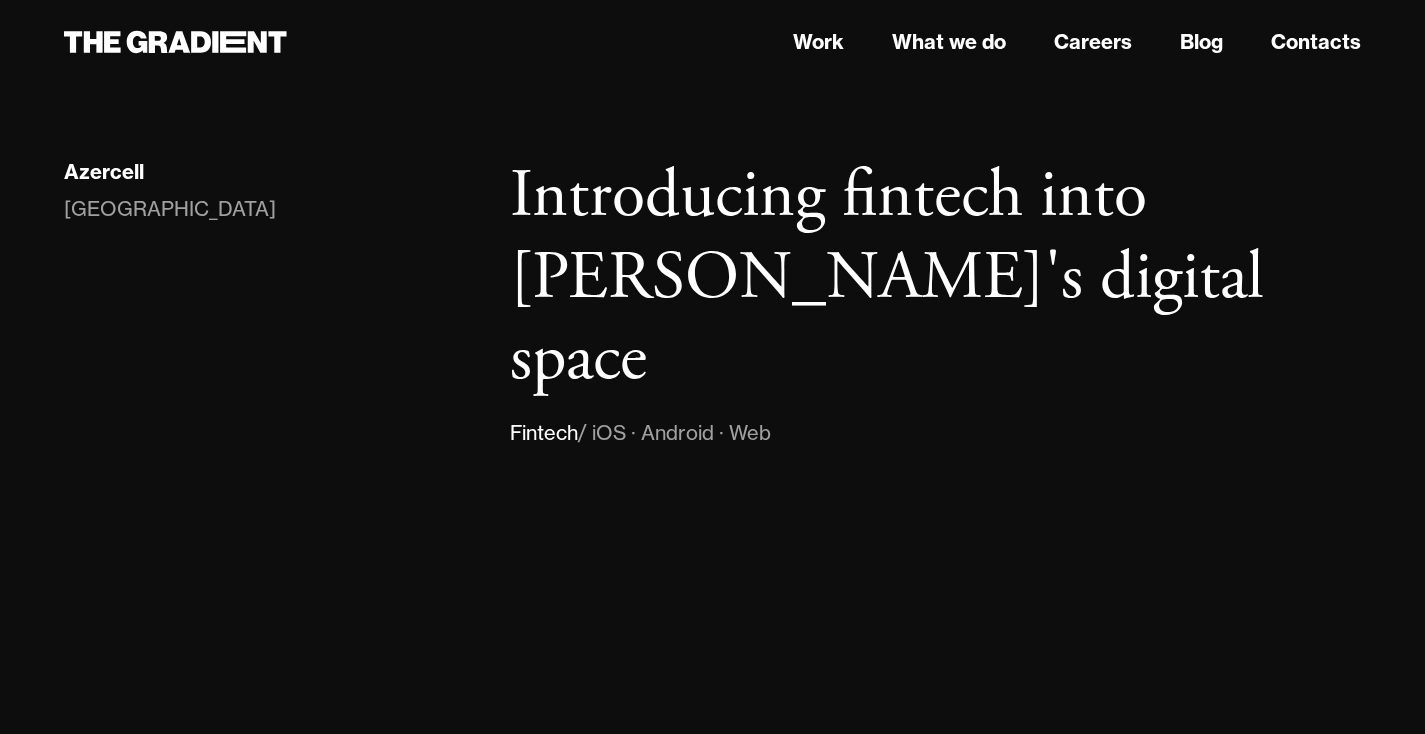 click on "Introducing fintech into [PERSON_NAME]'s digital space" at bounding box center [935, 278] 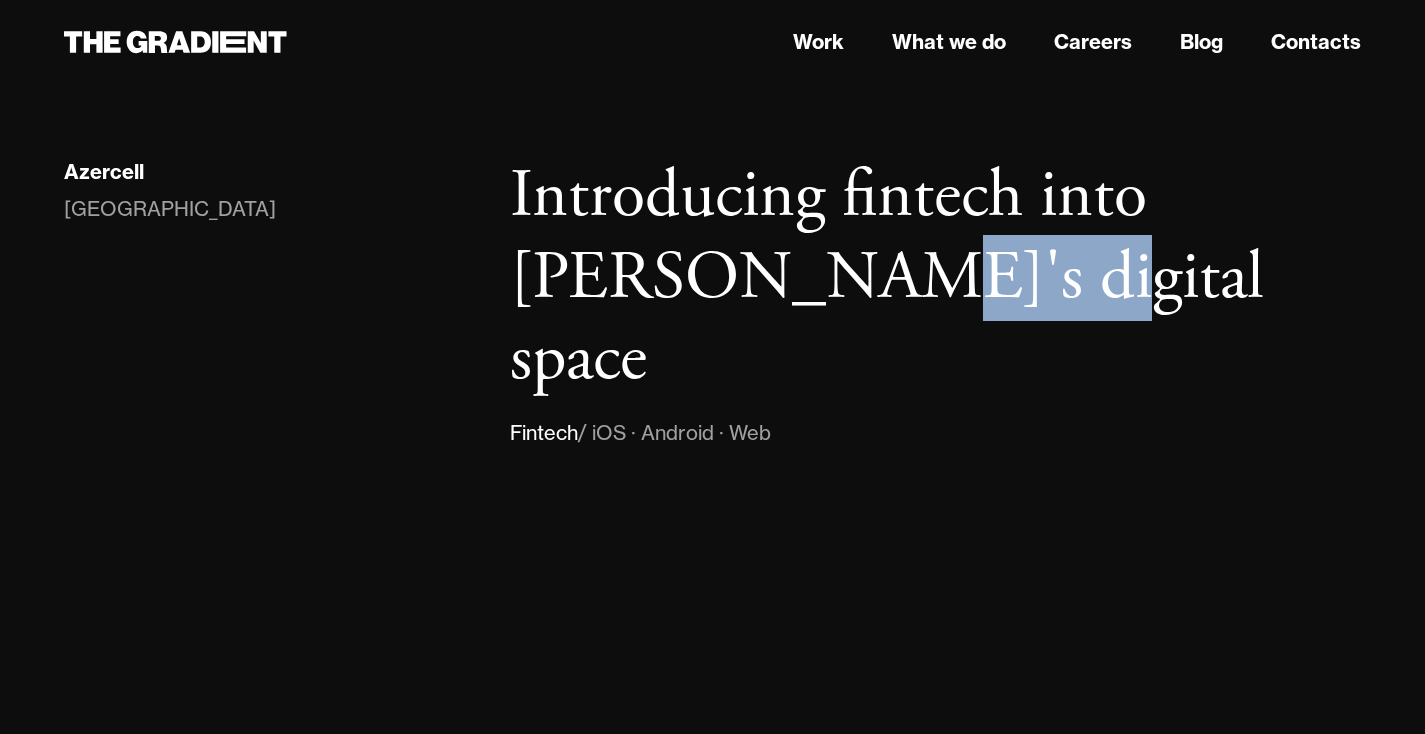 click on "Introducing fintech into [PERSON_NAME]'s digital space" at bounding box center [935, 278] 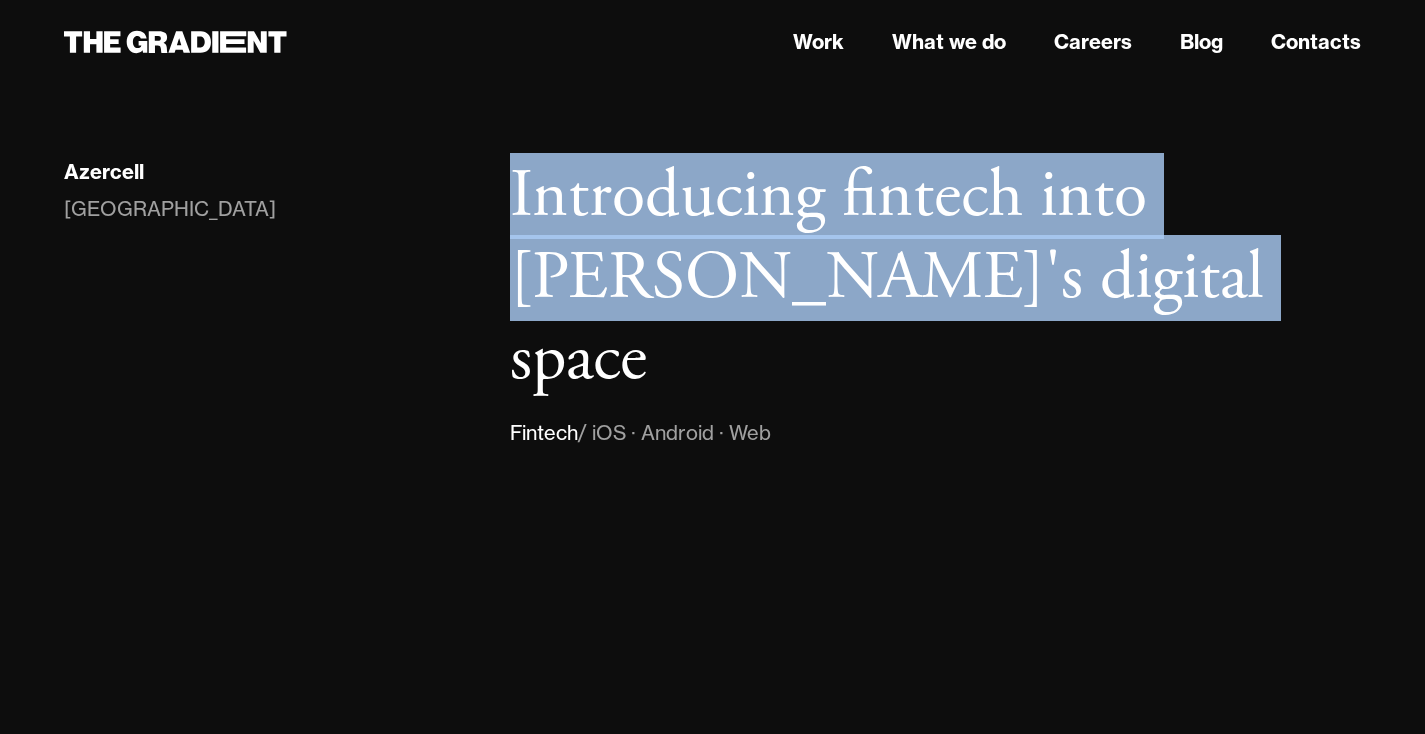 drag, startPoint x: 1093, startPoint y: 302, endPoint x: 503, endPoint y: 179, distance: 602.6848 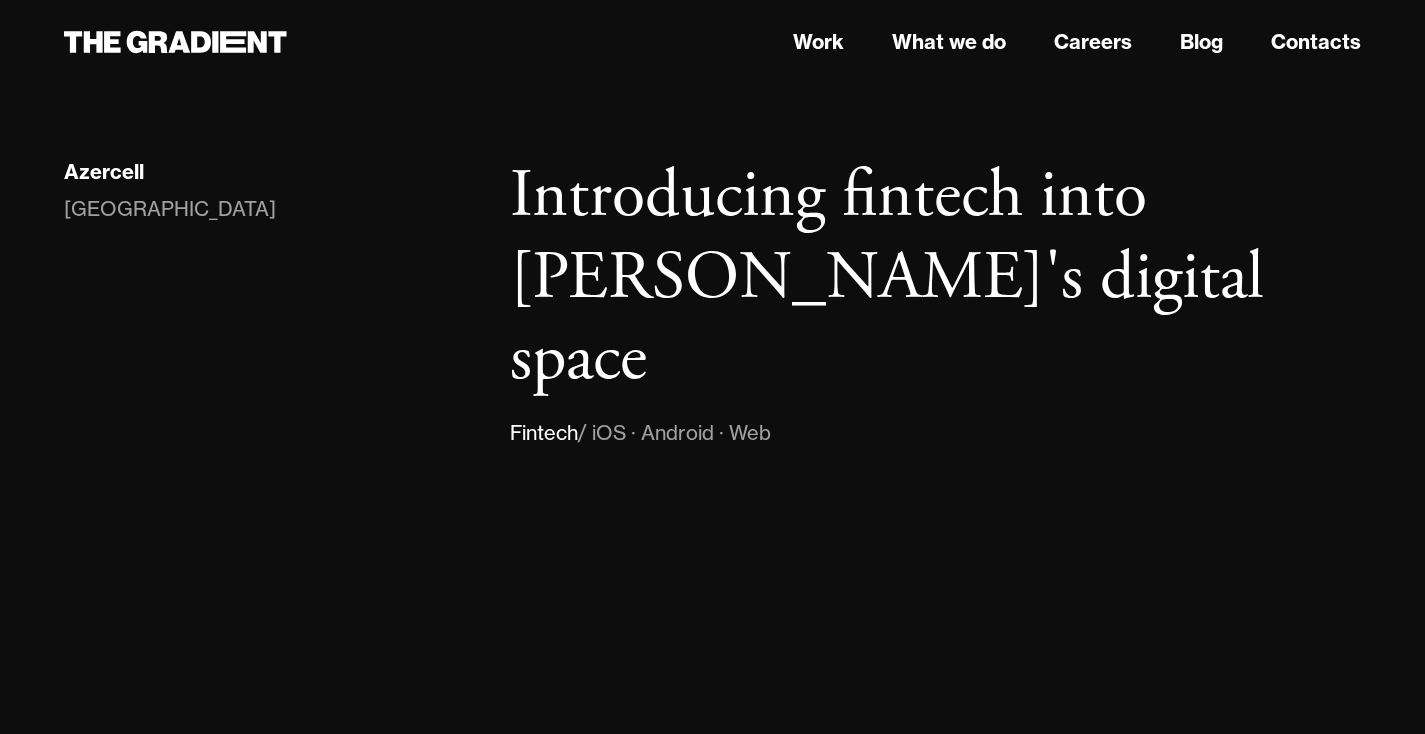 click on "Introducing fintech into [PERSON_NAME]'s digital space" at bounding box center (935, 278) 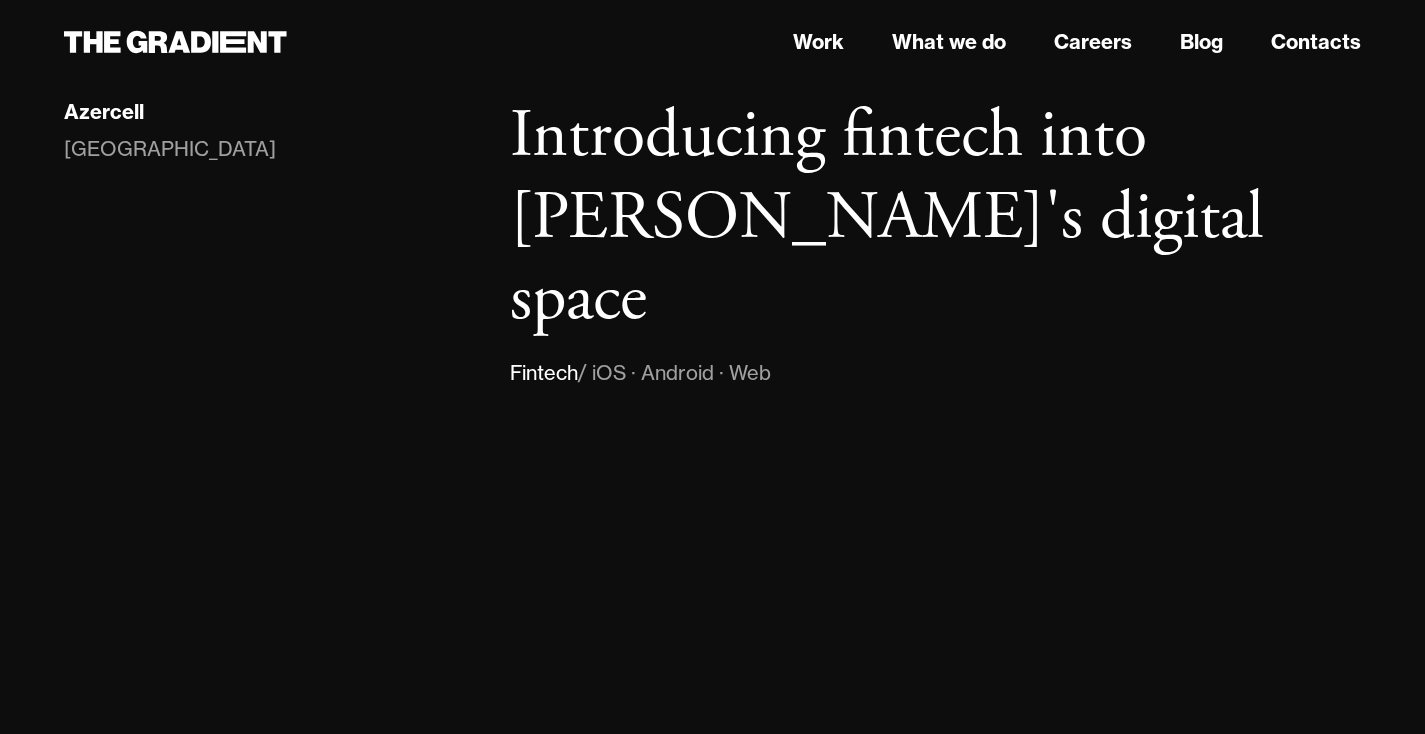 click on "Introducing fintech into [PERSON_NAME]'s digital space" at bounding box center [935, 218] 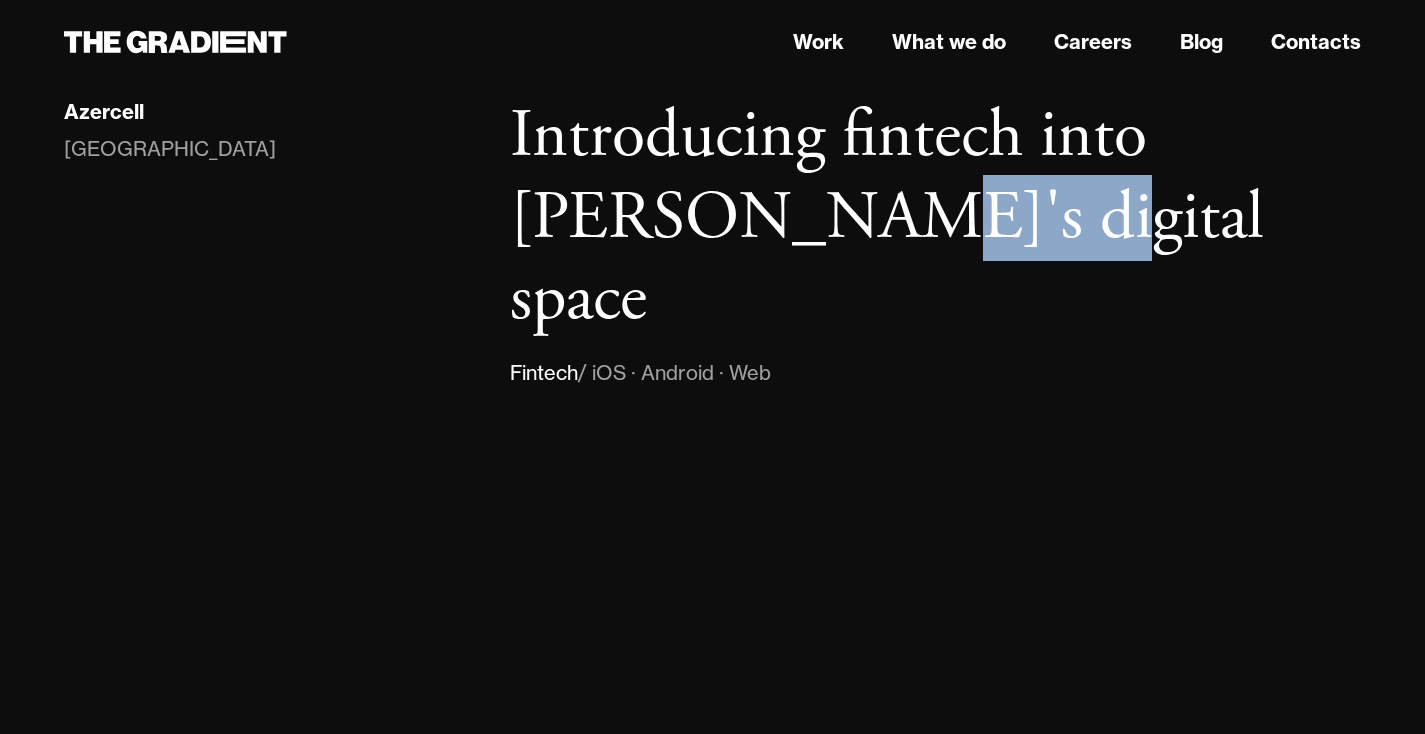 click on "Introducing fintech into [PERSON_NAME]'s digital space" at bounding box center [935, 218] 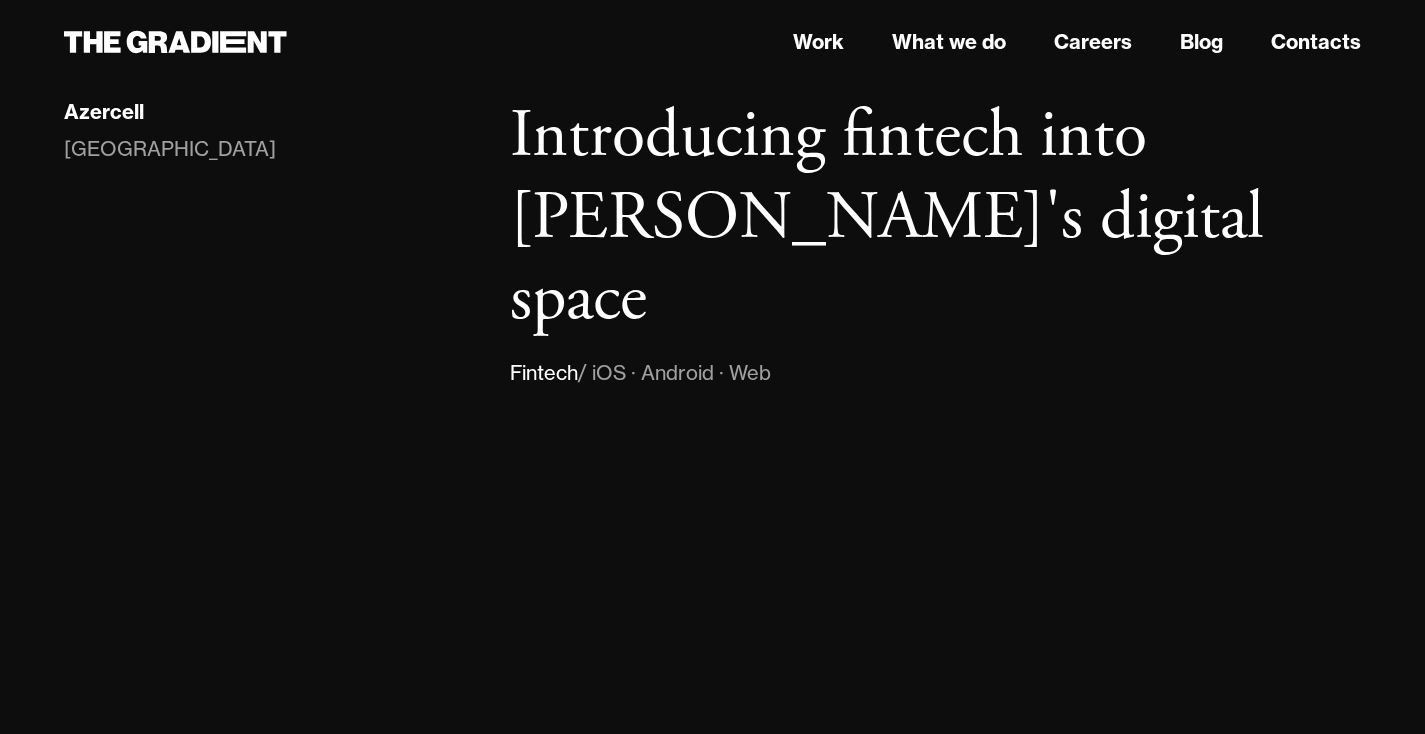 click on "Introducing fintech into [PERSON_NAME]'s digital space" at bounding box center [935, 218] 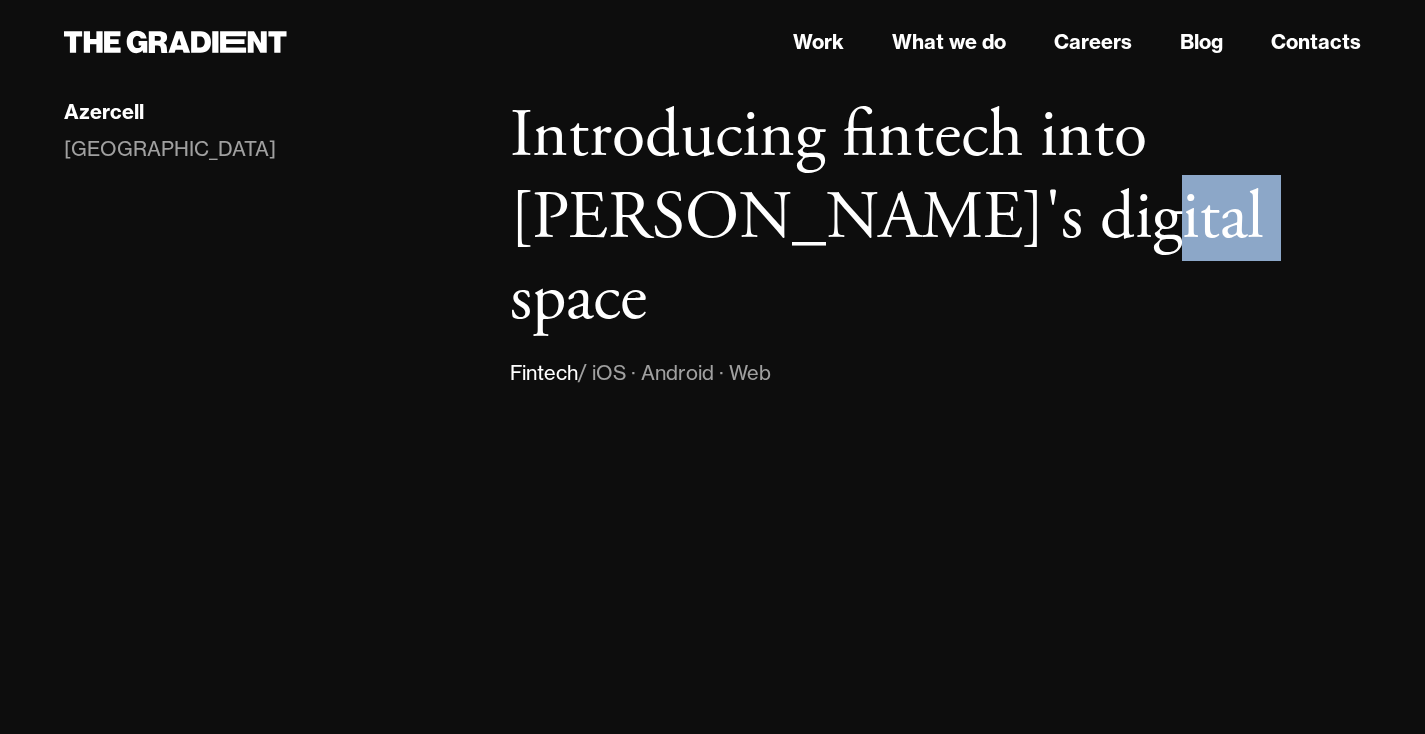 click on "Introducing fintech into [PERSON_NAME]'s digital space" at bounding box center (935, 218) 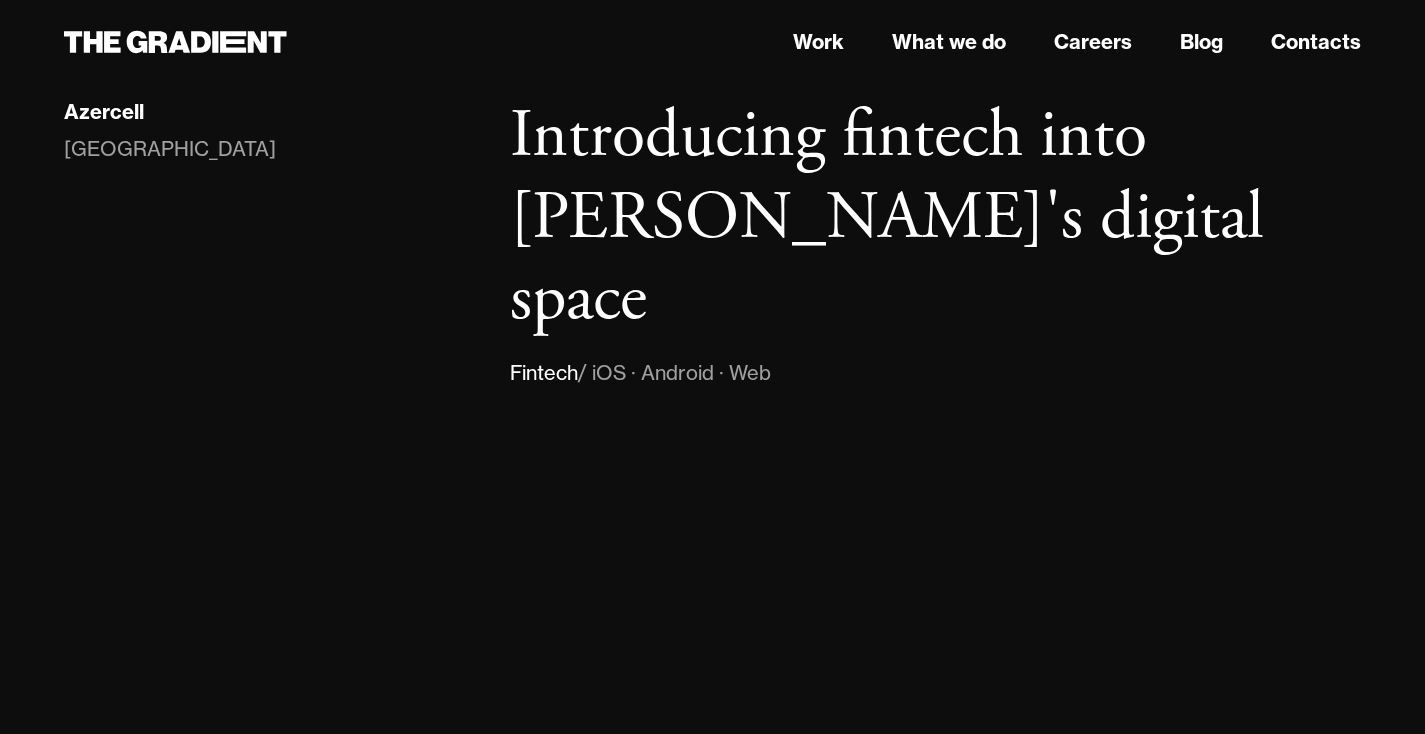 click on "Introducing fintech into [PERSON_NAME]'s digital space" at bounding box center [935, 218] 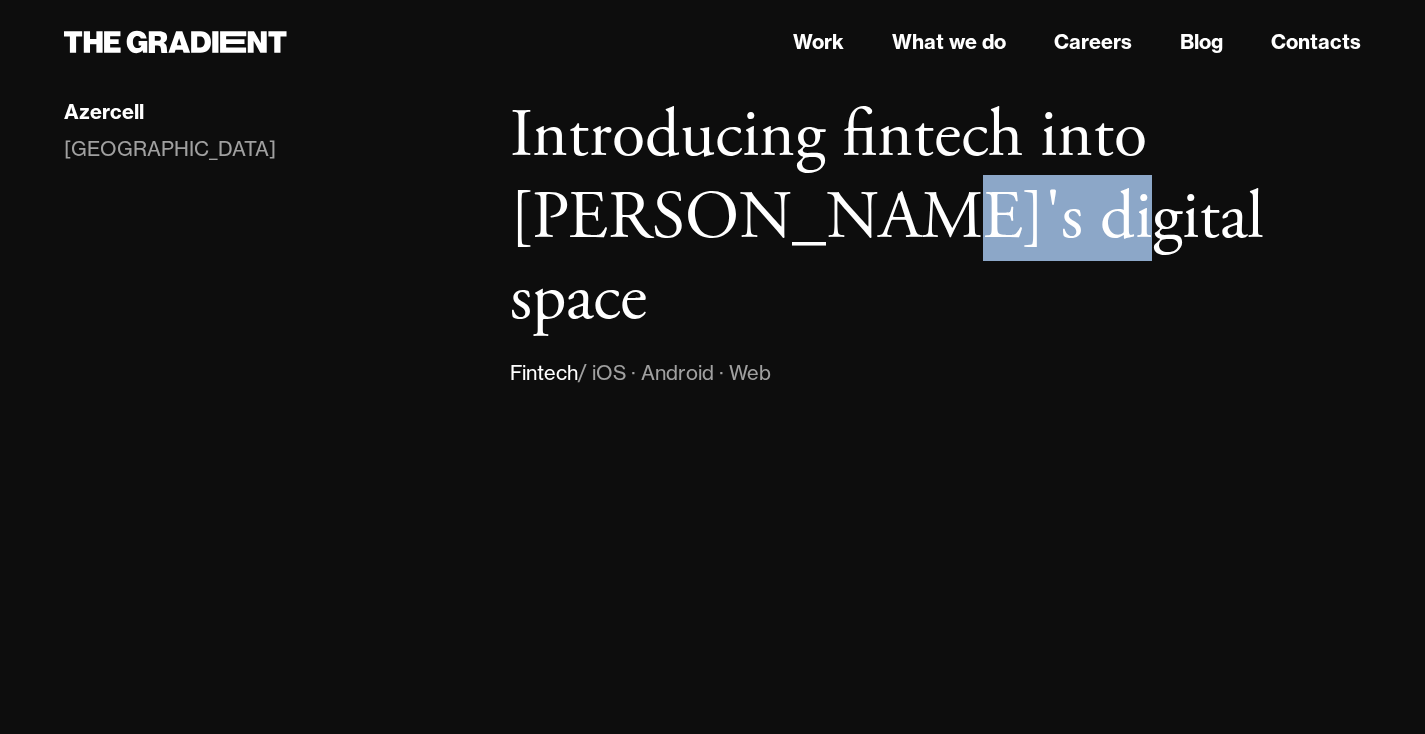 click on "Introducing fintech into [PERSON_NAME]'s digital space" at bounding box center (935, 218) 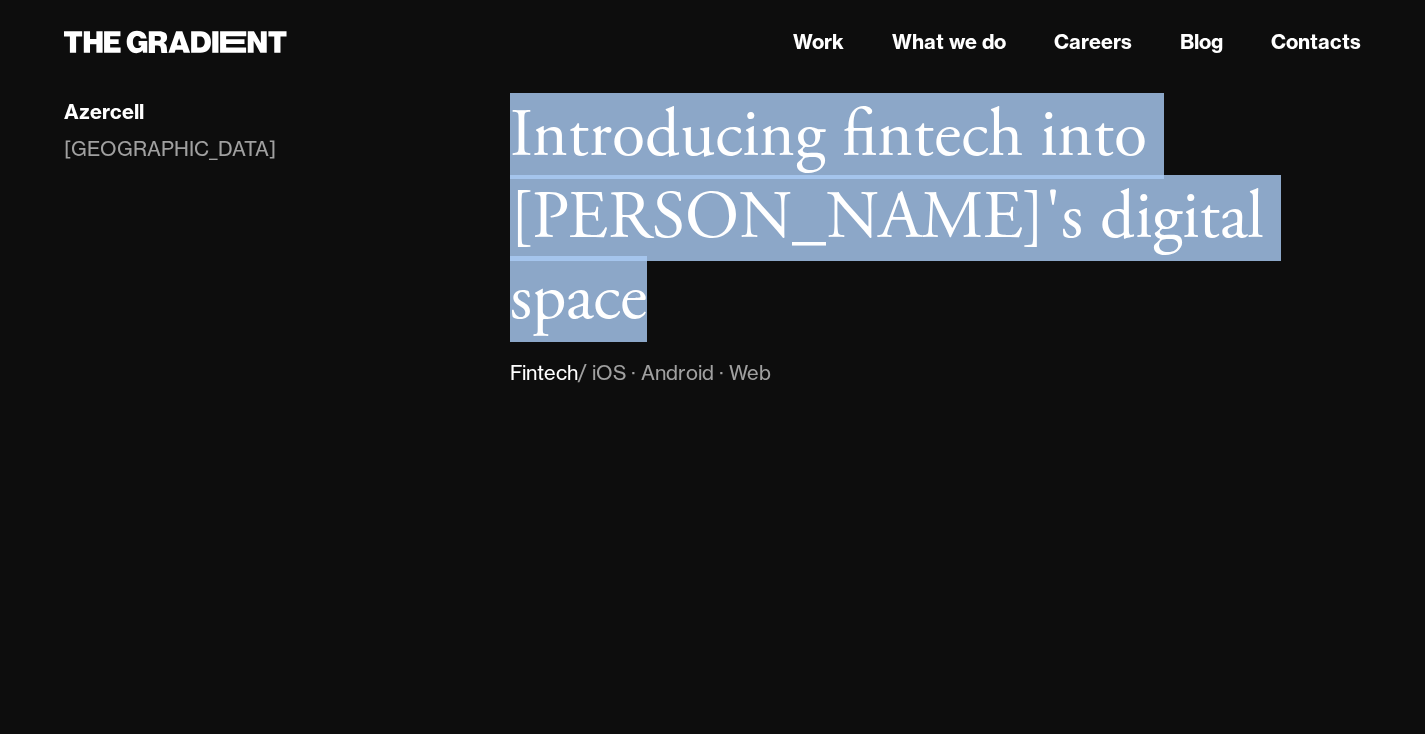 click on "Introducing fintech into [PERSON_NAME]'s digital space" at bounding box center [935, 218] 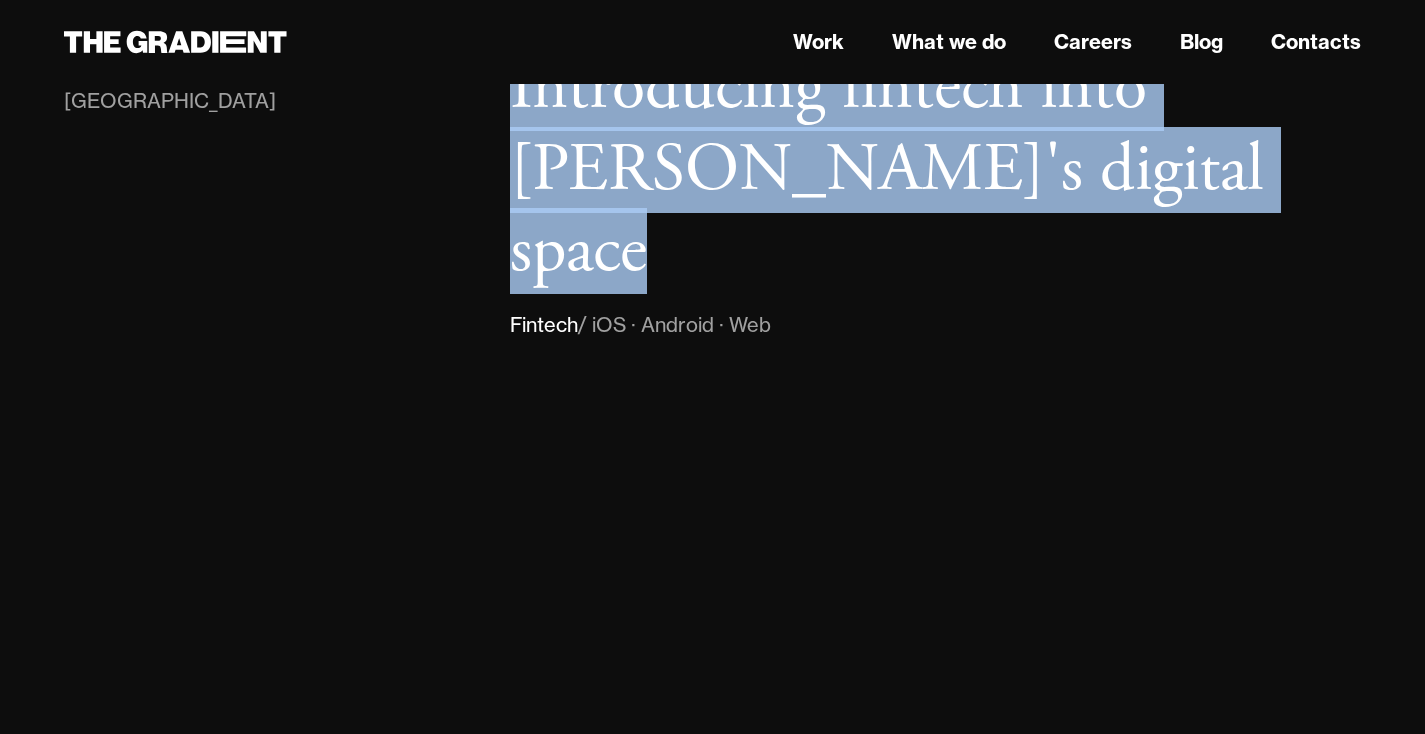 scroll, scrollTop: 114, scrollLeft: 0, axis: vertical 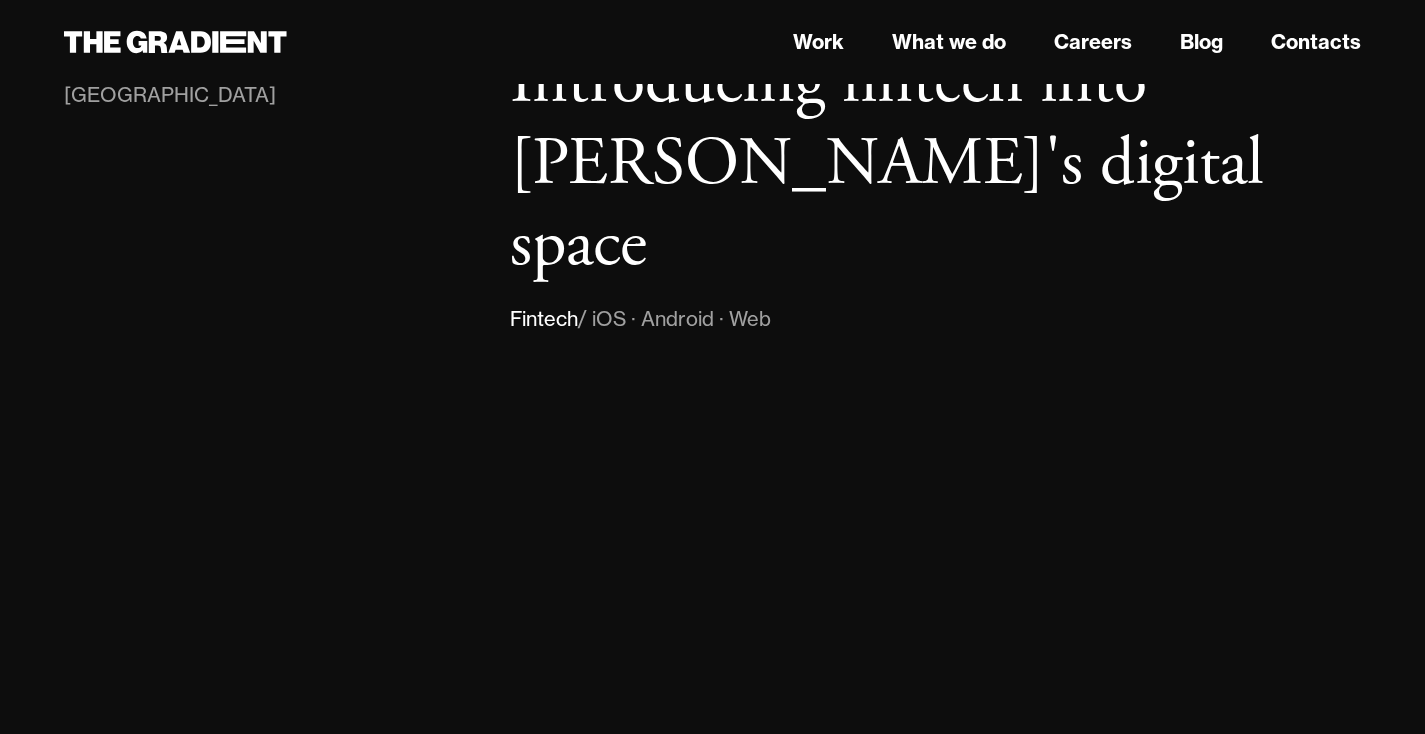click on "/ iOS · Android · Web" at bounding box center [674, 319] 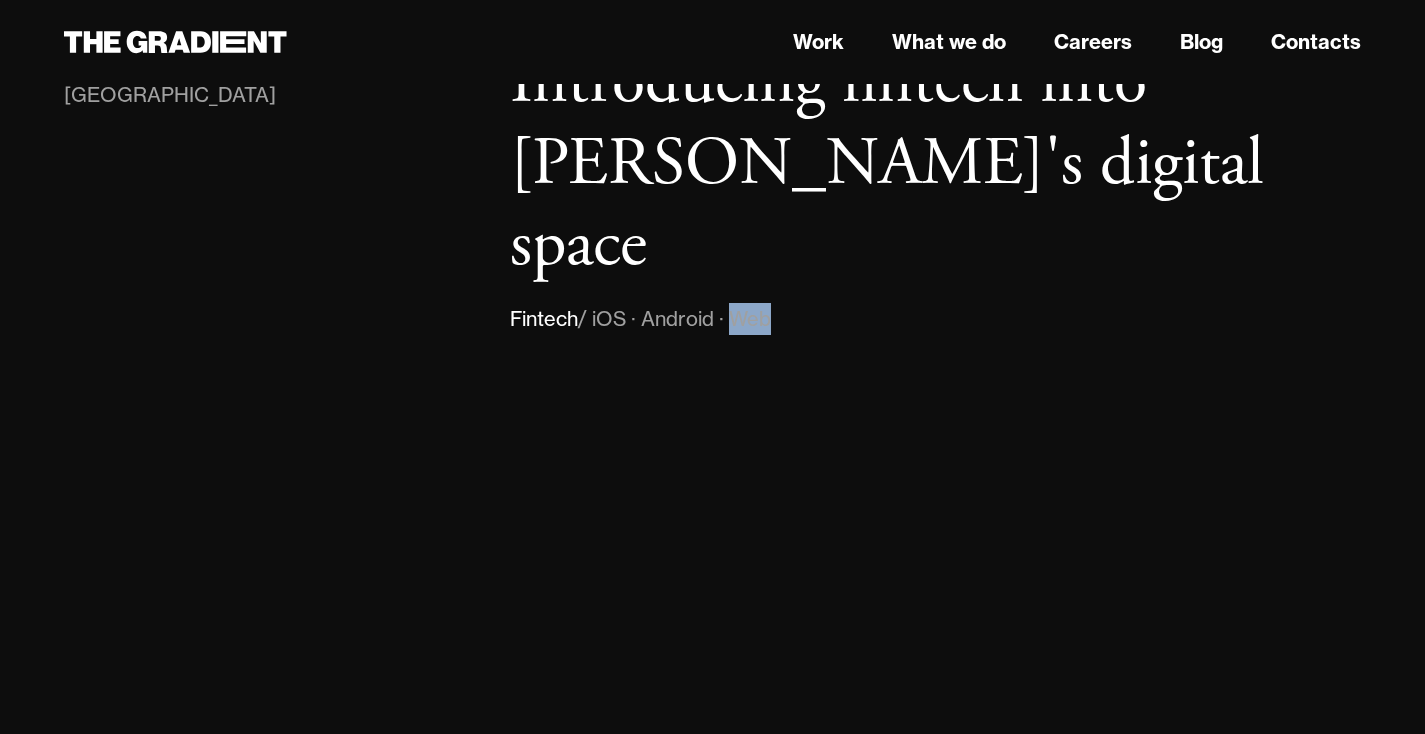 click on "/ iOS · Android · Web" at bounding box center [674, 319] 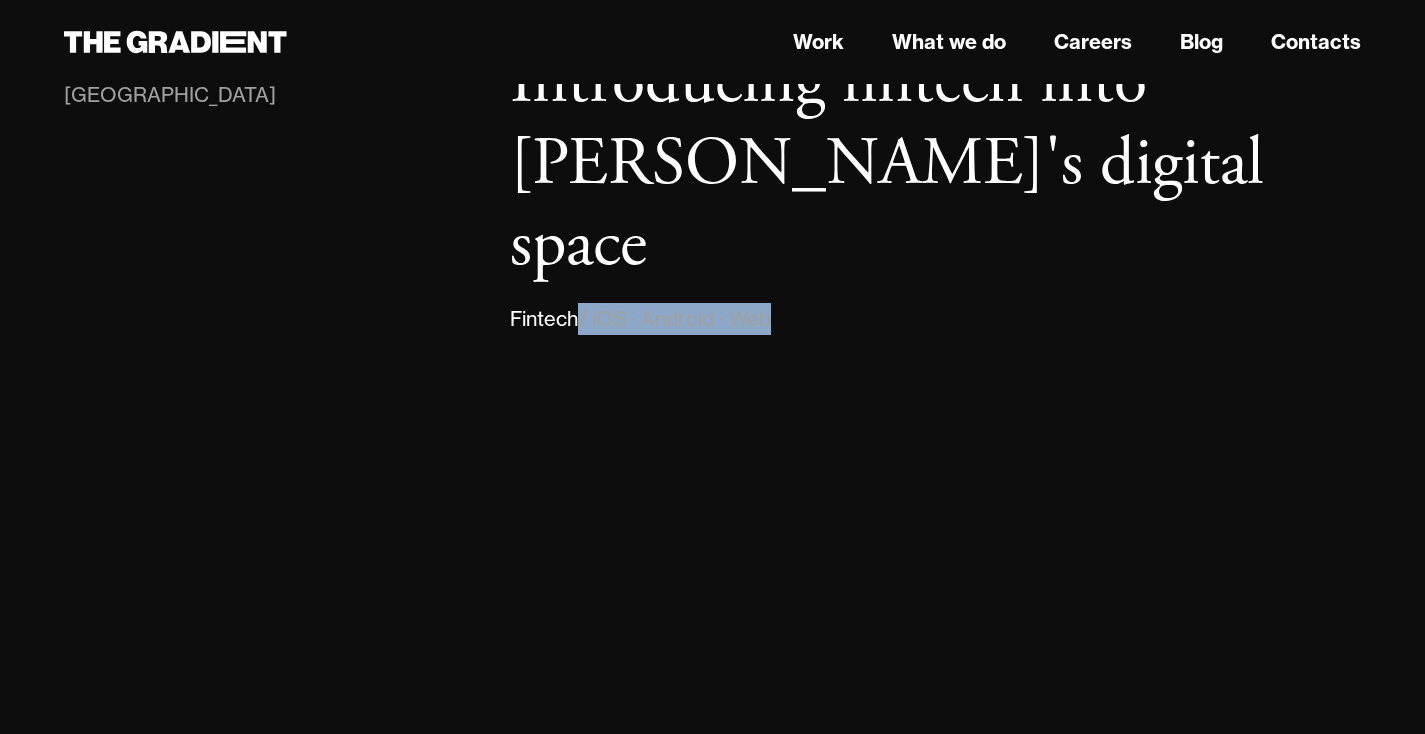 click on "/ iOS · Android · Web" at bounding box center (674, 319) 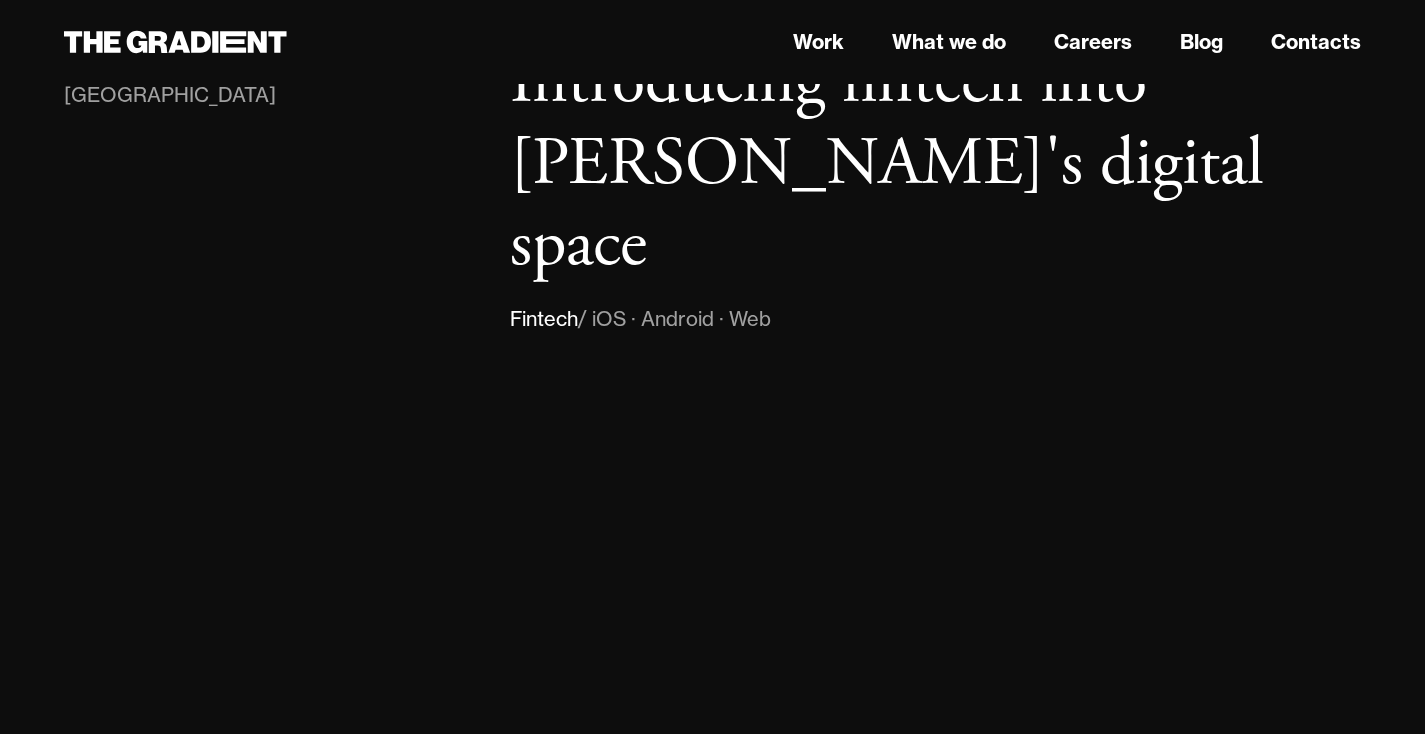 click on "Fintech   / iOS · Android · Web" at bounding box center [935, 319] 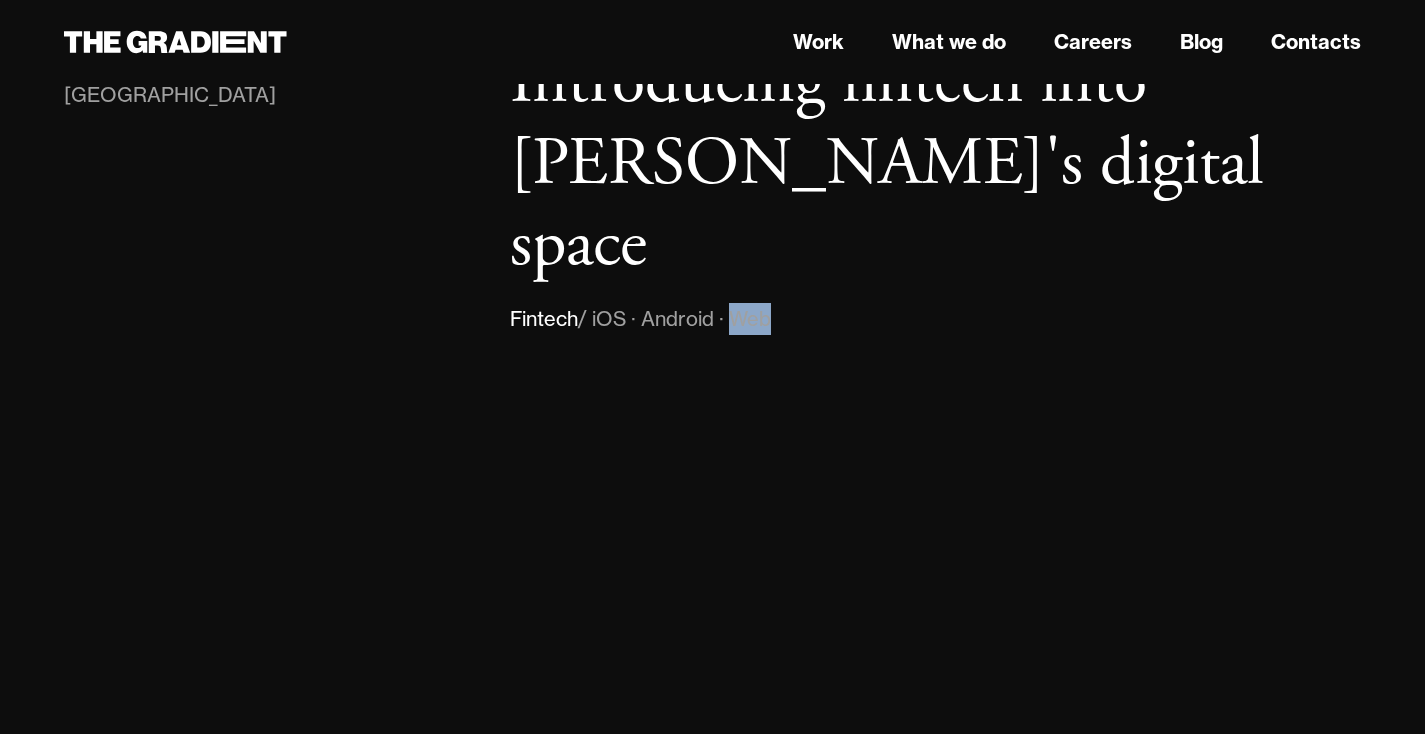 click on "/ iOS · Android · Web" at bounding box center (674, 319) 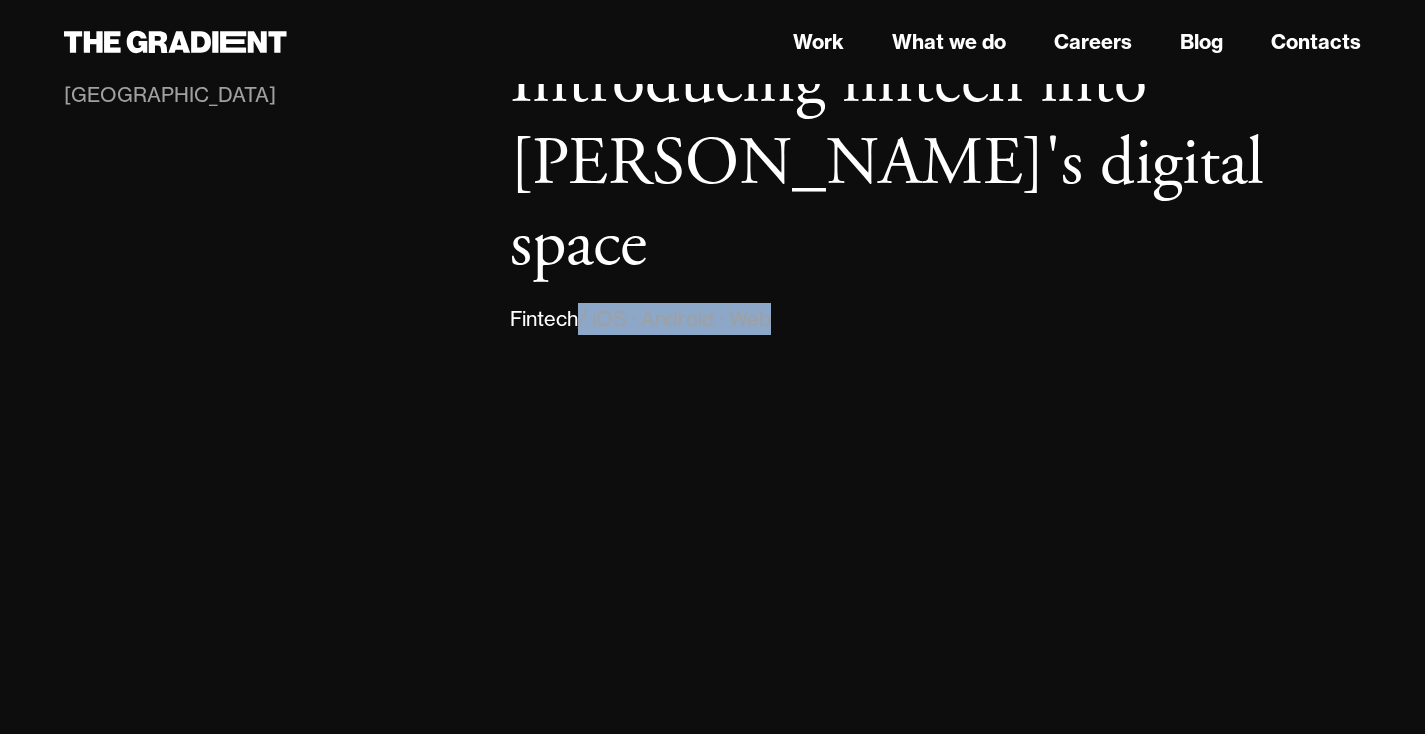 click on "/ iOS · Android · Web" at bounding box center (674, 319) 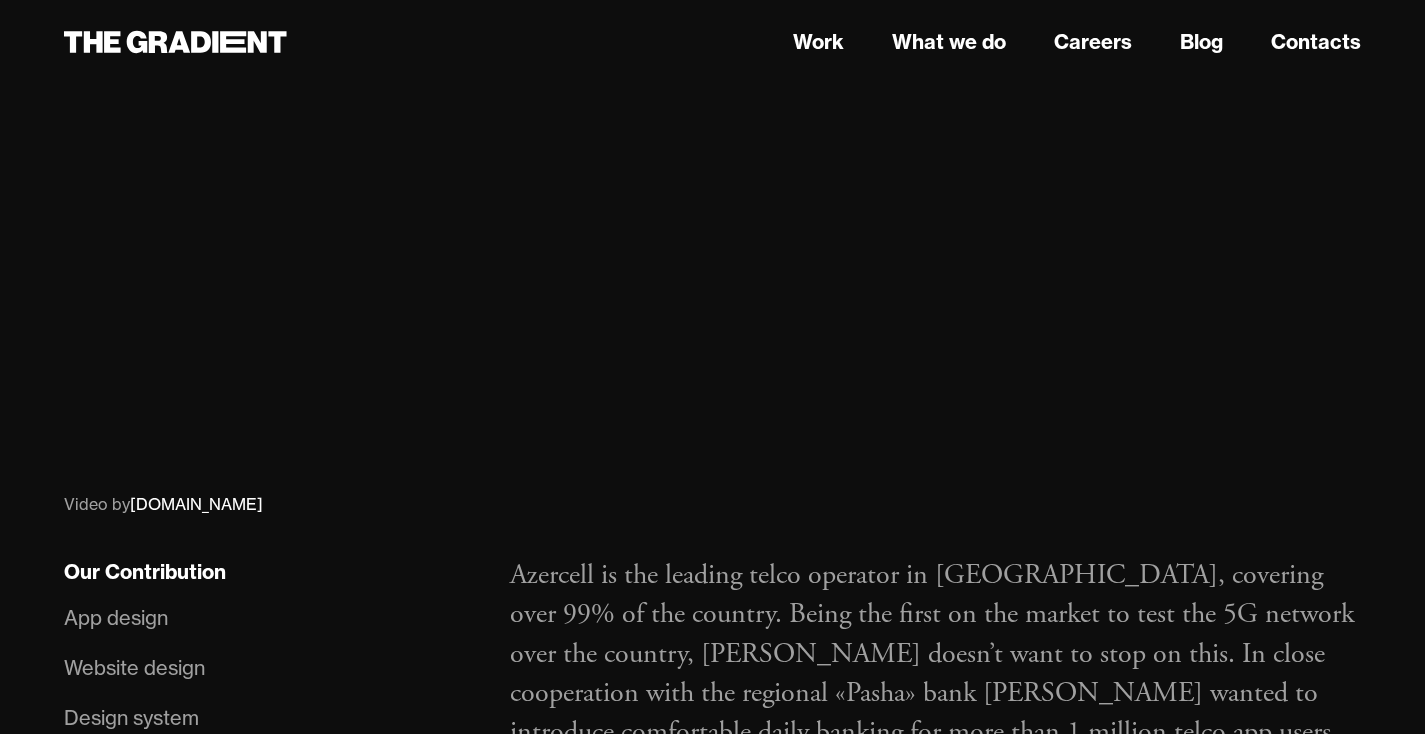 scroll, scrollTop: 1077, scrollLeft: 0, axis: vertical 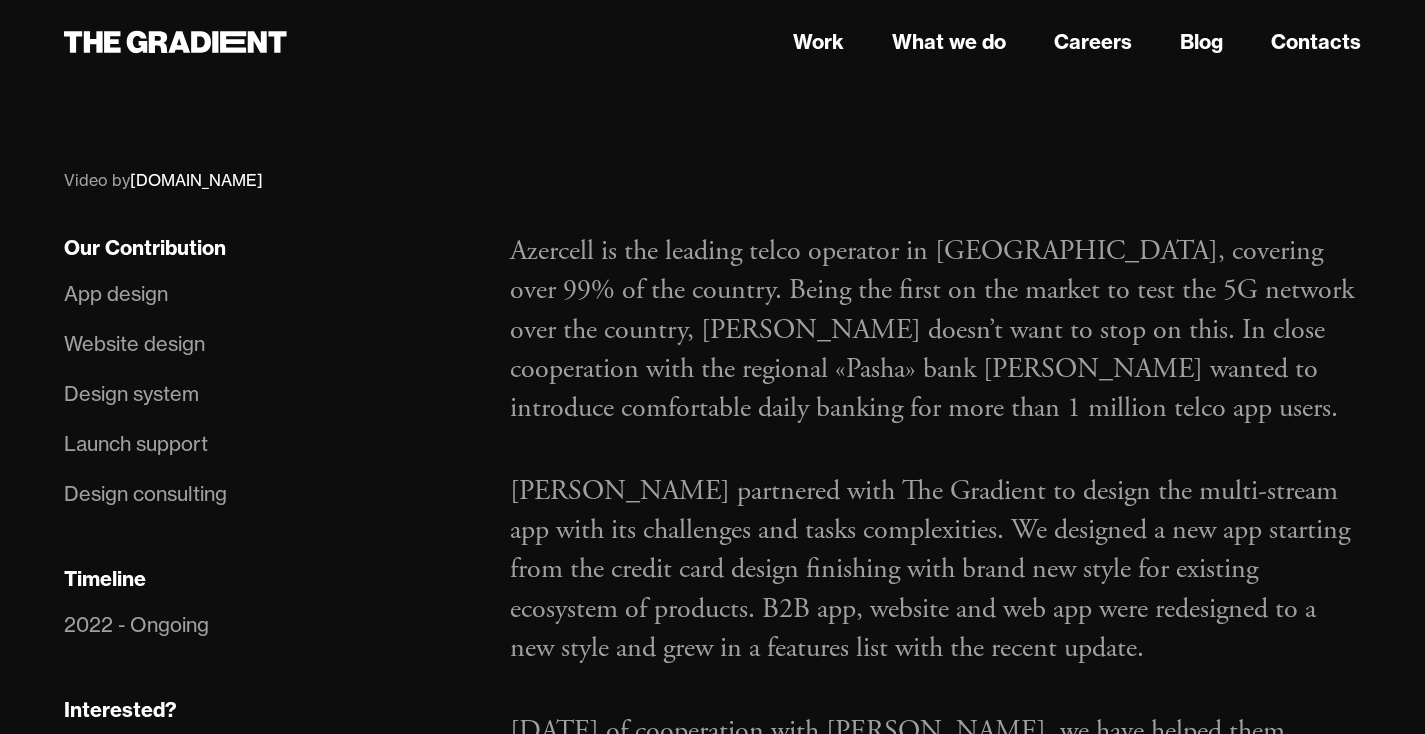 click on "Azercell partnered with The Gradient to design the multi-stream app with its challenges and tasks complexities. We designed a new app starting from the credit card design finishing with brand new style for existing ecosystem of products. B2B app, website and web app were redesigned to a new style and grew in a features list with the recent update." at bounding box center (935, 570) 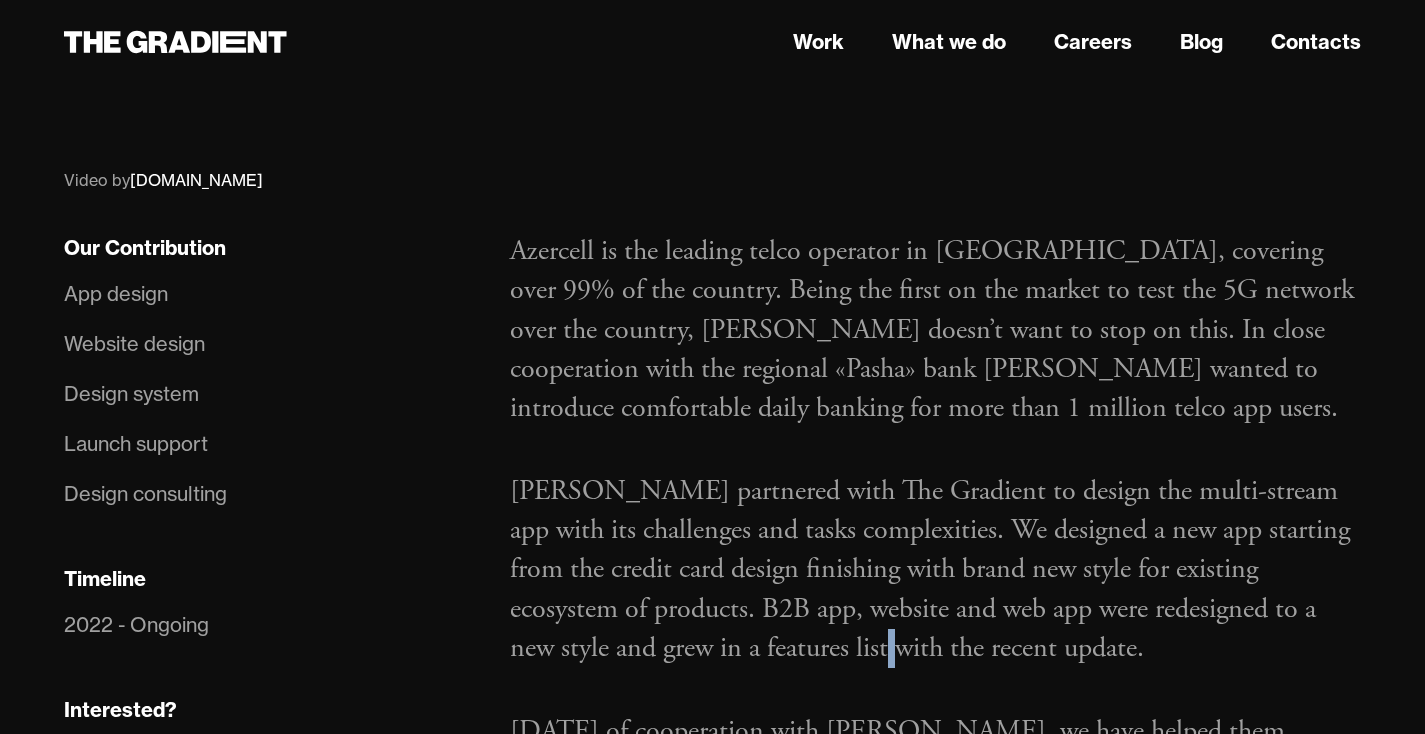 click on "Azercell partnered with The Gradient to design the multi-stream app with its challenges and tasks complexities. We designed a new app starting from the credit card design finishing with brand new style for existing ecosystem of products. B2B app, website and web app were redesigned to a new style and grew in a features list with the recent update." at bounding box center [935, 570] 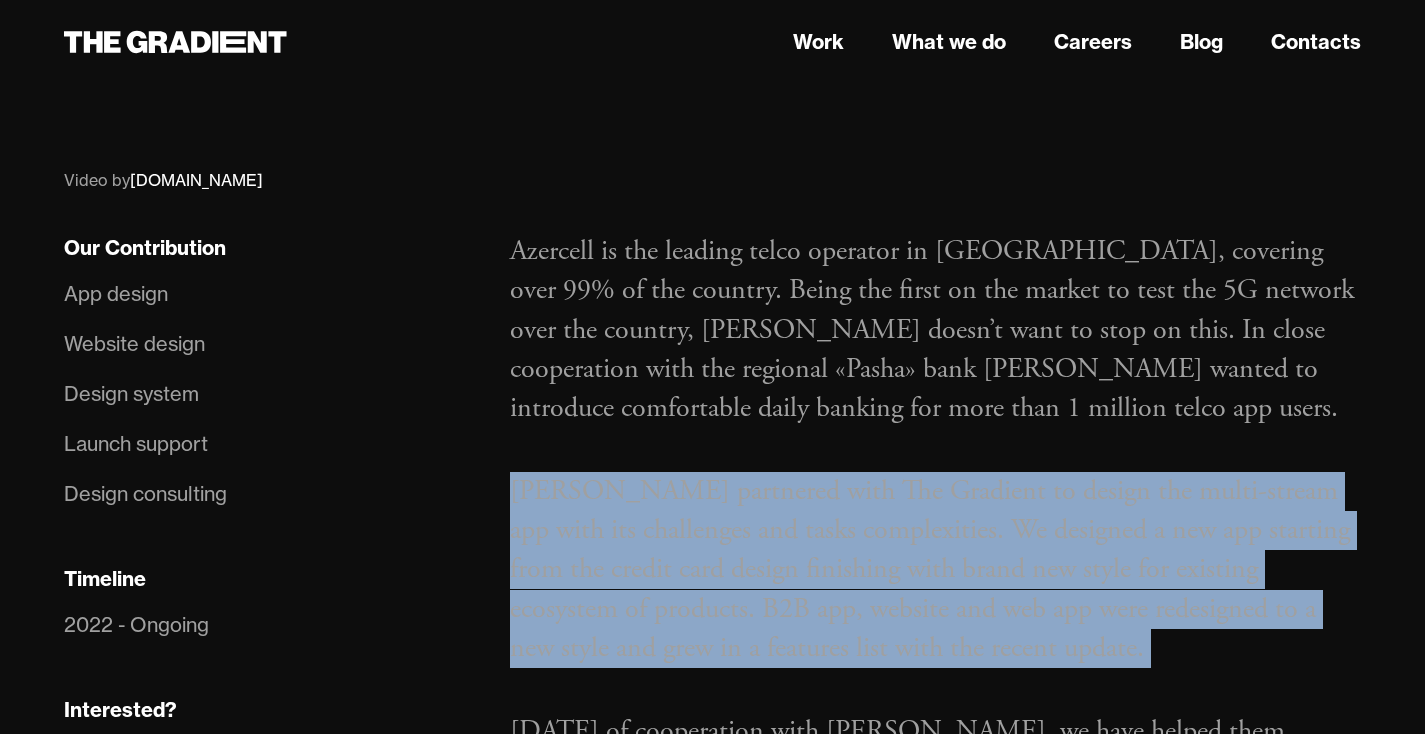 click on "Azercell partnered with The Gradient to design the multi-stream app with its challenges and tasks complexities. We designed a new app starting from the credit card design finishing with brand new style for existing ecosystem of products. B2B app, website and web app were redesigned to a new style and grew in a features list with the recent update." at bounding box center (935, 570) 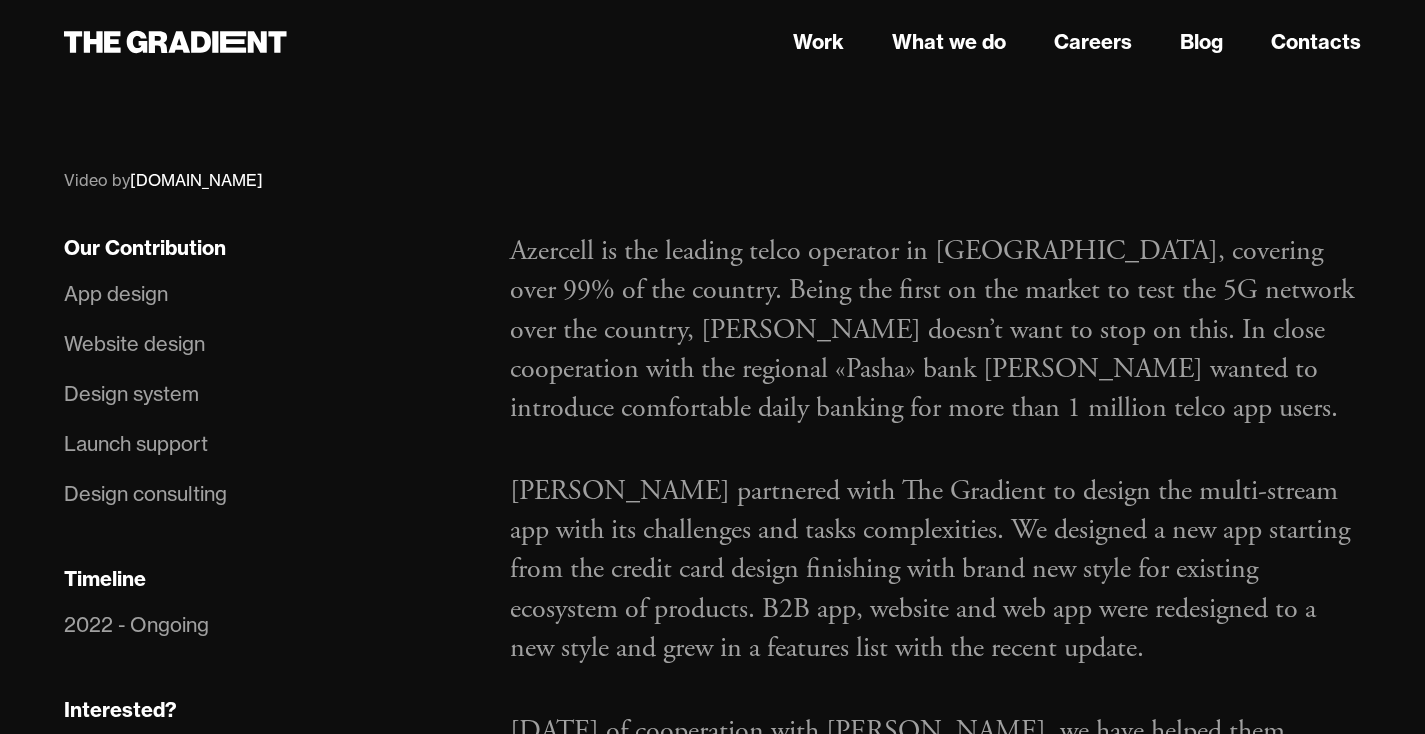click on "Azercell partnered with The Gradient to design the multi-stream app with its challenges and tasks complexities. We designed a new app starting from the credit card design finishing with brand new style for existing ecosystem of products. B2B app, website and web app were redesigned to a new style and grew in a features list with the recent update." at bounding box center [935, 570] 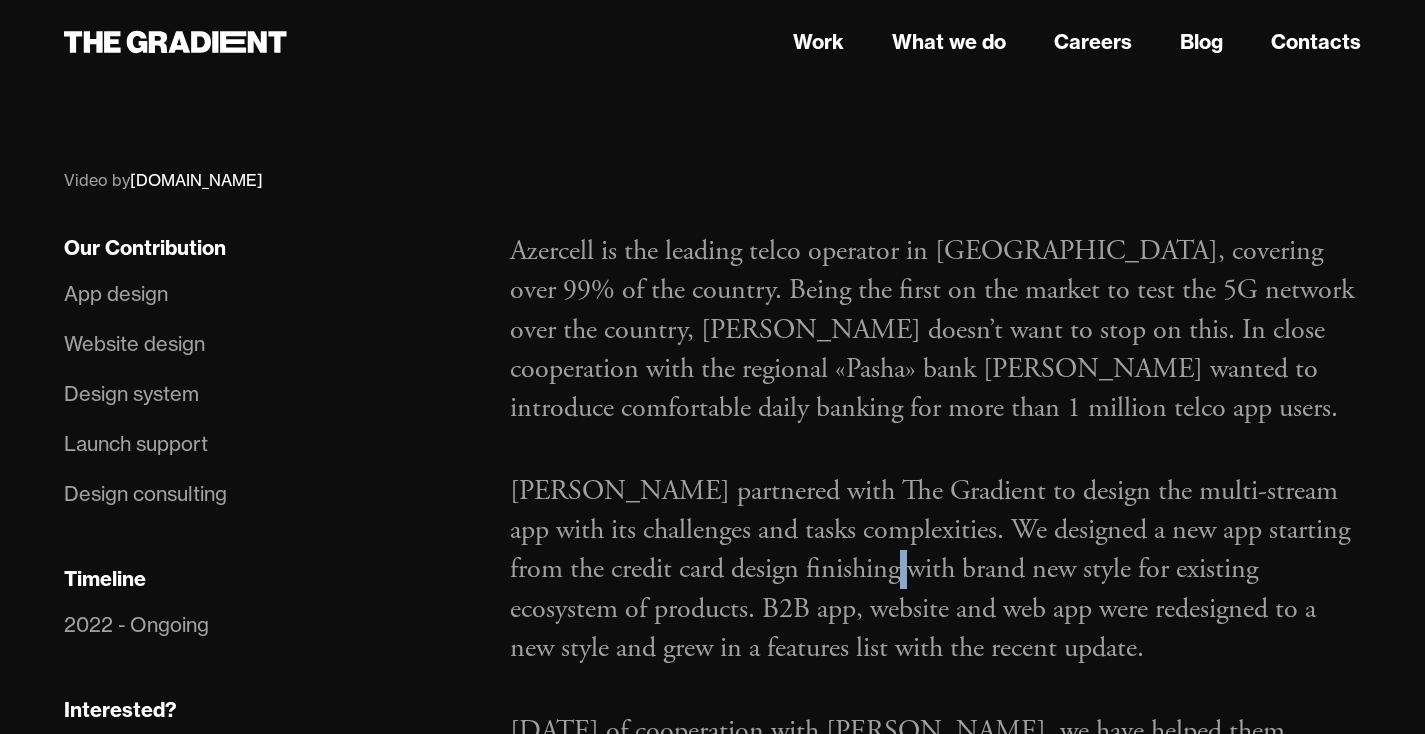 click on "Azercell partnered with The Gradient to design the multi-stream app with its challenges and tasks complexities. We designed a new app starting from the credit card design finishing with brand new style for existing ecosystem of products. B2B app, website and web app were redesigned to a new style and grew in a features list with the recent update." at bounding box center [935, 570] 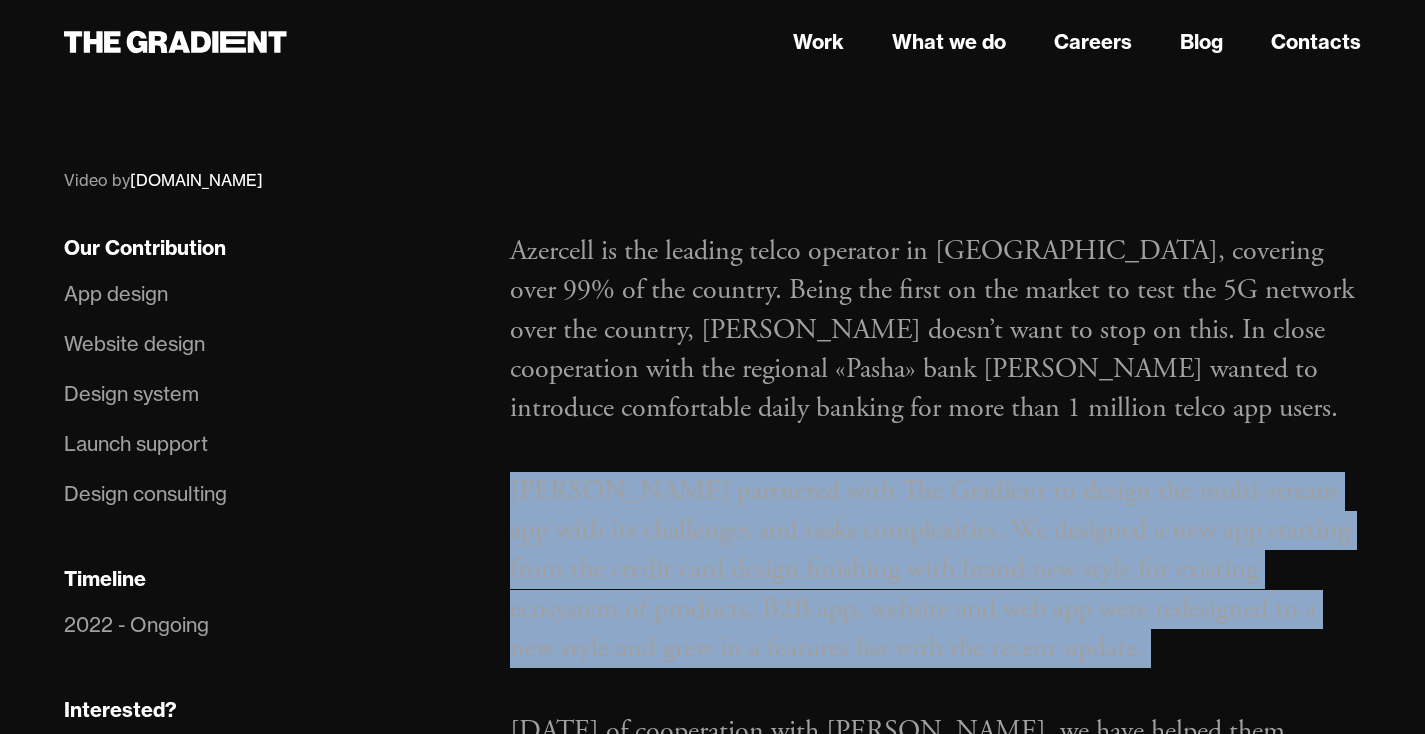 click on "Azercell partnered with The Gradient to design the multi-stream app with its challenges and tasks complexities. We designed a new app starting from the credit card design finishing with brand new style for existing ecosystem of products. B2B app, website and web app were redesigned to a new style and grew in a features list with the recent update." at bounding box center (935, 570) 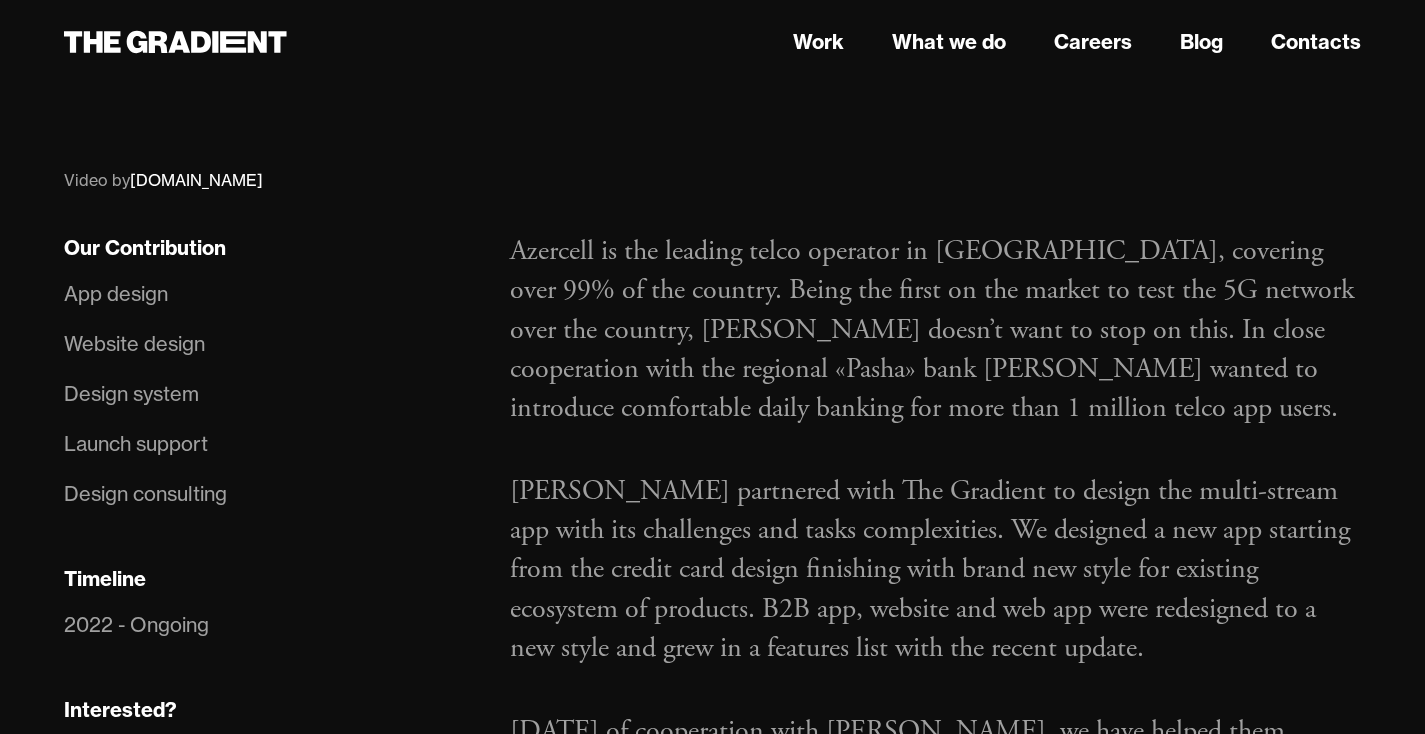 click on "Azercell is the leading telco operator in Azerbaijan, covering over 99% of the country. Being the first on the market to test the 5G network over the country, Azercell doesn’t want to stop on this. In close cooperation with the regional «Pasha» bank Azercell wanted to introduce comfortable daily banking for more than 1 million telco app users." at bounding box center [935, 330] 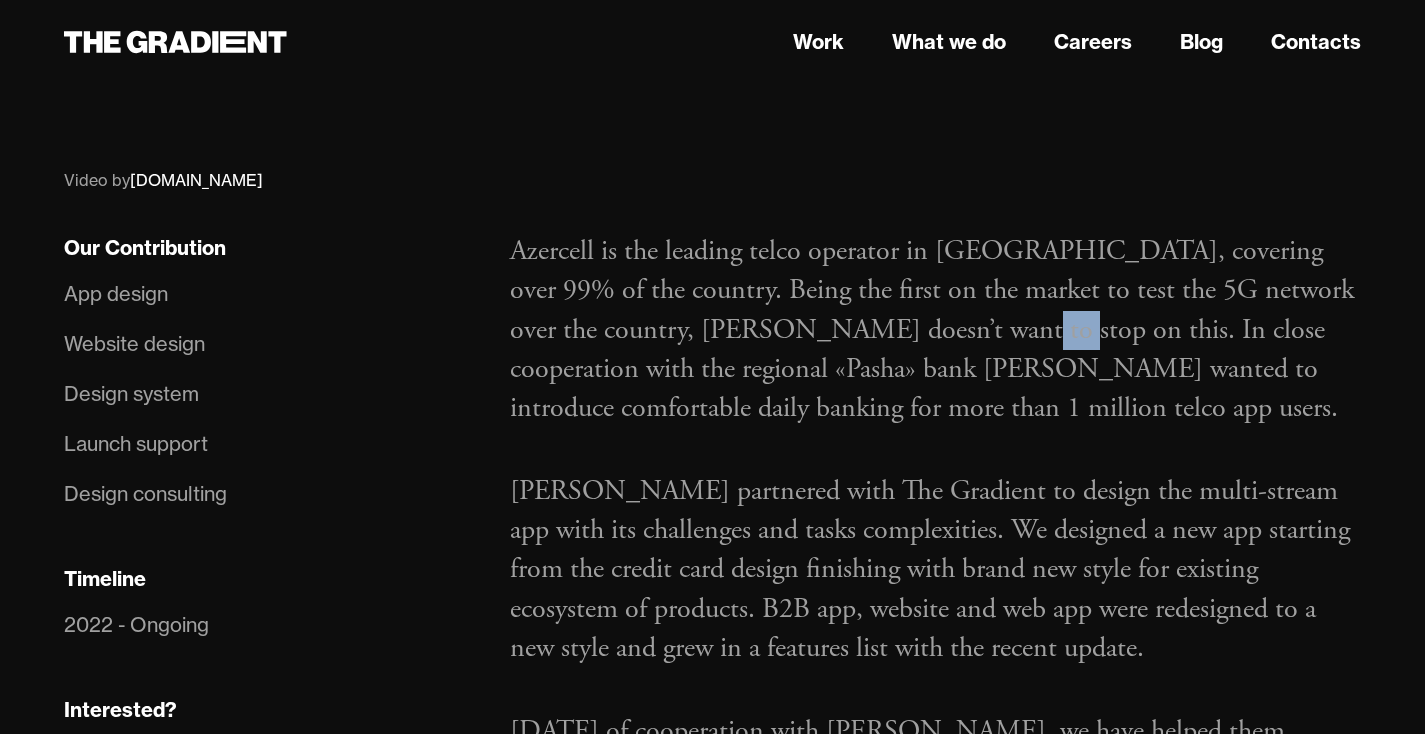 click on "Azercell is the leading telco operator in Azerbaijan, covering over 99% of the country. Being the first on the market to test the 5G network over the country, Azercell doesn’t want to stop on this. In close cooperation with the regional «Pasha» bank Azercell wanted to introduce comfortable daily banking for more than 1 million telco app users." at bounding box center [935, 330] 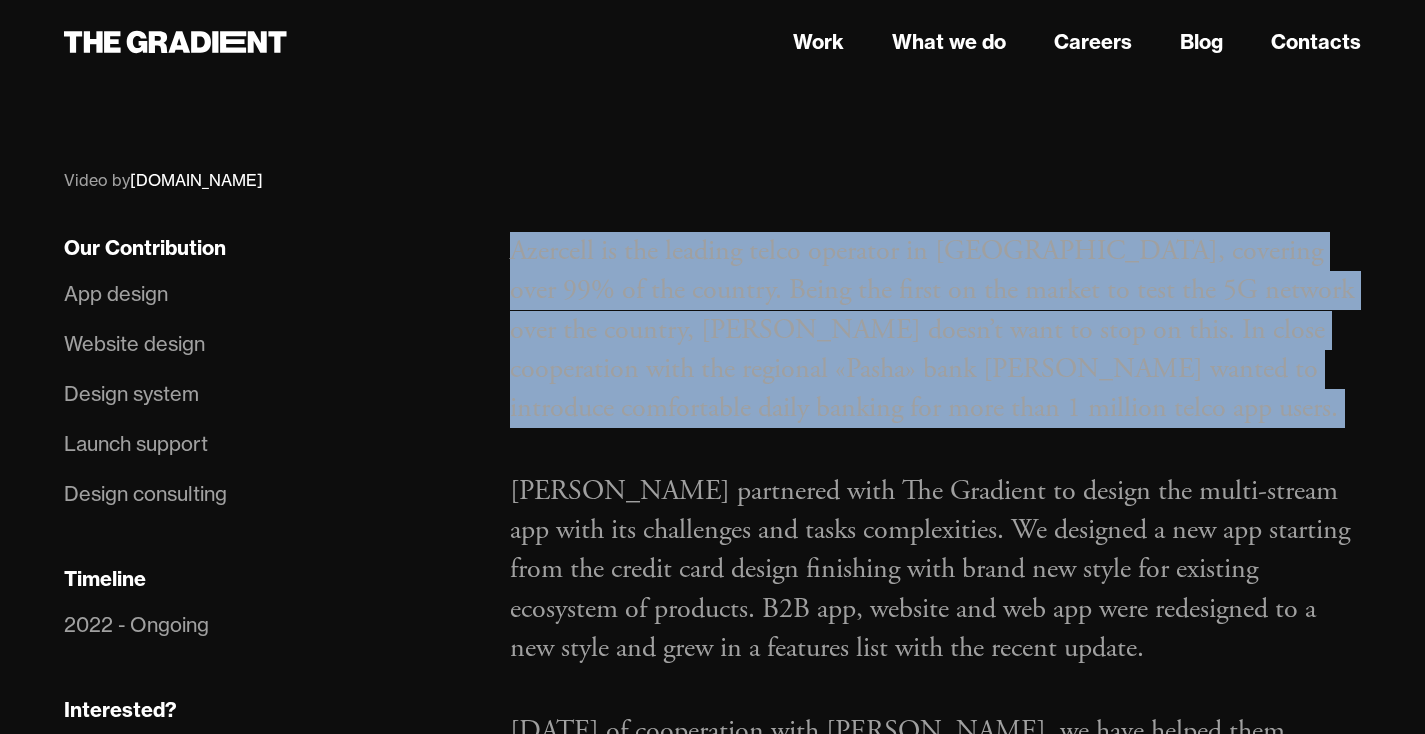 click on "Azercell is the leading telco operator in Azerbaijan, covering over 99% of the country. Being the first on the market to test the 5G network over the country, Azercell doesn’t want to stop on this. In close cooperation with the regional «Pasha» bank Azercell wanted to introduce comfortable daily banking for more than 1 million telco app users." at bounding box center [935, 330] 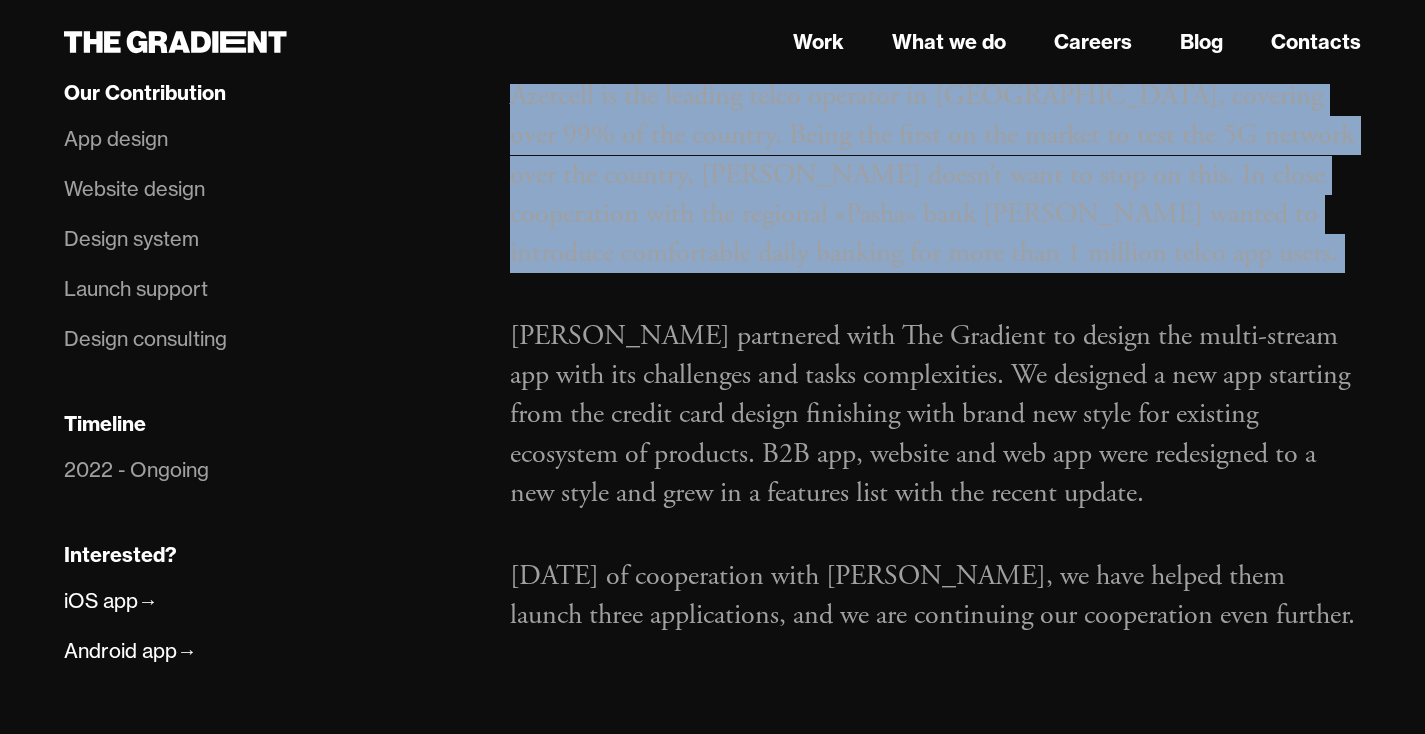 scroll, scrollTop: 1239, scrollLeft: 0, axis: vertical 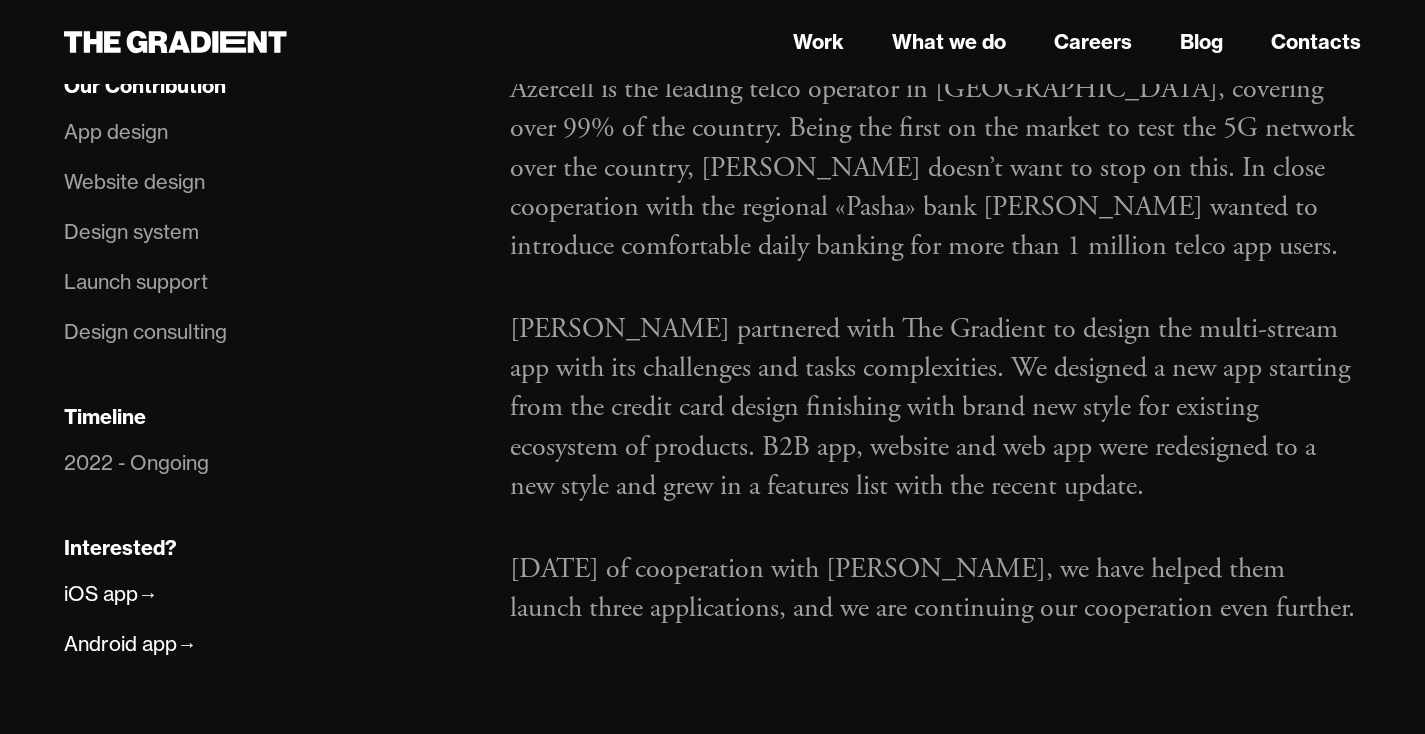 click on "Azercell partnered with The Gradient to design the multi-stream app with its challenges and tasks complexities. We designed a new app starting from the credit card design finishing with brand new style for existing ecosystem of products. B2B app, website and web app were redesigned to a new style and grew in a features list with the recent update." at bounding box center (935, 408) 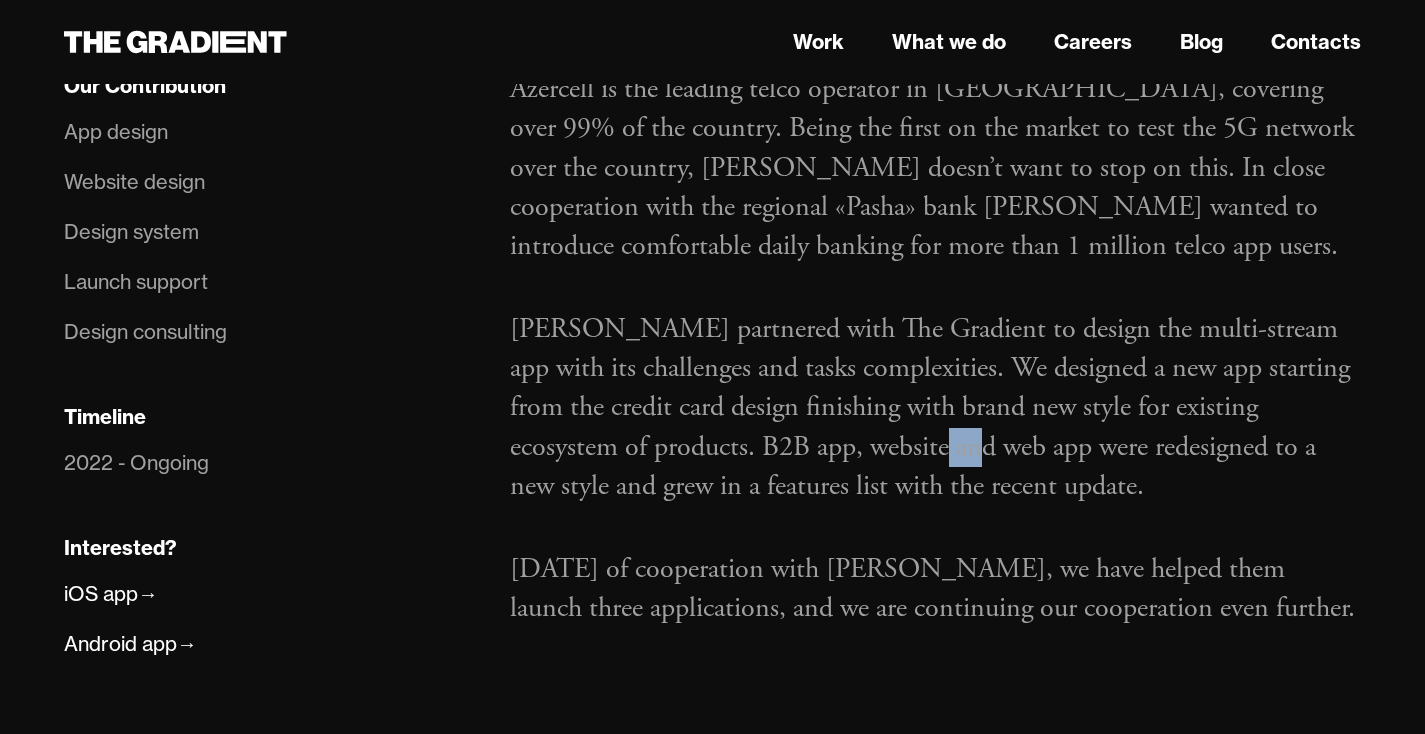 click on "Azercell partnered with The Gradient to design the multi-stream app with its challenges and tasks complexities. We designed a new app starting from the credit card design finishing with brand new style for existing ecosystem of products. B2B app, website and web app were redesigned to a new style and grew in a features list with the recent update." at bounding box center [935, 408] 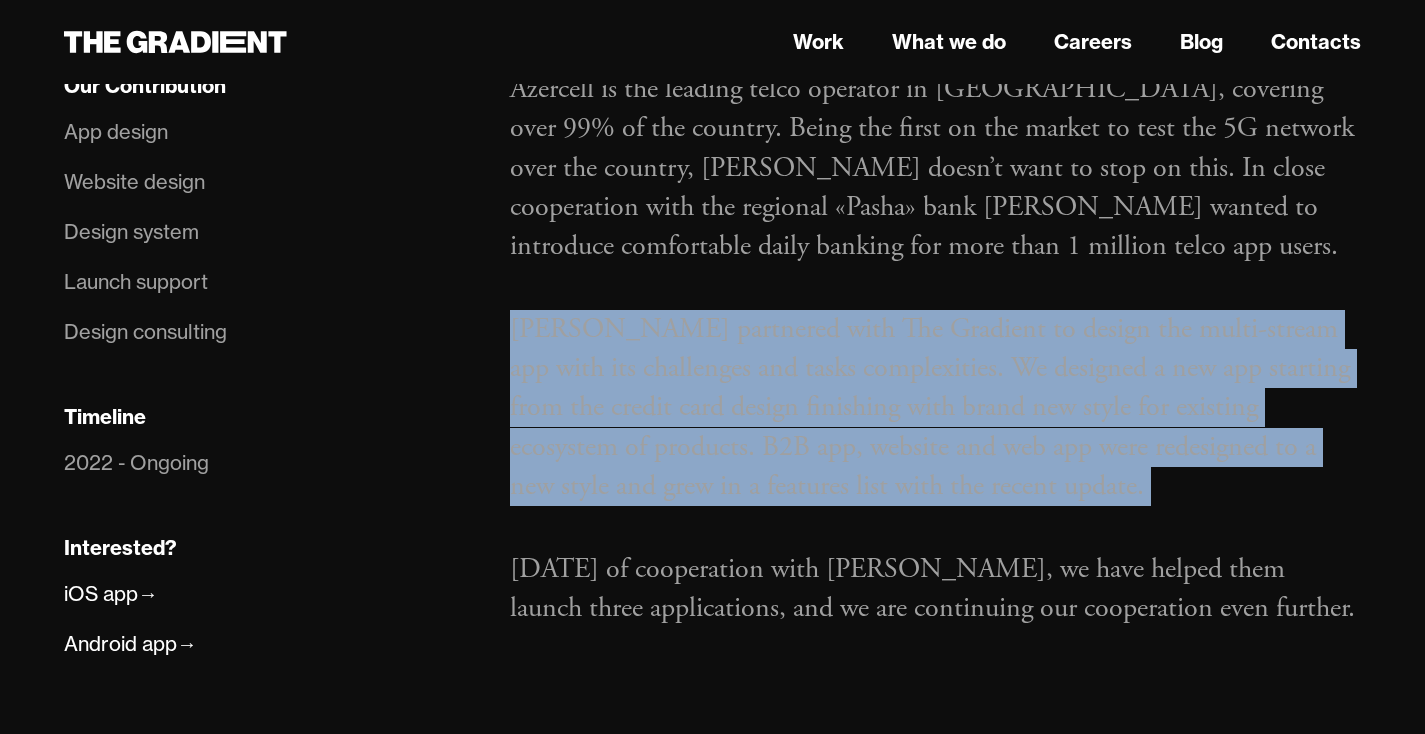 click on "Azercell partnered with The Gradient to design the multi-stream app with its challenges and tasks complexities. We designed a new app starting from the credit card design finishing with brand new style for existing ecosystem of products. B2B app, website and web app were redesigned to a new style and grew in a features list with the recent update." at bounding box center (935, 408) 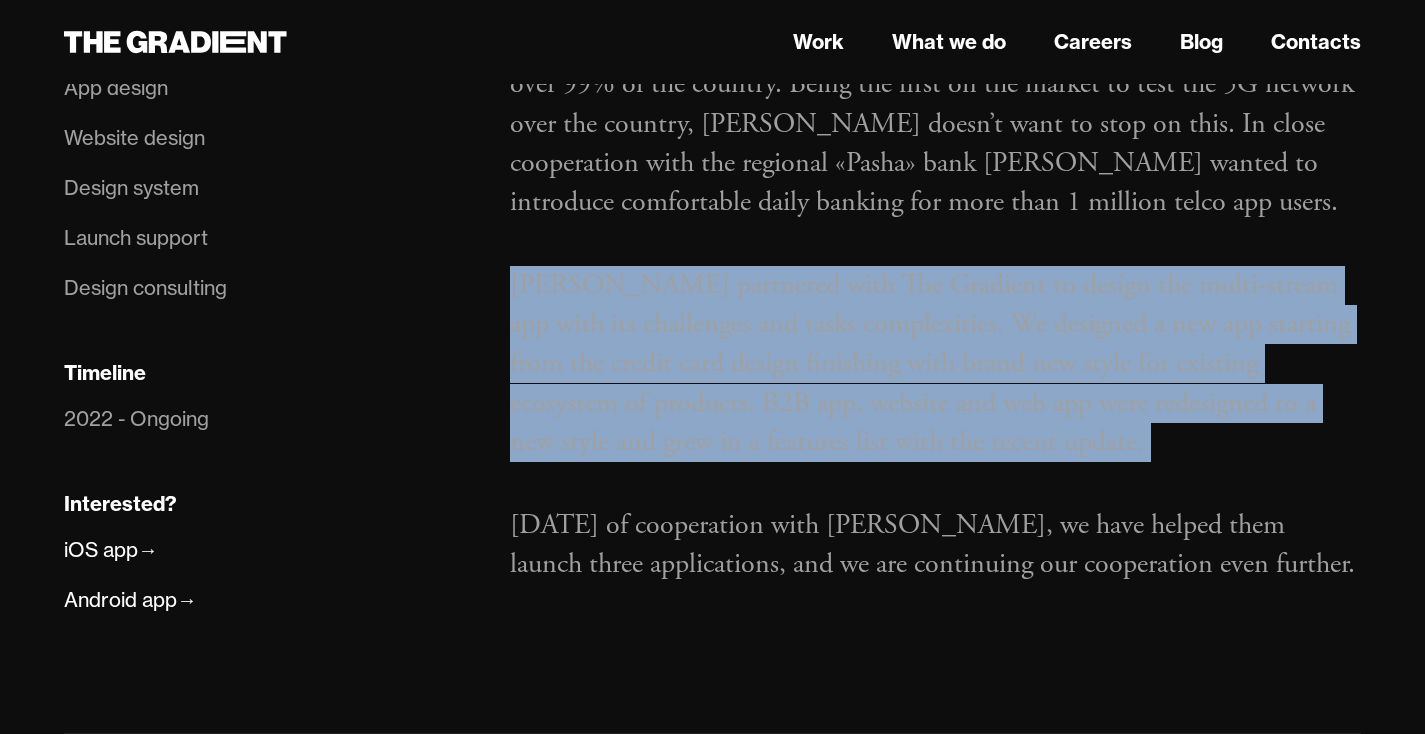 scroll, scrollTop: 1294, scrollLeft: 0, axis: vertical 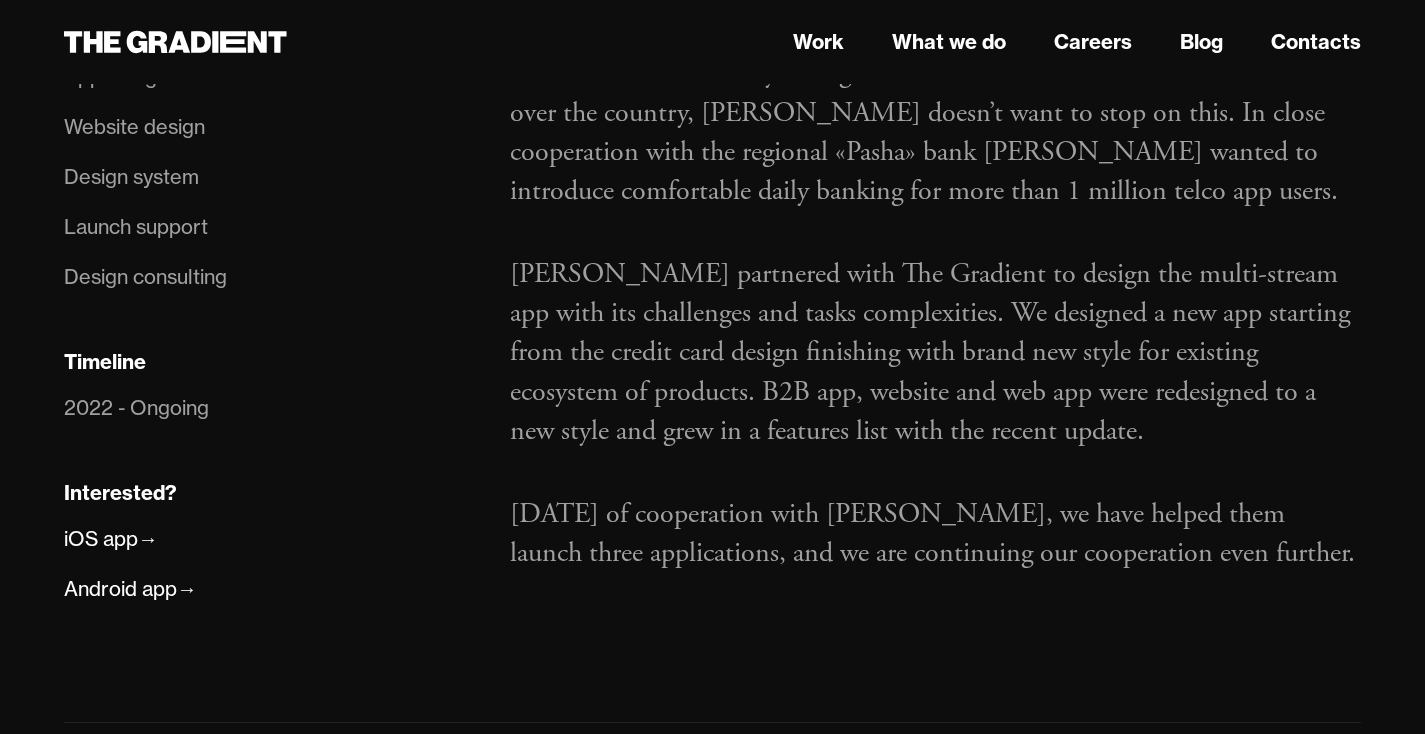 click on "In two years of cooperation with Azercell, we have helped them launch three applications, and we are continuing our cooperation even further." at bounding box center (935, 534) 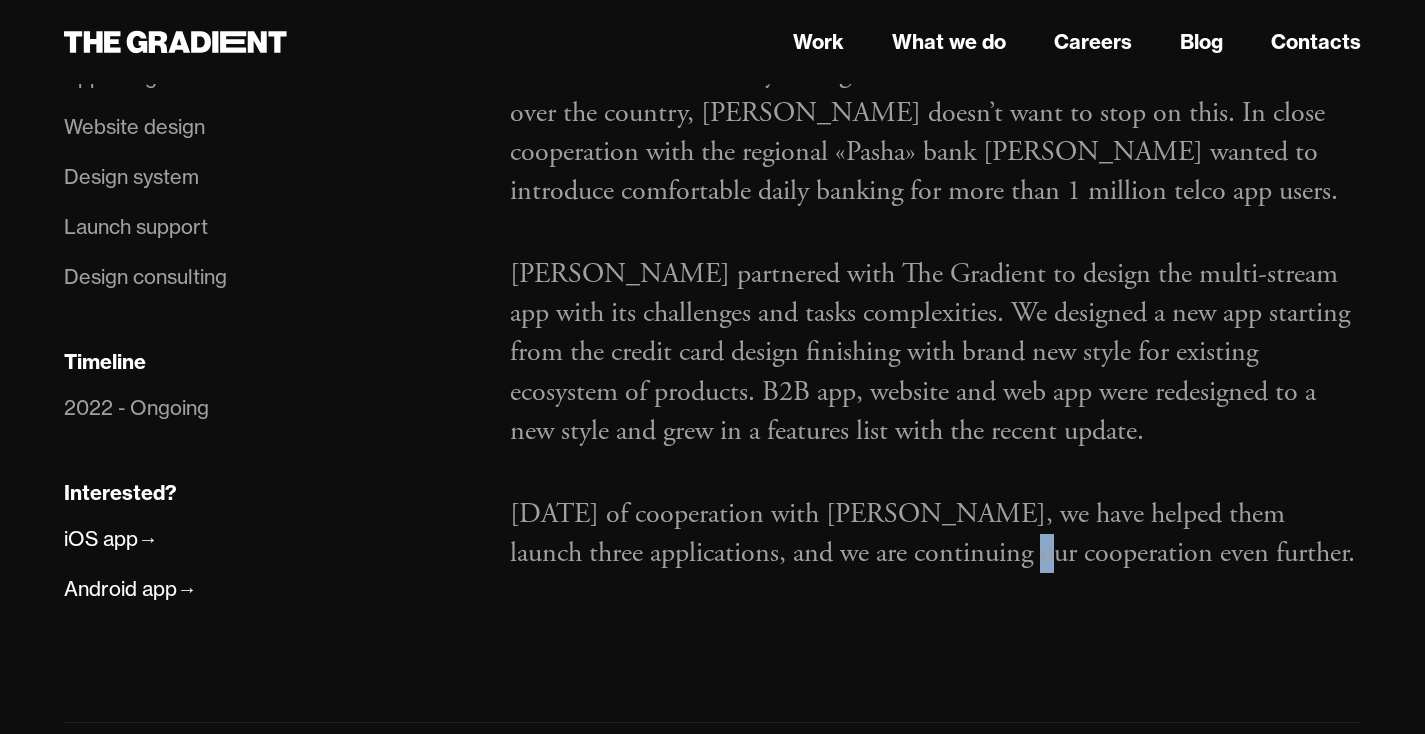 click on "In two years of cooperation with Azercell, we have helped them launch three applications, and we are continuing our cooperation even further." at bounding box center (935, 534) 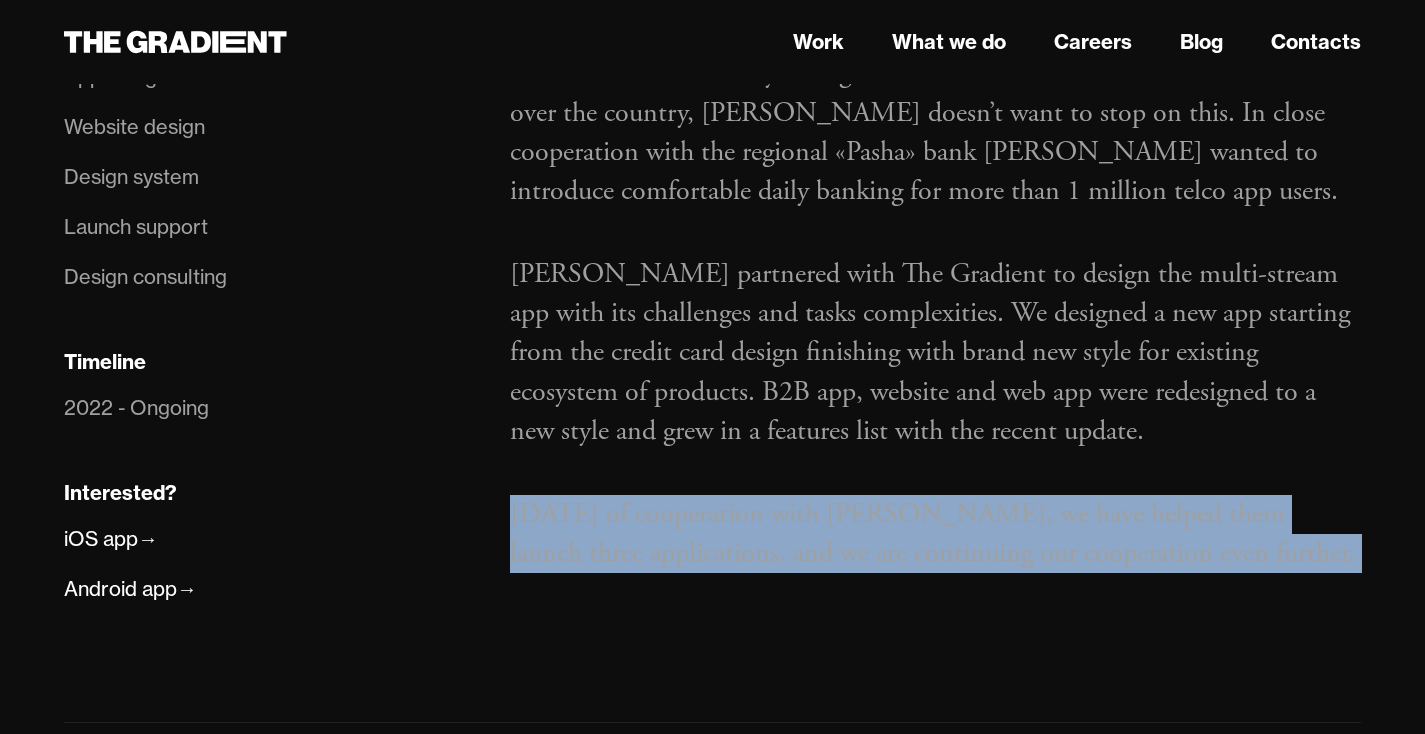 click on "In two years of cooperation with Azercell, we have helped them launch three applications, and we are continuing our cooperation even further." at bounding box center [935, 534] 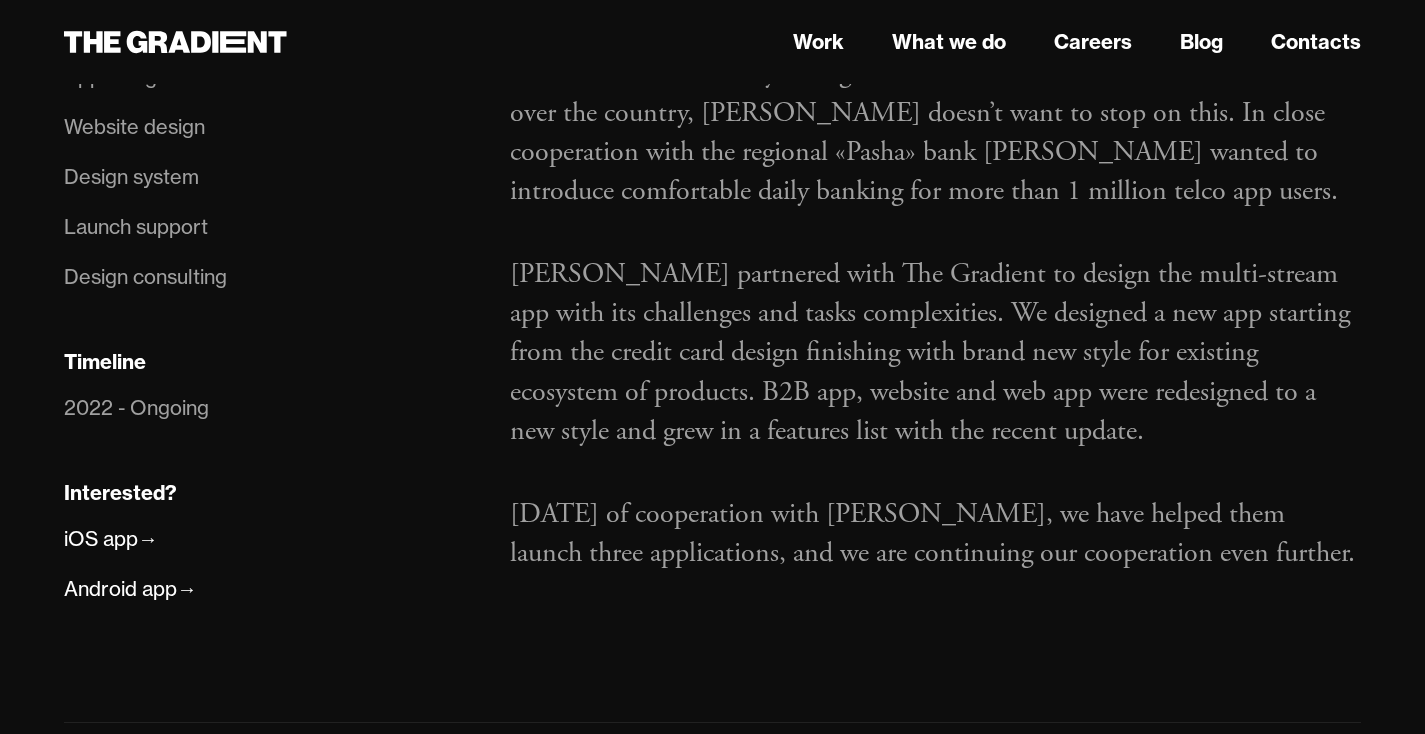 click on "Azercell partnered with The Gradient to design the multi-stream app with its challenges and tasks complexities. We designed a new app starting from the credit card design finishing with brand new style for existing ecosystem of products. B2B app, website and web app were redesigned to a new style and grew in a features list with the recent update." at bounding box center (935, 353) 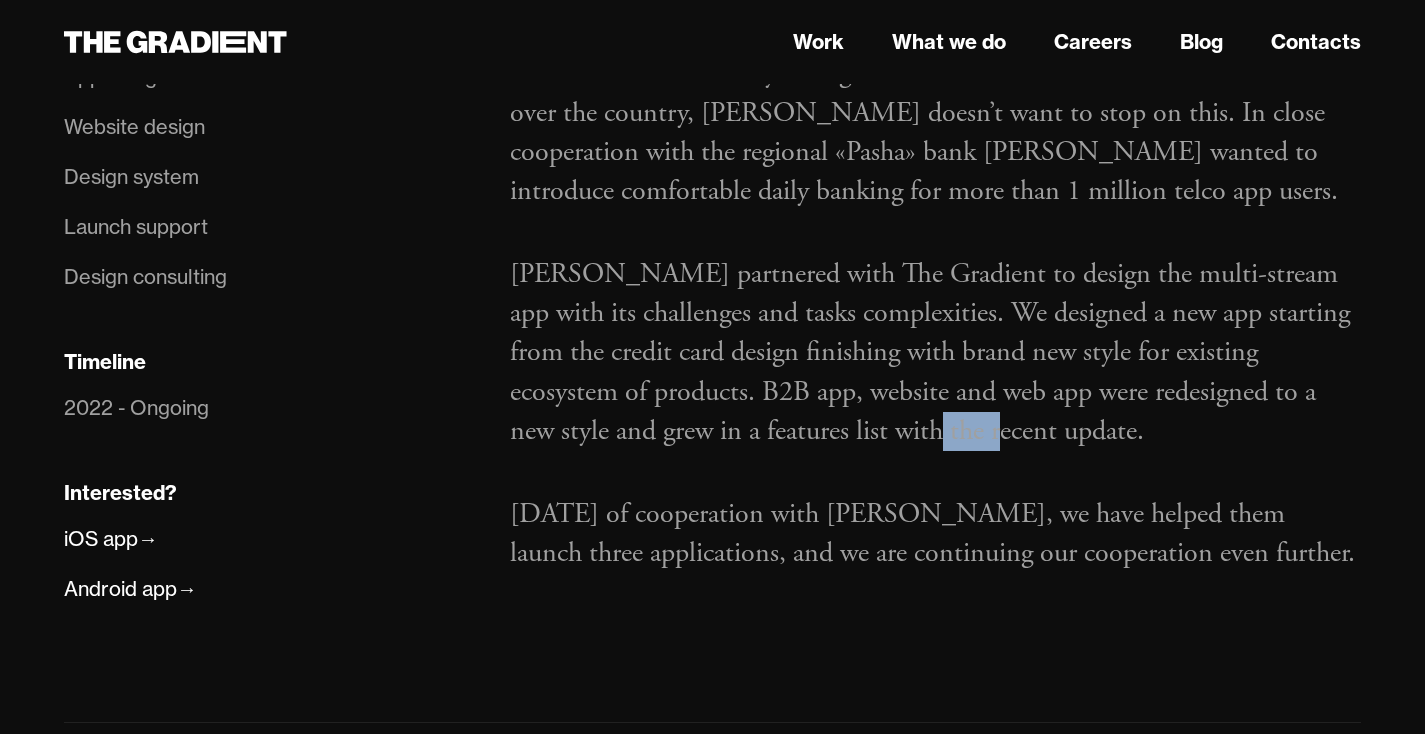 click on "Azercell partnered with The Gradient to design the multi-stream app with its challenges and tasks complexities. We designed a new app starting from the credit card design finishing with brand new style for existing ecosystem of products. B2B app, website and web app were redesigned to a new style and grew in a features list with the recent update." at bounding box center [935, 353] 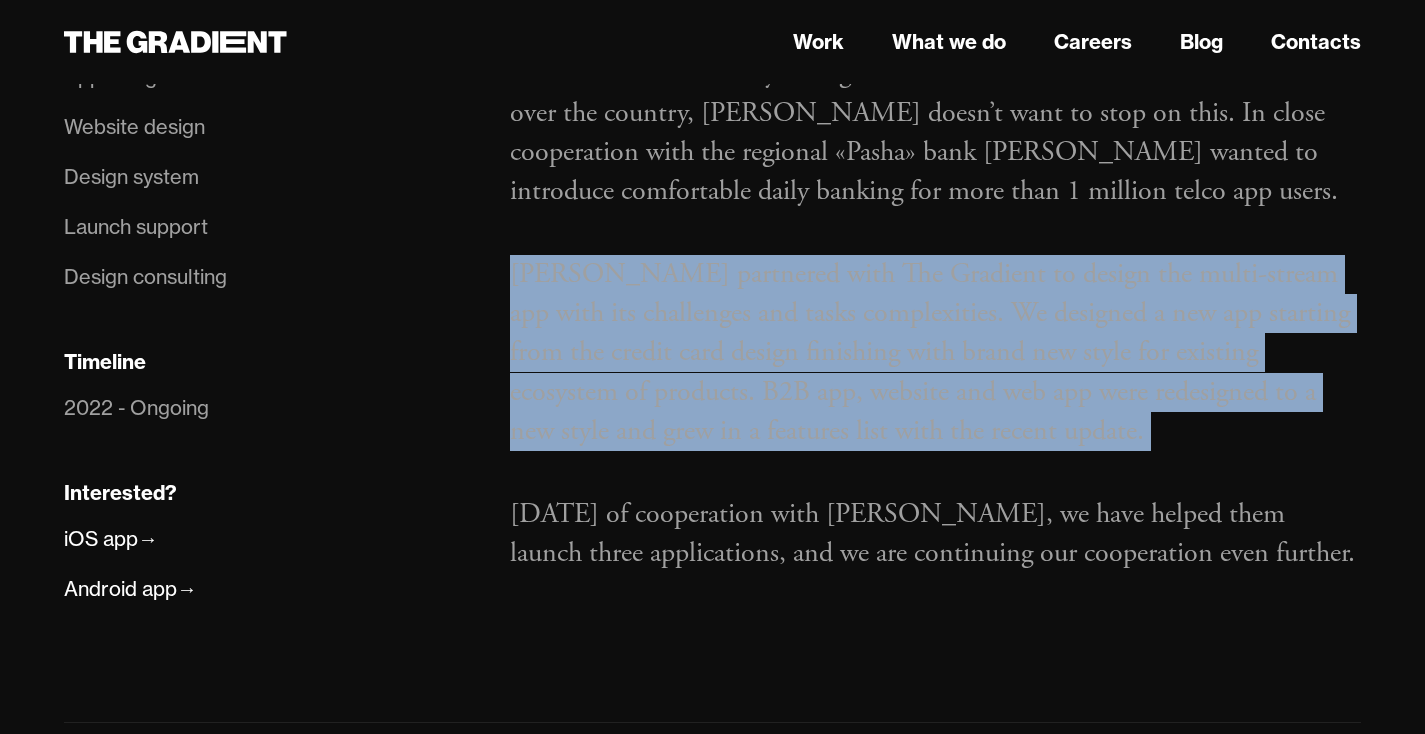 click on "Azercell partnered with The Gradient to design the multi-stream app with its challenges and tasks complexities. We designed a new app starting from the credit card design finishing with brand new style for existing ecosystem of products. B2B app, website and web app were redesigned to a new style and grew in a features list with the recent update." at bounding box center (935, 353) 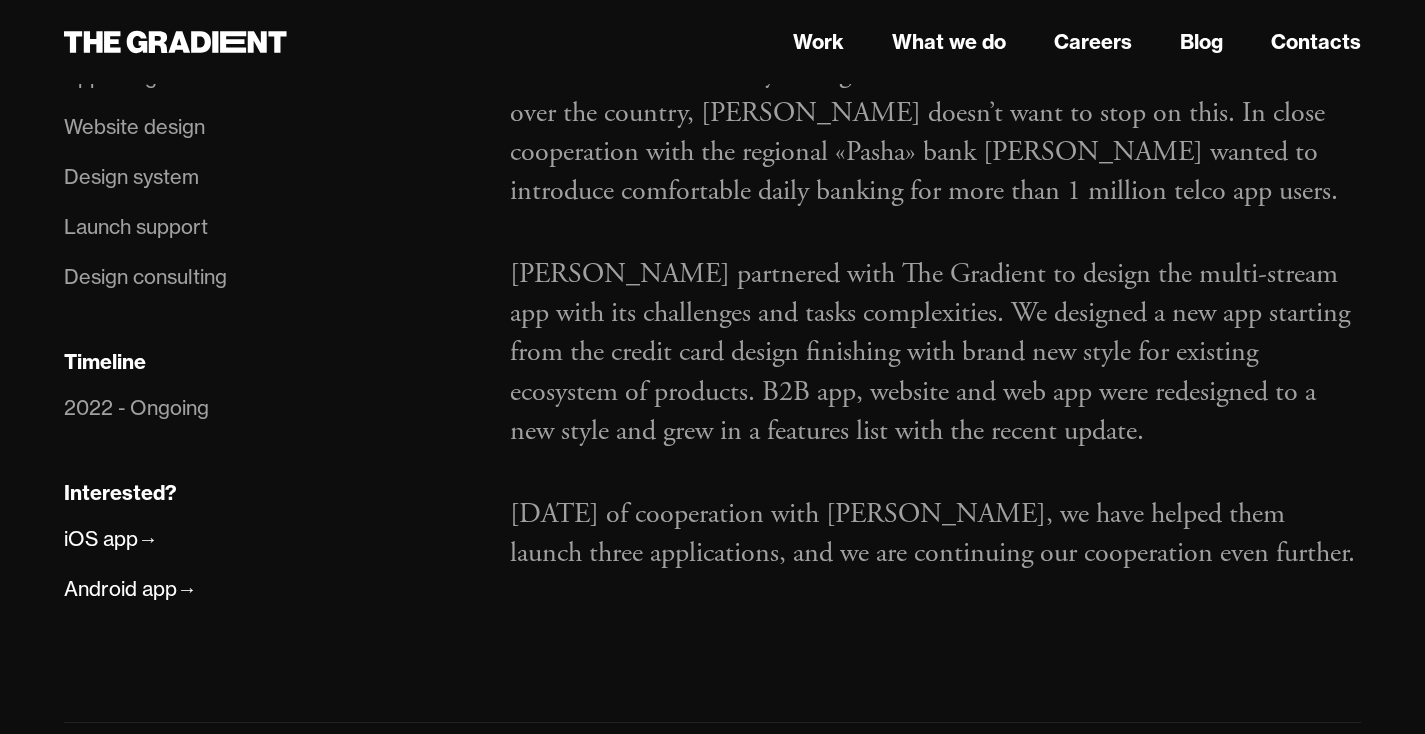 click on "In two years of cooperation with Azercell, we have helped them launch three applications, and we are continuing our cooperation even further." at bounding box center [935, 534] 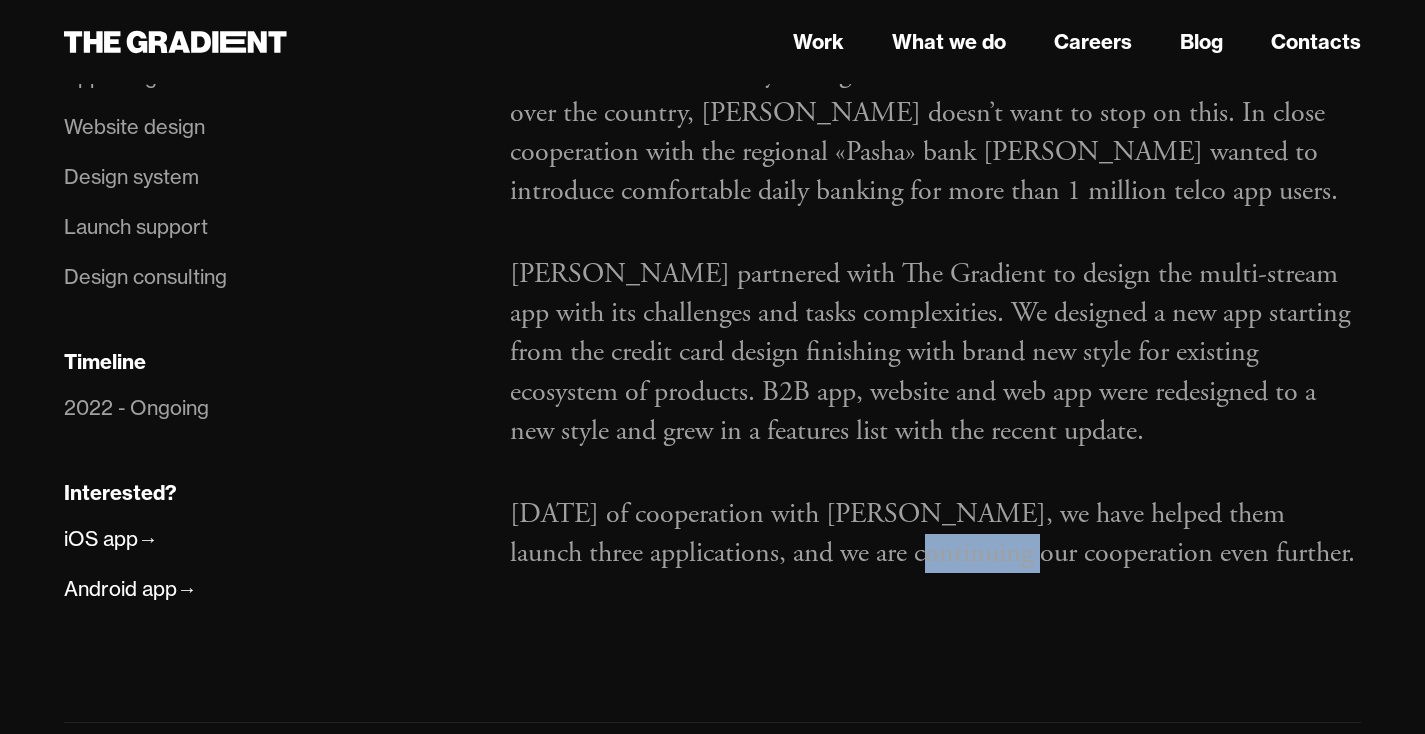 click on "In two years of cooperation with Azercell, we have helped them launch three applications, and we are continuing our cooperation even further." at bounding box center [935, 534] 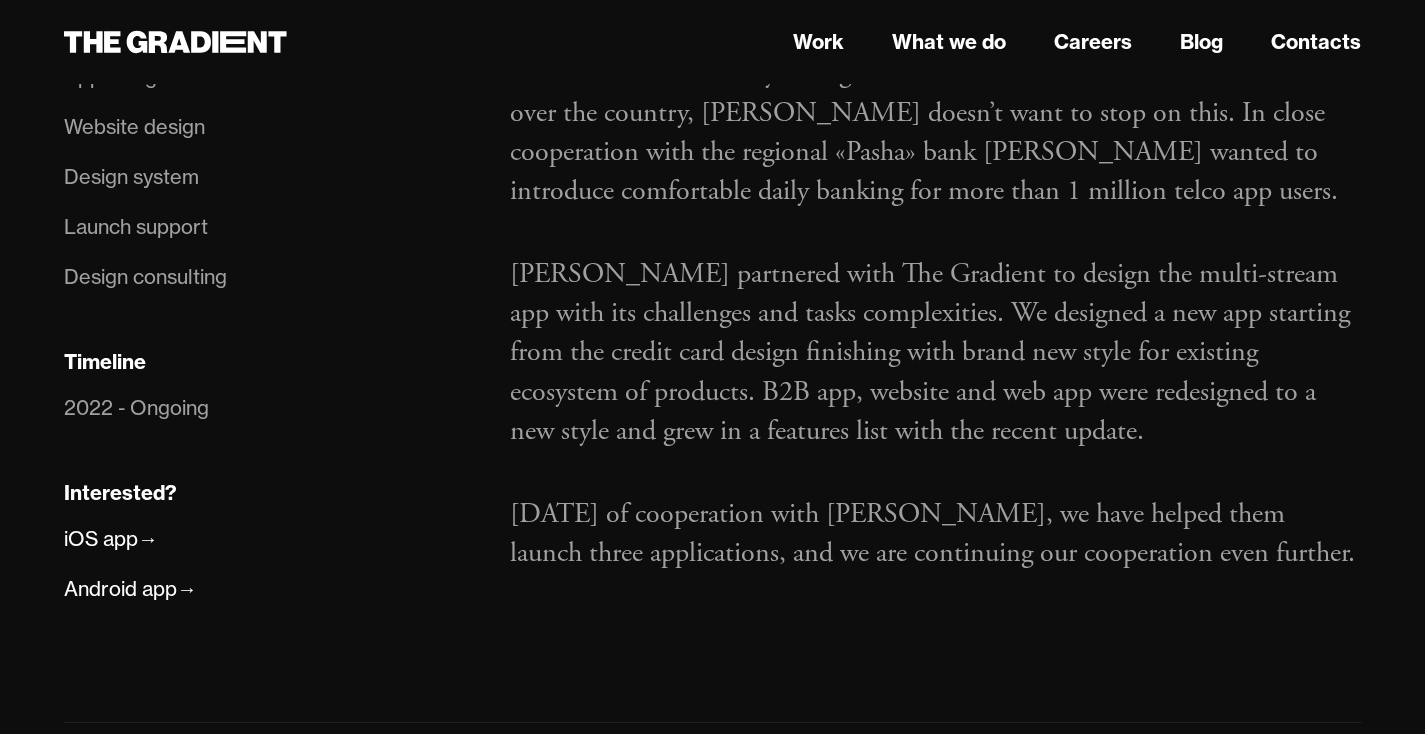 click on "In two years of cooperation with Azercell, we have helped them launch three applications, and we are continuing our cooperation even further." at bounding box center (935, 534) 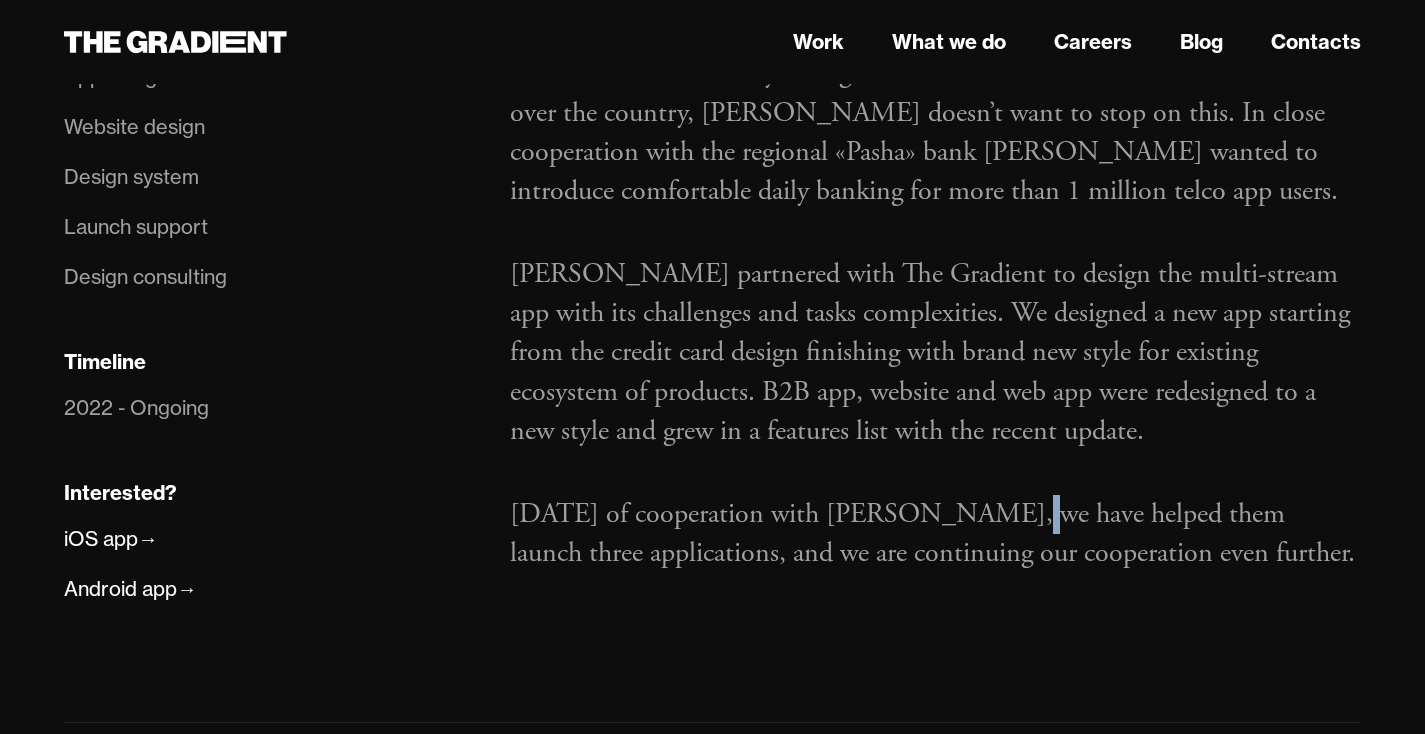 click on "In two years of cooperation with Azercell, we have helped them launch three applications, and we are continuing our cooperation even further." at bounding box center (935, 534) 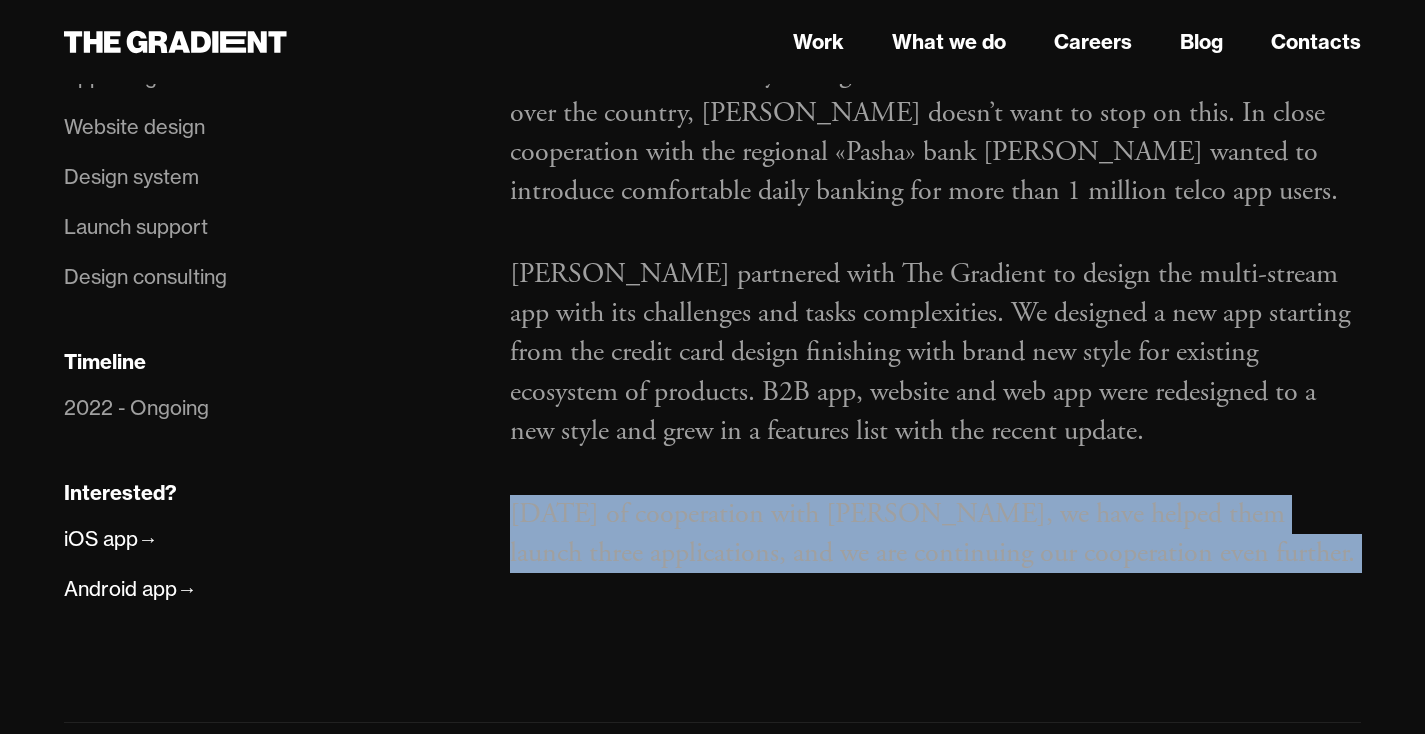 click on "In two years of cooperation with Azercell, we have helped them launch three applications, and we are continuing our cooperation even further." at bounding box center [935, 534] 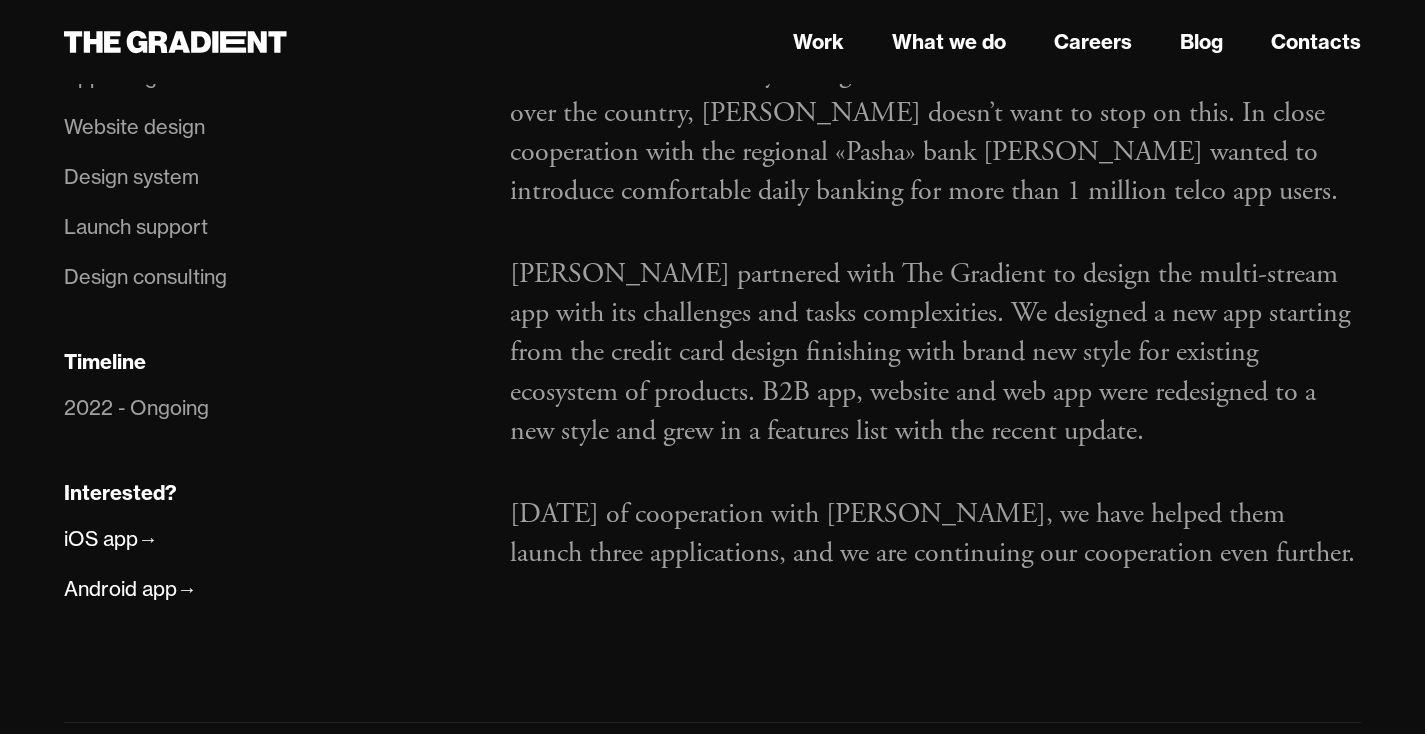click on "Azercell partnered with The Gradient to design the multi-stream app with its challenges and tasks complexities. We designed a new app starting from the credit card design finishing with brand new style for existing ecosystem of products. B2B app, website and web app were redesigned to a new style and grew in a features list with the recent update." at bounding box center (935, 353) 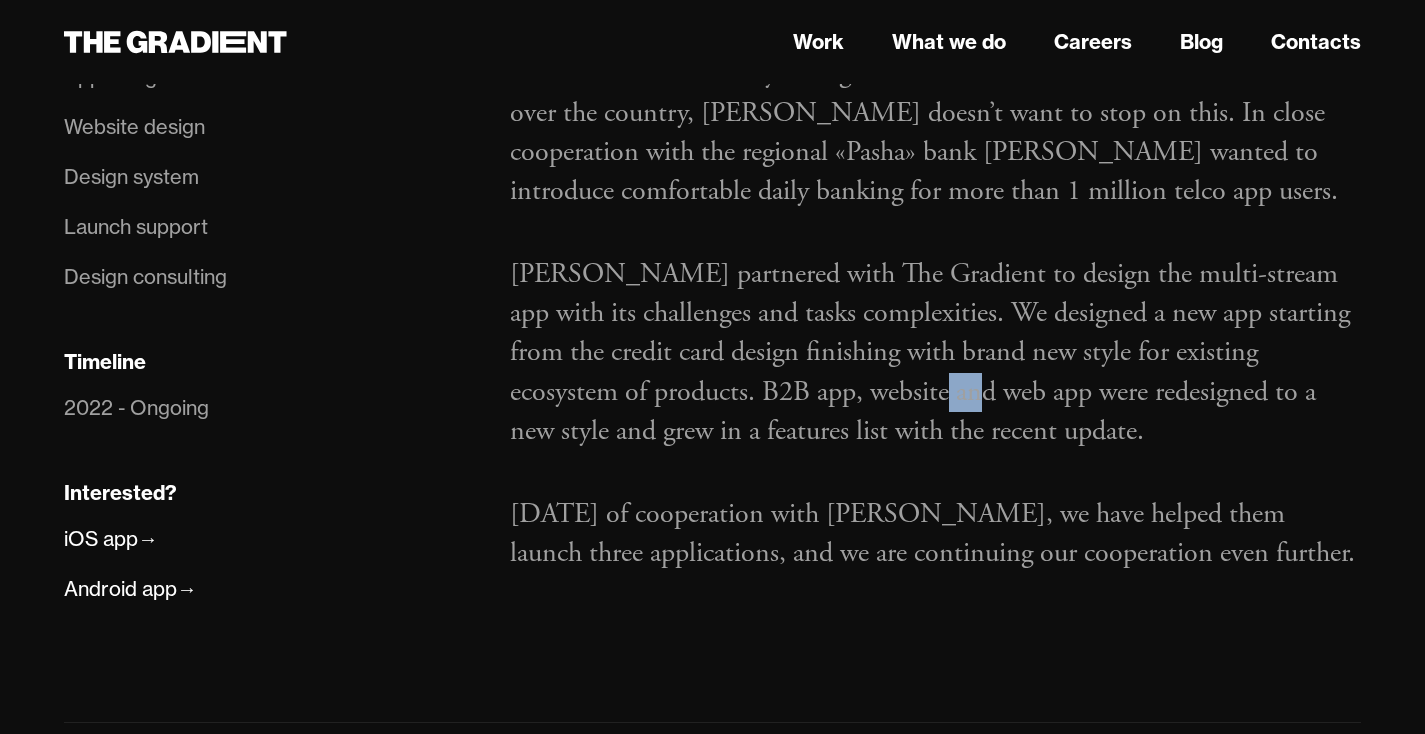 click on "Azercell partnered with The Gradient to design the multi-stream app with its challenges and tasks complexities. We designed a new app starting from the credit card design finishing with brand new style for existing ecosystem of products. B2B app, website and web app were redesigned to a new style and grew in a features list with the recent update." at bounding box center [935, 353] 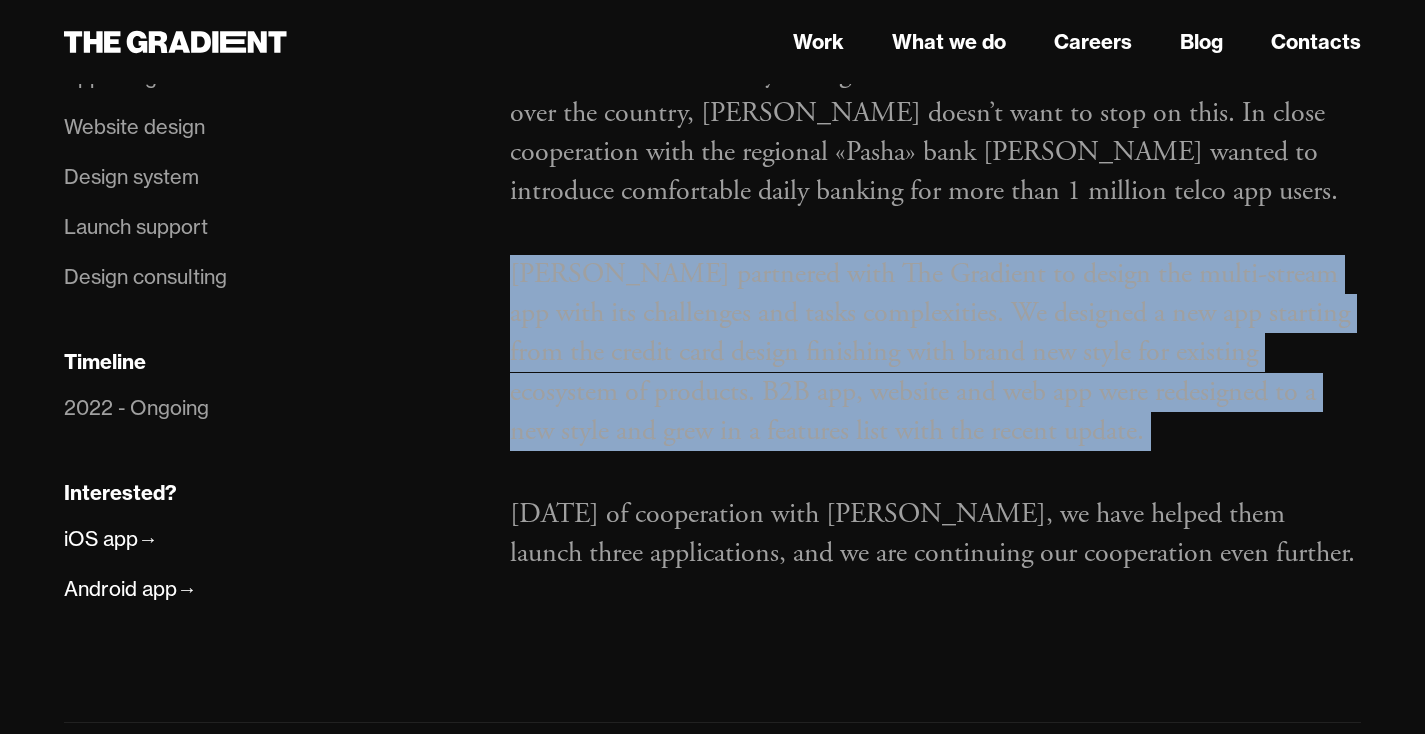 click on "Azercell partnered with The Gradient to design the multi-stream app with its challenges and tasks complexities. We designed a new app starting from the credit card design finishing with brand new style for existing ecosystem of products. B2B app, website and web app were redesigned to a new style and grew in a features list with the recent update." at bounding box center [935, 353] 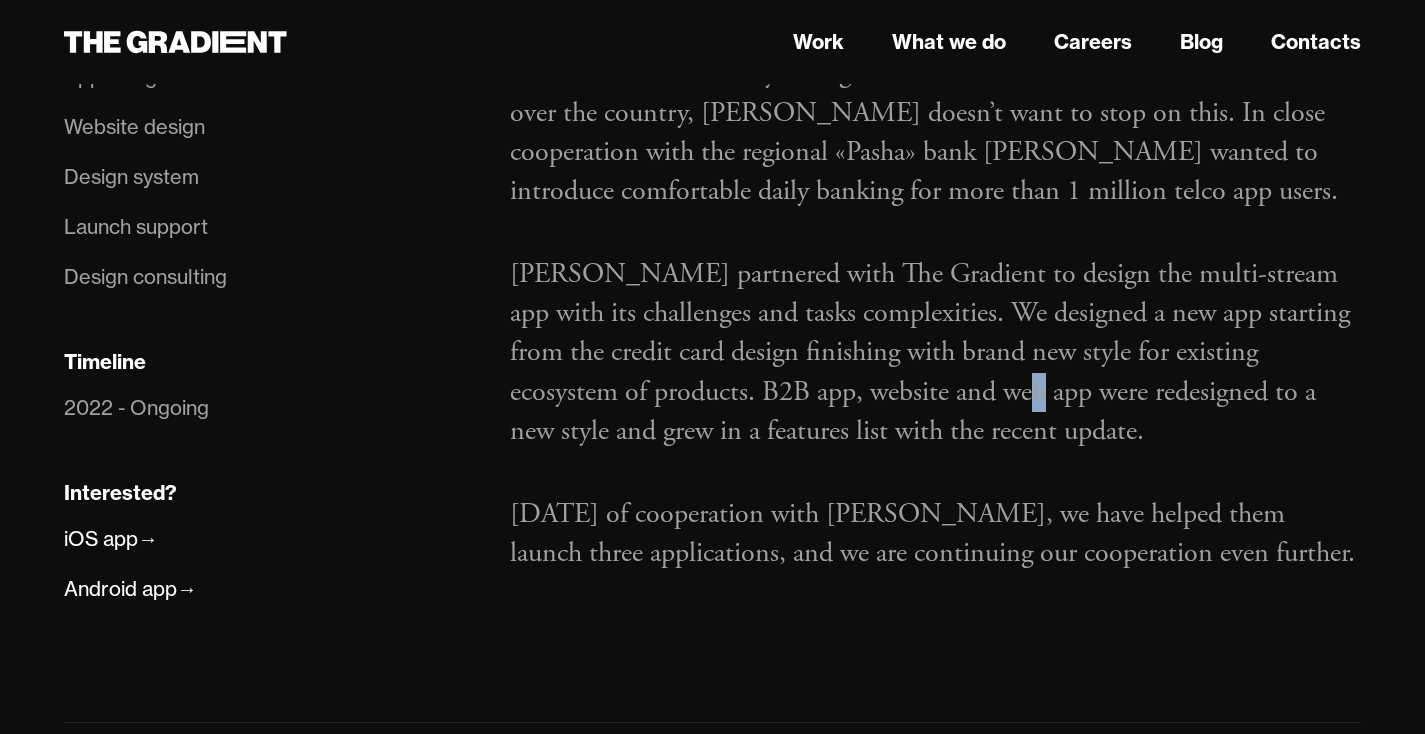 click on "Azercell partnered with The Gradient to design the multi-stream app with its challenges and tasks complexities. We designed a new app starting from the credit card design finishing with brand new style for existing ecosystem of products. B2B app, website and web app were redesigned to a new style and grew in a features list with the recent update." at bounding box center [935, 353] 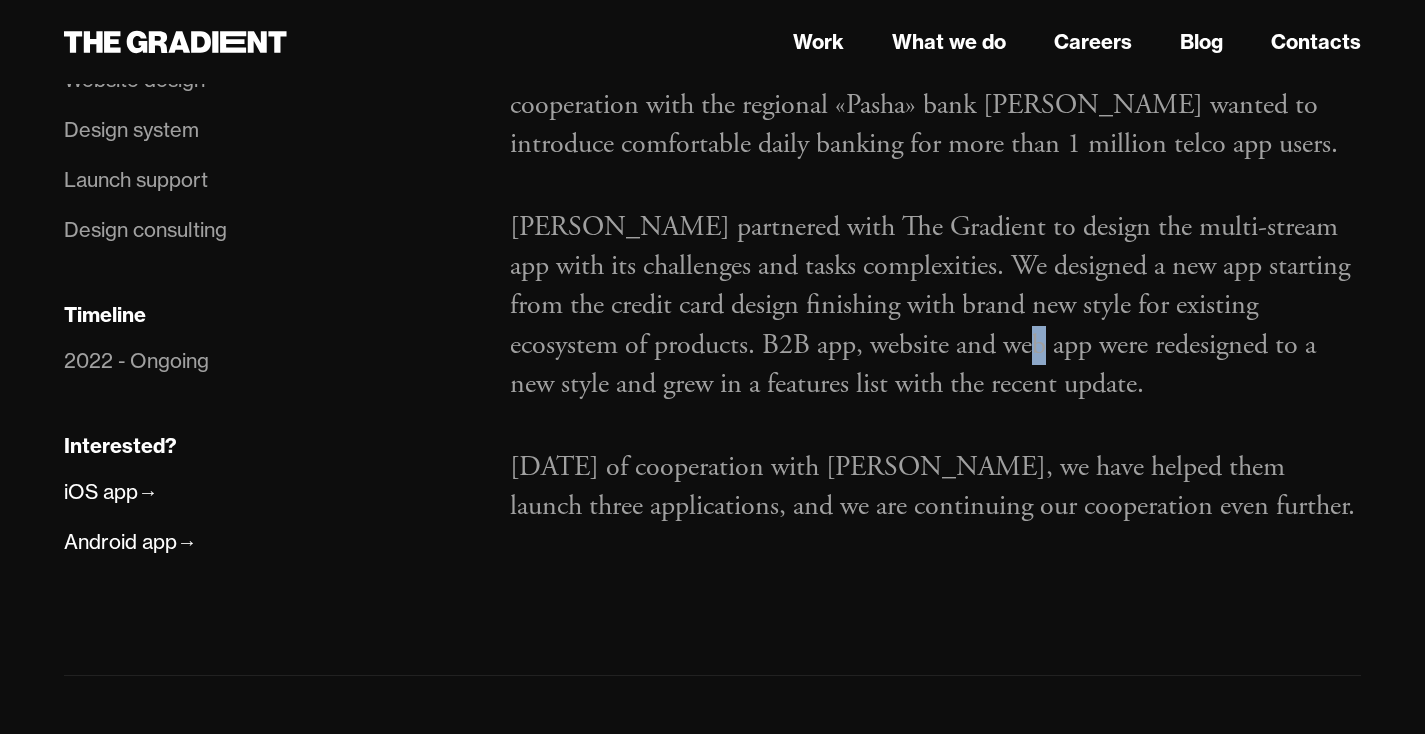scroll, scrollTop: 1346, scrollLeft: 0, axis: vertical 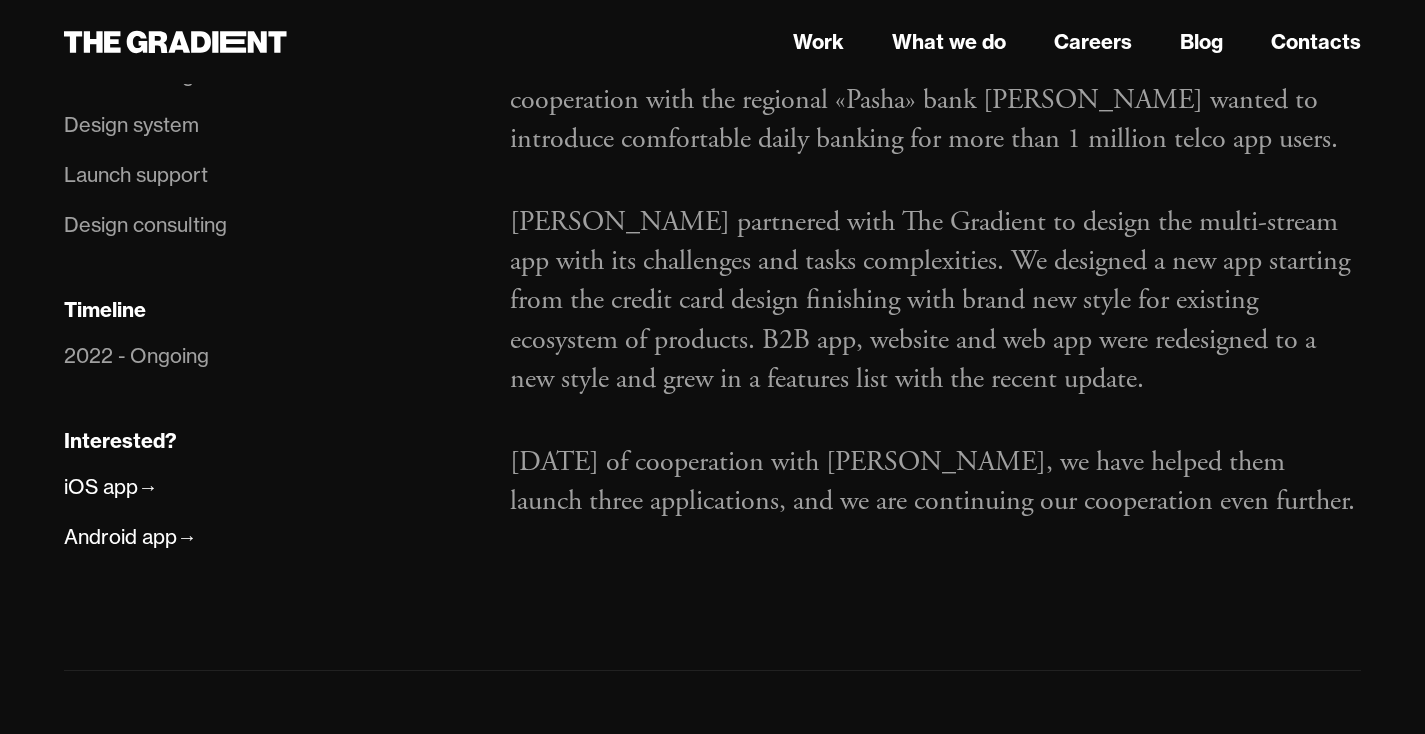 click on "Azercell partnered with The Gradient to design the multi-stream app with its challenges and tasks complexities. We designed a new app starting from the credit card design finishing with brand new style for existing ecosystem of products. B2B app, website and web app were redesigned to a new style and grew in a features list with the recent update." at bounding box center (935, 301) 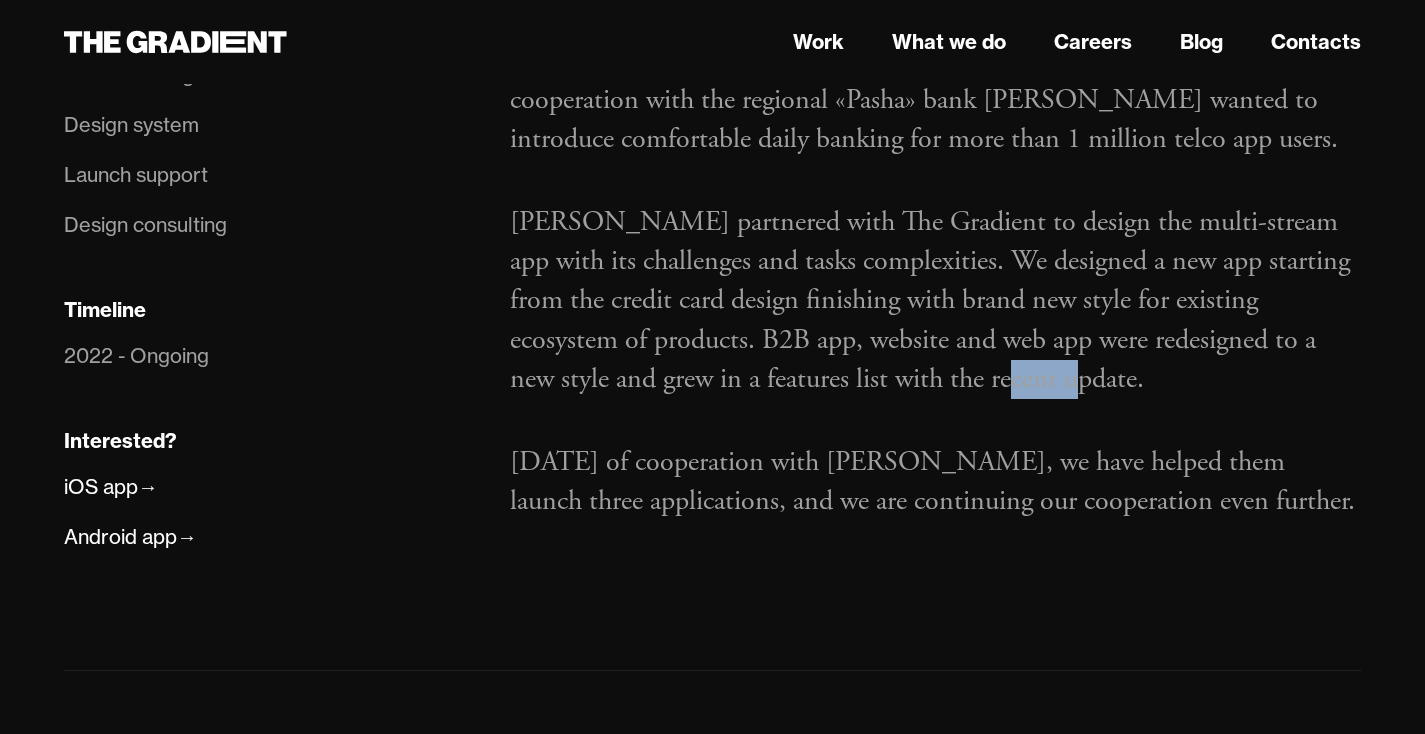 click on "Azercell partnered with The Gradient to design the multi-stream app with its challenges and tasks complexities. We designed a new app starting from the credit card design finishing with brand new style for existing ecosystem of products. B2B app, website and web app were redesigned to a new style and grew in a features list with the recent update." at bounding box center [935, 301] 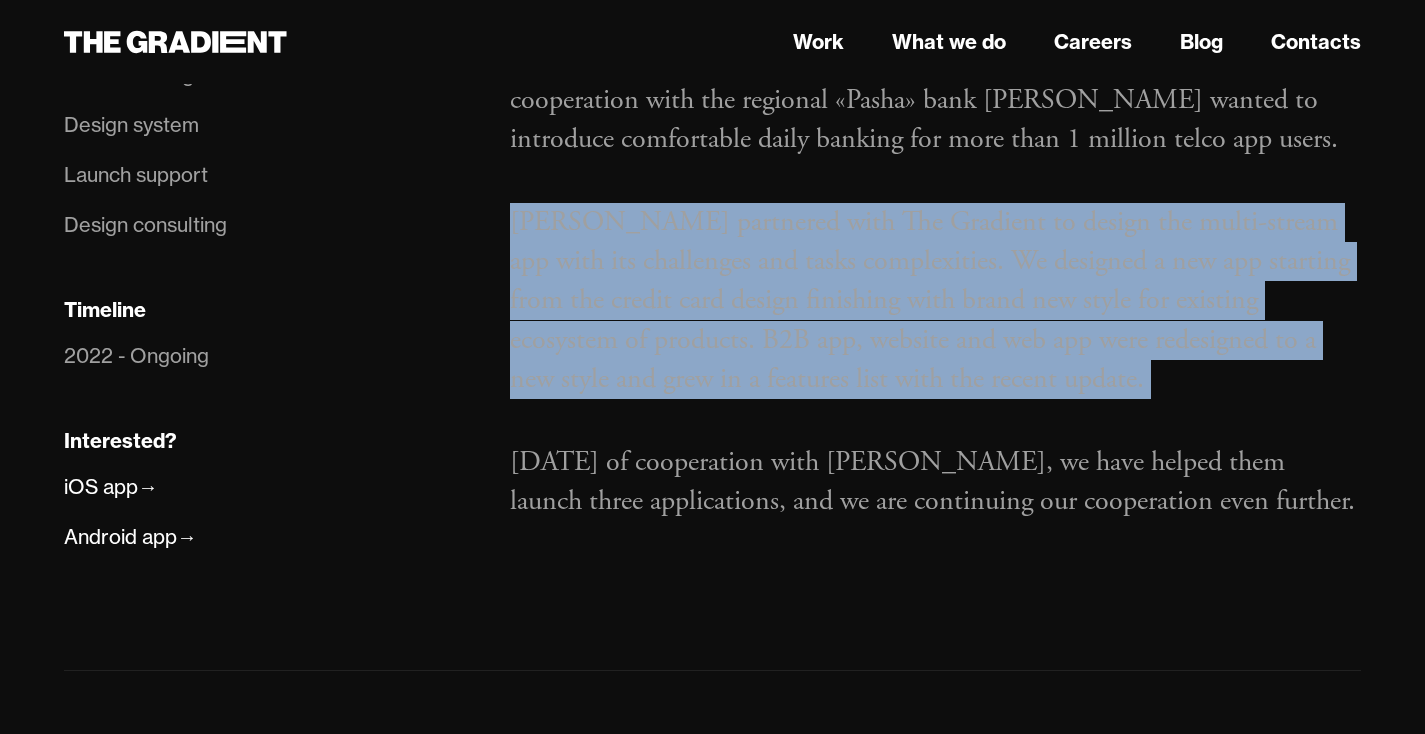 click on "Azercell partnered with The Gradient to design the multi-stream app with its challenges and tasks complexities. We designed a new app starting from the credit card design finishing with brand new style for existing ecosystem of products. B2B app, website and web app were redesigned to a new style and grew in a features list with the recent update." at bounding box center [935, 301] 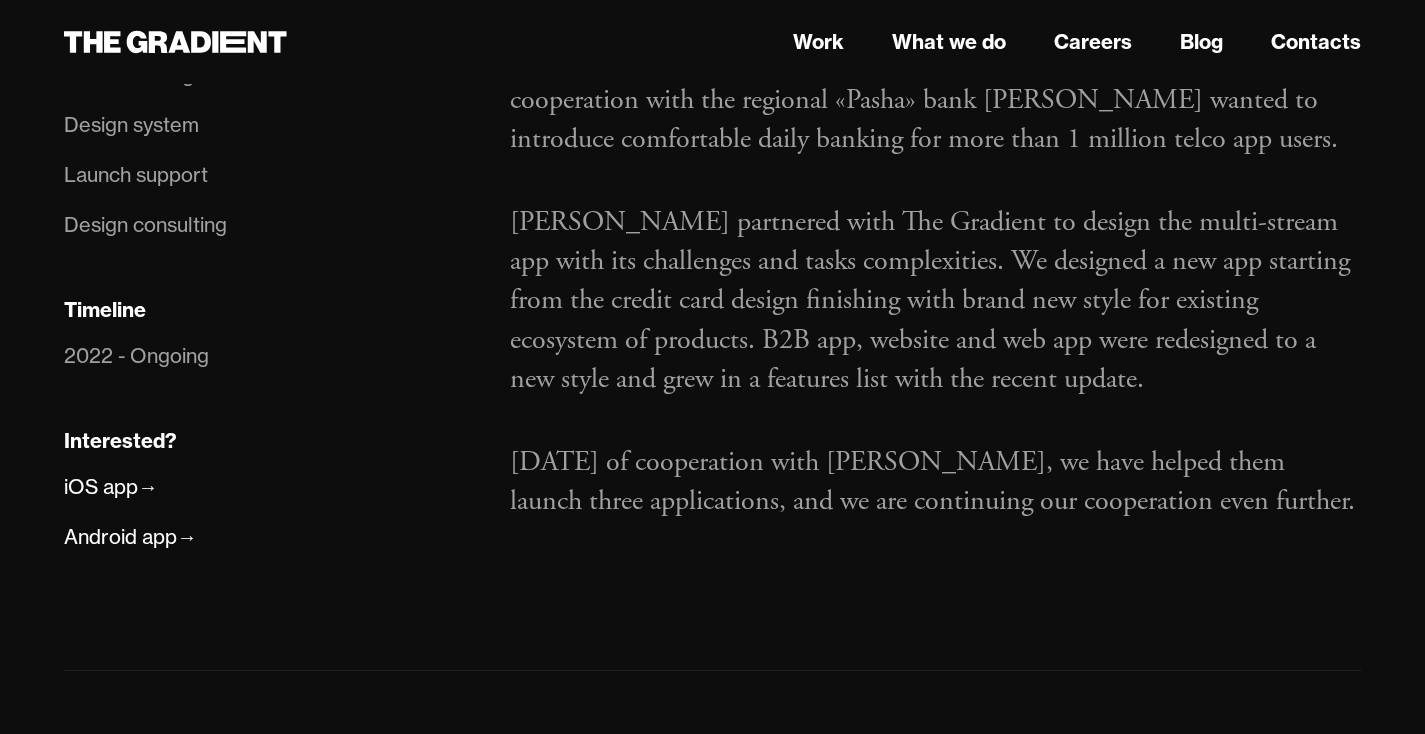 click on "In two years of cooperation with Azercell, we have helped them launch three applications, and we are continuing our cooperation even further." at bounding box center (935, 482) 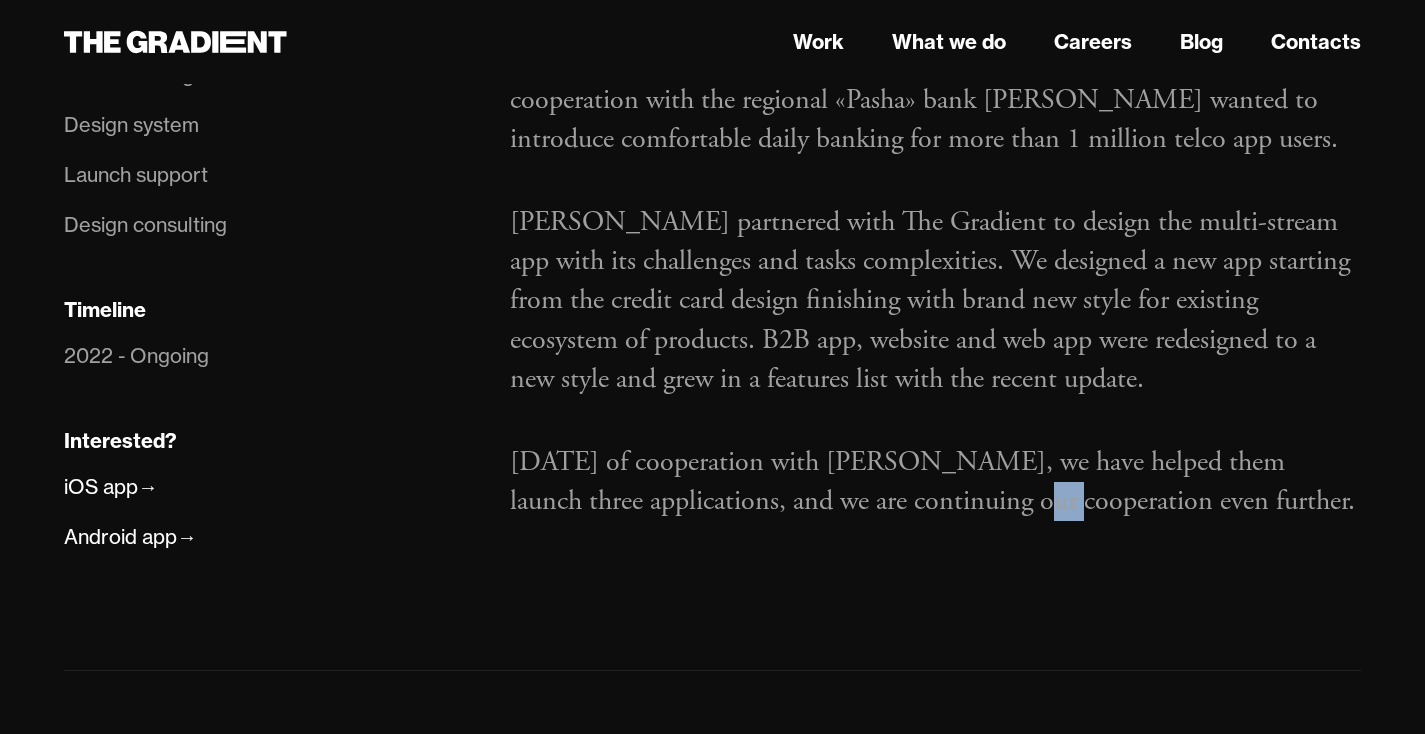 click on "In two years of cooperation with Azercell, we have helped them launch three applications, and we are continuing our cooperation even further." at bounding box center [935, 482] 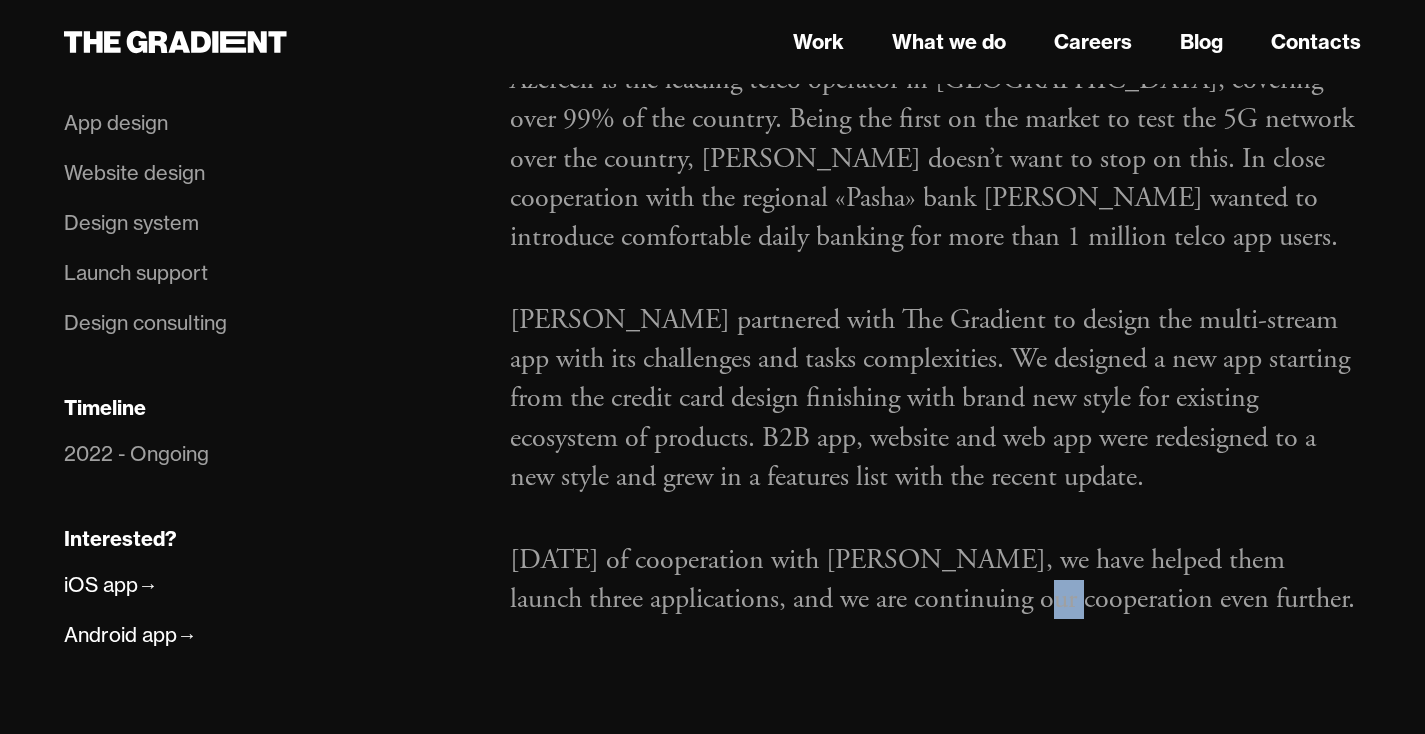 scroll, scrollTop: 1247, scrollLeft: 0, axis: vertical 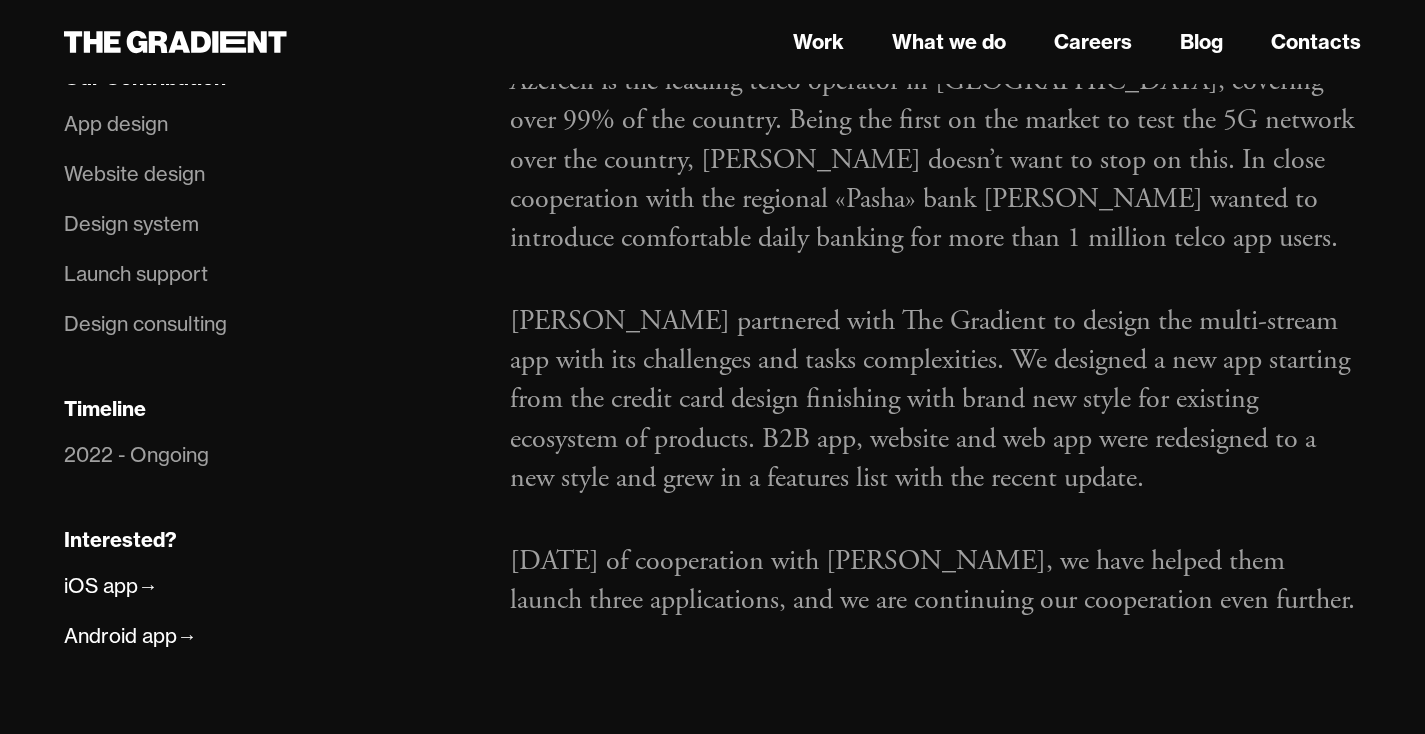 click on "Azercell partnered with The Gradient to design the multi-stream app with its challenges and tasks complexities. We designed a new app starting from the credit card design finishing with brand new style for existing ecosystem of products. B2B app, website and web app were redesigned to a new style and grew in a features list with the recent update." at bounding box center [935, 400] 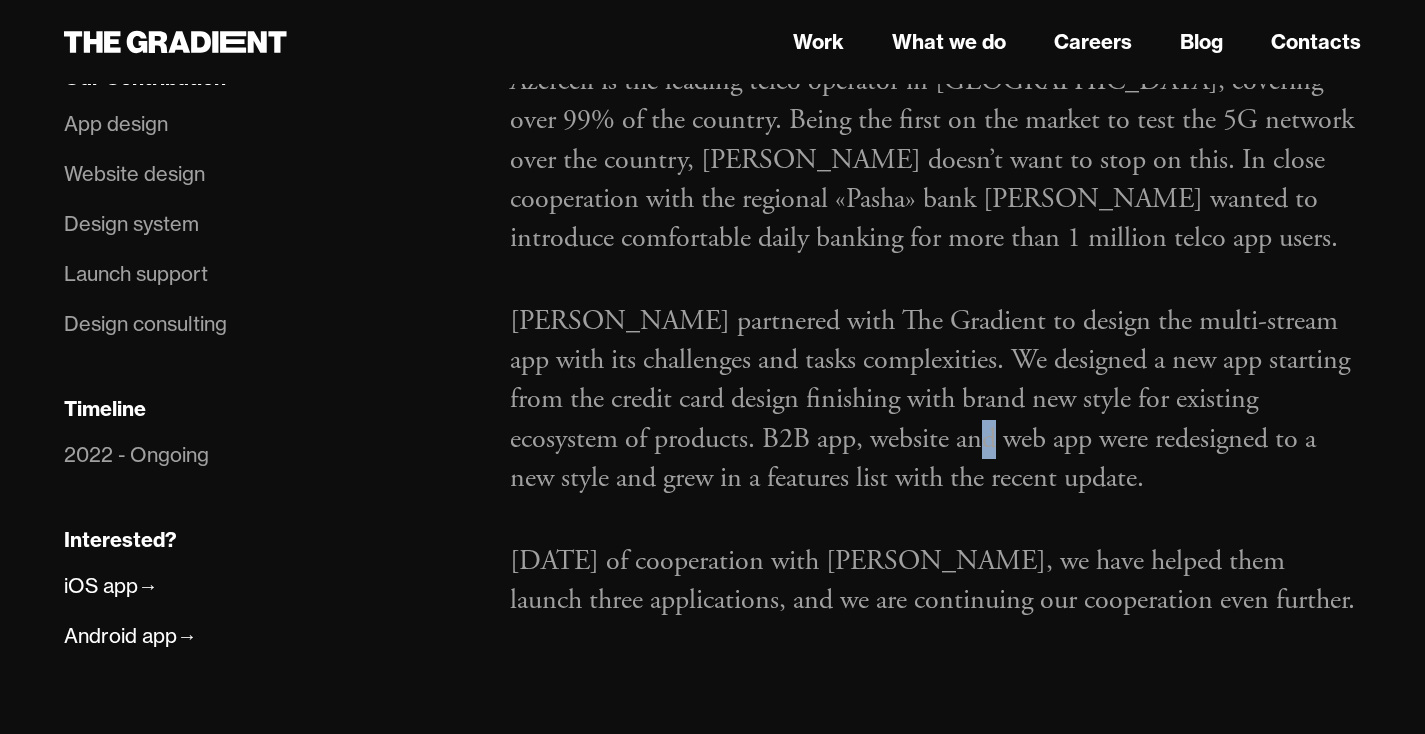 click on "Azercell partnered with The Gradient to design the multi-stream app with its challenges and tasks complexities. We designed a new app starting from the credit card design finishing with brand new style for existing ecosystem of products. B2B app, website and web app were redesigned to a new style and grew in a features list with the recent update." at bounding box center [935, 400] 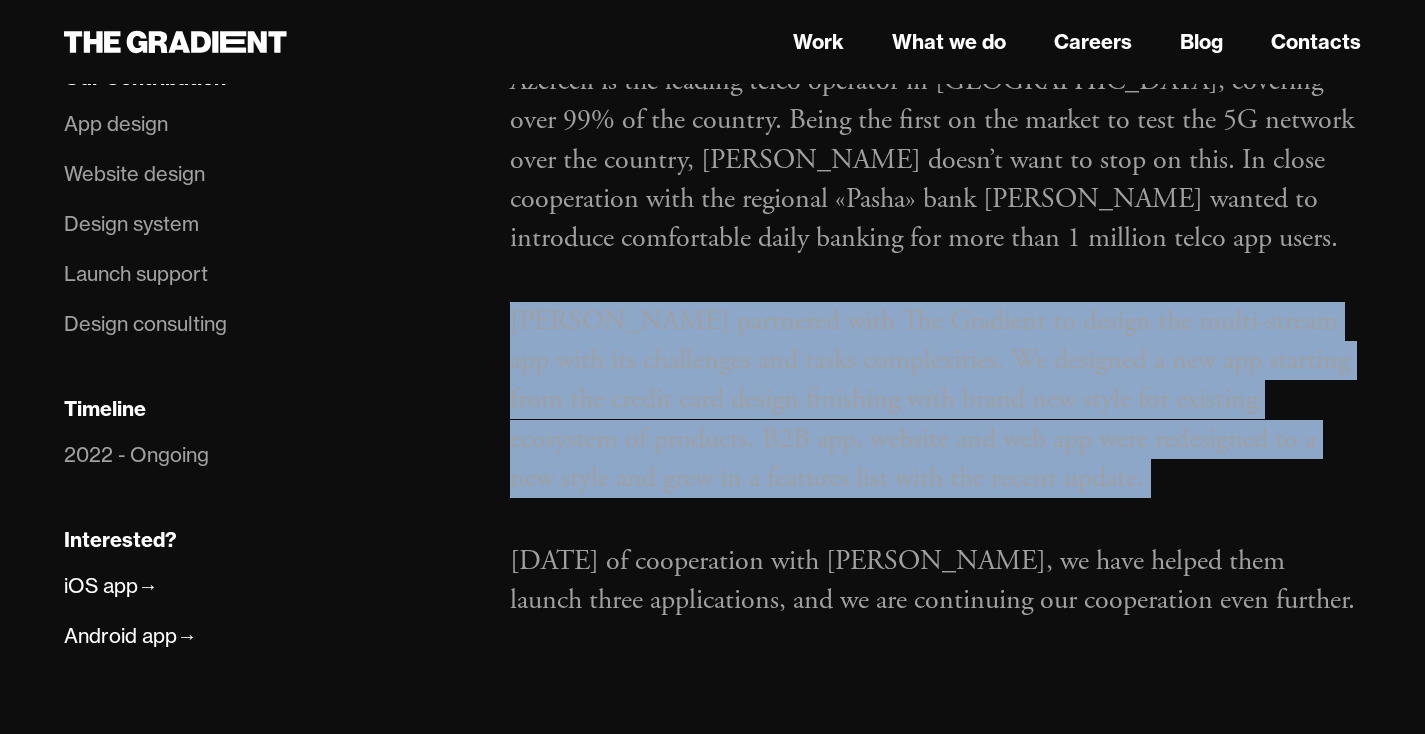 click on "Azercell partnered with The Gradient to design the multi-stream app with its challenges and tasks complexities. We designed a new app starting from the credit card design finishing with brand new style for existing ecosystem of products. B2B app, website and web app were redesigned to a new style and grew in a features list with the recent update." at bounding box center (935, 400) 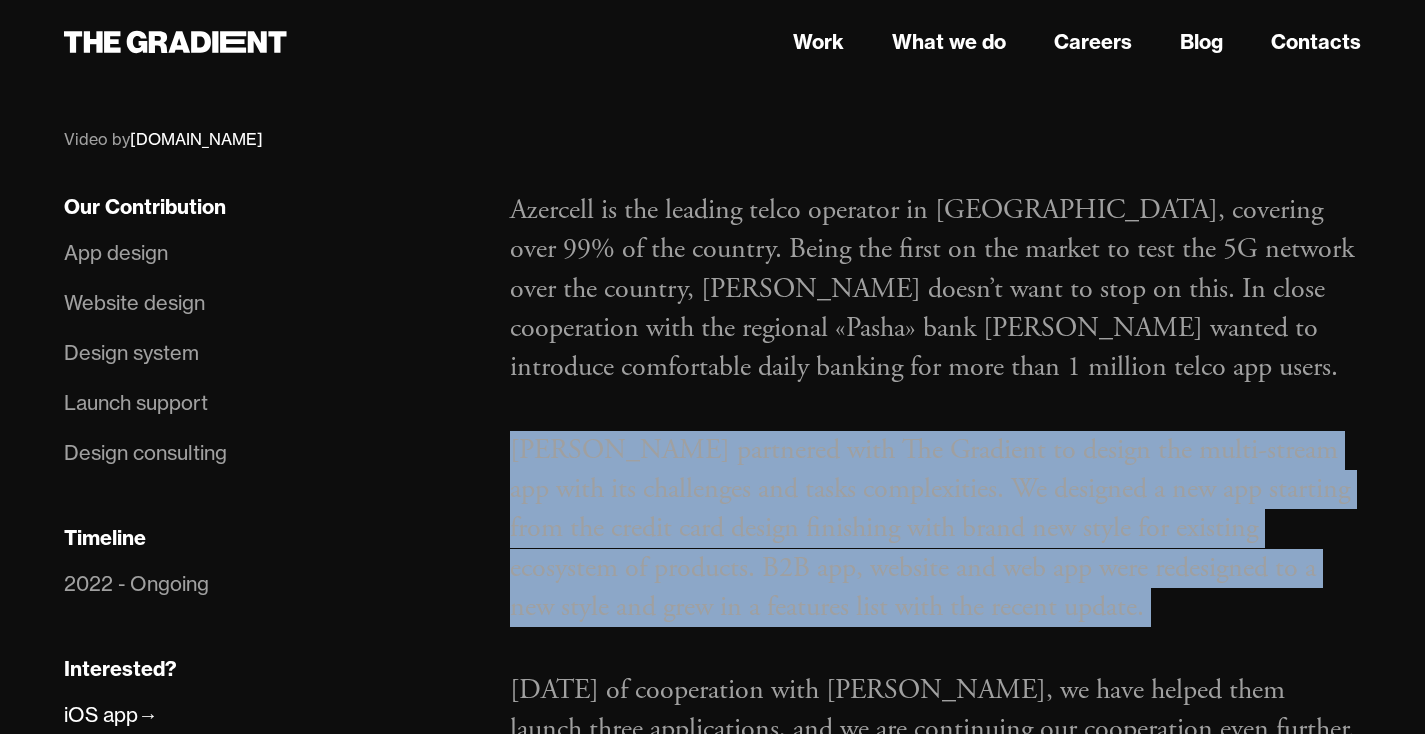 scroll, scrollTop: 1114, scrollLeft: 0, axis: vertical 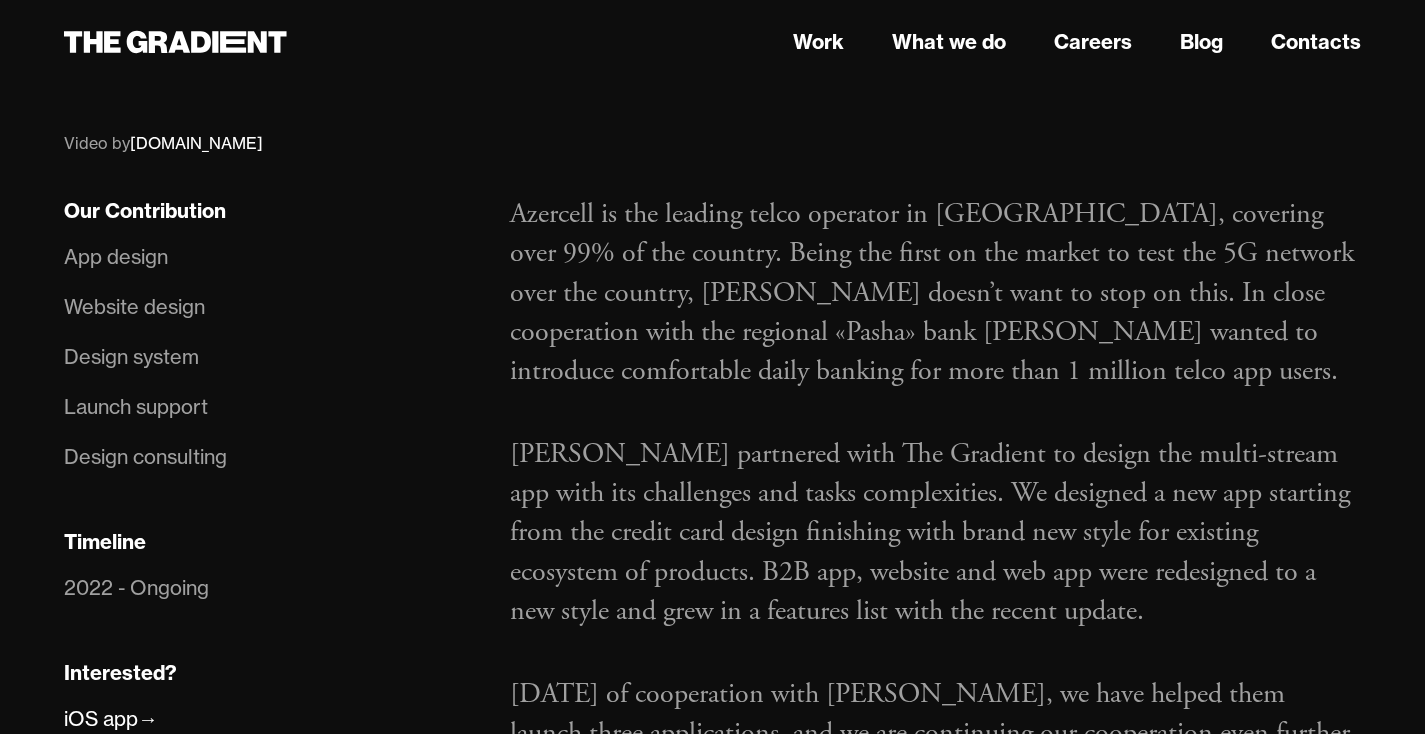 click on "Azercell is the leading telco operator in Azerbaijan, covering over 99% of the country. Being the first on the market to test the 5G network over the country, Azercell doesn’t want to stop on this. In close cooperation with the regional «Pasha» bank Azercell wanted to introduce comfortable daily banking for more than 1 million telco app users." at bounding box center (935, 293) 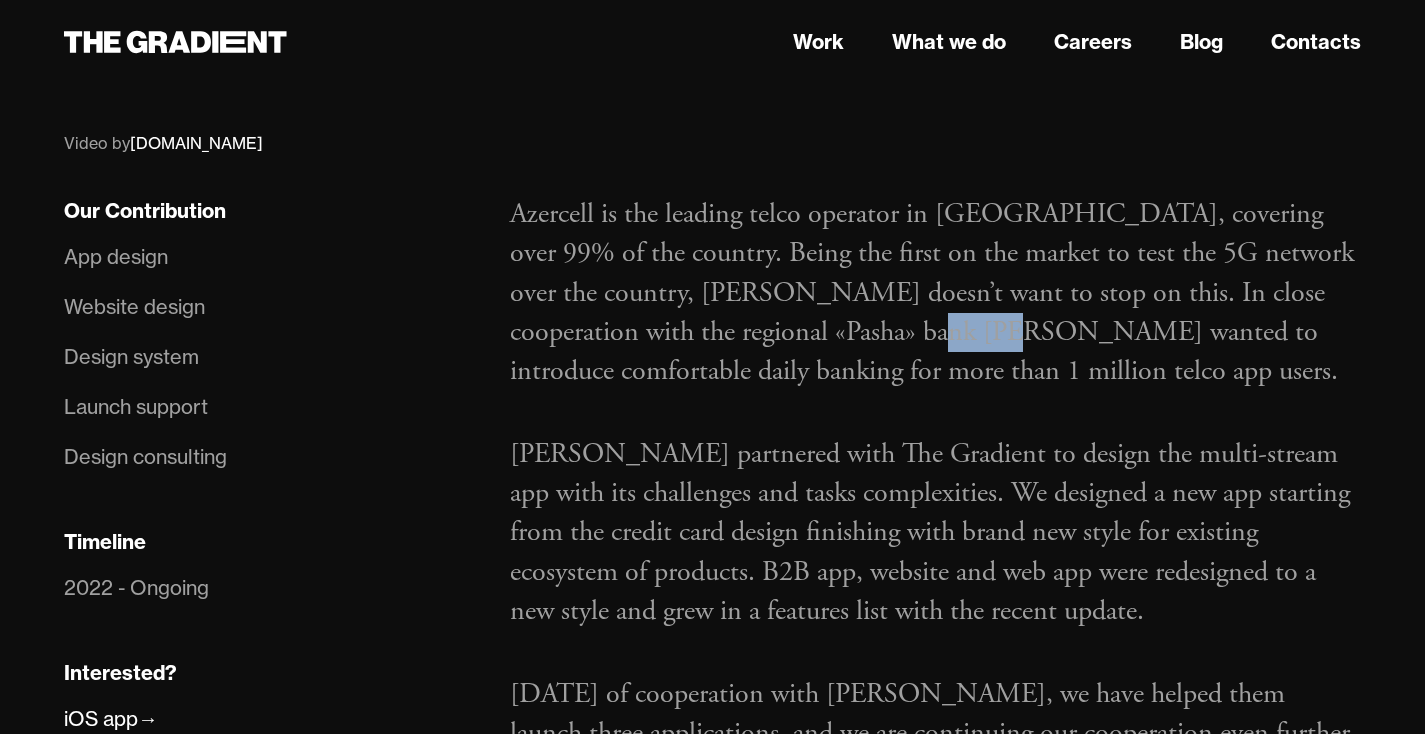 click on "Azercell is the leading telco operator in Azerbaijan, covering over 99% of the country. Being the first on the market to test the 5G network over the country, Azercell doesn’t want to stop on this. In close cooperation with the regional «Pasha» bank Azercell wanted to introduce comfortable daily banking for more than 1 million telco app users." at bounding box center (935, 293) 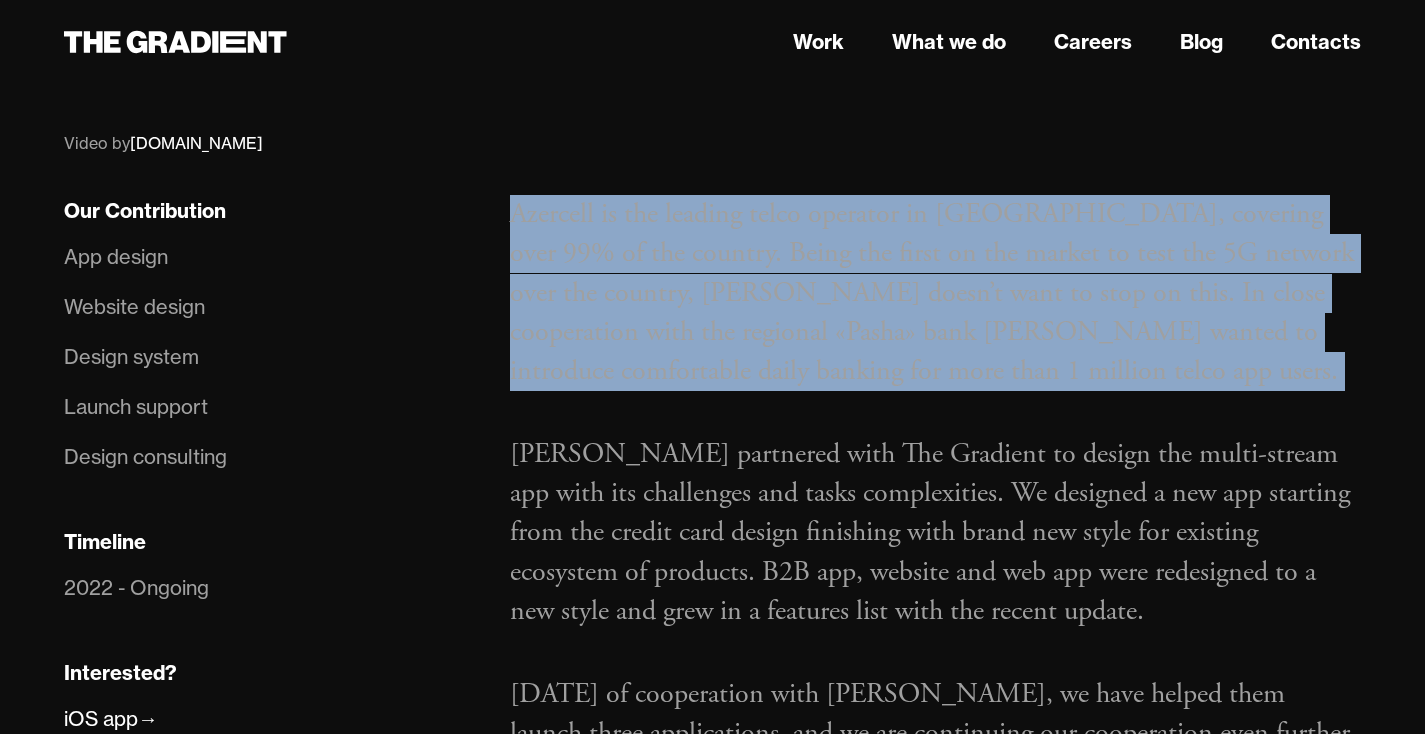 click on "Azercell is the leading telco operator in Azerbaijan, covering over 99% of the country. Being the first on the market to test the 5G network over the country, Azercell doesn’t want to stop on this. In close cooperation with the regional «Pasha» bank Azercell wanted to introduce comfortable daily banking for more than 1 million telco app users." at bounding box center [935, 293] 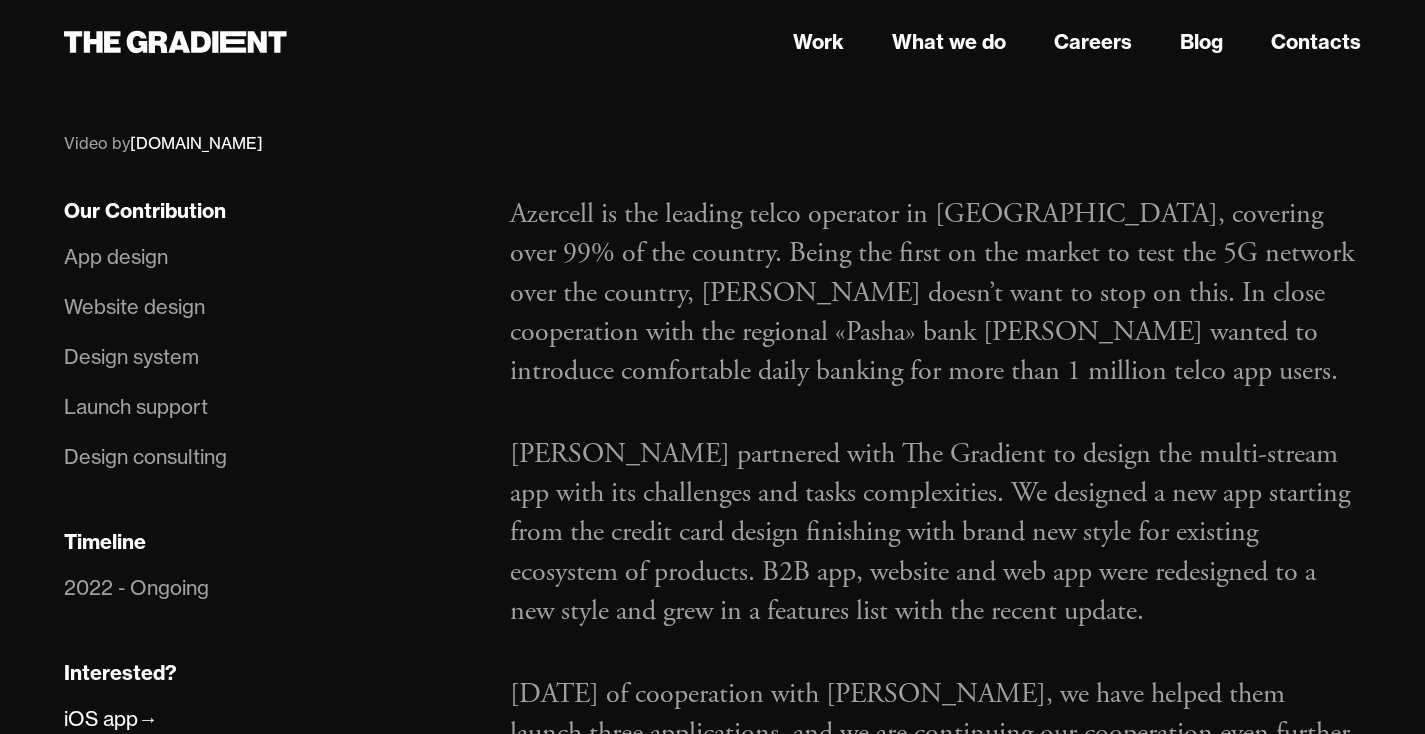 click on "Azercell is the leading telco operator in Azerbaijan, covering over 99% of the country. Being the first on the market to test the 5G network over the country, Azercell doesn’t want to stop on this. In close cooperation with the regional «Pasha» bank Azercell wanted to introduce comfortable daily banking for more than 1 million telco app users." at bounding box center [935, 293] 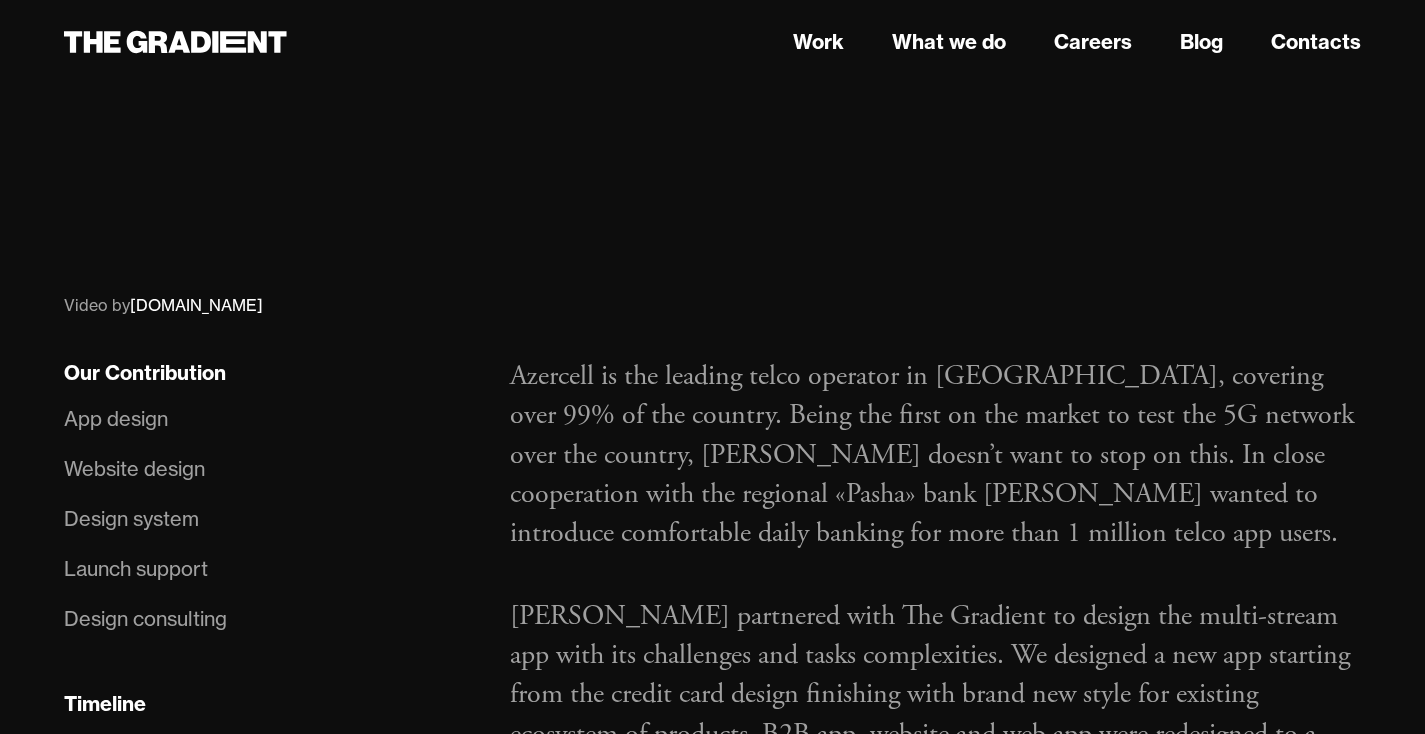 scroll, scrollTop: 953, scrollLeft: 0, axis: vertical 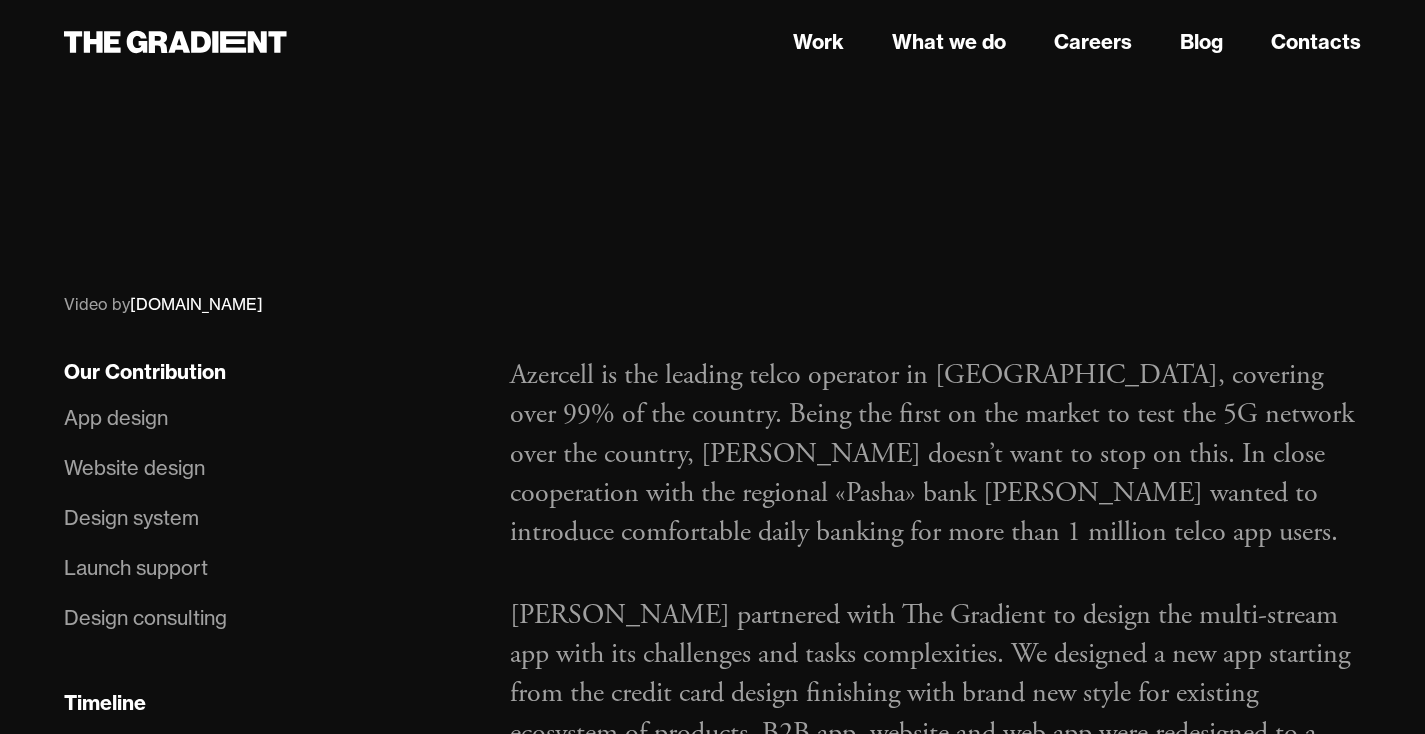 click on "Azercell is the leading telco operator in Azerbaijan, covering over 99% of the country. Being the first on the market to test the 5G network over the country, Azercell doesn’t want to stop on this. In close cooperation with the regional «Pasha» bank Azercell wanted to introduce comfortable daily banking for more than 1 million telco app users." at bounding box center [935, 454] 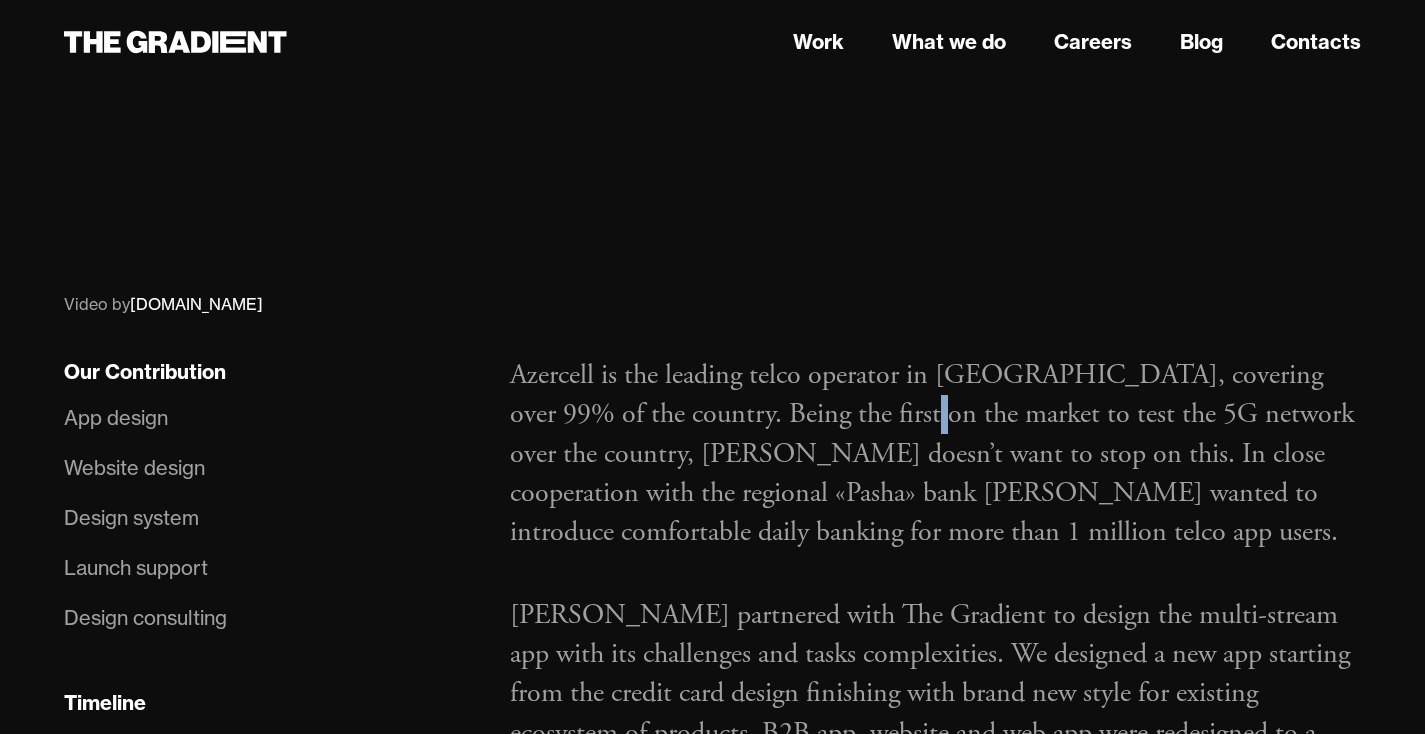 click on "Azercell is the leading telco operator in Azerbaijan, covering over 99% of the country. Being the first on the market to test the 5G network over the country, Azercell doesn’t want to stop on this. In close cooperation with the regional «Pasha» bank Azercell wanted to introduce comfortable daily banking for more than 1 million telco app users." at bounding box center [935, 454] 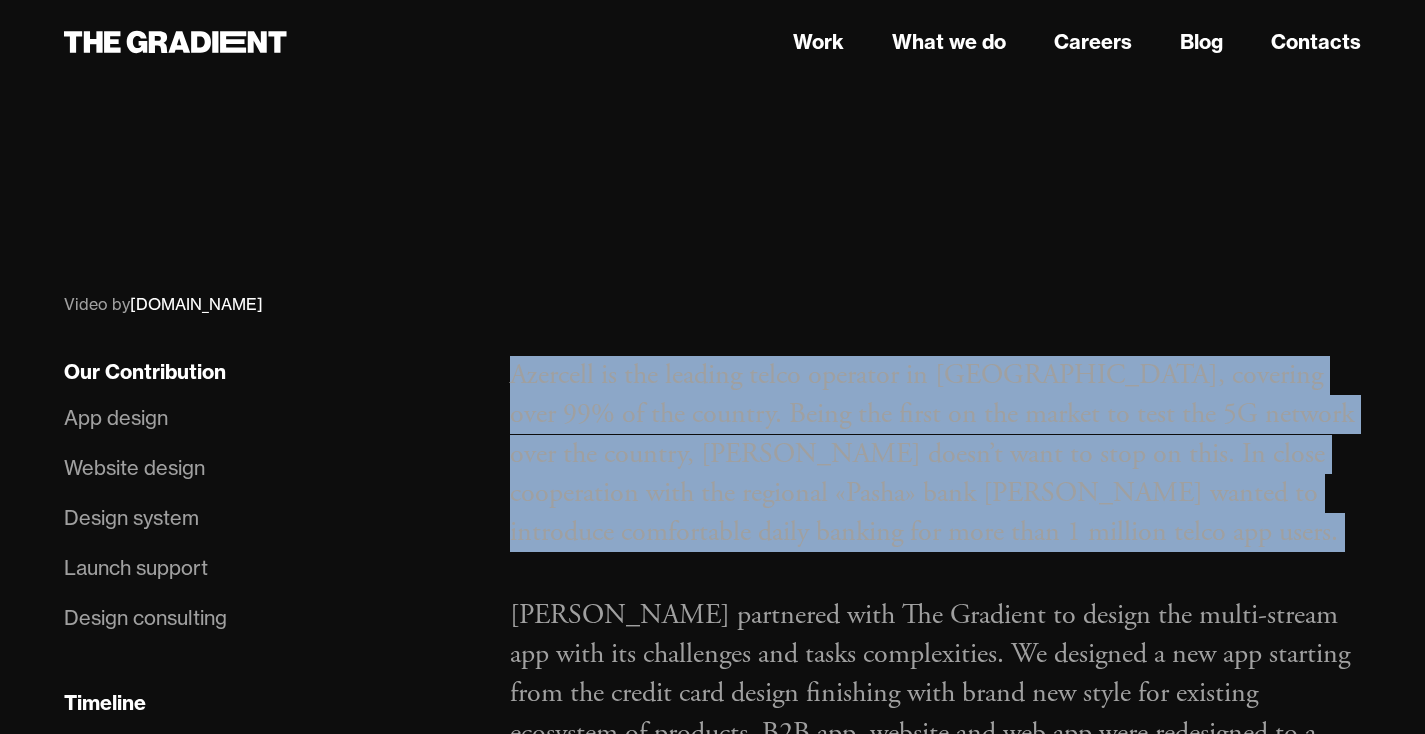 click on "Azercell is the leading telco operator in Azerbaijan, covering over 99% of the country. Being the first on the market to test the 5G network over the country, Azercell doesn’t want to stop on this. In close cooperation with the regional «Pasha» bank Azercell wanted to introduce comfortable daily banking for more than 1 million telco app users." at bounding box center (935, 454) 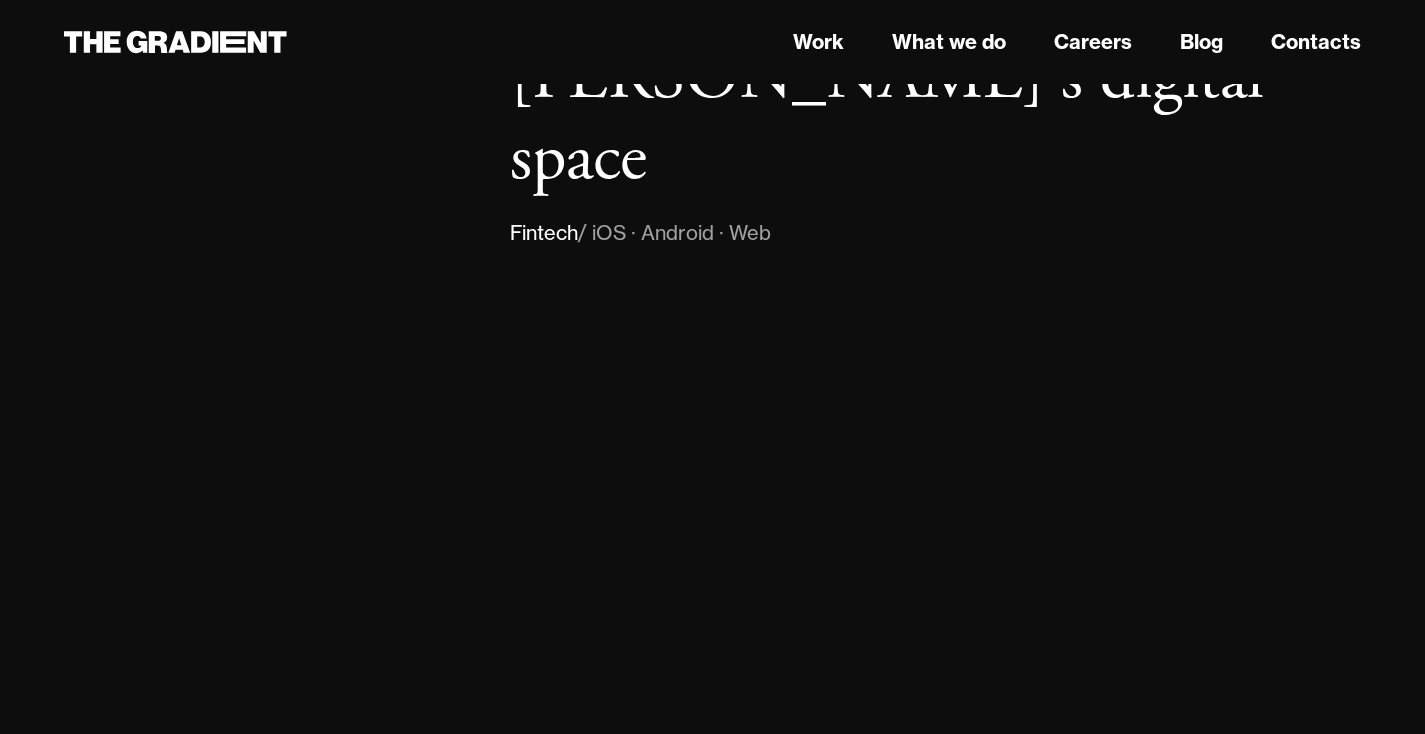 scroll, scrollTop: 0, scrollLeft: 0, axis: both 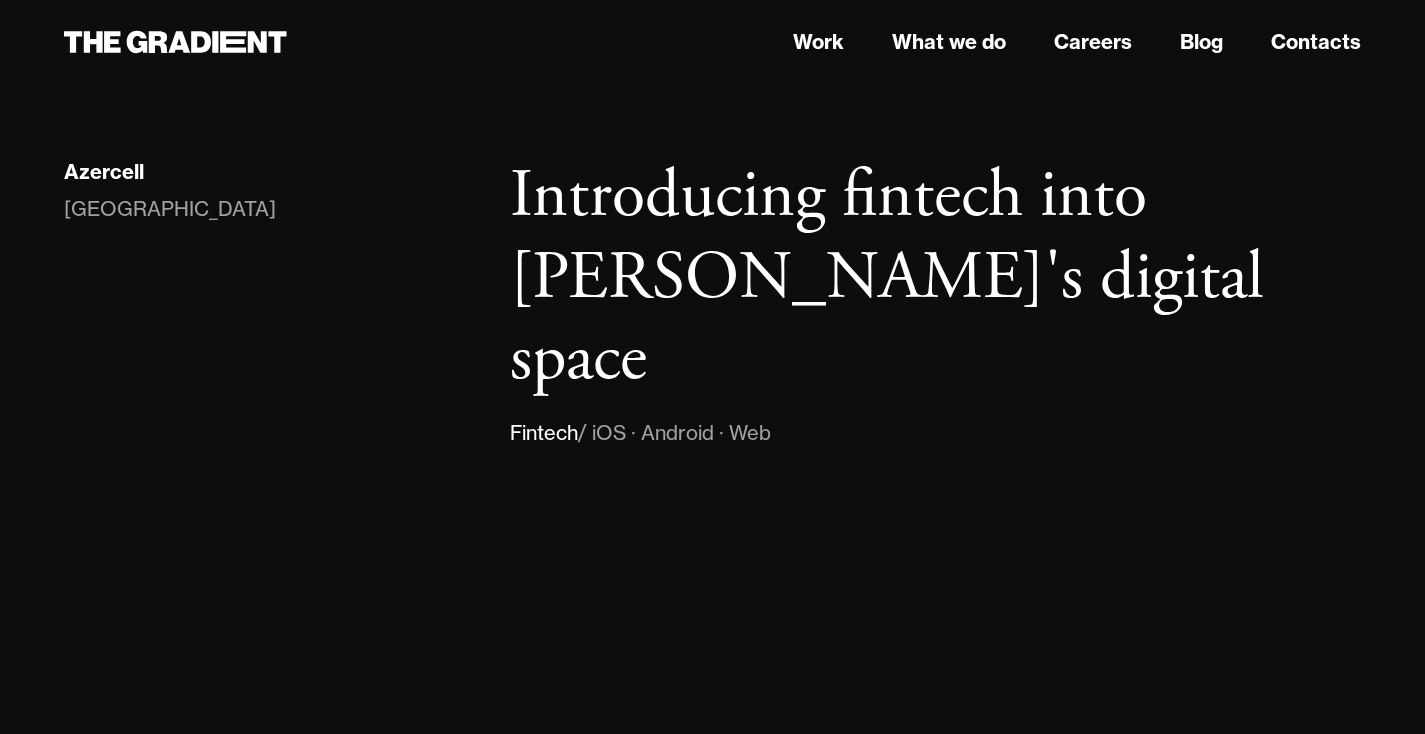 click on "Introducing fintech into Azercell's digital space Fintech   / iOS · Android · Web" at bounding box center [935, 302] 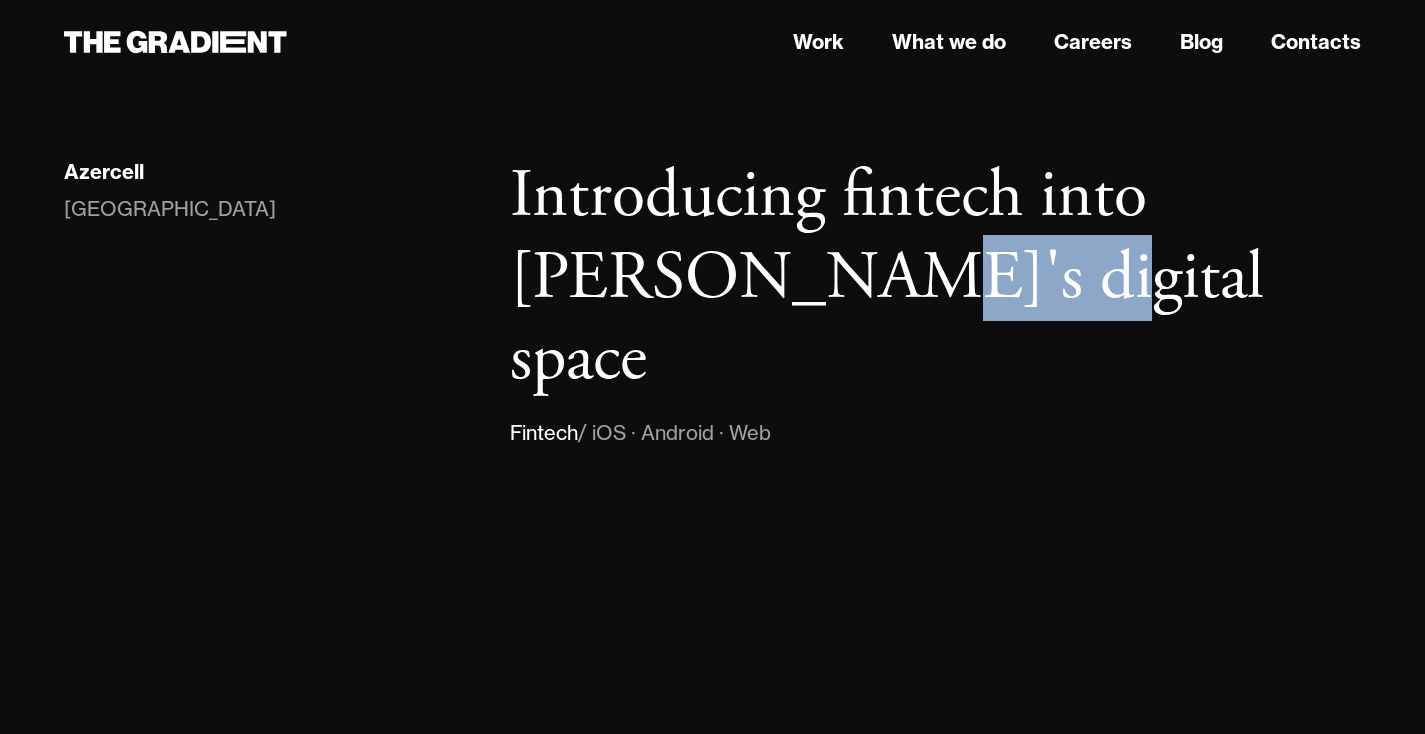 click on "Introducing fintech into [PERSON_NAME]'s digital space" at bounding box center [935, 278] 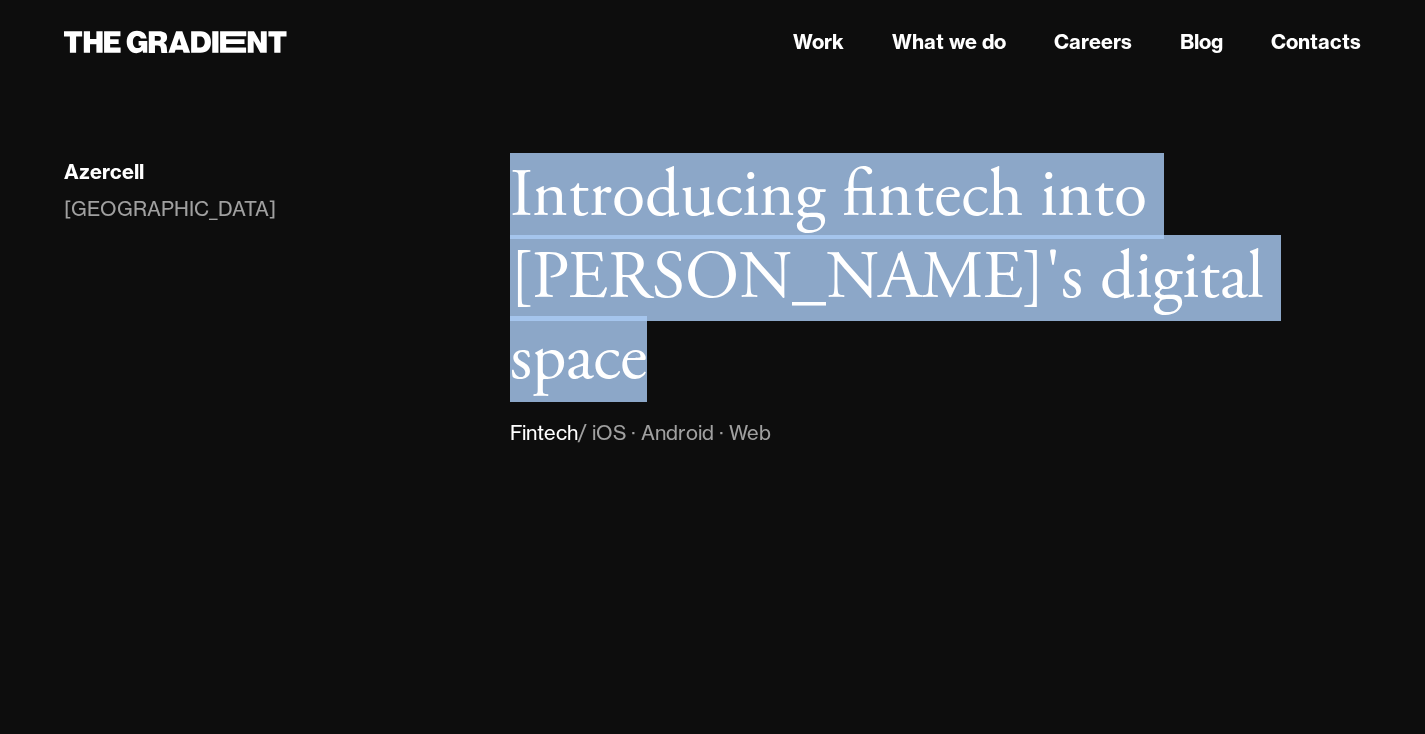 click on "Introducing fintech into [PERSON_NAME]'s digital space" at bounding box center [935, 278] 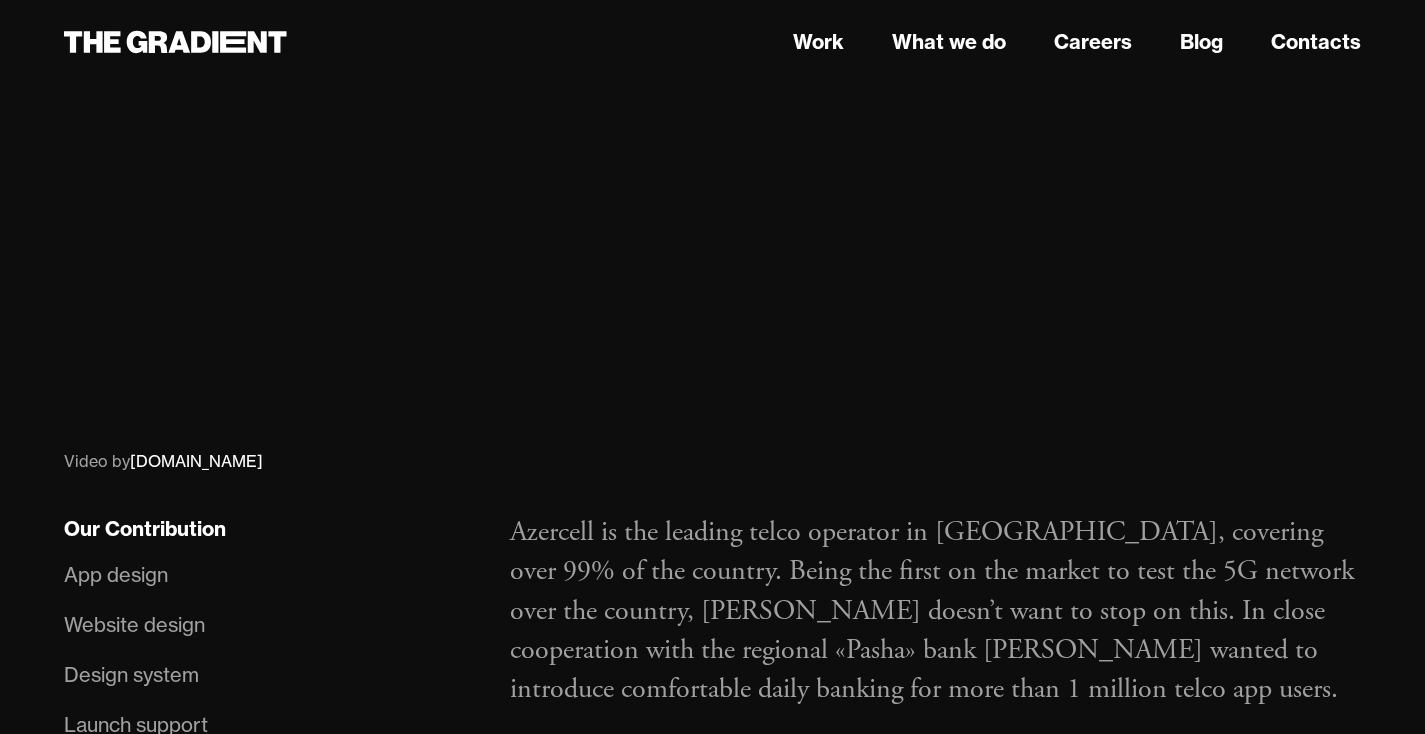 scroll, scrollTop: 845, scrollLeft: 0, axis: vertical 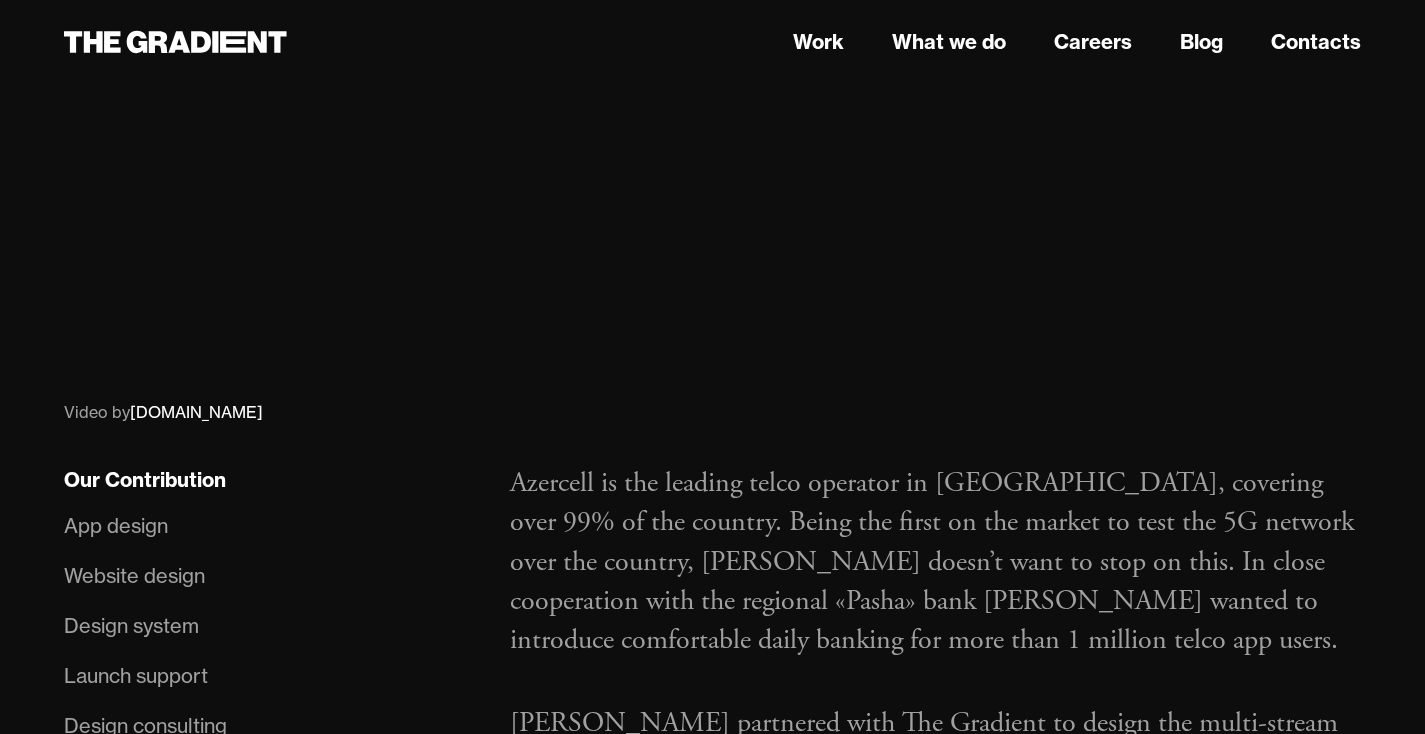 click on "Azercell is the leading telco operator in Azerbaijan, covering over 99% of the country. Being the first on the market to test the 5G network over the country, Azercell doesn’t want to stop on this. In close cooperation with the regional «Pasha» bank Azercell wanted to introduce comfortable daily banking for more than 1 million telco app users." at bounding box center (935, 562) 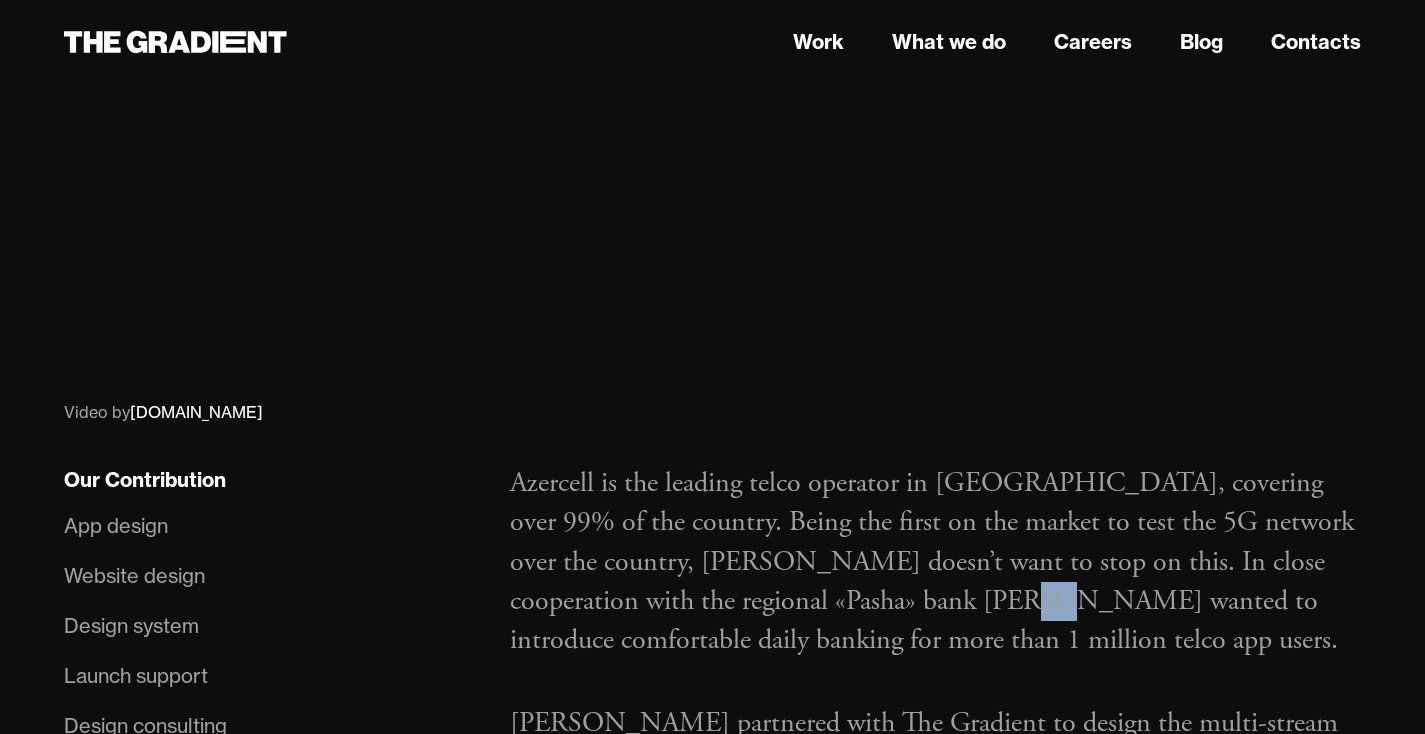 click on "Azercell is the leading telco operator in Azerbaijan, covering over 99% of the country. Being the first on the market to test the 5G network over the country, Azercell doesn’t want to stop on this. In close cooperation with the regional «Pasha» bank Azercell wanted to introduce comfortable daily banking for more than 1 million telco app users." at bounding box center [935, 562] 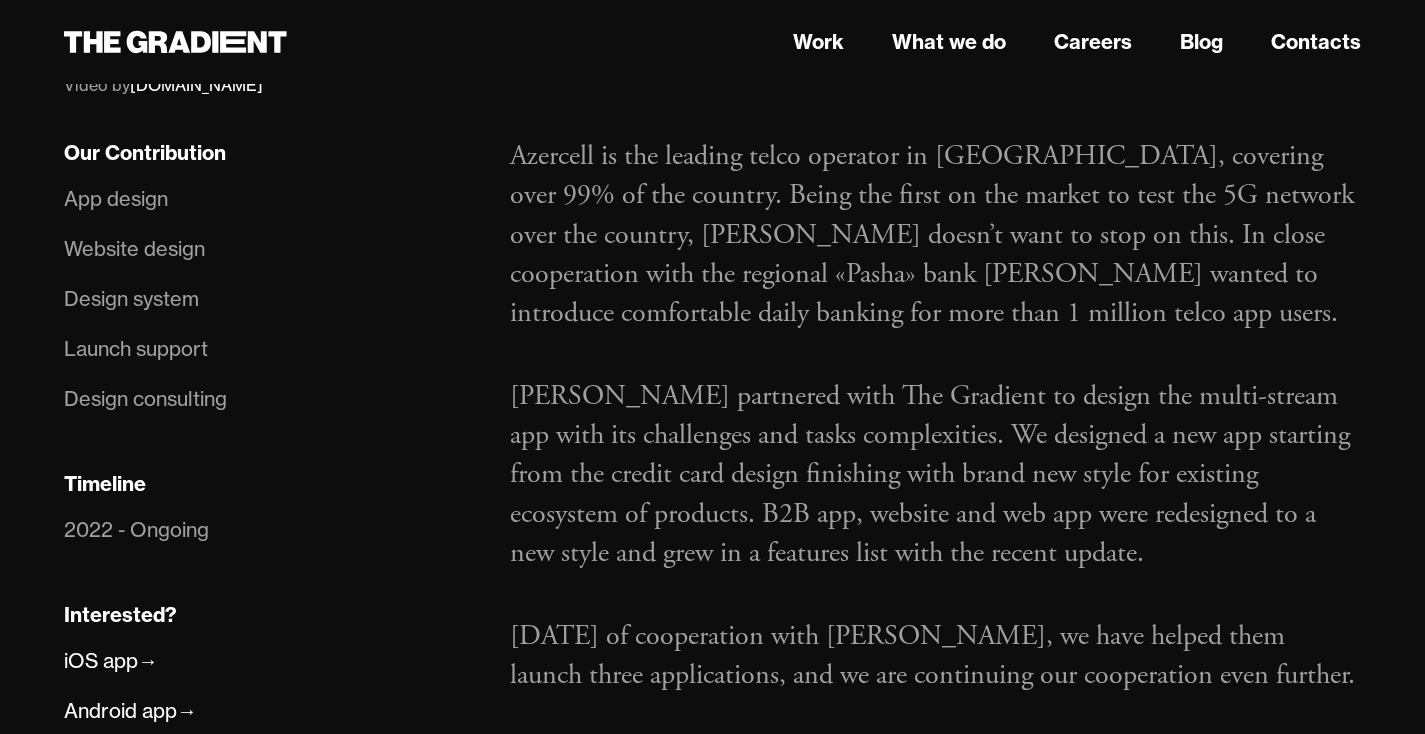 click on "Azercell partnered with The Gradient to design the multi-stream app with its challenges and tasks complexities. We designed a new app starting from the credit card design finishing with brand new style for existing ecosystem of products. B2B app, website and web app were redesigned to a new style and grew in a features list with the recent update." at bounding box center [935, 475] 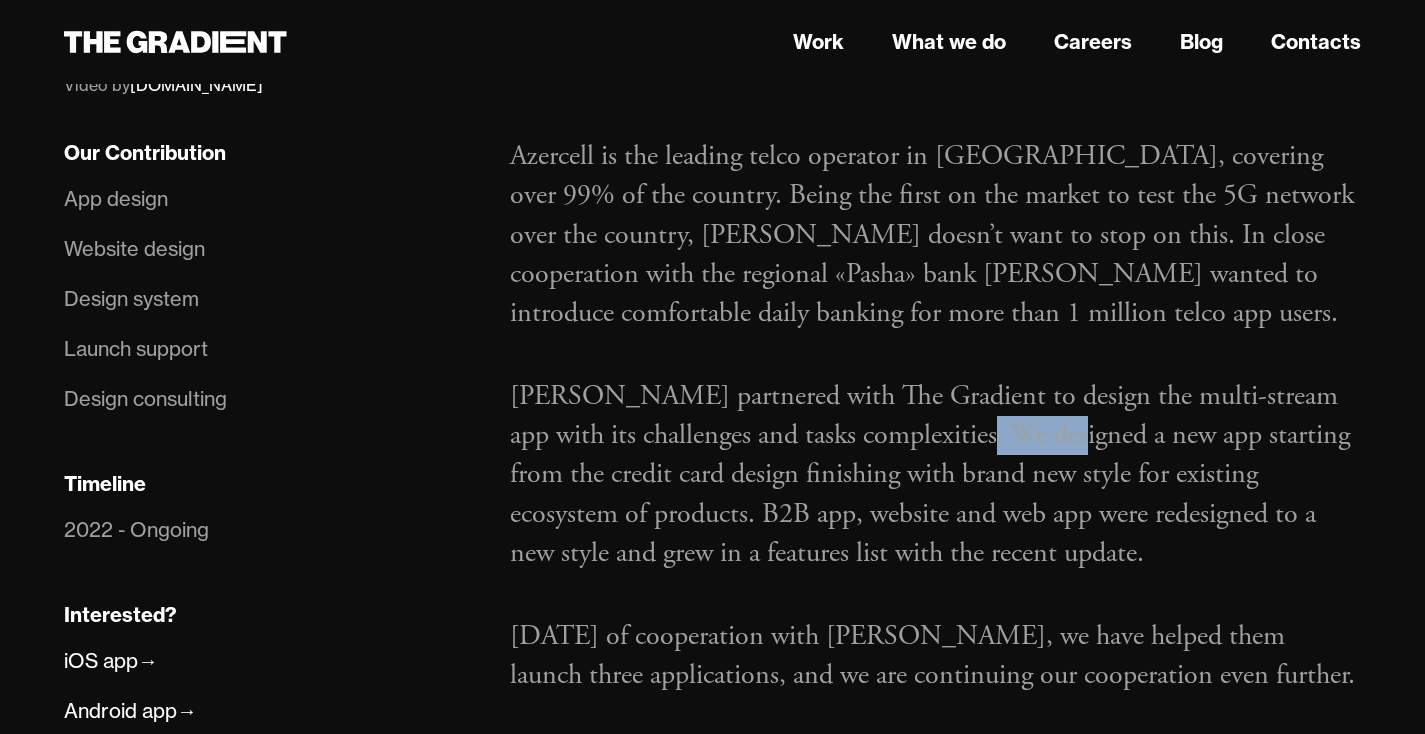 click on "Azercell partnered with The Gradient to design the multi-stream app with its challenges and tasks complexities. We designed a new app starting from the credit card design finishing with brand new style for existing ecosystem of products. B2B app, website and web app were redesigned to a new style and grew in a features list with the recent update." at bounding box center [935, 475] 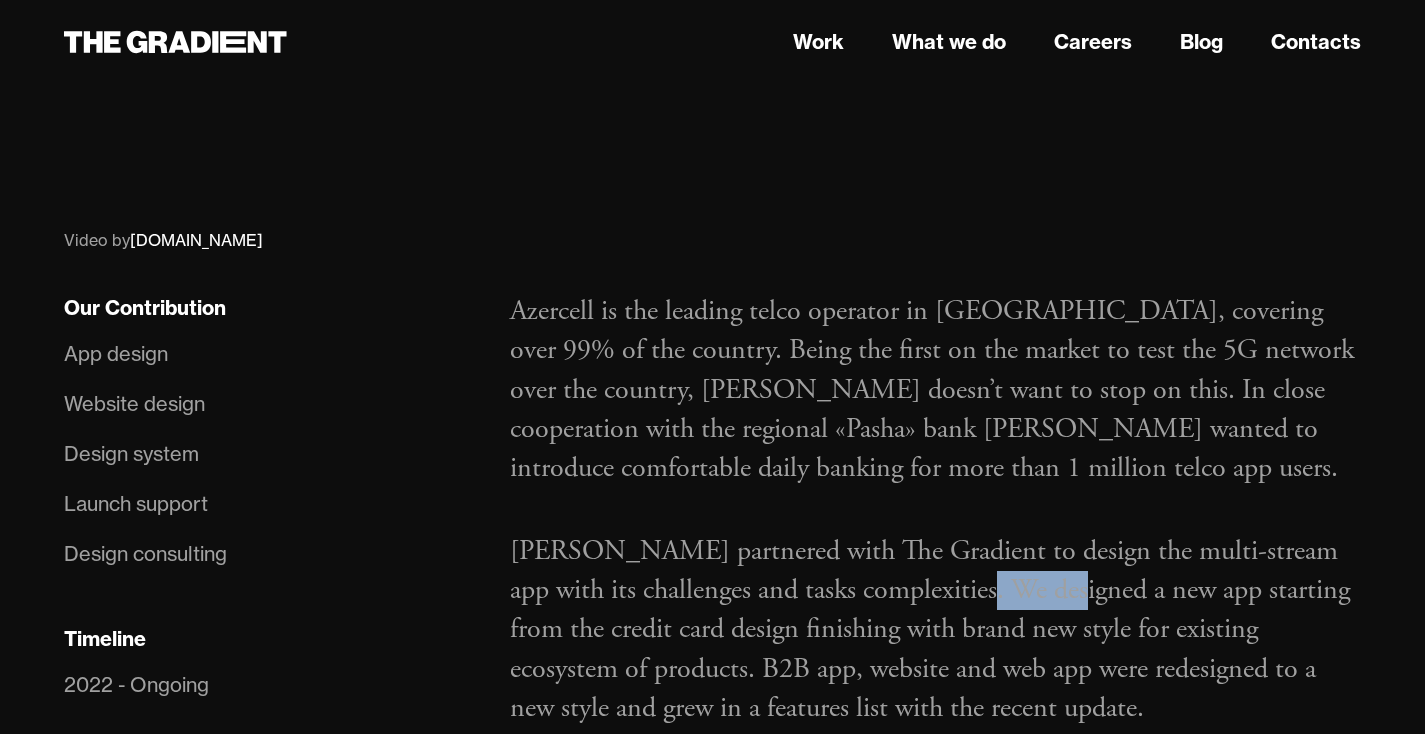 scroll, scrollTop: 968, scrollLeft: 0, axis: vertical 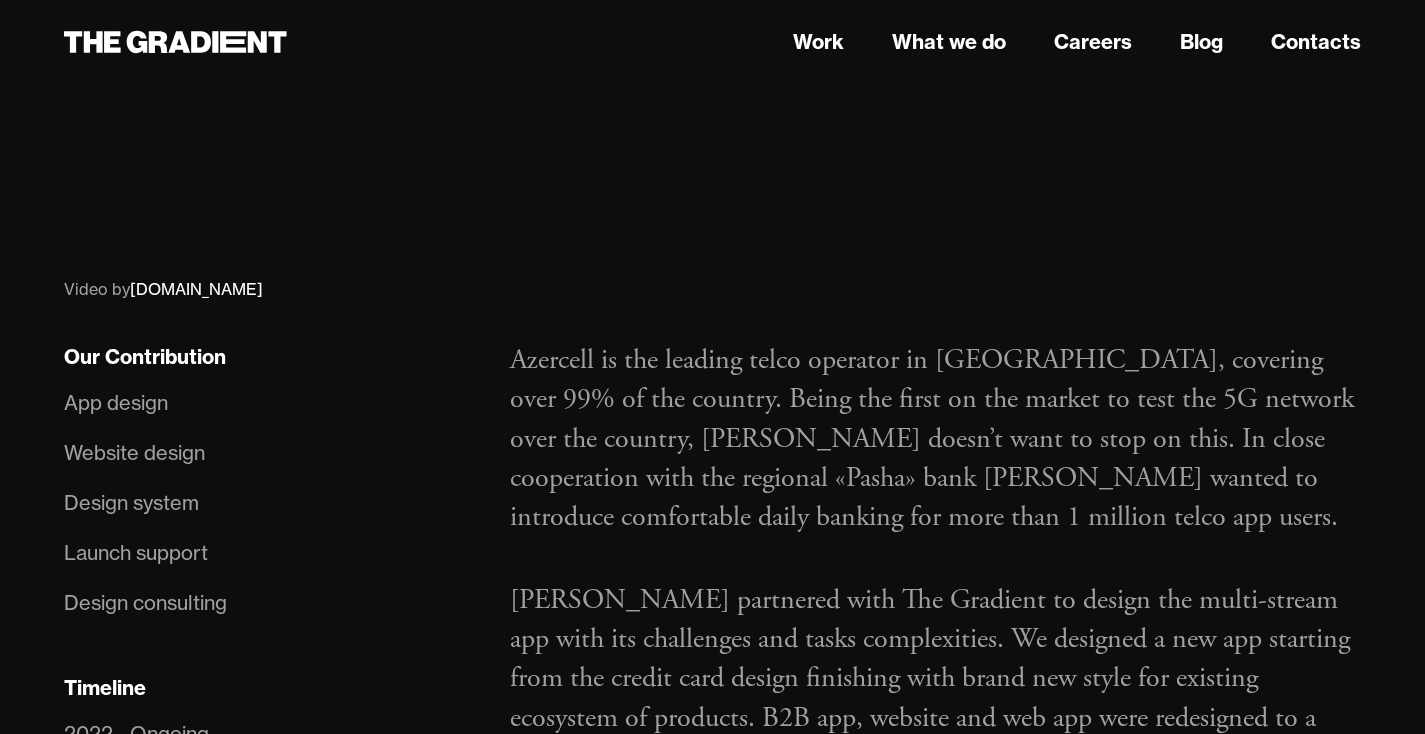 click on "Azercell is the leading telco operator in Azerbaijan, covering over 99% of the country. Being the first on the market to test the 5G network over the country, Azercell doesn’t want to stop on this. In close cooperation with the regional «Pasha» bank Azercell wanted to introduce comfortable daily banking for more than 1 million telco app users." at bounding box center [935, 439] 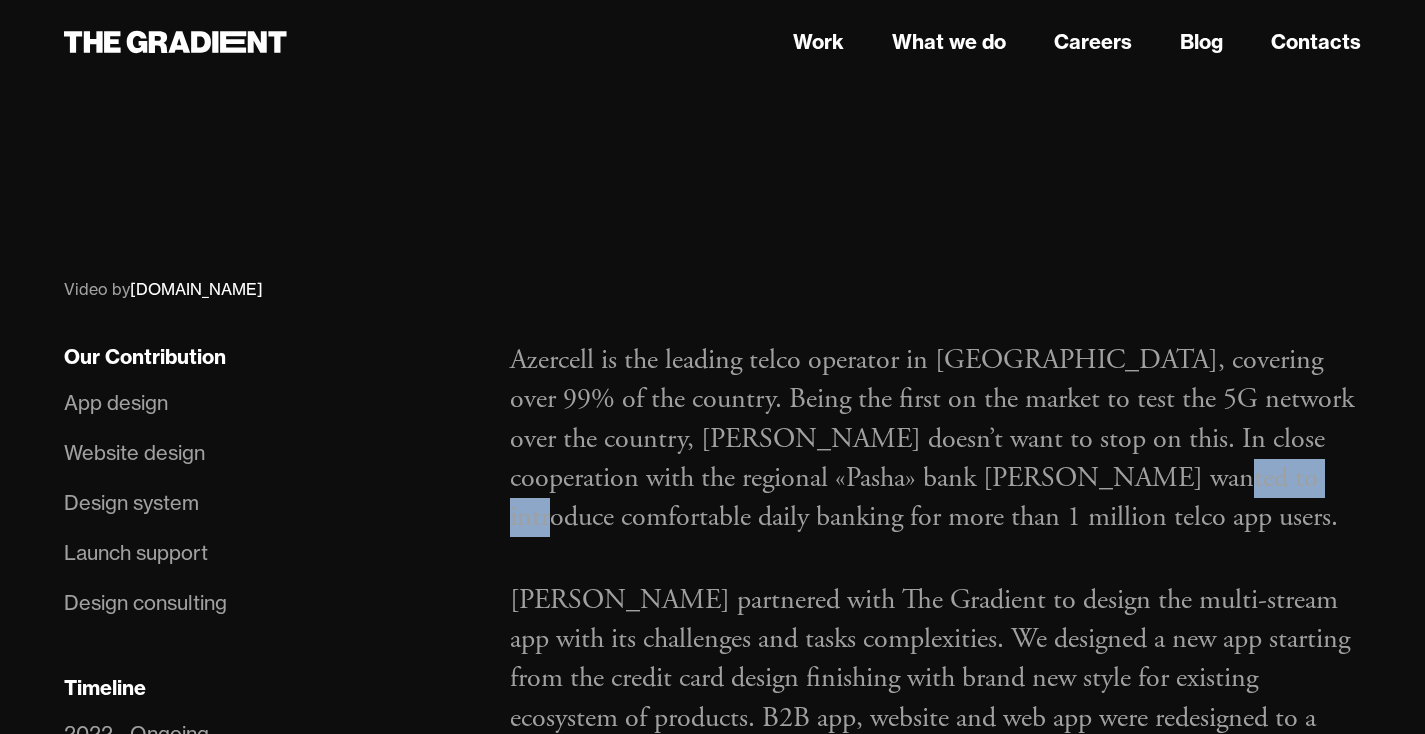click on "Azercell is the leading telco operator in Azerbaijan, covering over 99% of the country. Being the first on the market to test the 5G network over the country, Azercell doesn’t want to stop on this. In close cooperation with the regional «Pasha» bank Azercell wanted to introduce comfortable daily banking for more than 1 million telco app users." at bounding box center (935, 439) 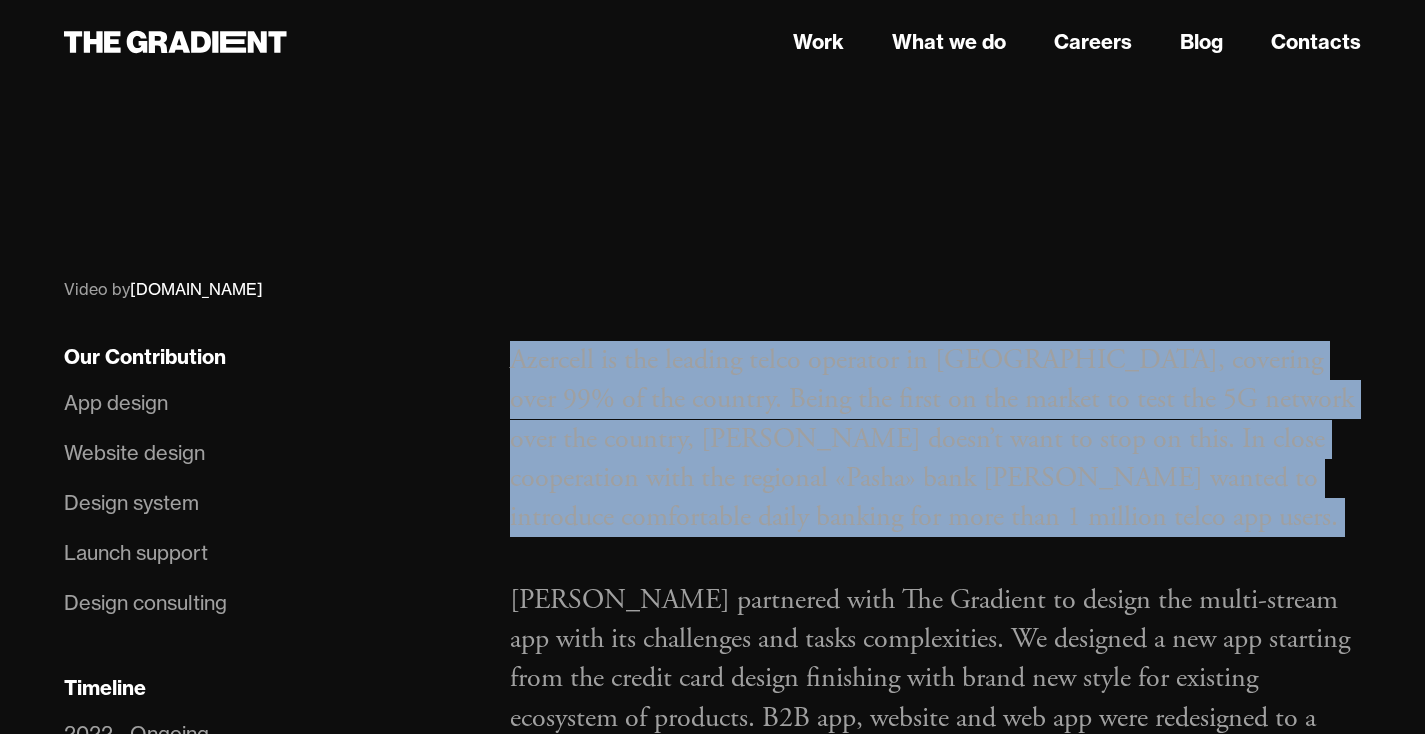 click on "Azercell is the leading telco operator in Azerbaijan, covering over 99% of the country. Being the first on the market to test the 5G network over the country, Azercell doesn’t want to stop on this. In close cooperation with the regional «Pasha» bank Azercell wanted to introduce comfortable daily banking for more than 1 million telco app users." at bounding box center [935, 439] 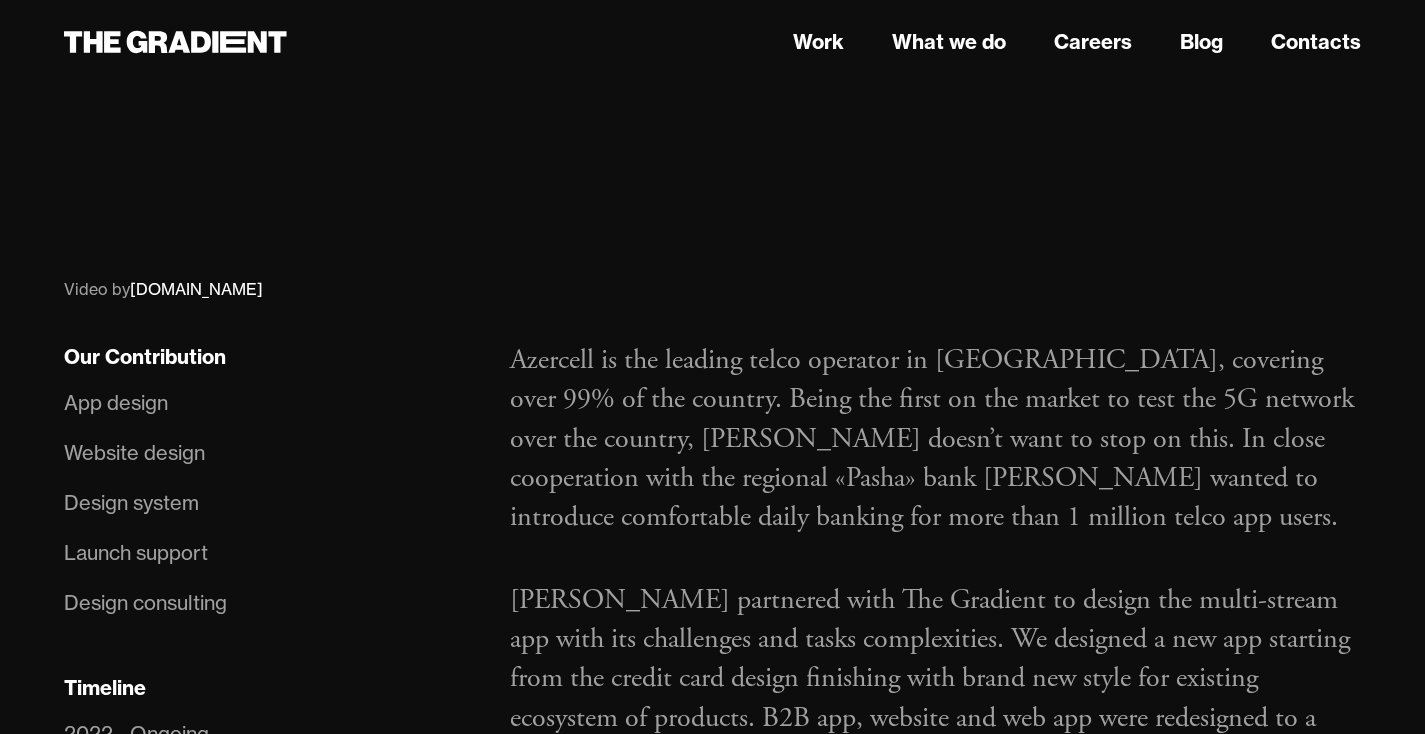 click on "Azercell partnered with The Gradient to design the multi-stream app with its challenges and tasks complexities. We designed a new app starting from the credit card design finishing with brand new style for existing ecosystem of products. B2B app, website and web app were redesigned to a new style and grew in a features list with the recent update." at bounding box center (935, 679) 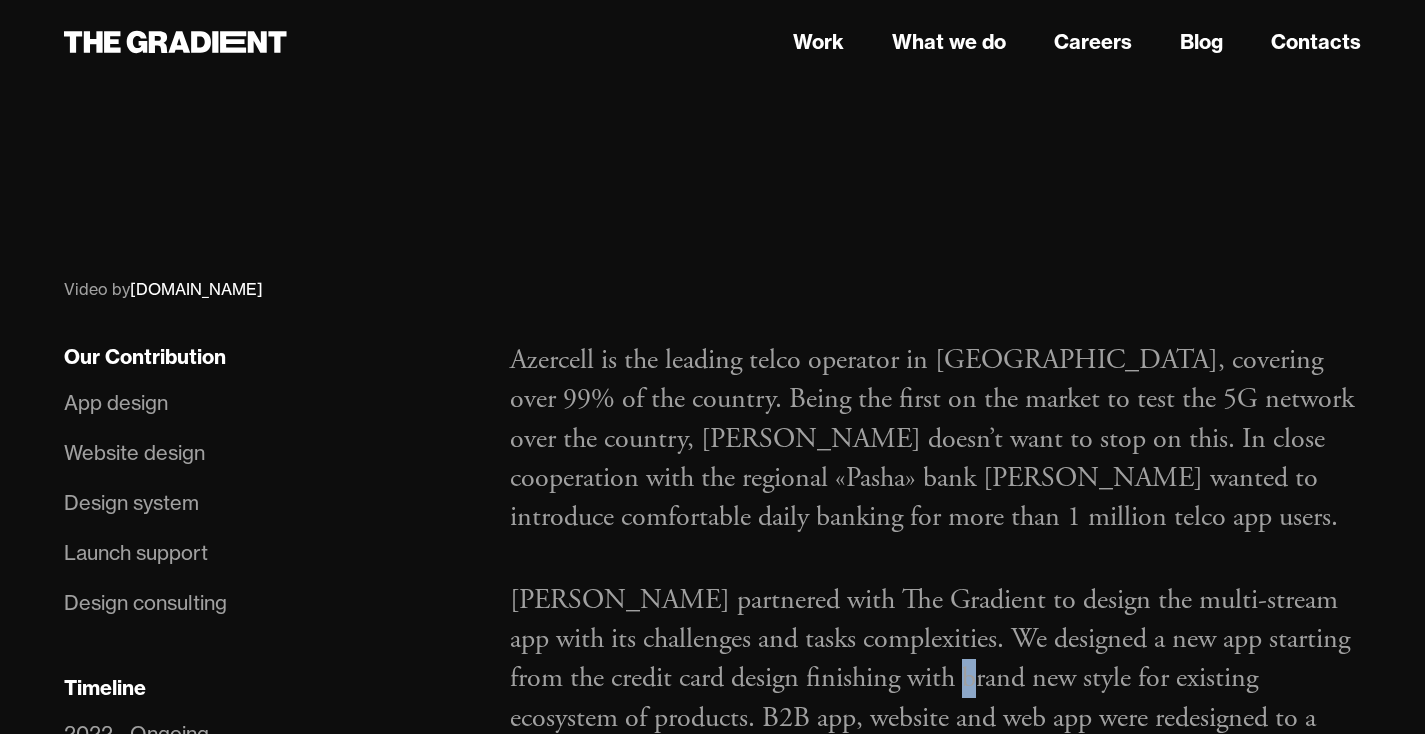click on "Azercell partnered with The Gradient to design the multi-stream app with its challenges and tasks complexities. We designed a new app starting from the credit card design finishing with brand new style for existing ecosystem of products. B2B app, website and web app were redesigned to a new style and grew in a features list with the recent update." at bounding box center (935, 679) 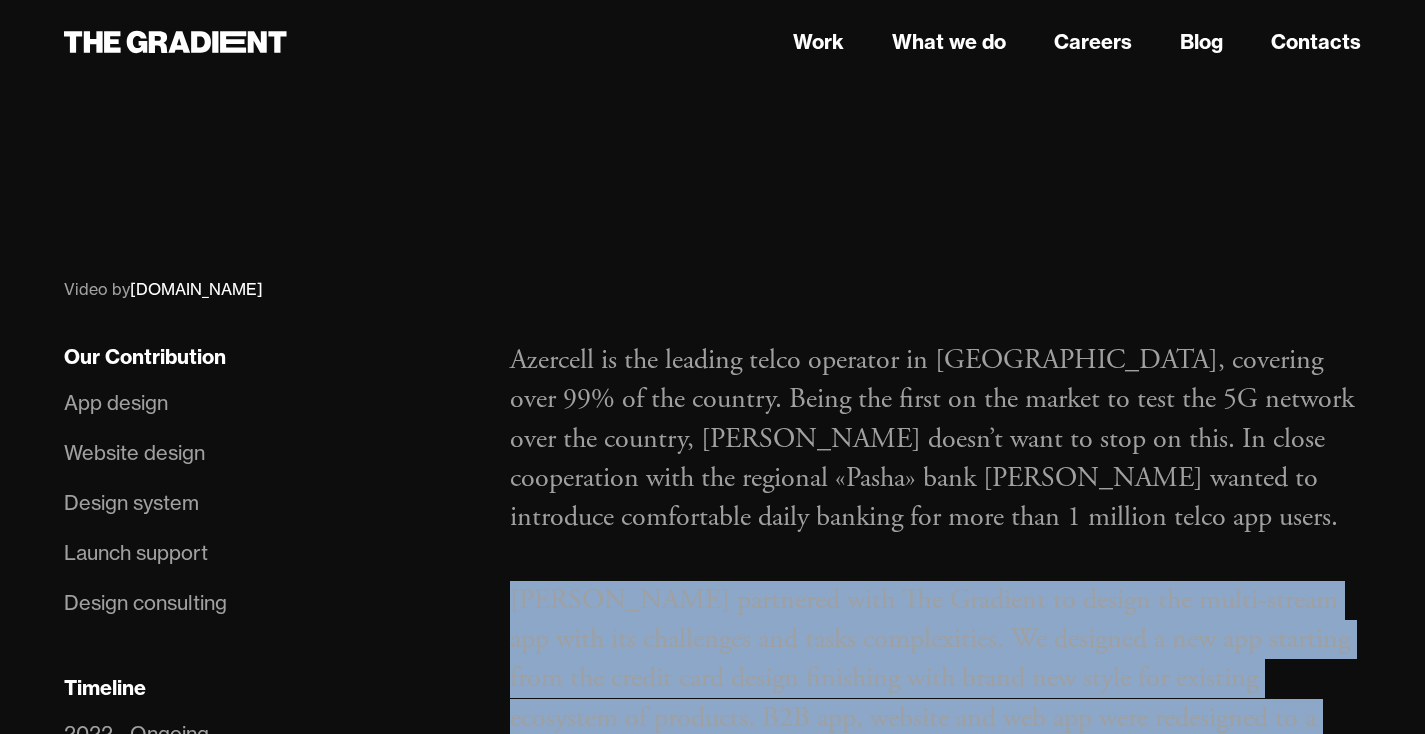 click on "Azercell partnered with The Gradient to design the multi-stream app with its challenges and tasks complexities. We designed a new app starting from the credit card design finishing with brand new style for existing ecosystem of products. B2B app, website and web app were redesigned to a new style and grew in a features list with the recent update." at bounding box center [935, 679] 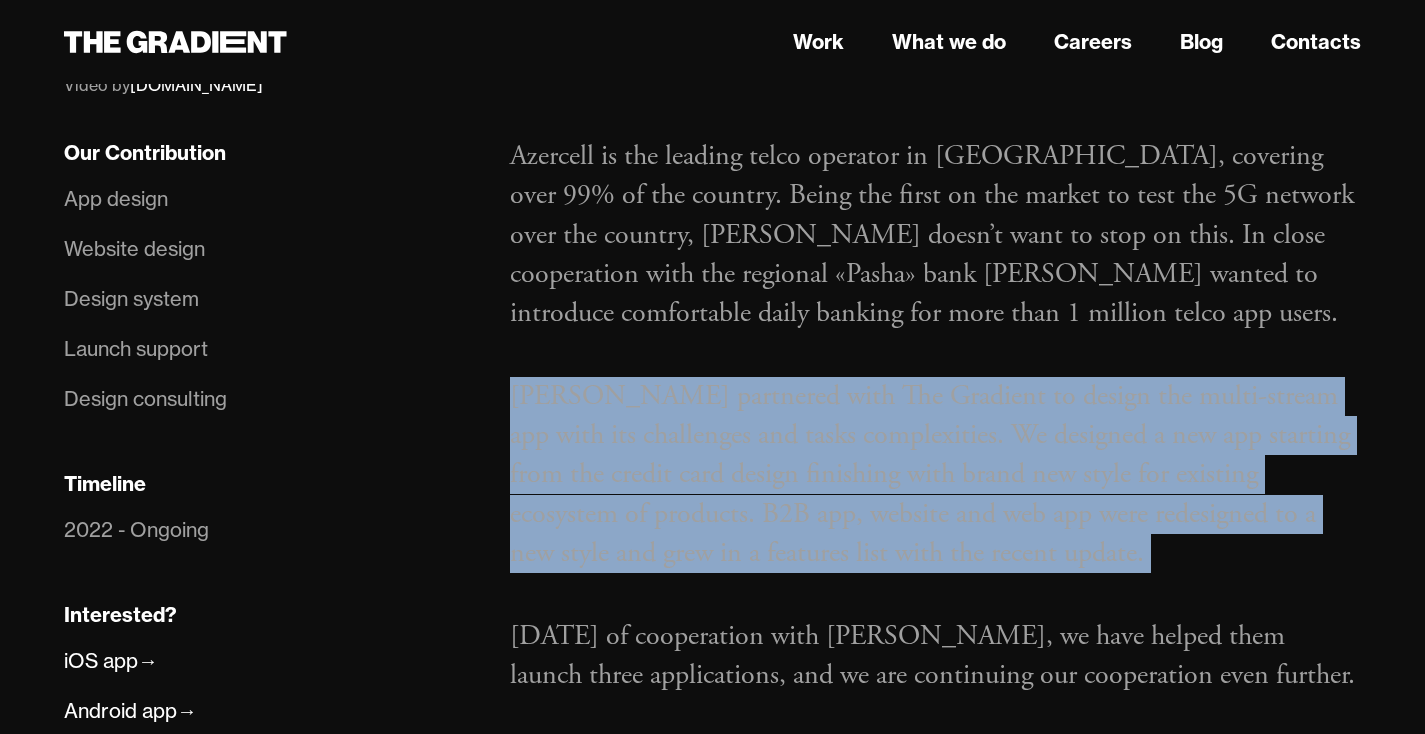 scroll, scrollTop: 1178, scrollLeft: 0, axis: vertical 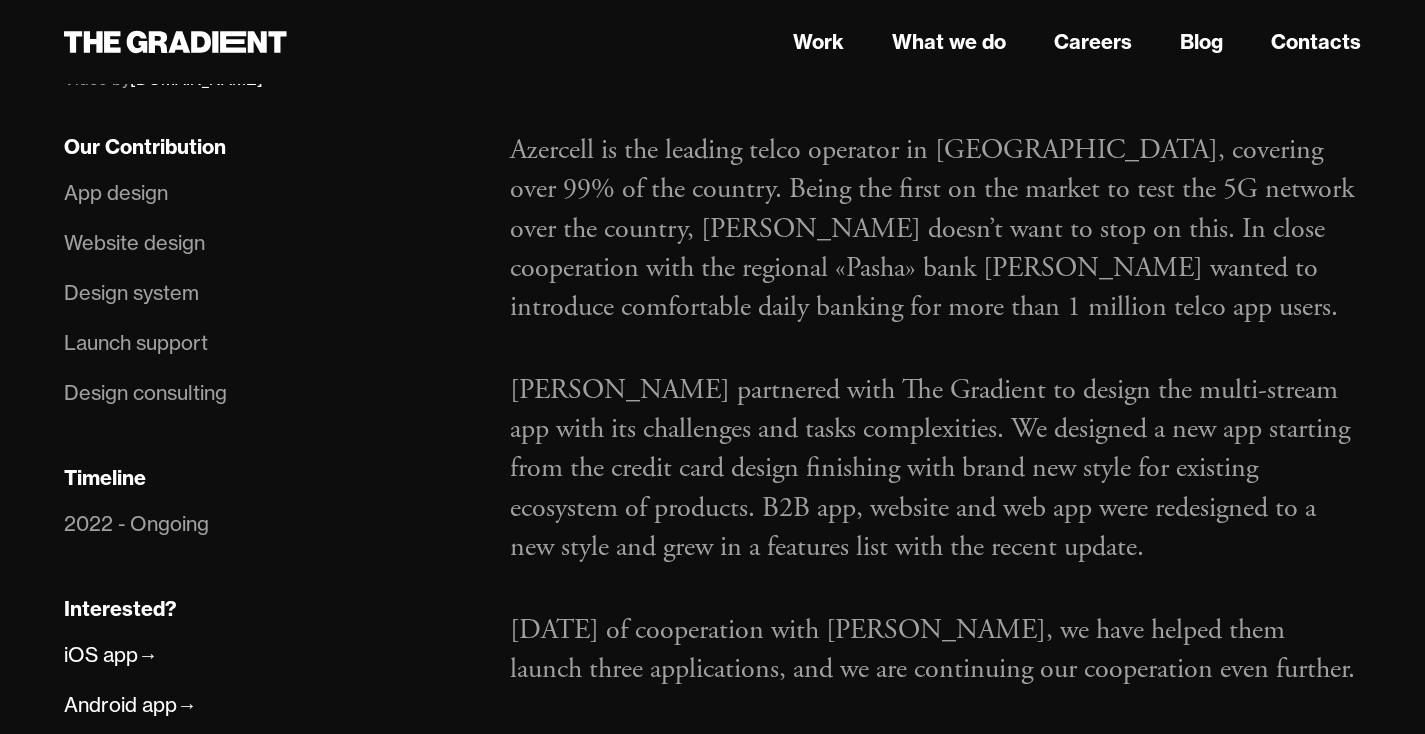 click on "In two years of cooperation with Azercell, we have helped them launch three applications, and we are continuing our cooperation even further." at bounding box center (935, 650) 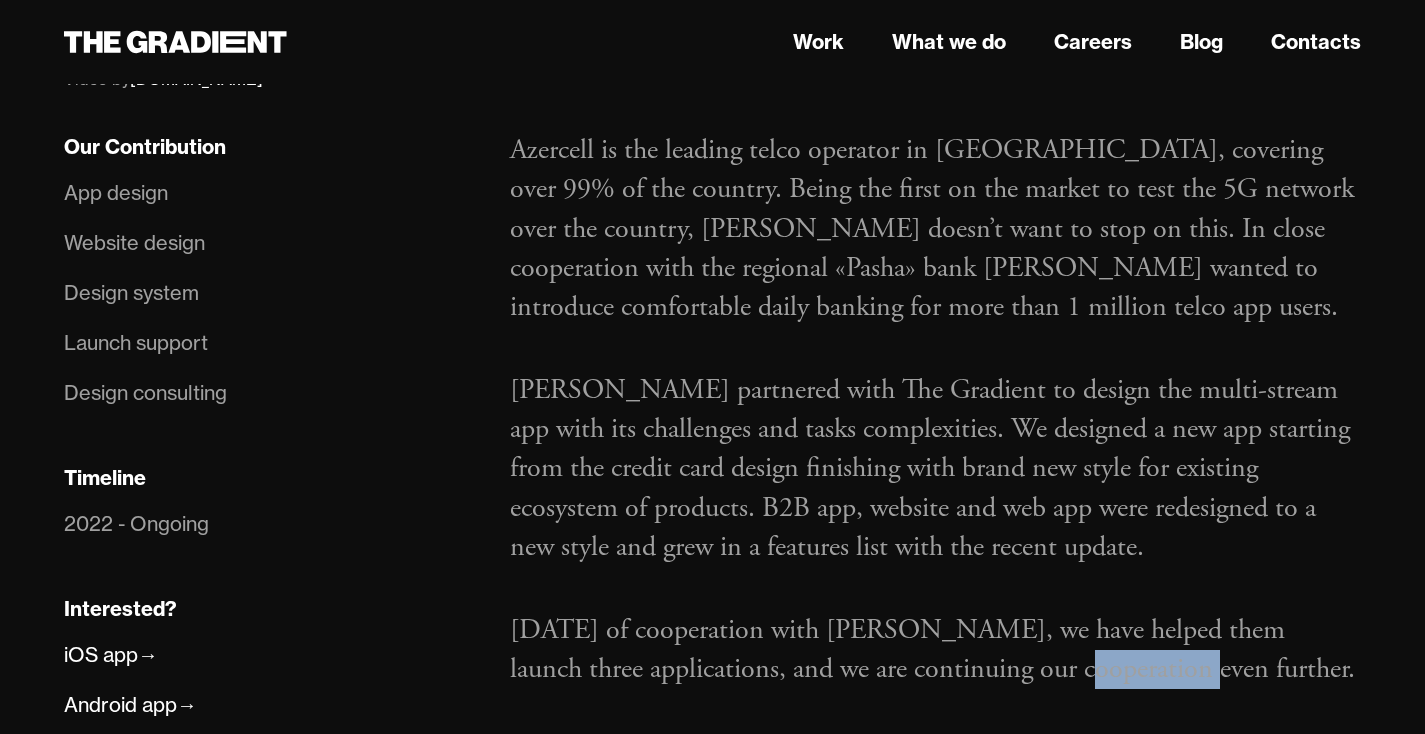 click on "In two years of cooperation with Azercell, we have helped them launch three applications, and we are continuing our cooperation even further." at bounding box center (935, 650) 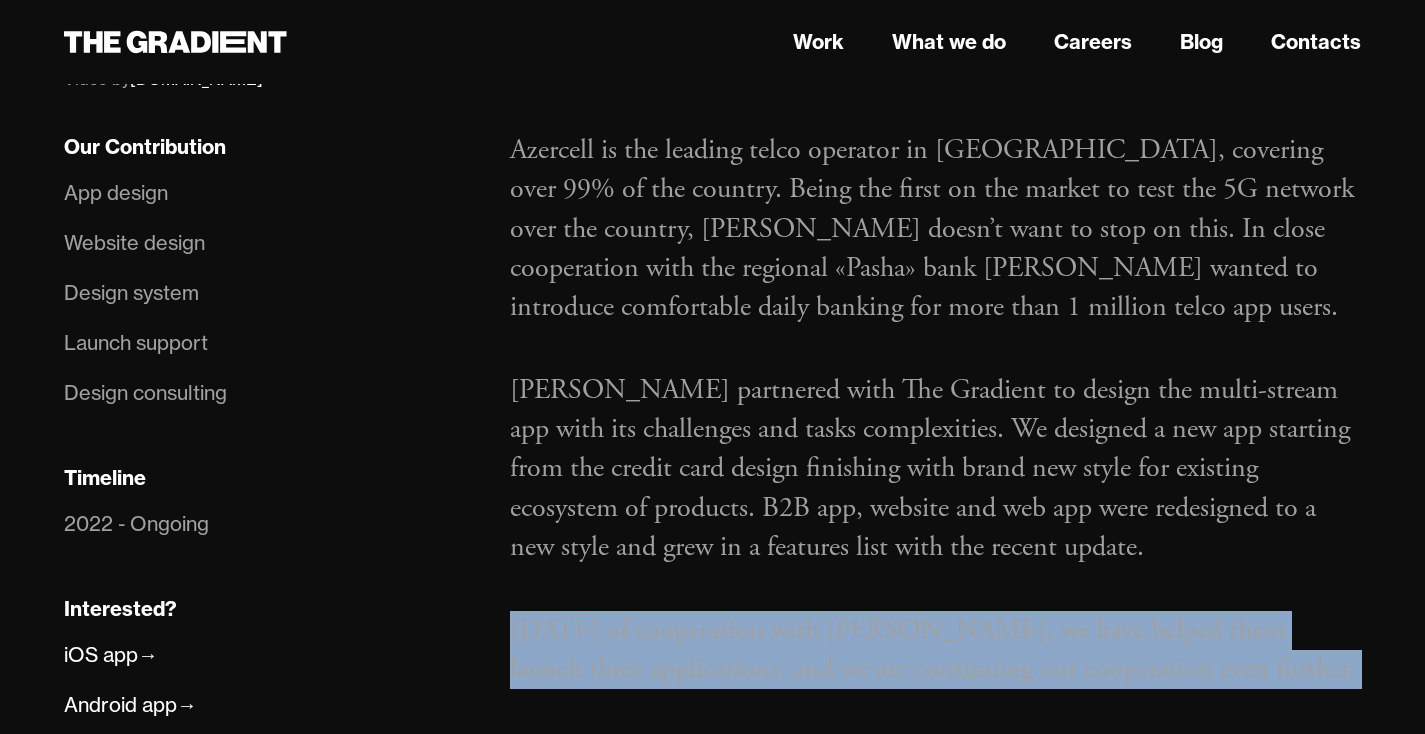 click on "In two years of cooperation with Azercell, we have helped them launch three applications, and we are continuing our cooperation even further." at bounding box center [935, 650] 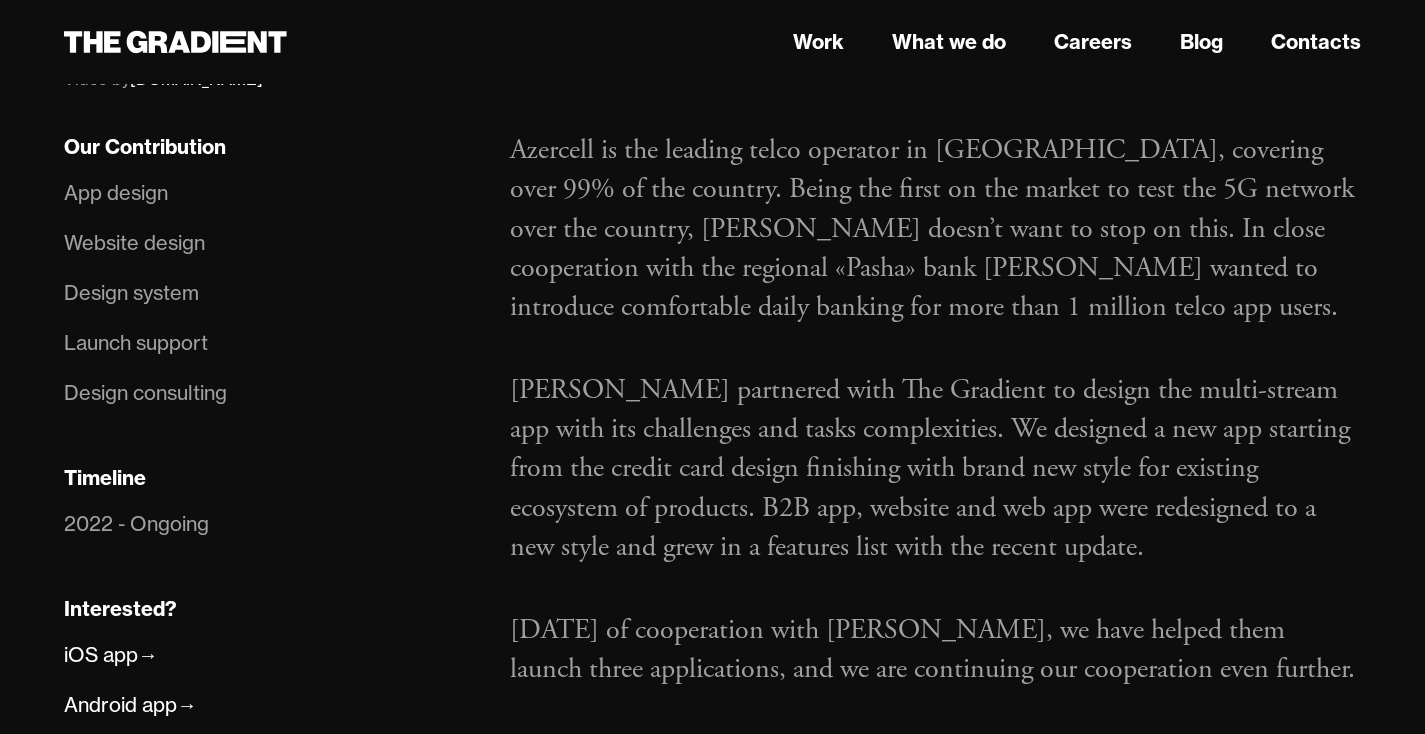 click on "Azercell partnered with The Gradient to design the multi-stream app with its challenges and tasks complexities. We designed a new app starting from the credit card design finishing with brand new style for existing ecosystem of products. B2B app, website and web app were redesigned to a new style and grew in a features list with the recent update." at bounding box center (935, 469) 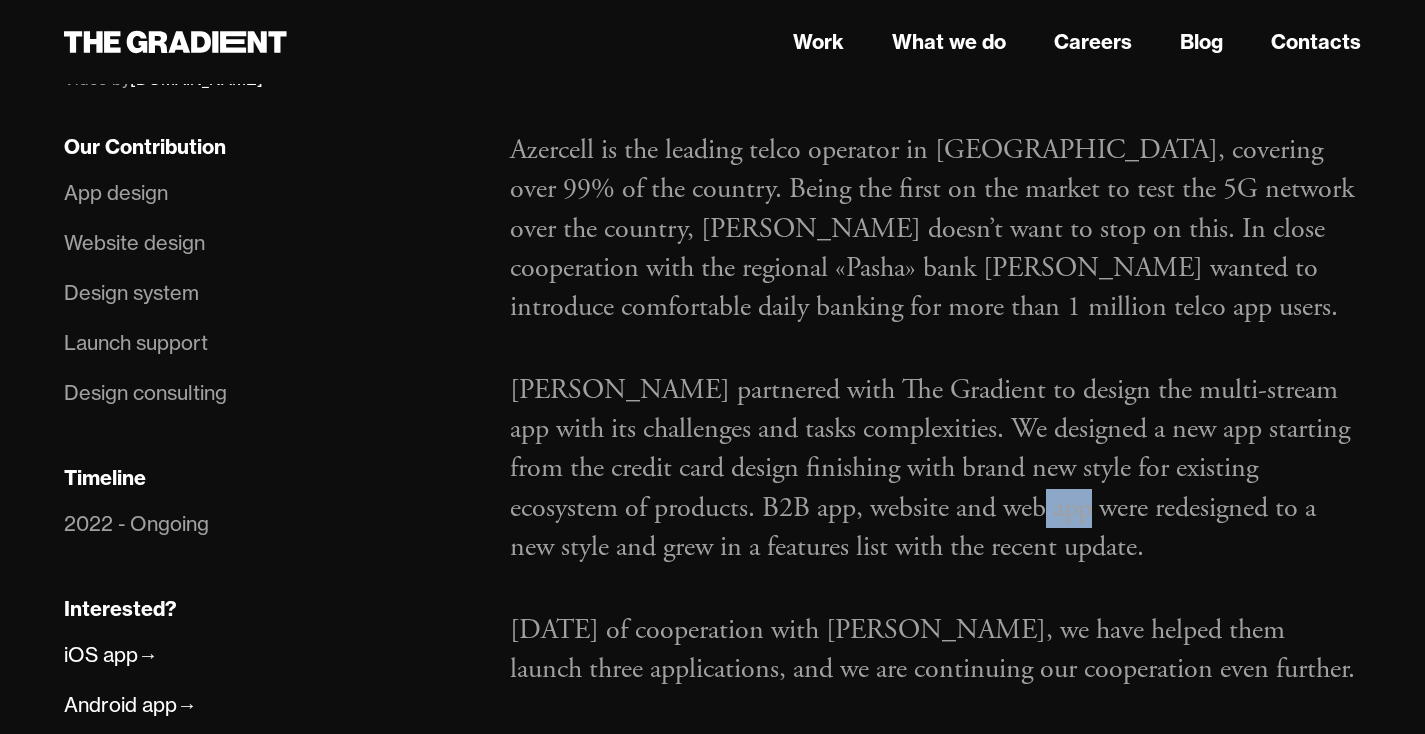 click on "Azercell partnered with The Gradient to design the multi-stream app with its challenges and tasks complexities. We designed a new app starting from the credit card design finishing with brand new style for existing ecosystem of products. B2B app, website and web app were redesigned to a new style and grew in a features list with the recent update." at bounding box center [935, 469] 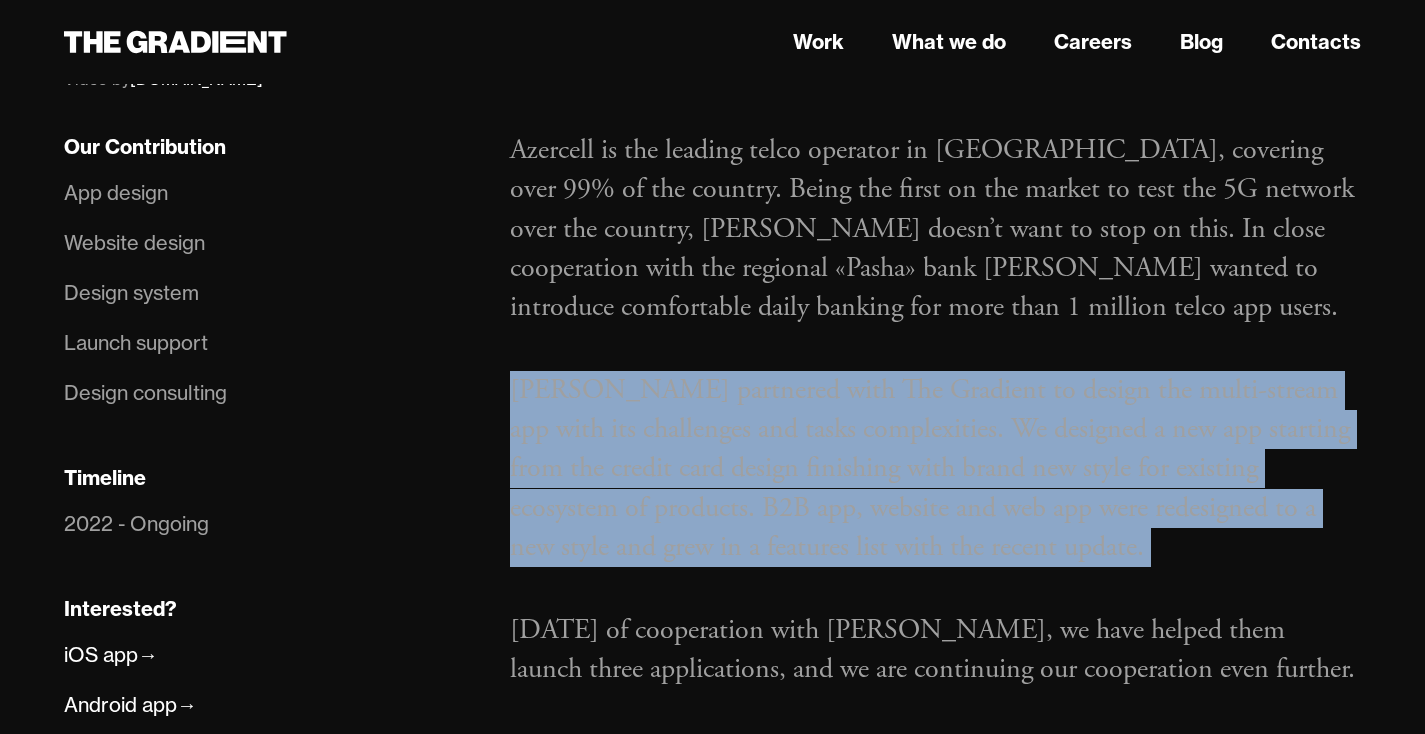 click on "Azercell partnered with The Gradient to design the multi-stream app with its challenges and tasks complexities. We designed a new app starting from the credit card design finishing with brand new style for existing ecosystem of products. B2B app, website and web app were redesigned to a new style and grew in a features list with the recent update." at bounding box center (935, 469) 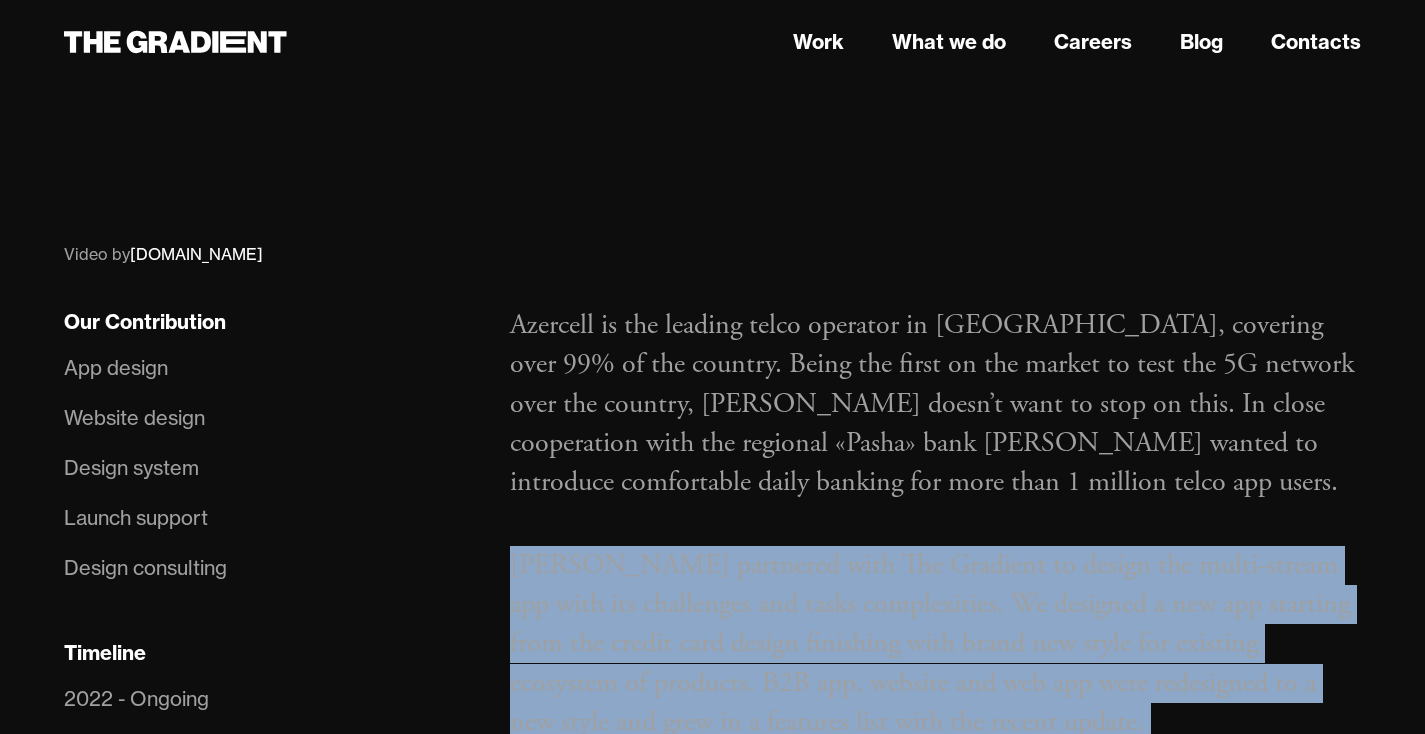 scroll, scrollTop: 986, scrollLeft: 0, axis: vertical 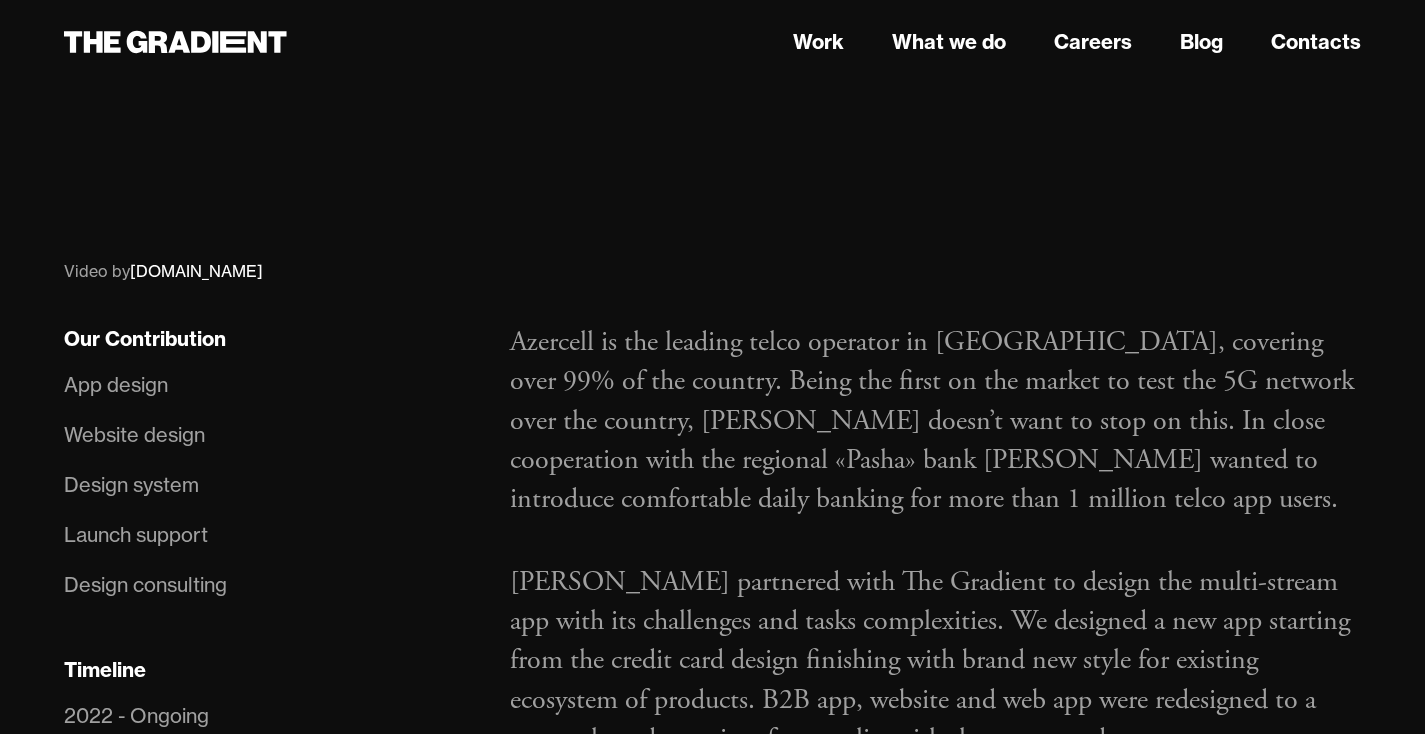 click on "Azercell is the leading telco operator in Azerbaijan, covering over 99% of the country. Being the first on the market to test the 5G network over the country, Azercell doesn’t want to stop on this. In close cooperation with the regional «Pasha» bank Azercell wanted to introduce comfortable daily banking for more than 1 million telco app users." at bounding box center [935, 421] 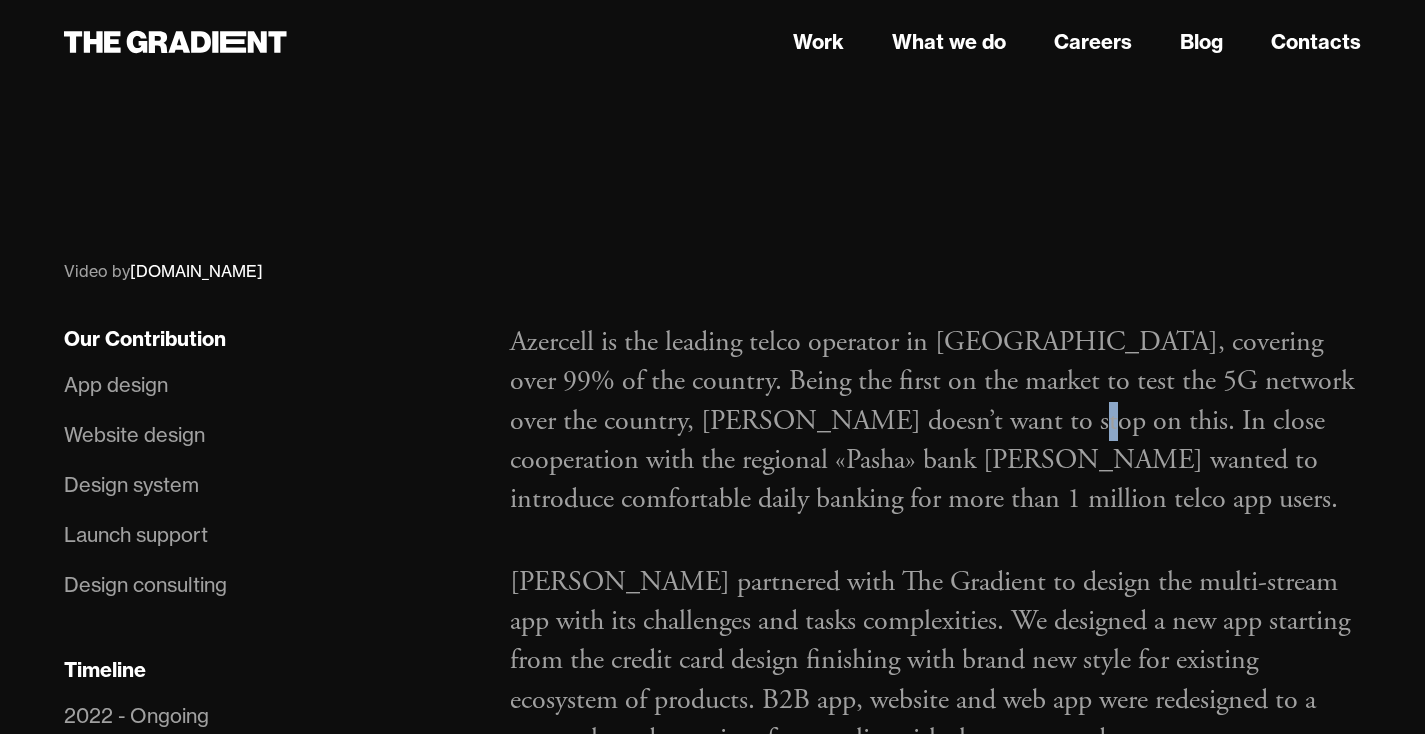 click on "Azercell is the leading telco operator in Azerbaijan, covering over 99% of the country. Being the first on the market to test the 5G network over the country, Azercell doesn’t want to stop on this. In close cooperation with the regional «Pasha» bank Azercell wanted to introduce comfortable daily banking for more than 1 million telco app users." at bounding box center [935, 421] 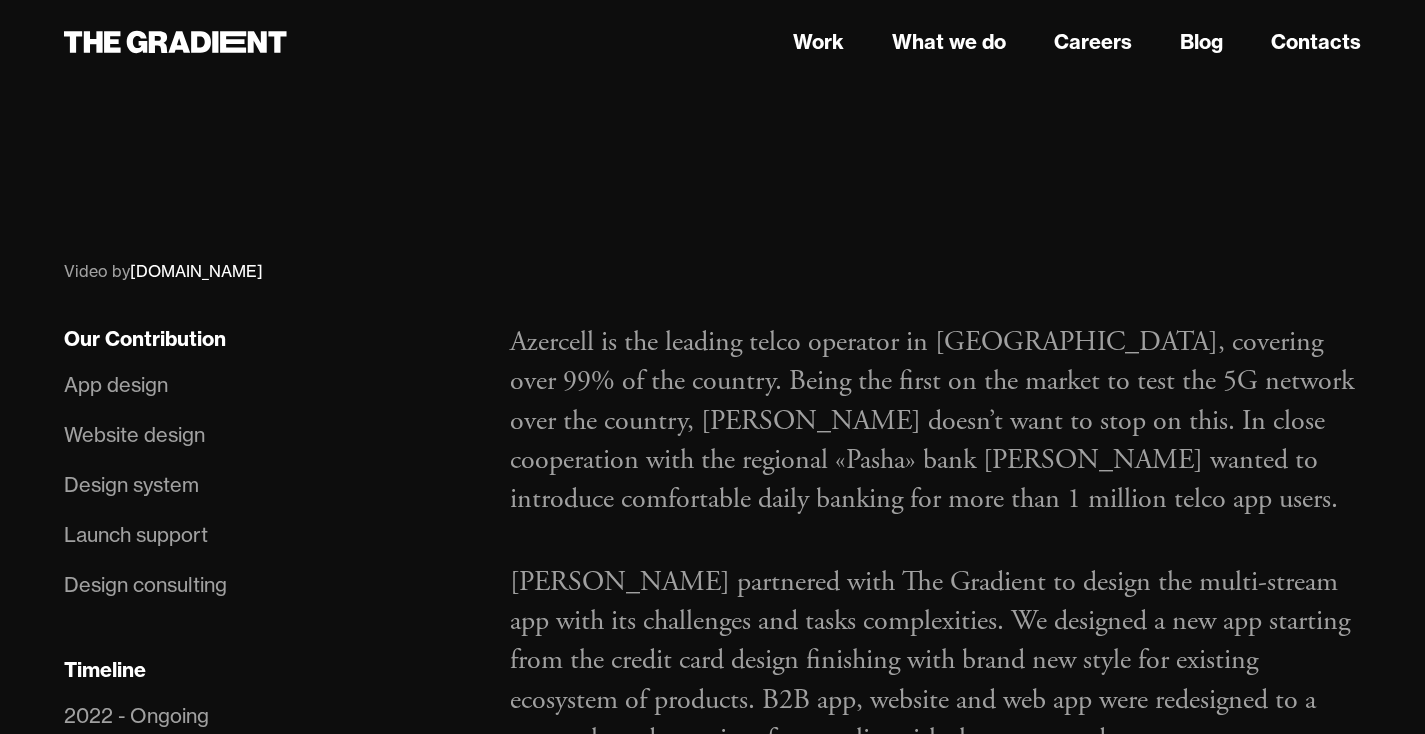 click on "Azercell is the leading telco operator in Azerbaijan, covering over 99% of the country. Being the first on the market to test the 5G network over the country, Azercell doesn’t want to stop on this. In close cooperation with the regional «Pasha» bank Azercell wanted to introduce comfortable daily banking for more than 1 million telco app users." at bounding box center [935, 421] 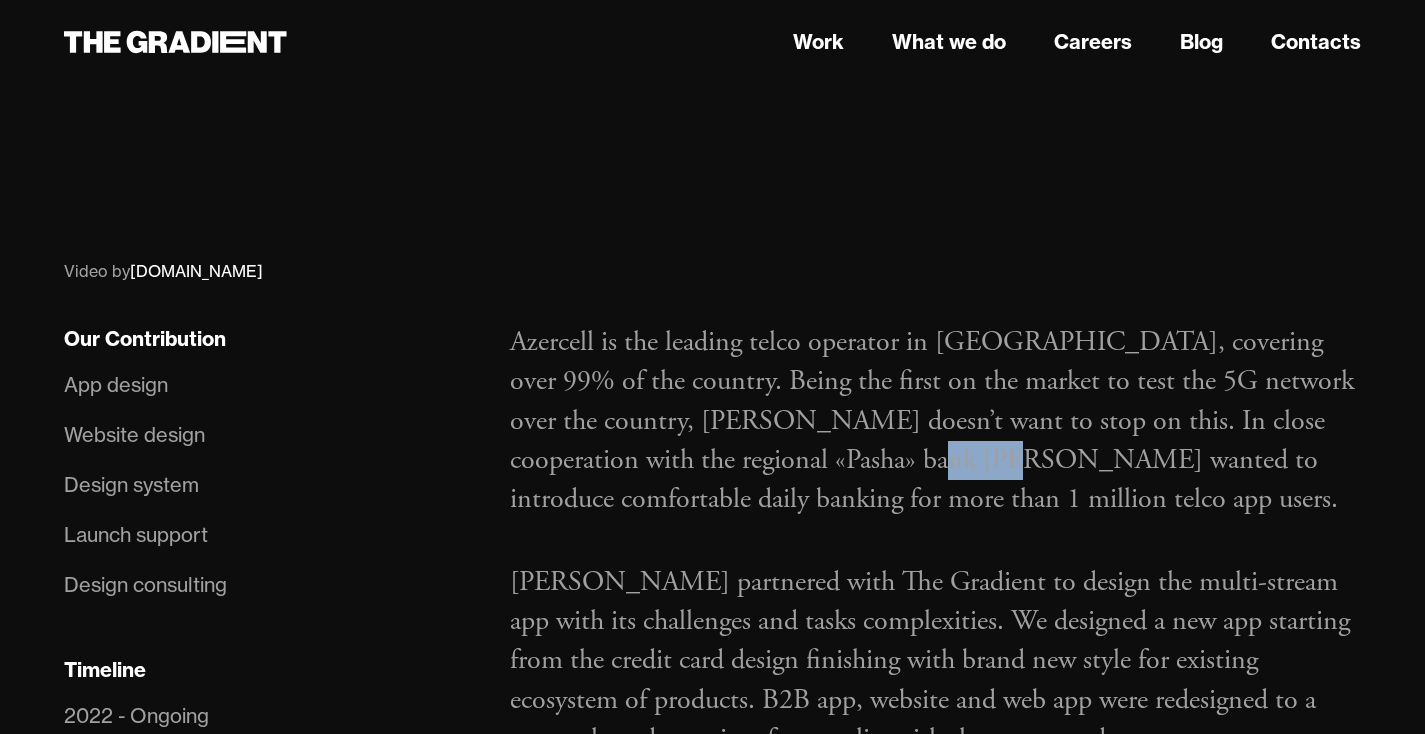 click on "Azercell is the leading telco operator in Azerbaijan, covering over 99% of the country. Being the first on the market to test the 5G network over the country, Azercell doesn’t want to stop on this. In close cooperation with the regional «Pasha» bank Azercell wanted to introduce comfortable daily banking for more than 1 million telco app users." at bounding box center (935, 421) 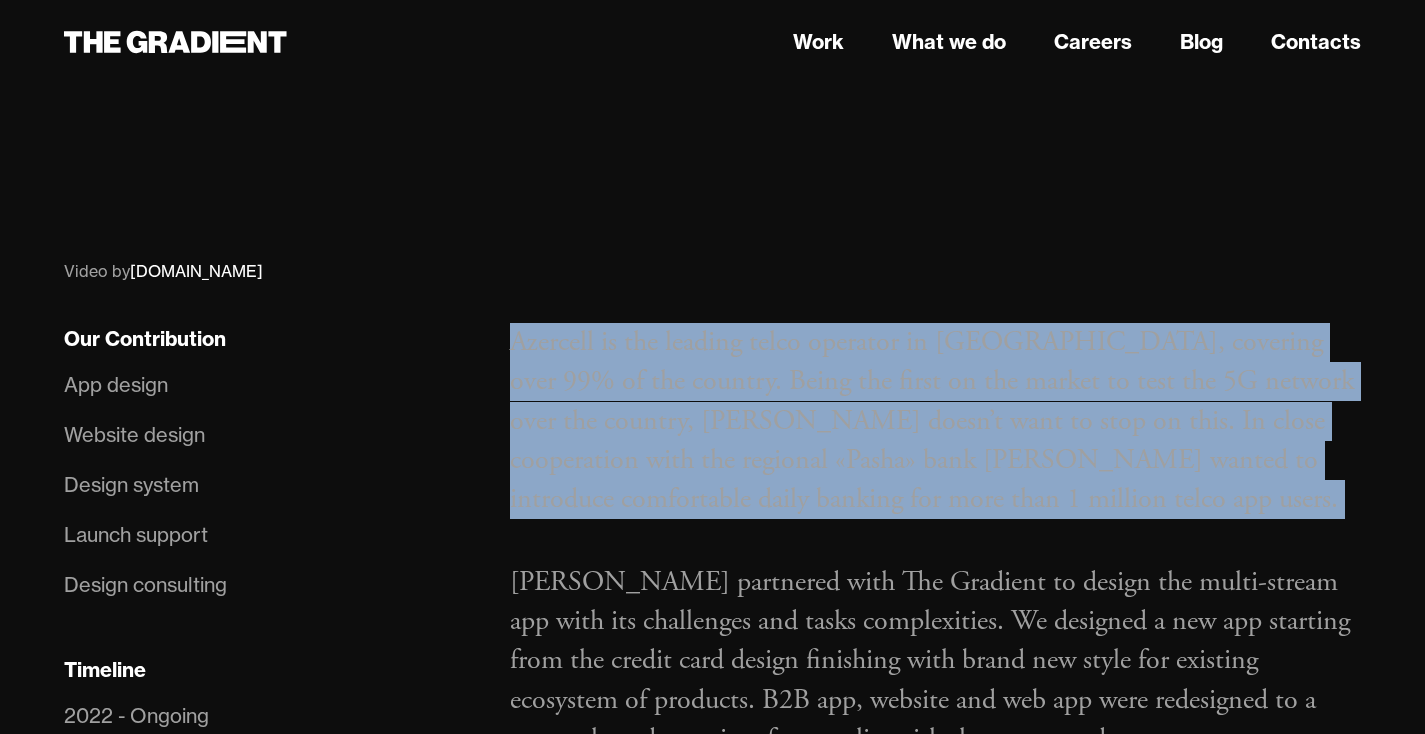 click on "Azercell is the leading telco operator in Azerbaijan, covering over 99% of the country. Being the first on the market to test the 5G network over the country, Azercell doesn’t want to stop on this. In close cooperation with the regional «Pasha» bank Azercell wanted to introduce comfortable daily banking for more than 1 million telco app users." at bounding box center (935, 421) 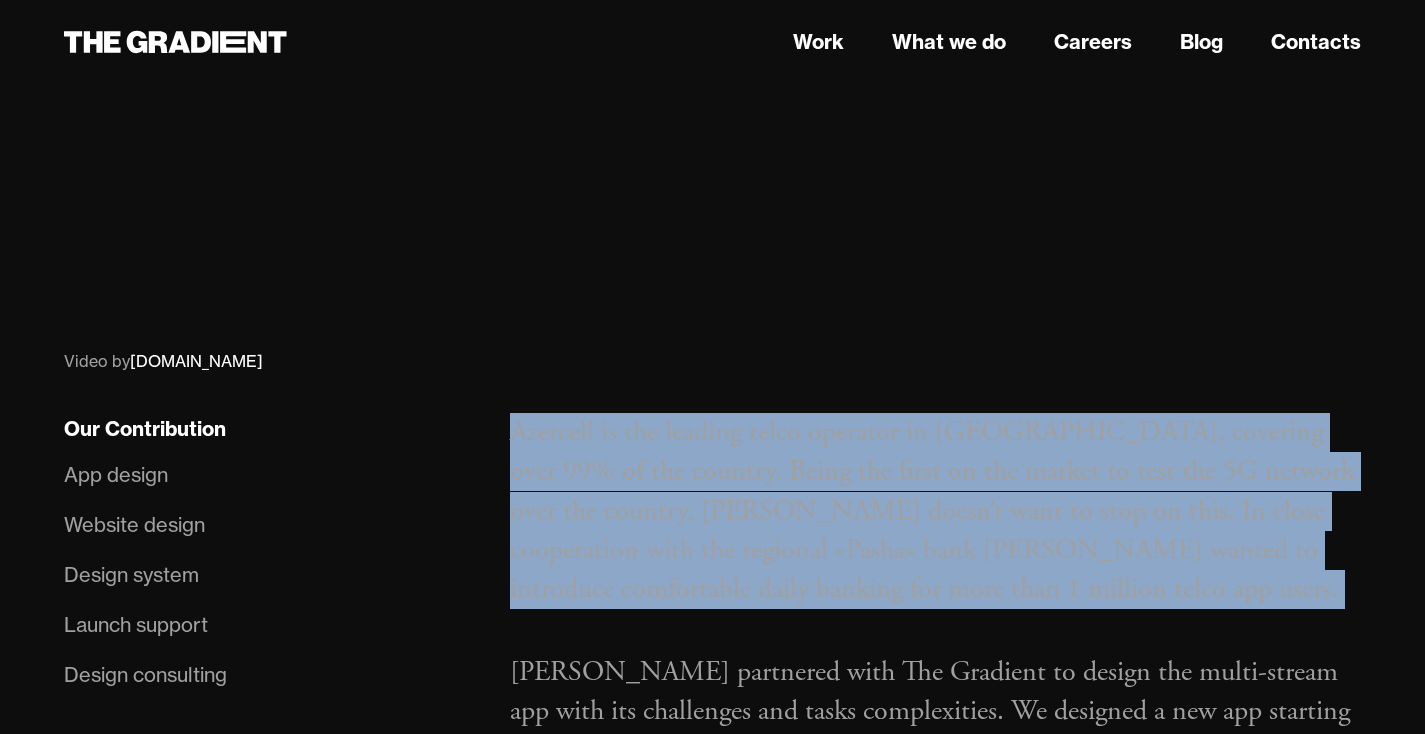 scroll, scrollTop: 867, scrollLeft: 0, axis: vertical 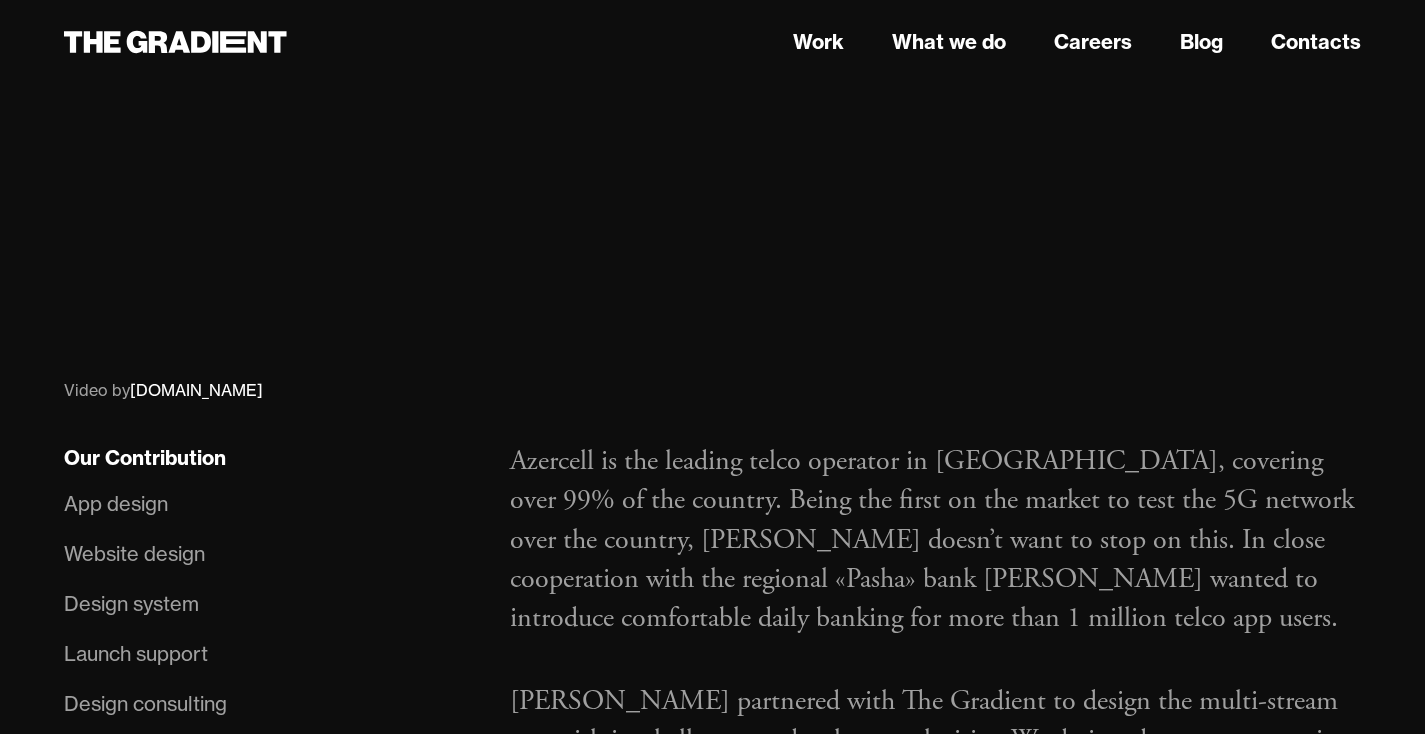 click on "Azercell is the leading telco operator in Azerbaijan, covering over 99% of the country. Being the first on the market to test the 5G network over the country, Azercell doesn’t want to stop on this. In close cooperation with the regional «Pasha» bank Azercell wanted to introduce comfortable daily banking for more than 1 million telco app users." at bounding box center (935, 540) 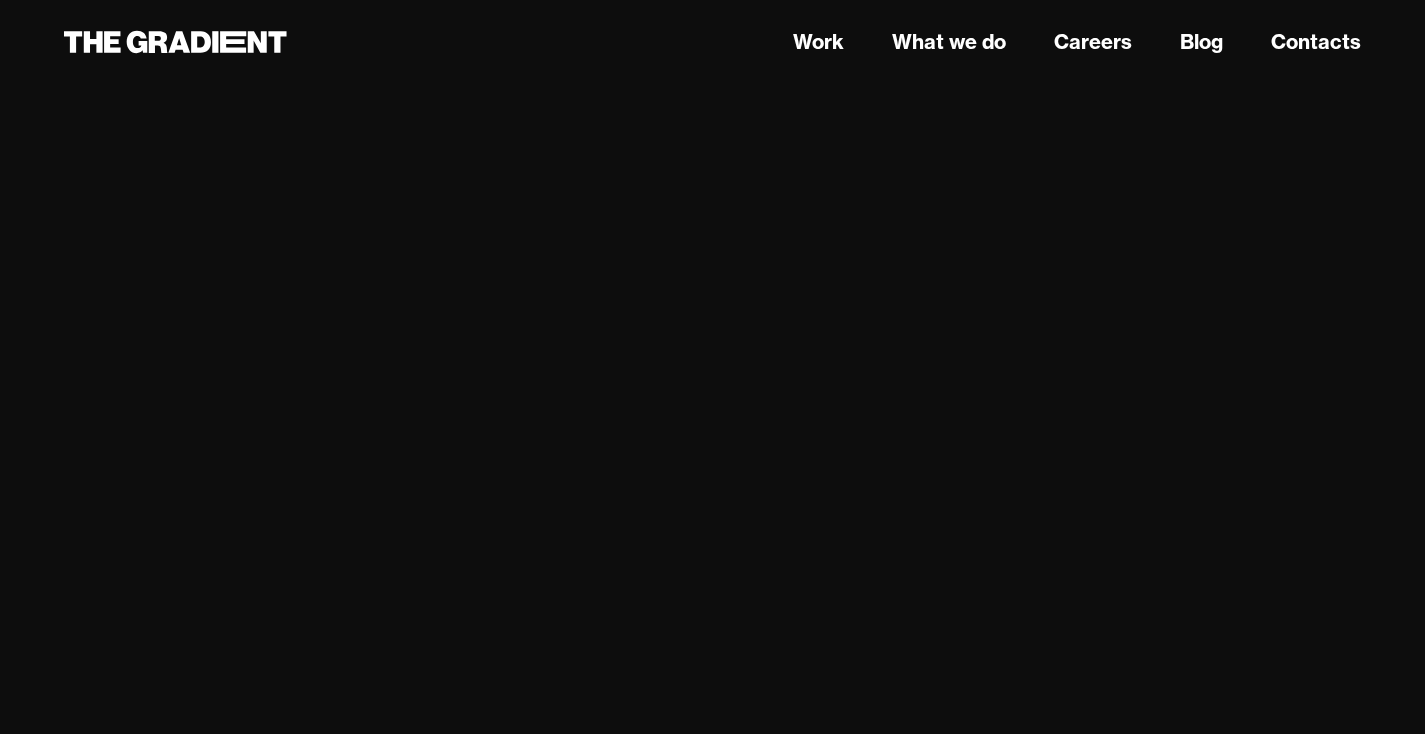 scroll, scrollTop: 0, scrollLeft: 0, axis: both 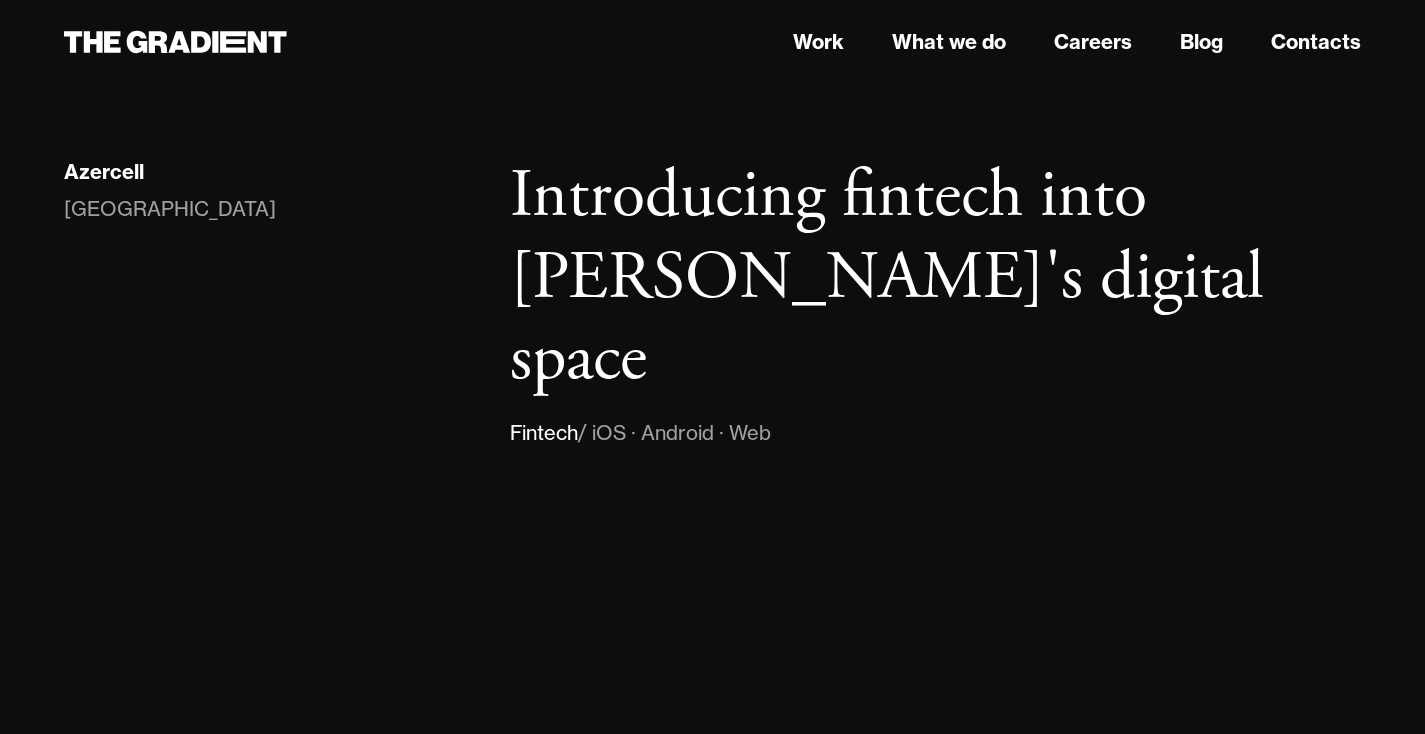 click on "Azercell Azerbaijan Introducing fintech into Azercell's digital space Fintech   / iOS · Android · Web
Video by  Maverick.az Our Contribution App design Website design Design system Launch support Design consulting Timeline 2022 - Ongoing Interested?  iOS app  → Android app  → Azercell is the leading telco operator in Azerbaijan, covering over 99% of the country. Being the first on the market to test the 5G network over the country, Azercell doesn’t want to stop on this. In close cooperation with the regional «Pasha» bank Azercell wanted to introduce comfortable daily banking for more than 1 million telco app users. Azercell partnered with The Gradient to design the multi-stream app with its challenges and tasks complexities. We designed a new app starting from the credit card design finishing with brand new style for existing ecosystem of products. B2B app, website and web app were redesigned to a new style and grew in a features list with the recent update." at bounding box center [712, 1058] 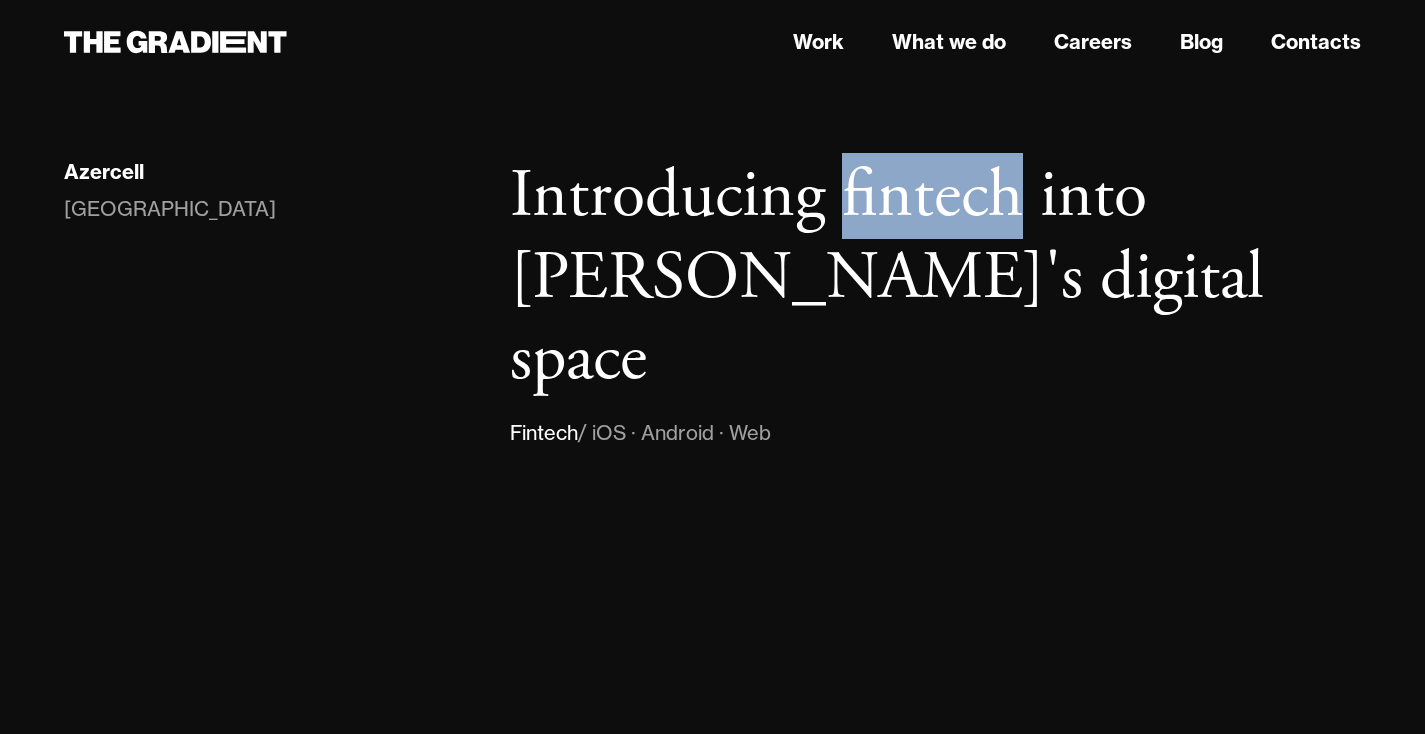 click on "Introducing fintech into [PERSON_NAME]'s digital space" at bounding box center [935, 278] 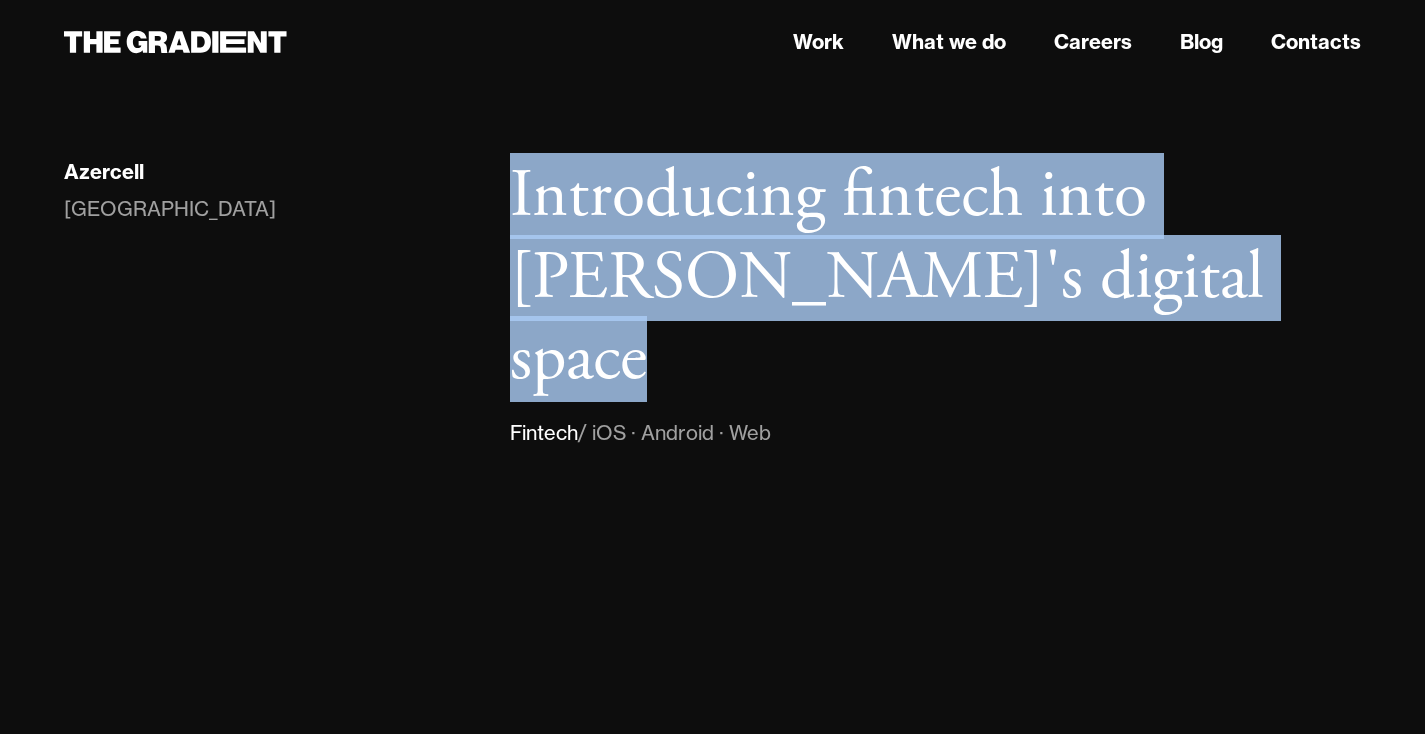click on "Introducing fintech into [PERSON_NAME]'s digital space" at bounding box center (935, 278) 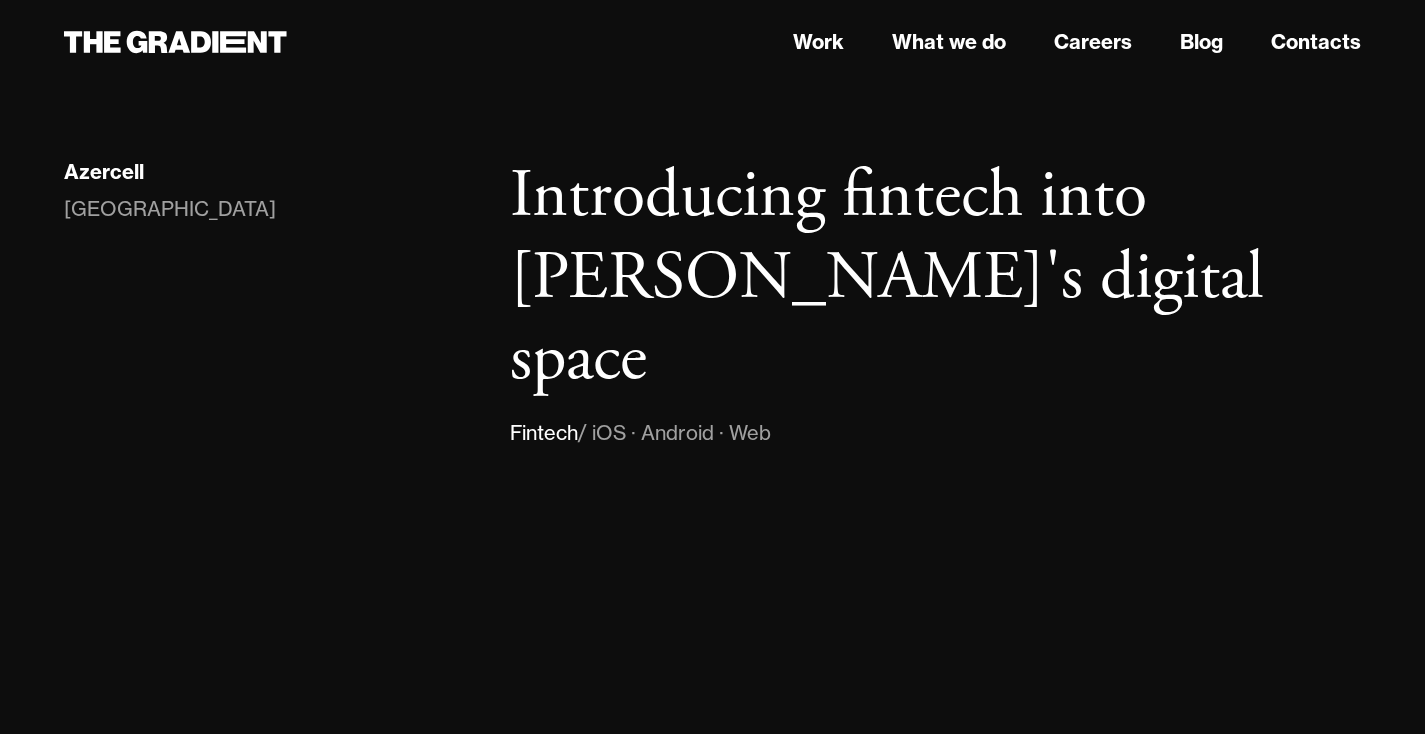 click on "Introducing fintech into [PERSON_NAME]'s digital space" at bounding box center [935, 278] 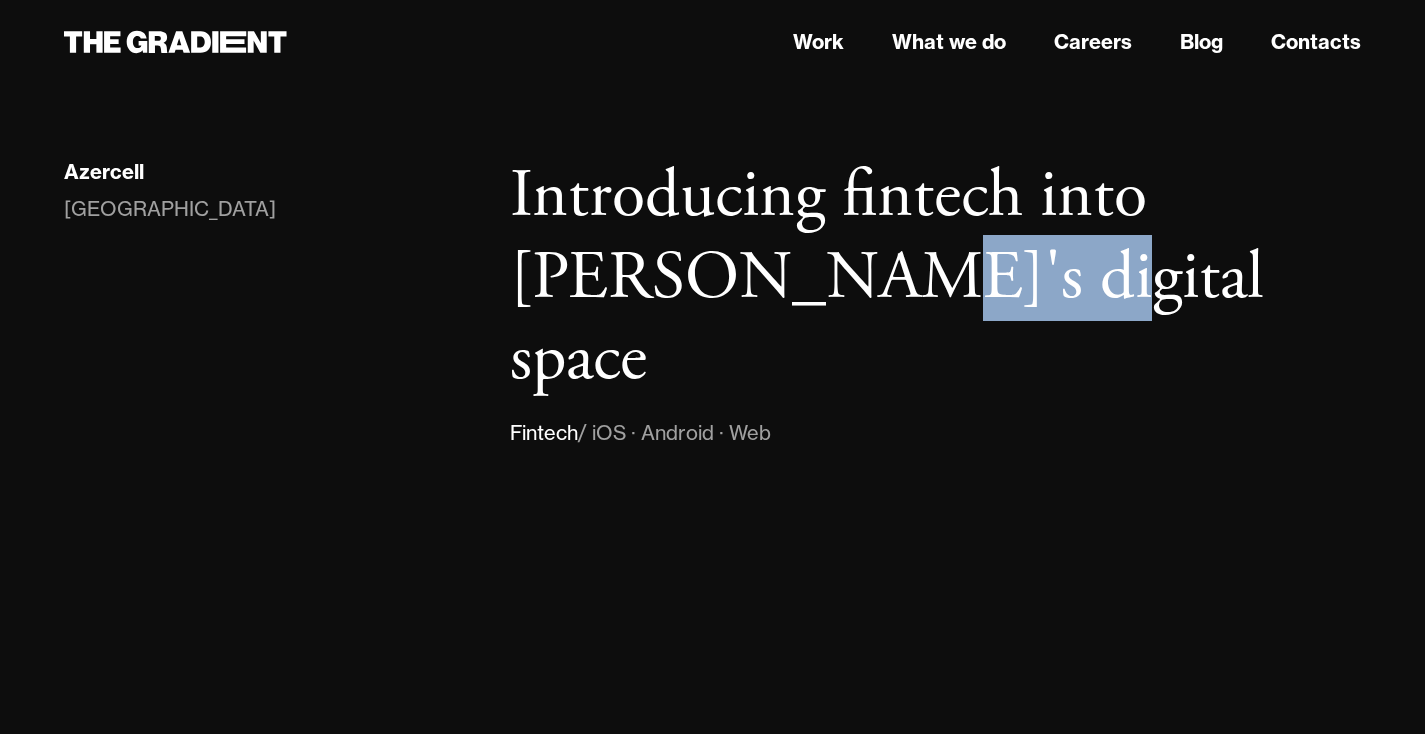 click on "Introducing fintech into [PERSON_NAME]'s digital space" at bounding box center (935, 278) 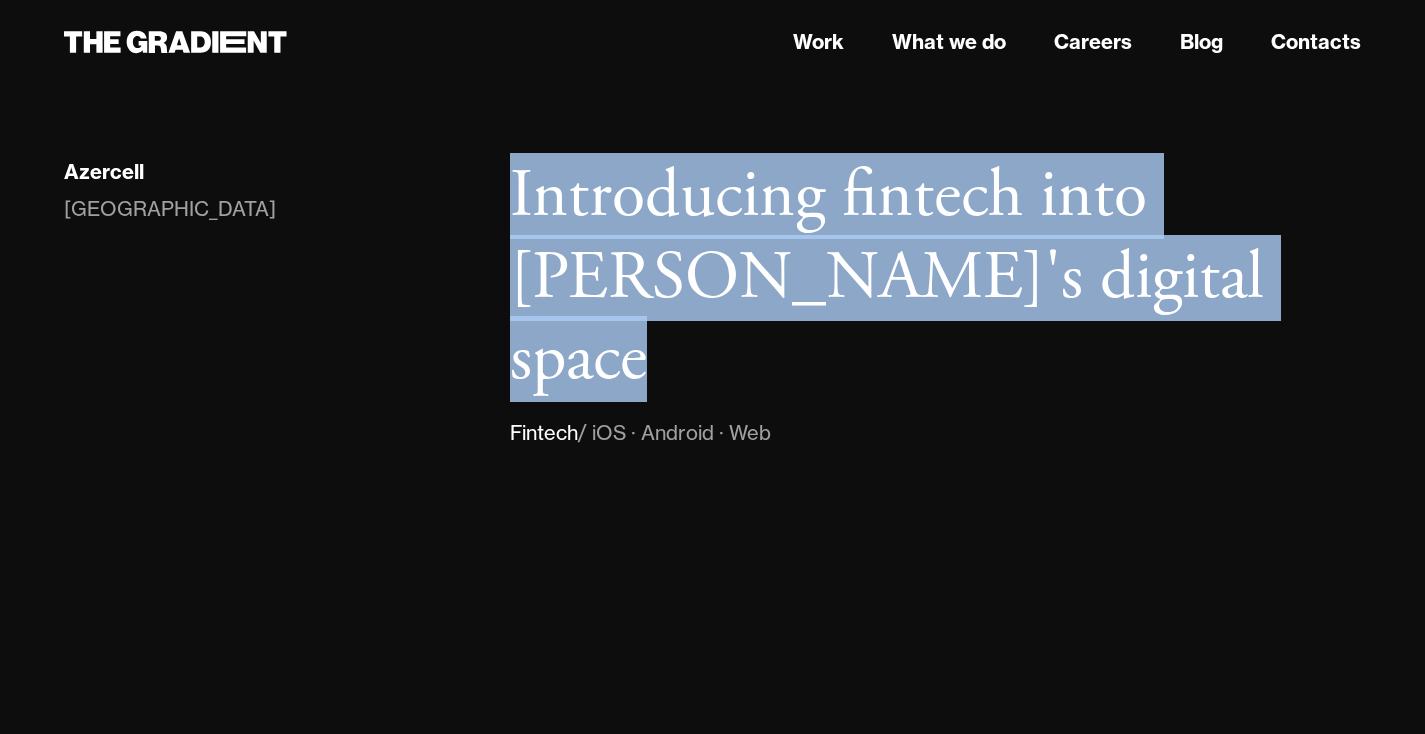 click on "Introducing fintech into [PERSON_NAME]'s digital space" at bounding box center (935, 278) 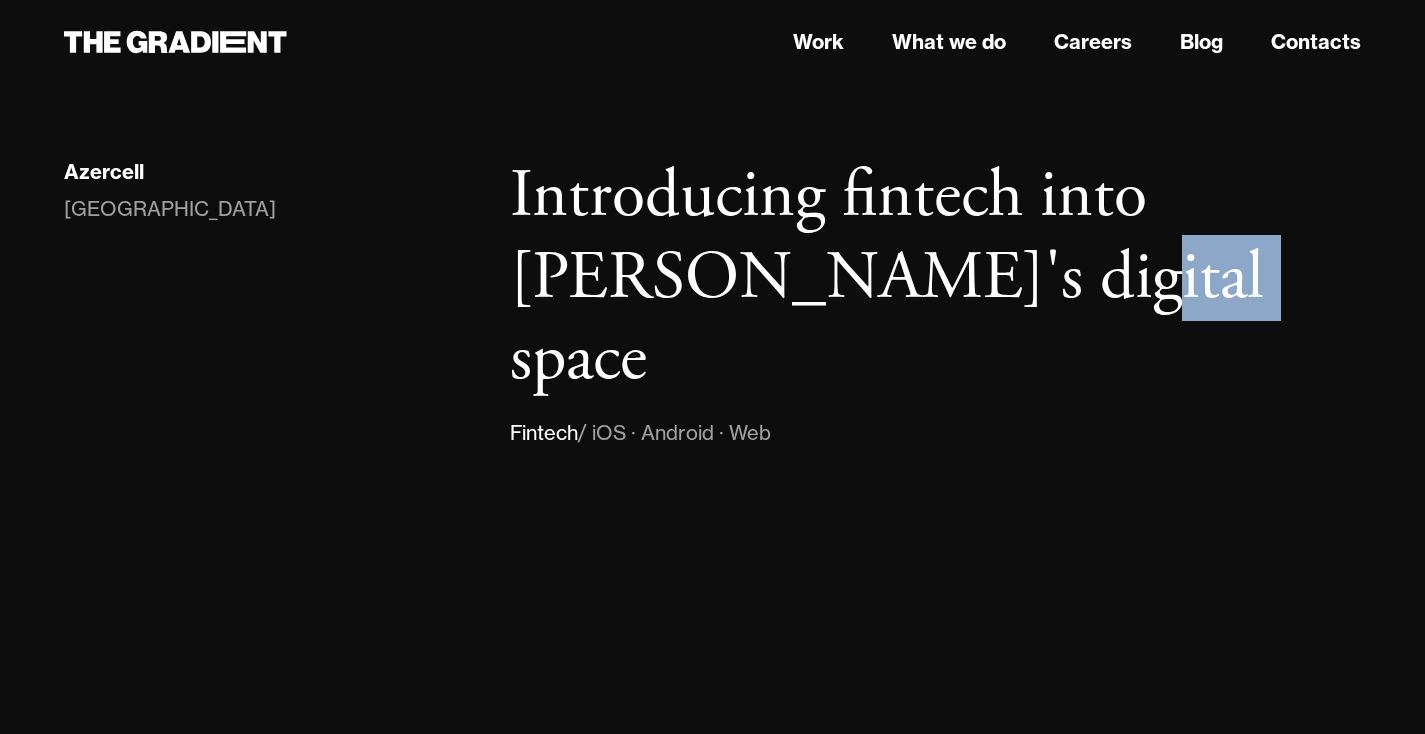 click on "Introducing fintech into [PERSON_NAME]'s digital space" at bounding box center (935, 278) 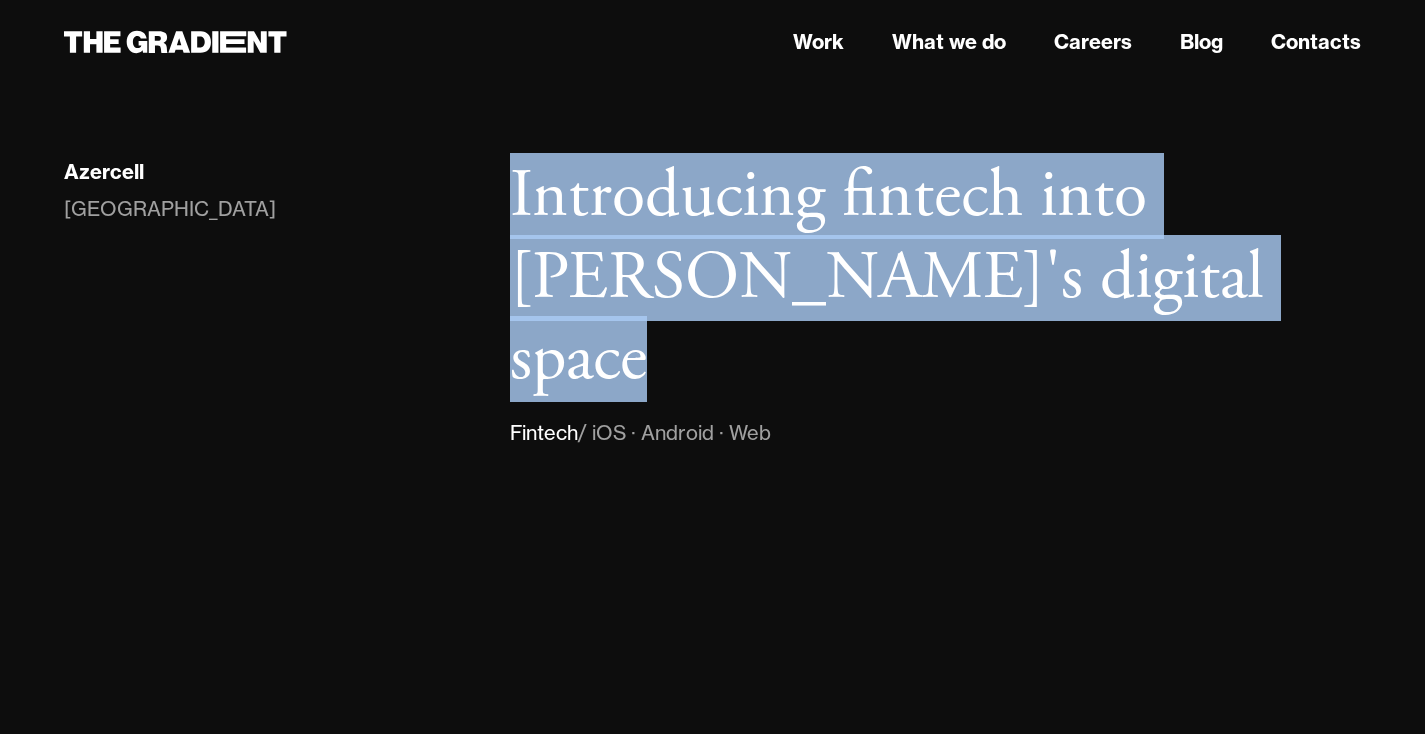 click on "Introducing fintech into [PERSON_NAME]'s digital space" at bounding box center (935, 278) 